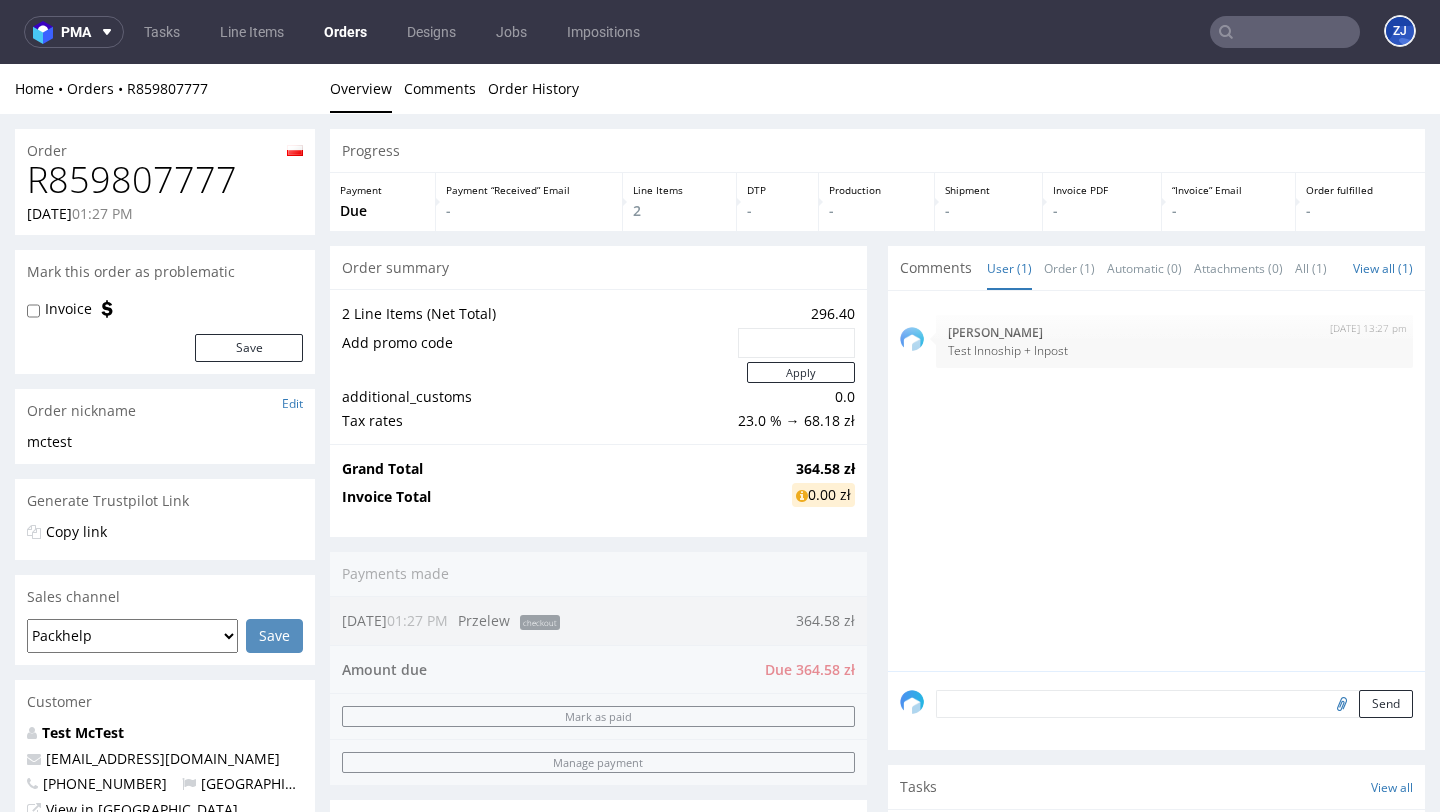 scroll, scrollTop: 0, scrollLeft: 0, axis: both 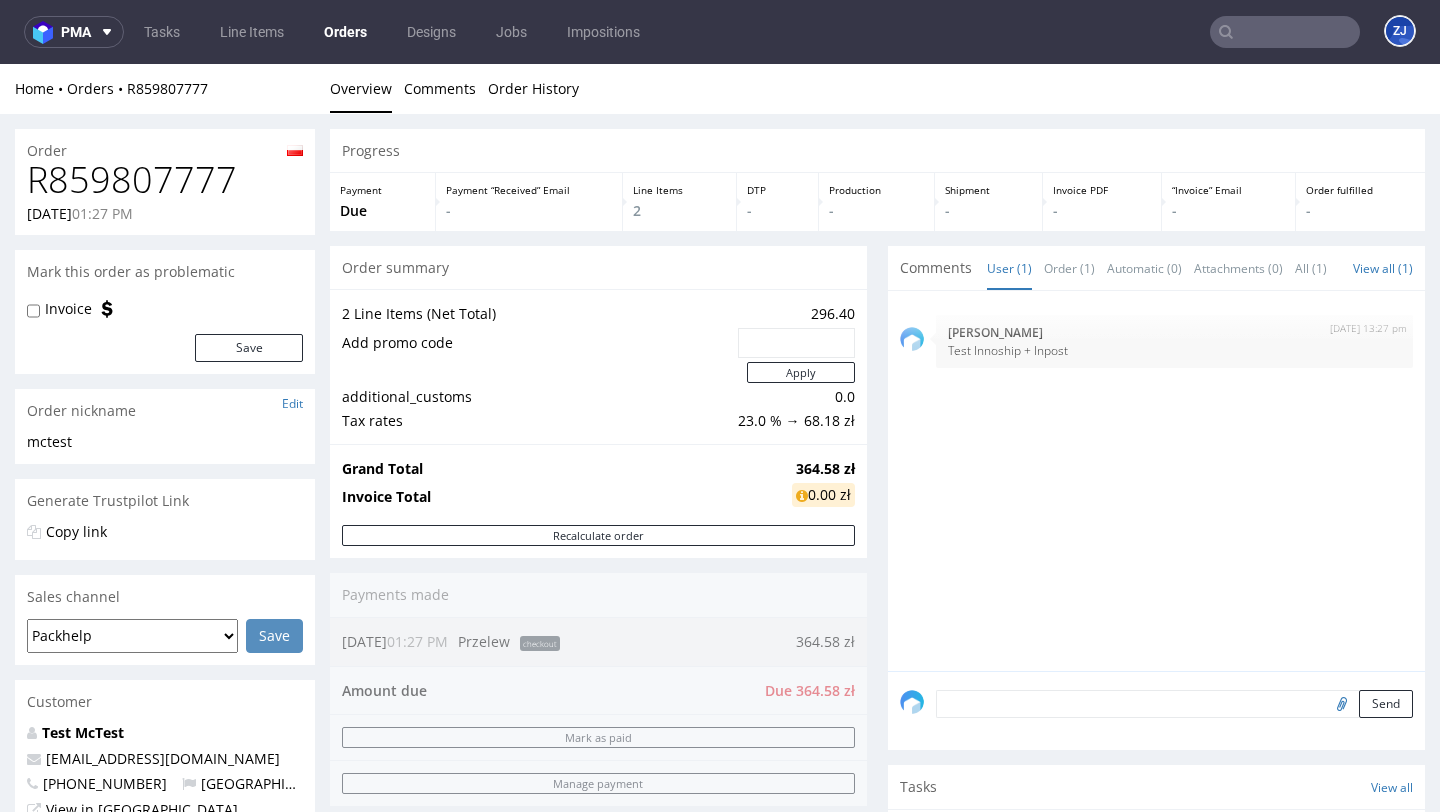 click on "R859807777" at bounding box center (165, 180) 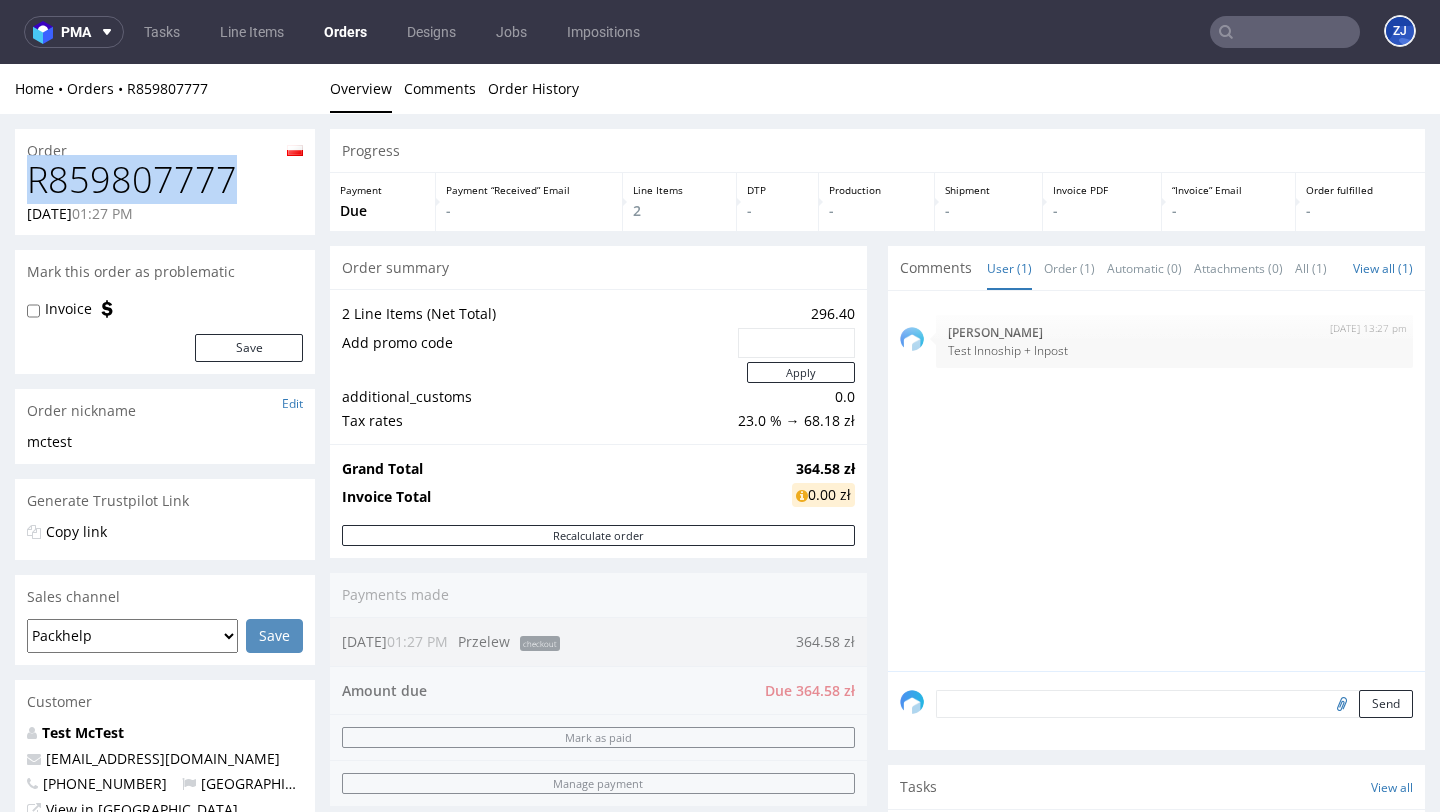 click on "R859807777" at bounding box center (165, 180) 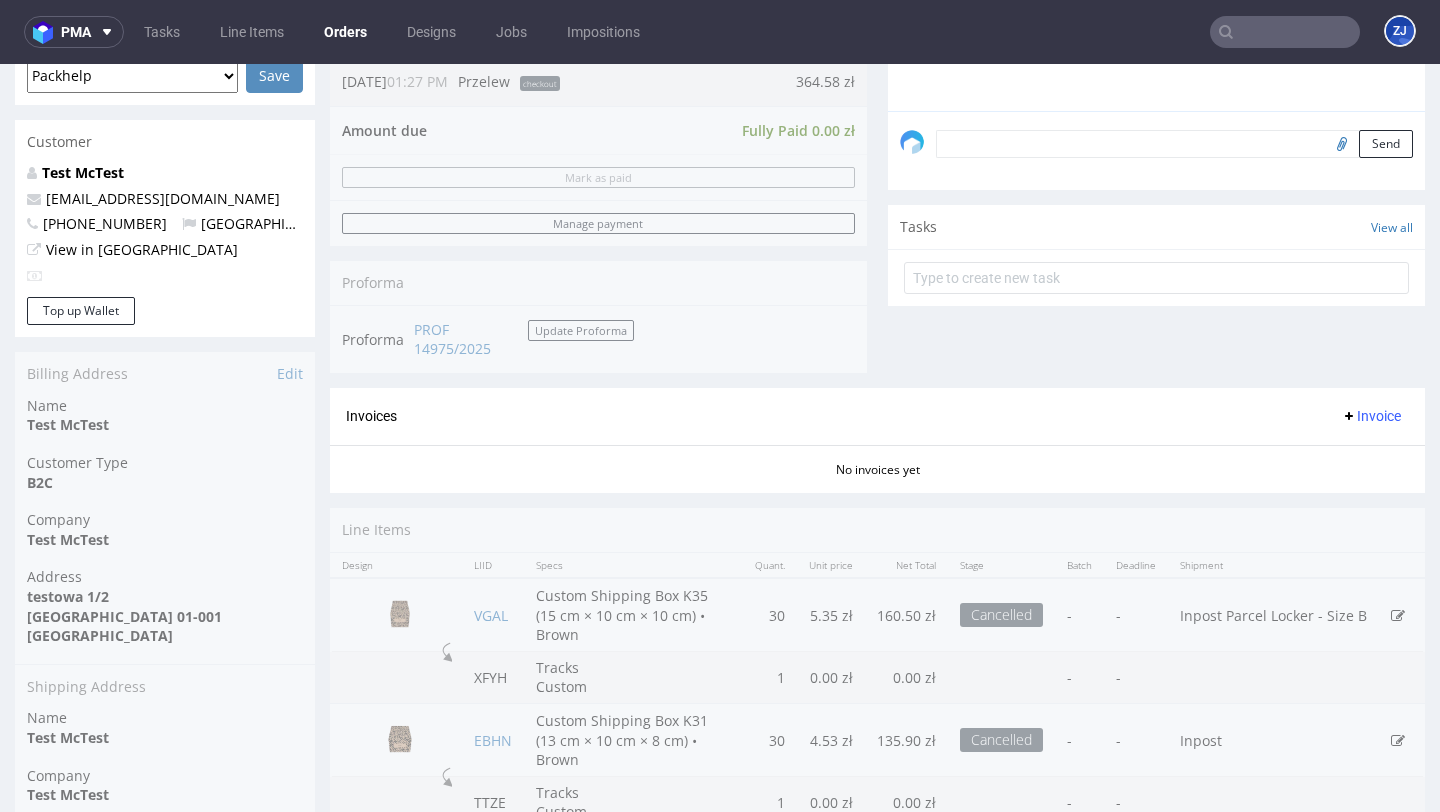 scroll, scrollTop: 655, scrollLeft: 0, axis: vertical 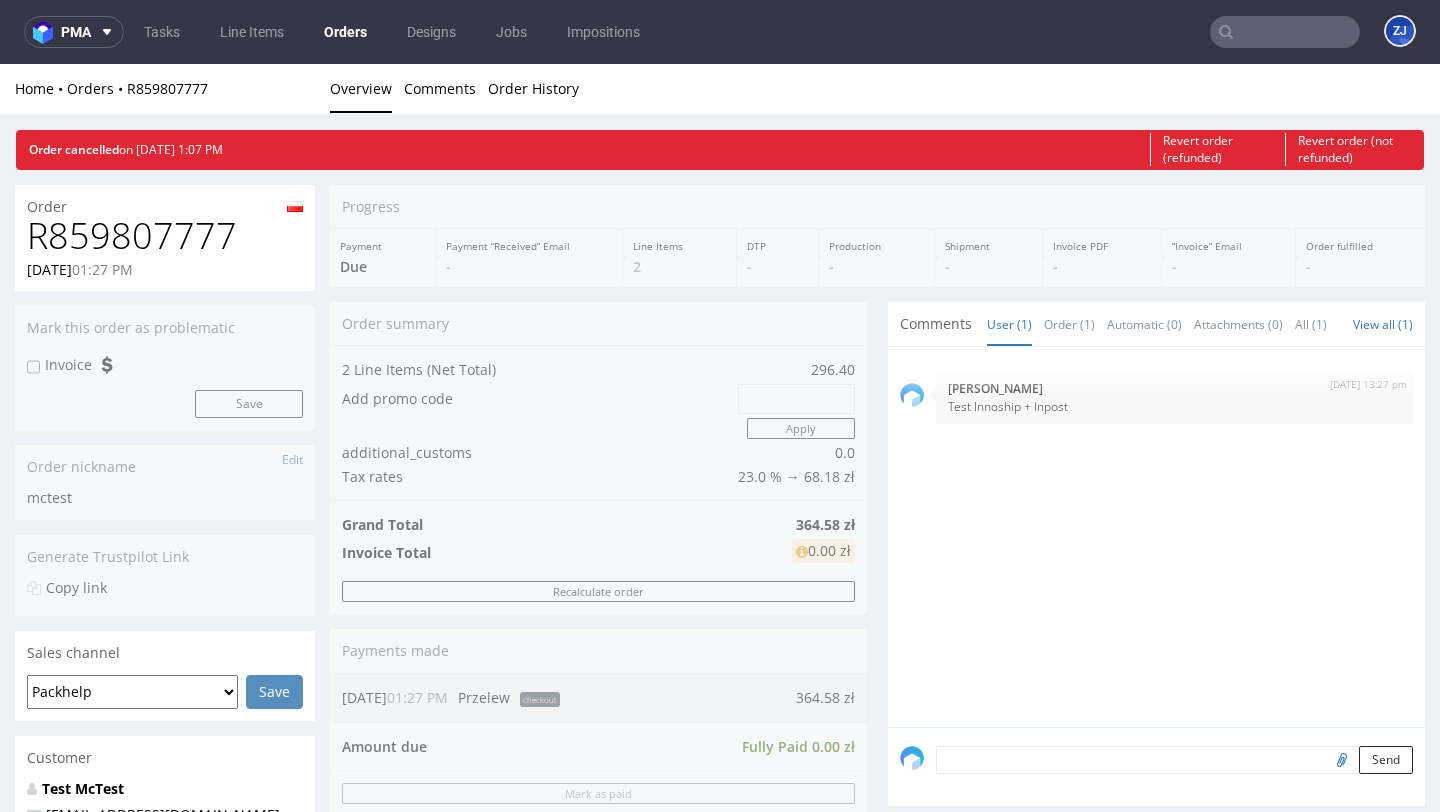 click at bounding box center [1285, 32] 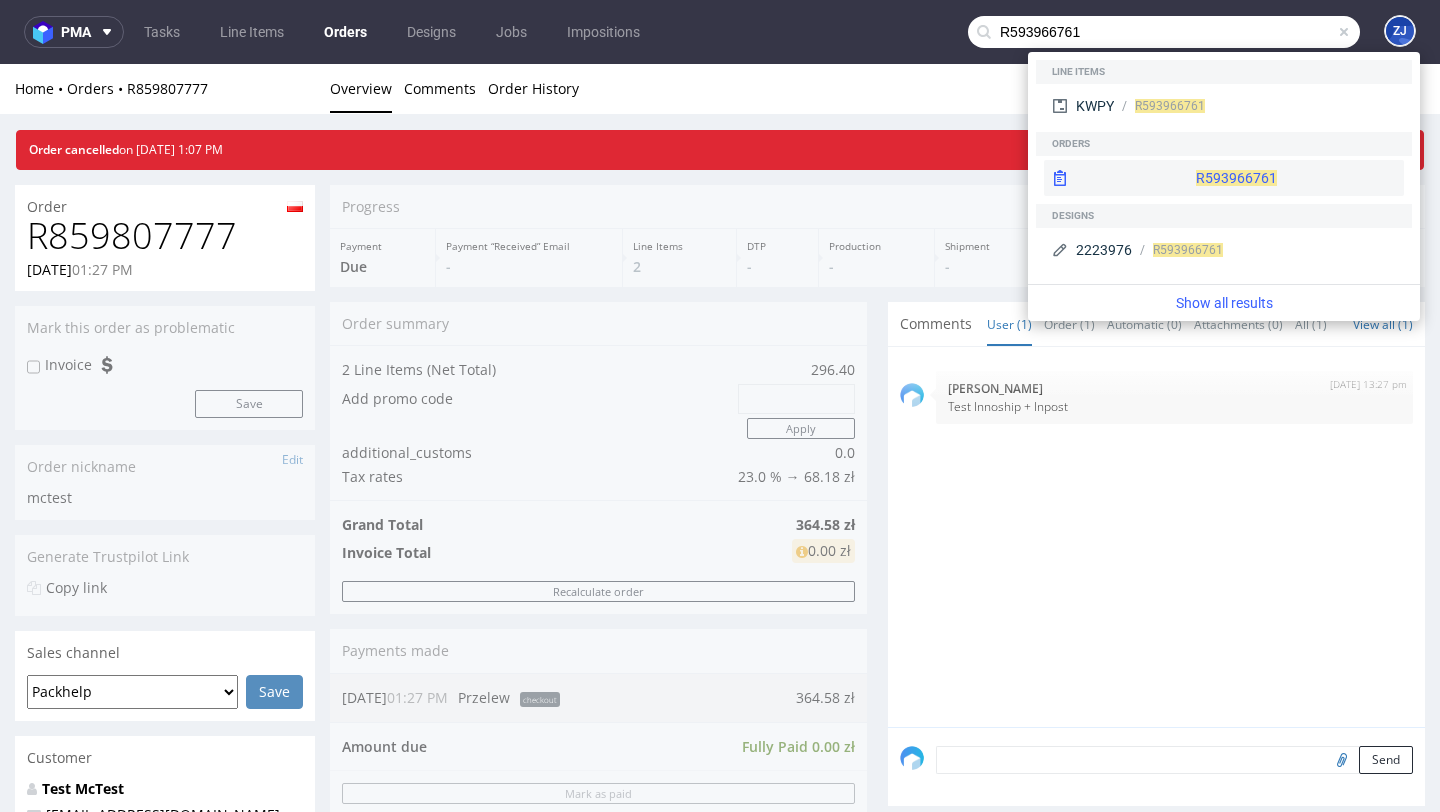 type on "R593966761" 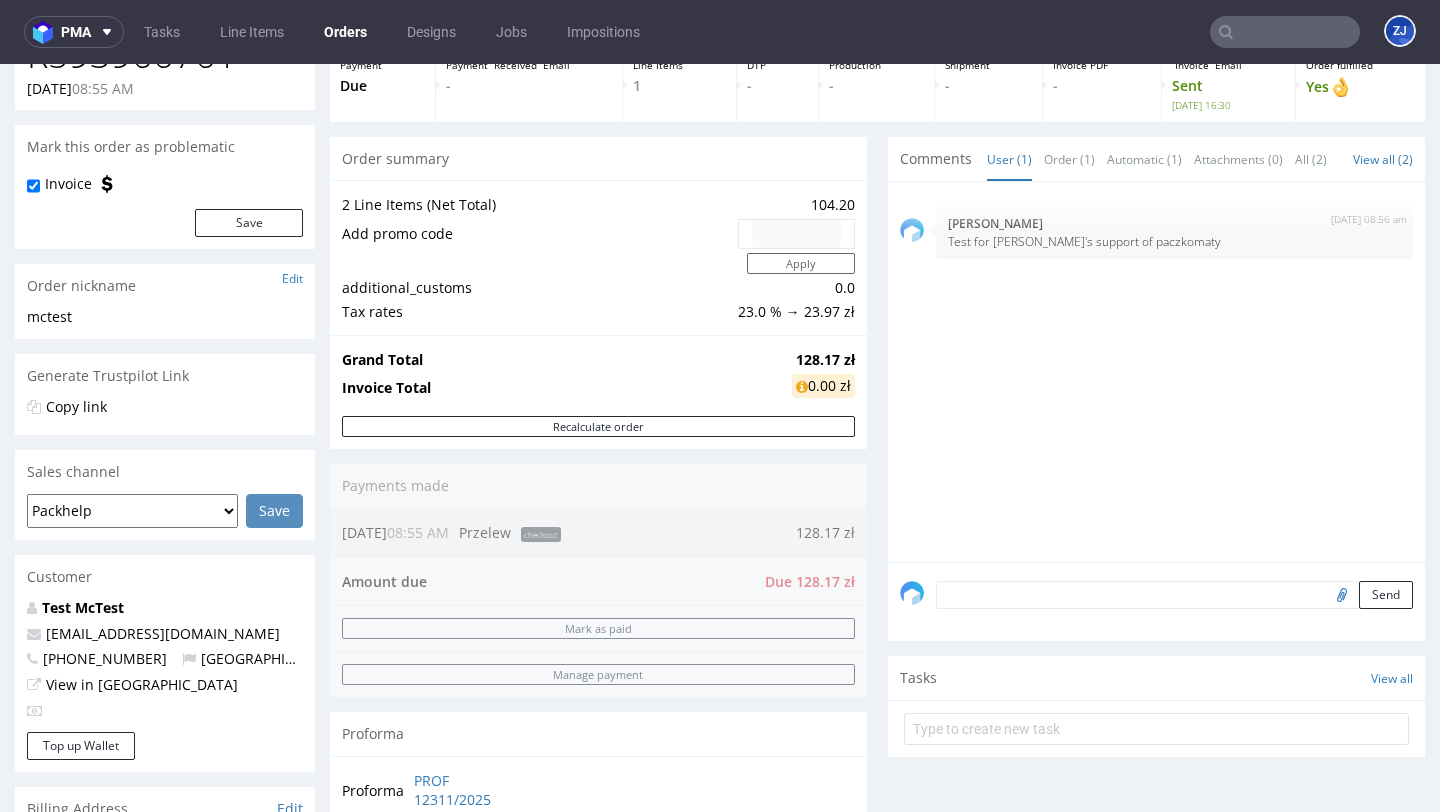 scroll, scrollTop: 0, scrollLeft: 0, axis: both 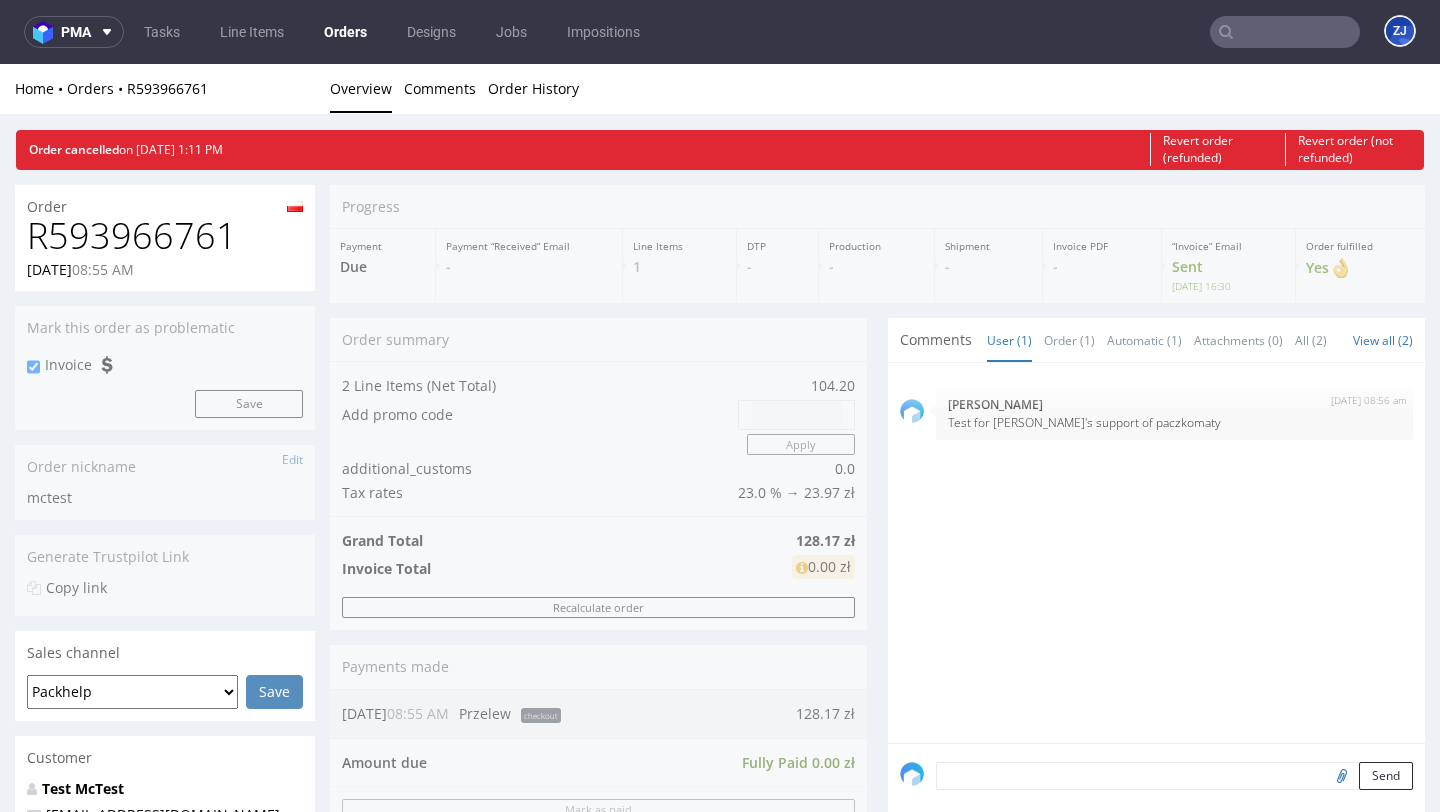 click at bounding box center [1285, 32] 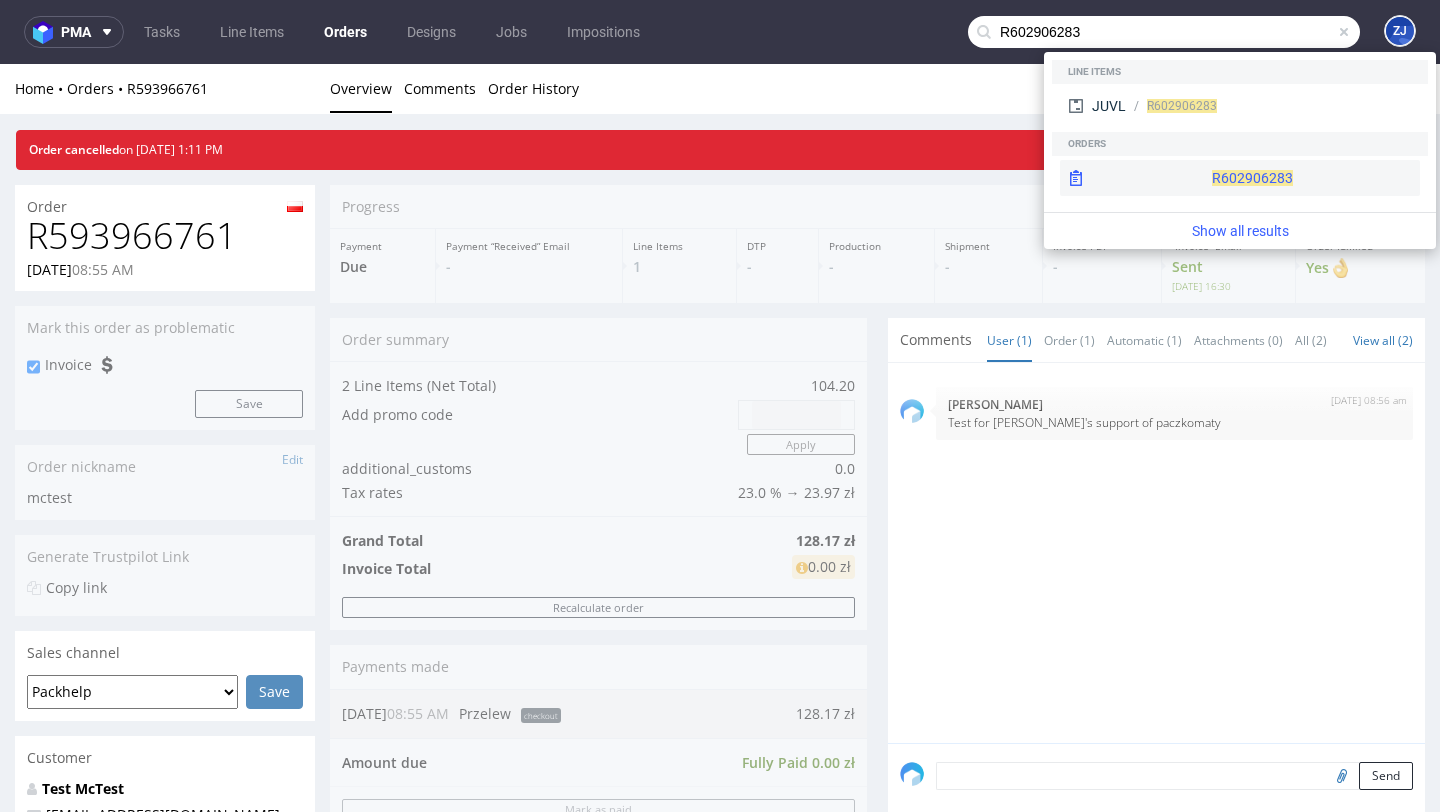 type on "R602906283" 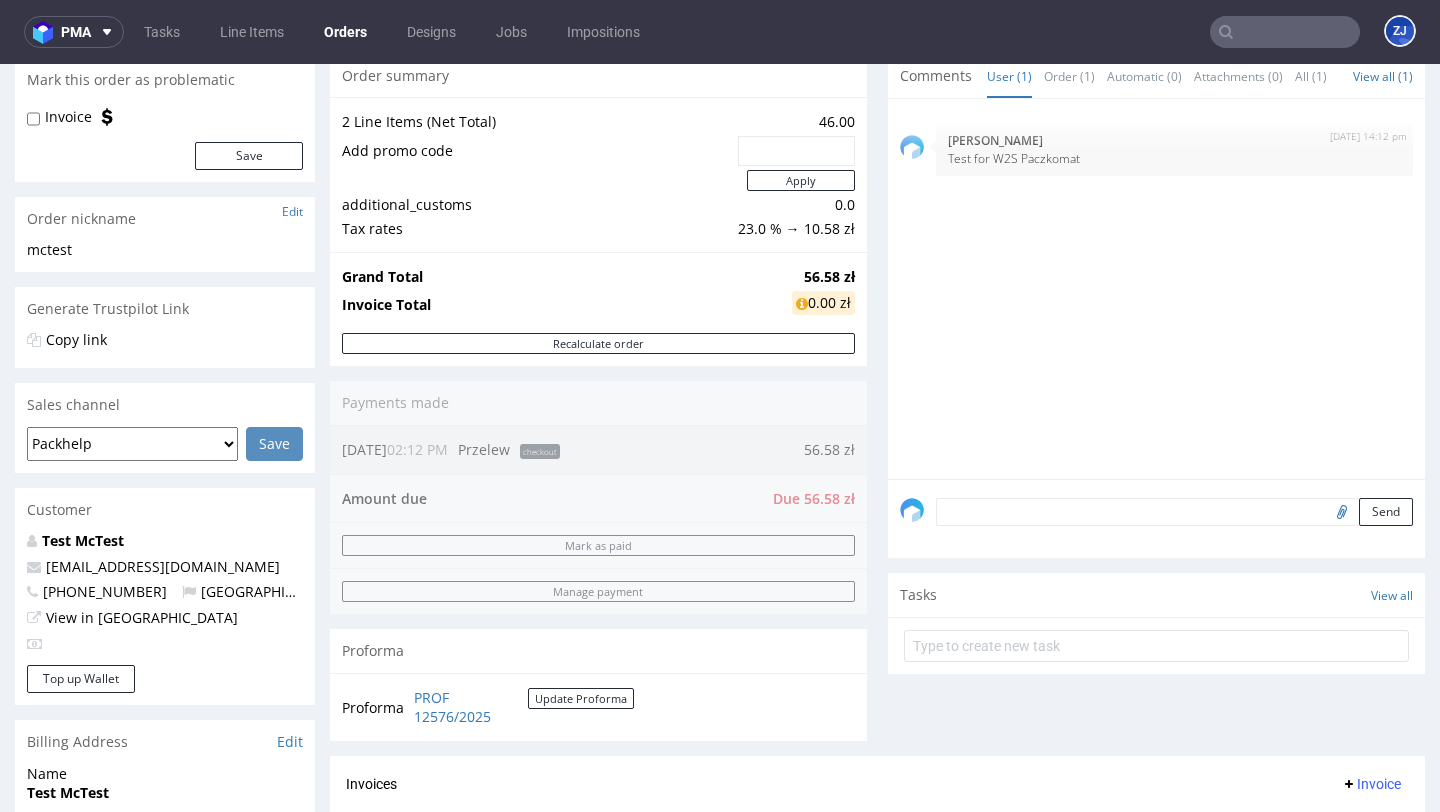 scroll, scrollTop: 694, scrollLeft: 0, axis: vertical 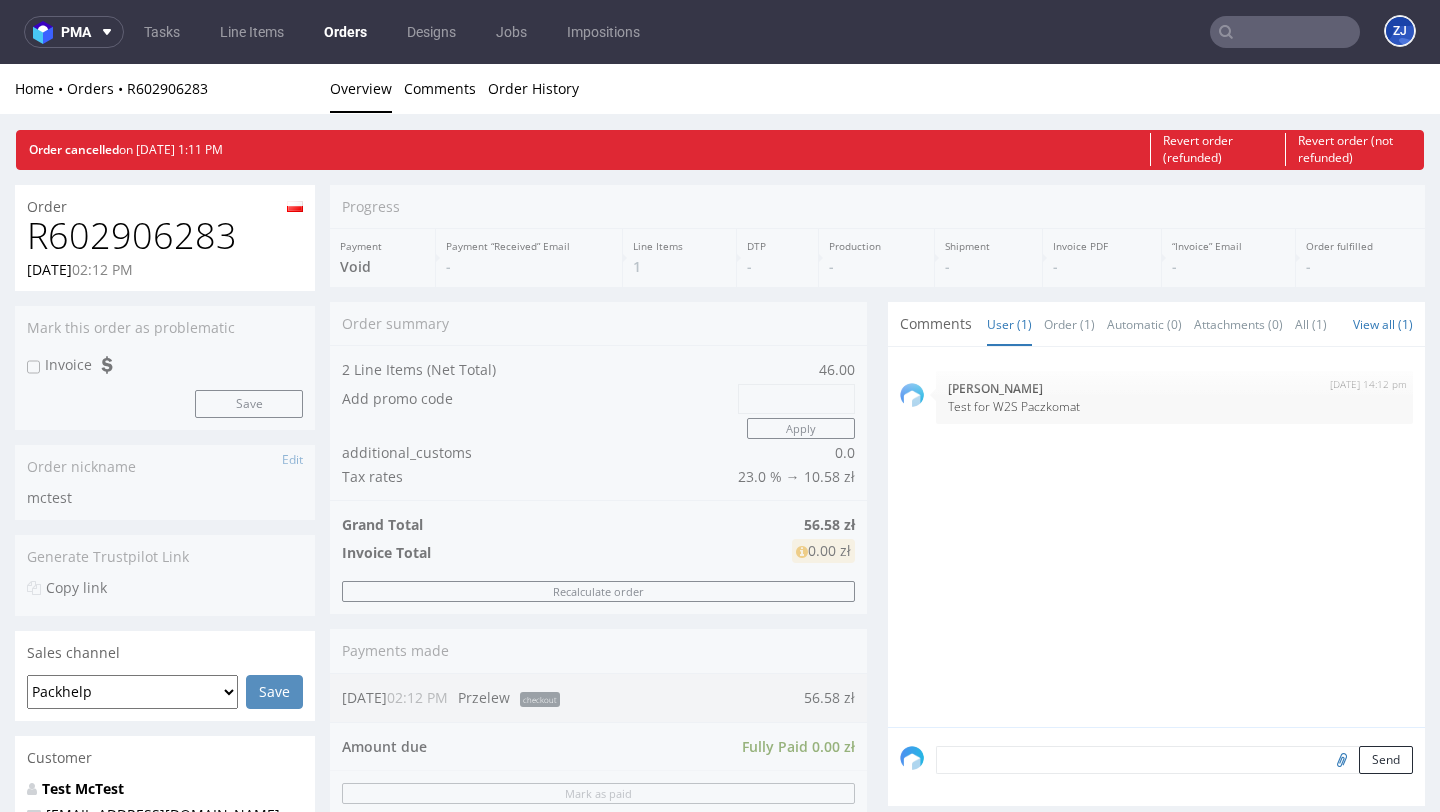 click at bounding box center [1285, 32] 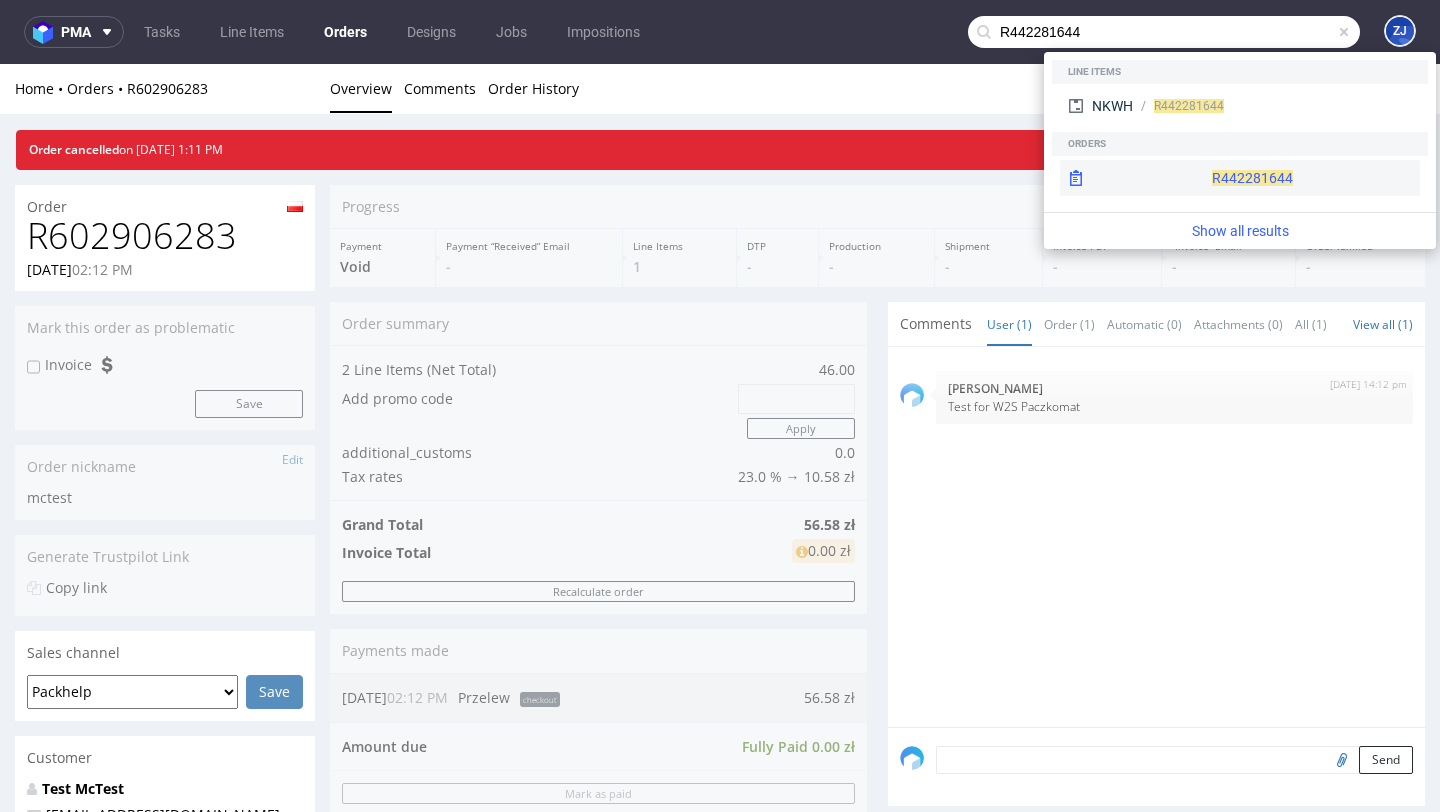 type on "R442281644" 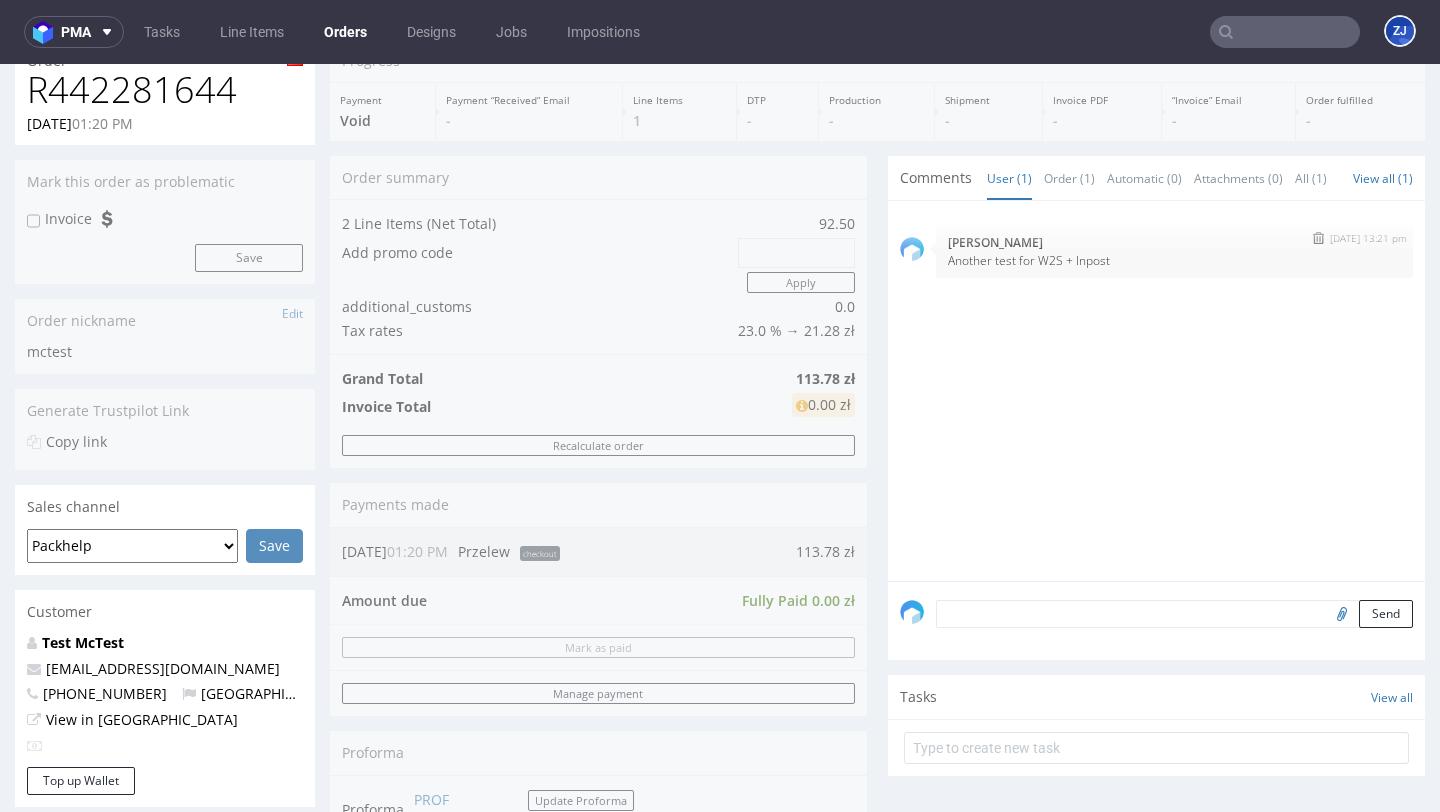 scroll, scrollTop: 0, scrollLeft: 0, axis: both 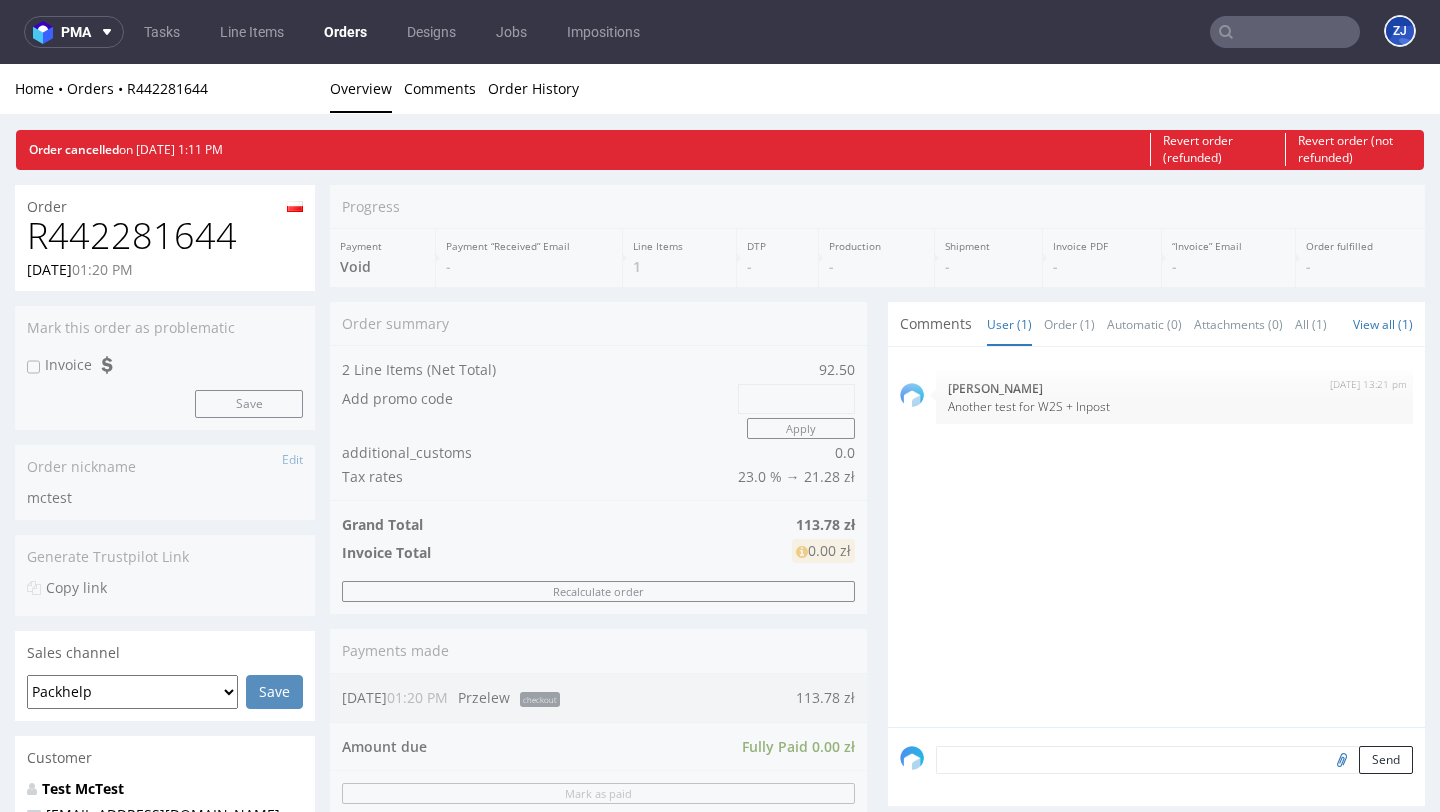 click on "Orders" at bounding box center [345, 32] 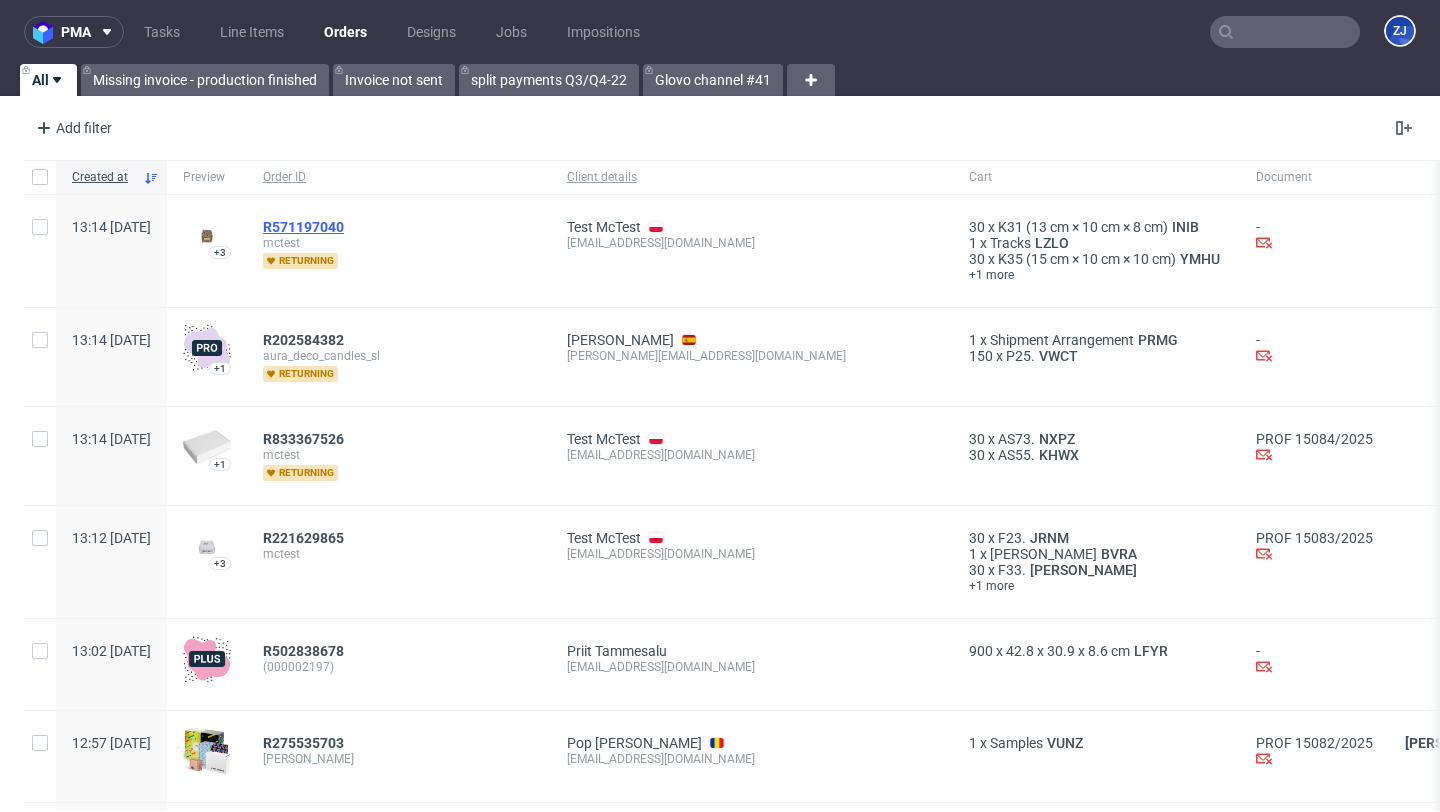 click on "R571197040" at bounding box center (303, 227) 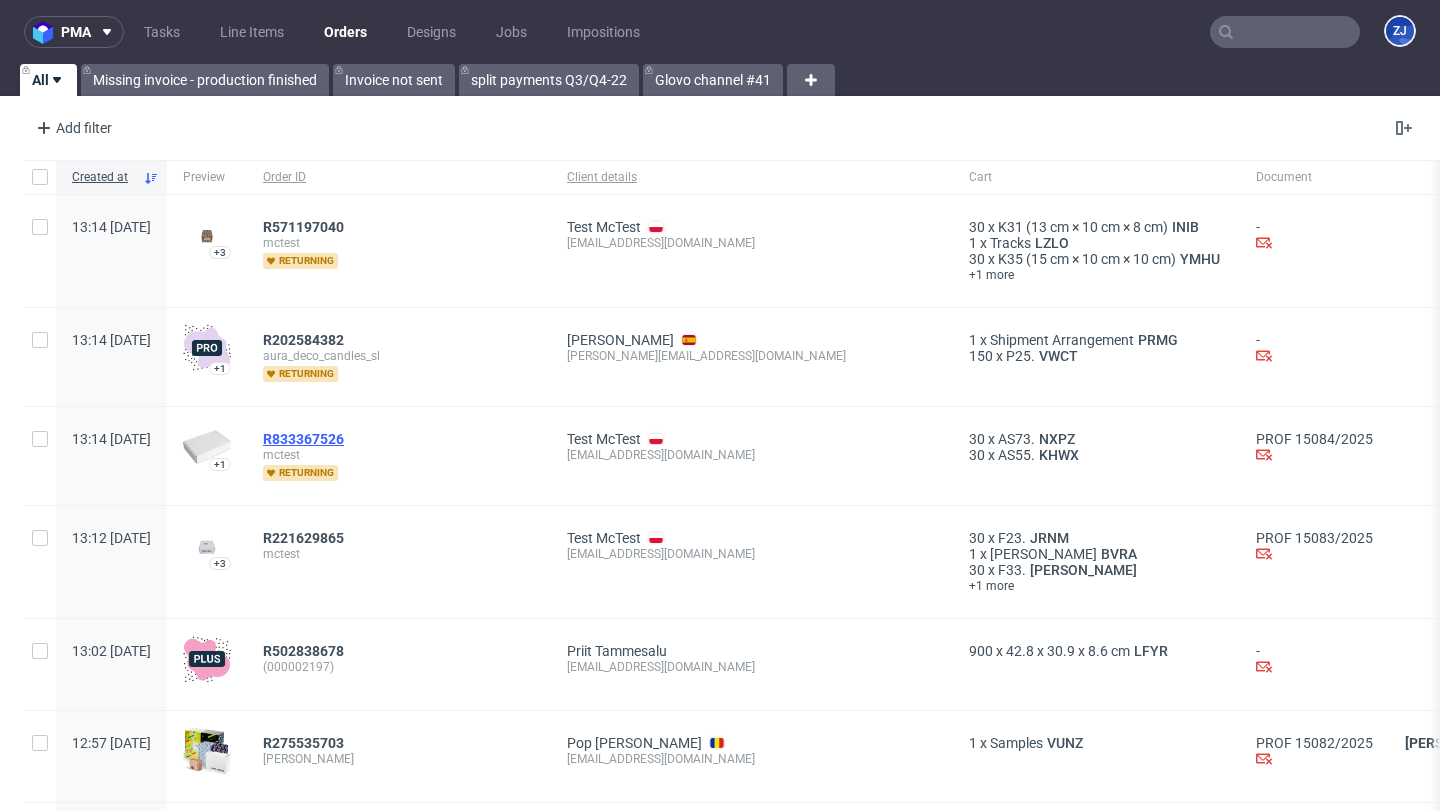 click on "R833367526" at bounding box center (303, 439) 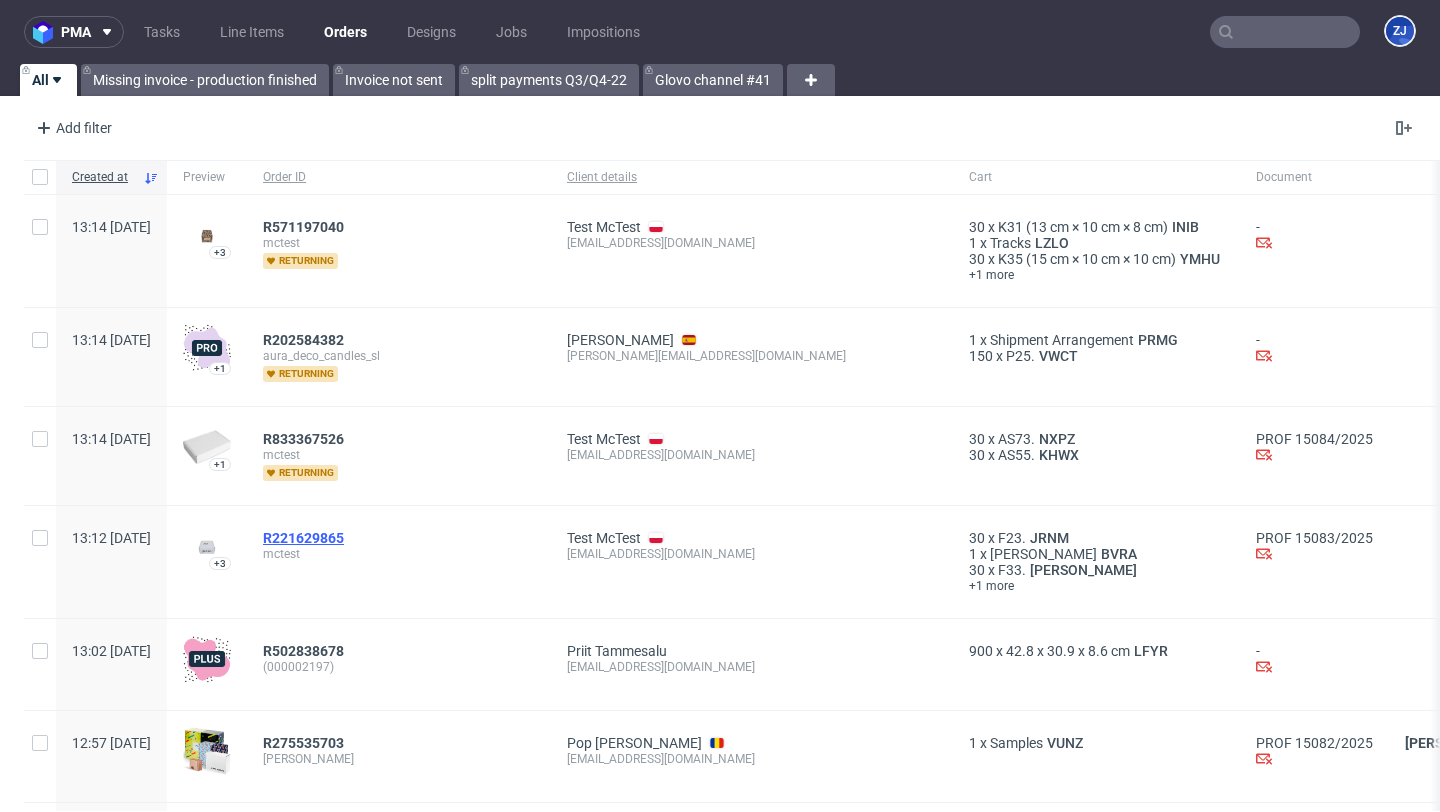 click on "R221629865" at bounding box center [303, 538] 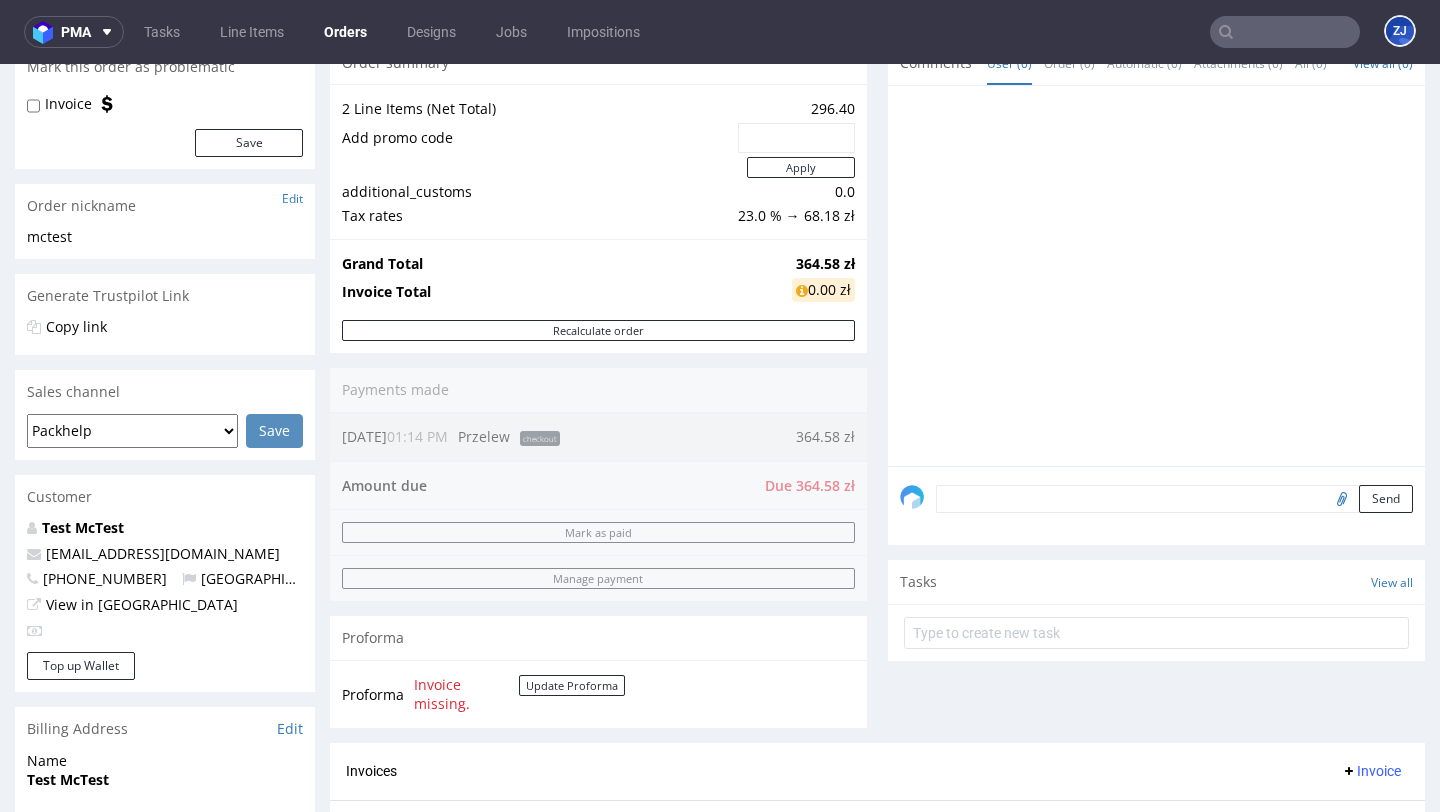 scroll, scrollTop: 729, scrollLeft: 0, axis: vertical 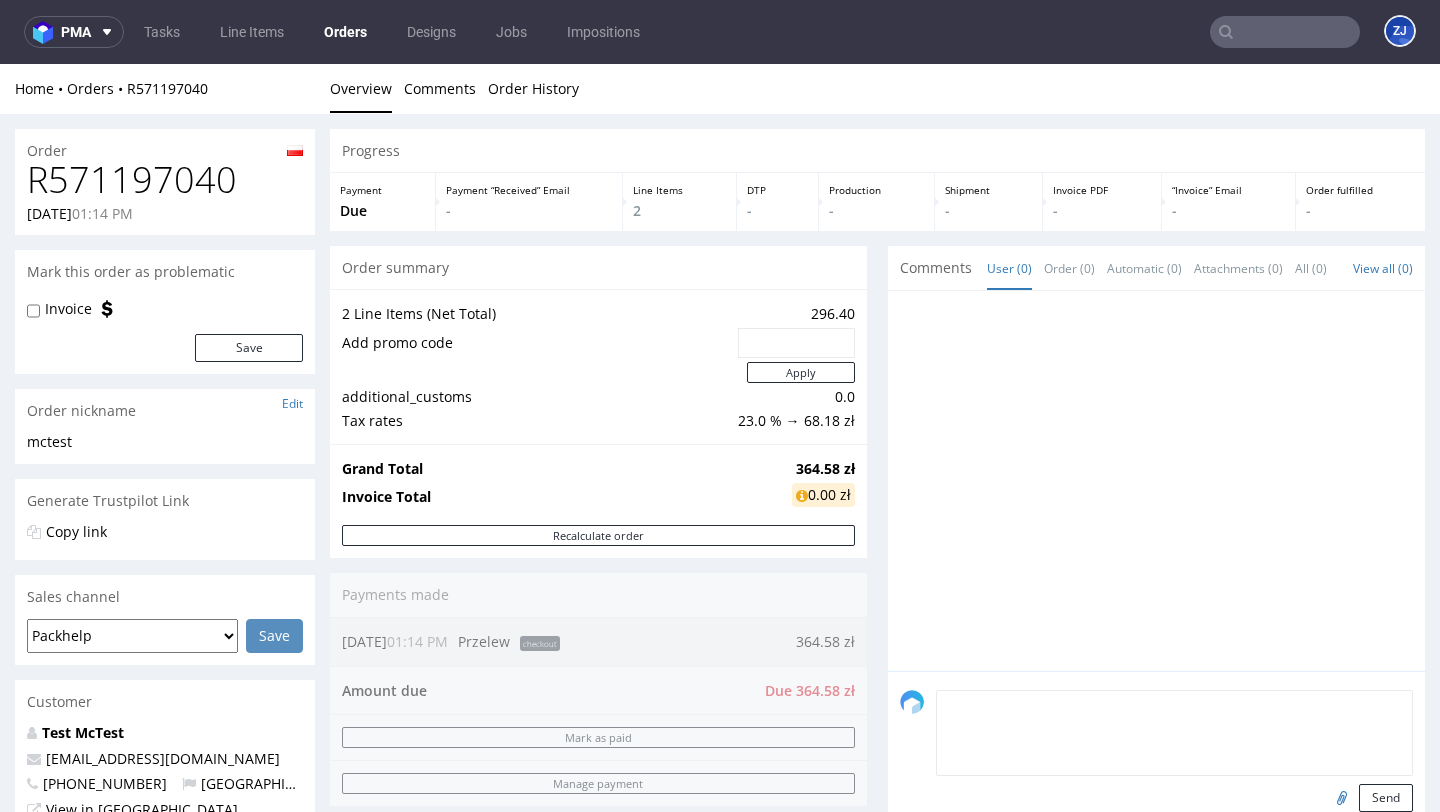 click at bounding box center (1174, 733) 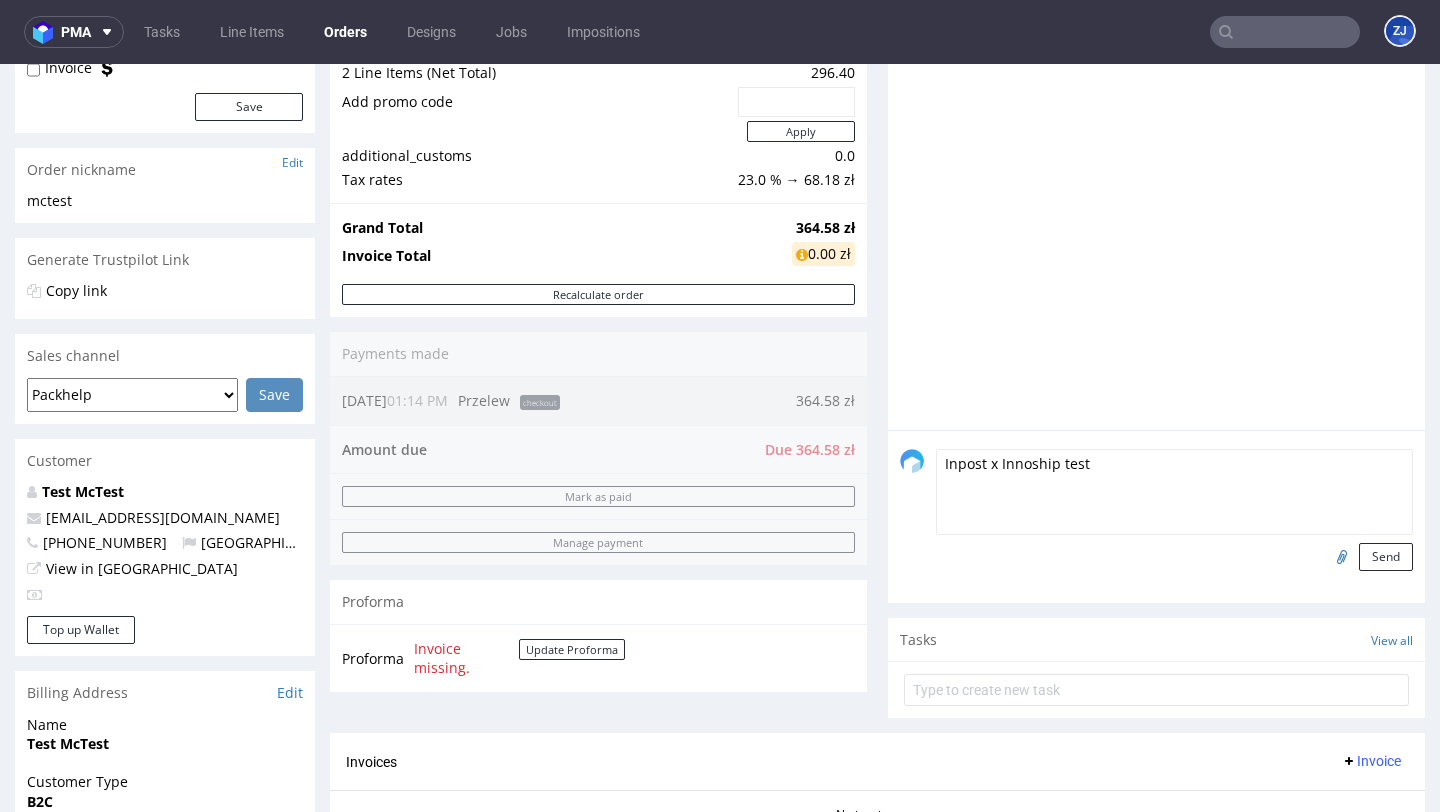 scroll, scrollTop: 265, scrollLeft: 0, axis: vertical 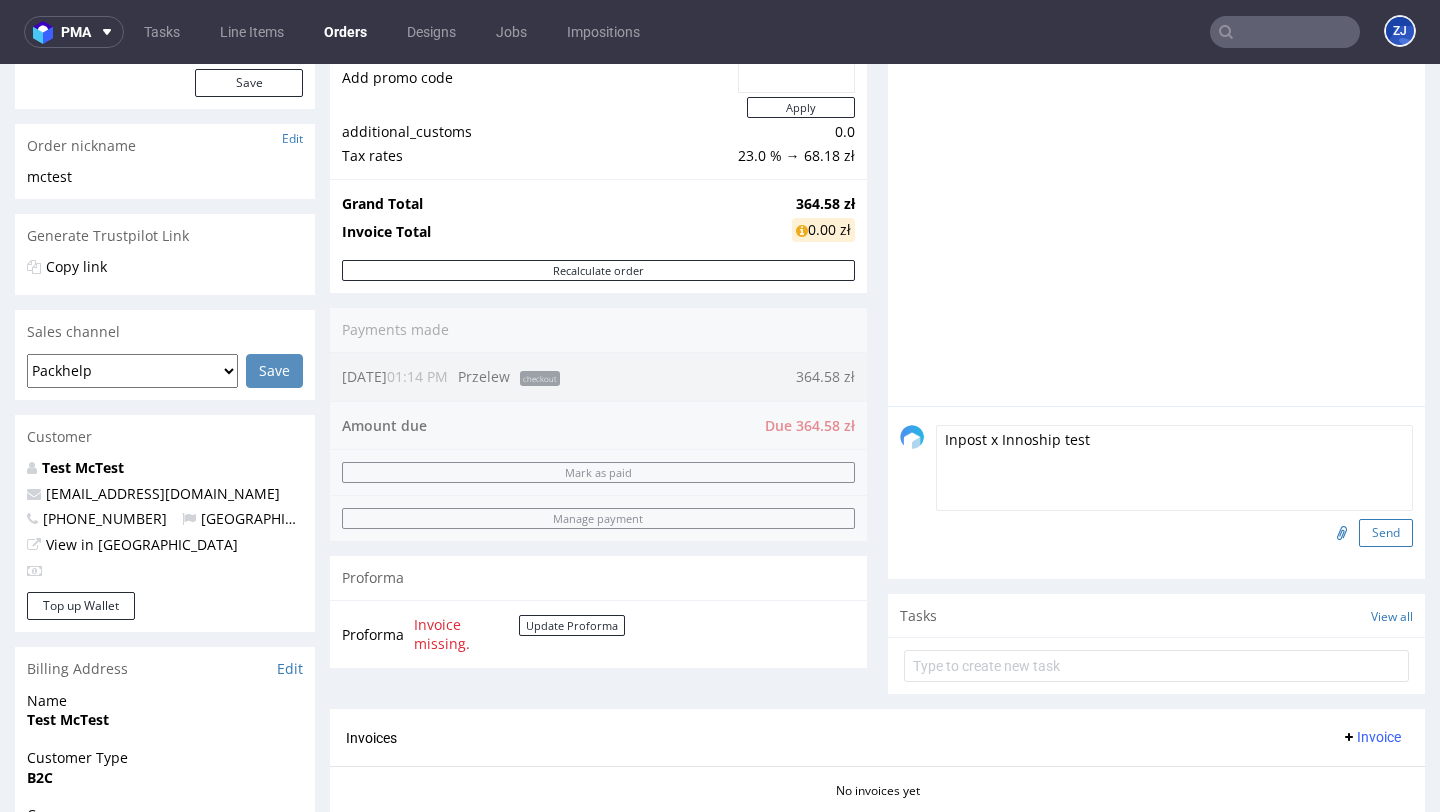 type on "Inpost x Innoship test" 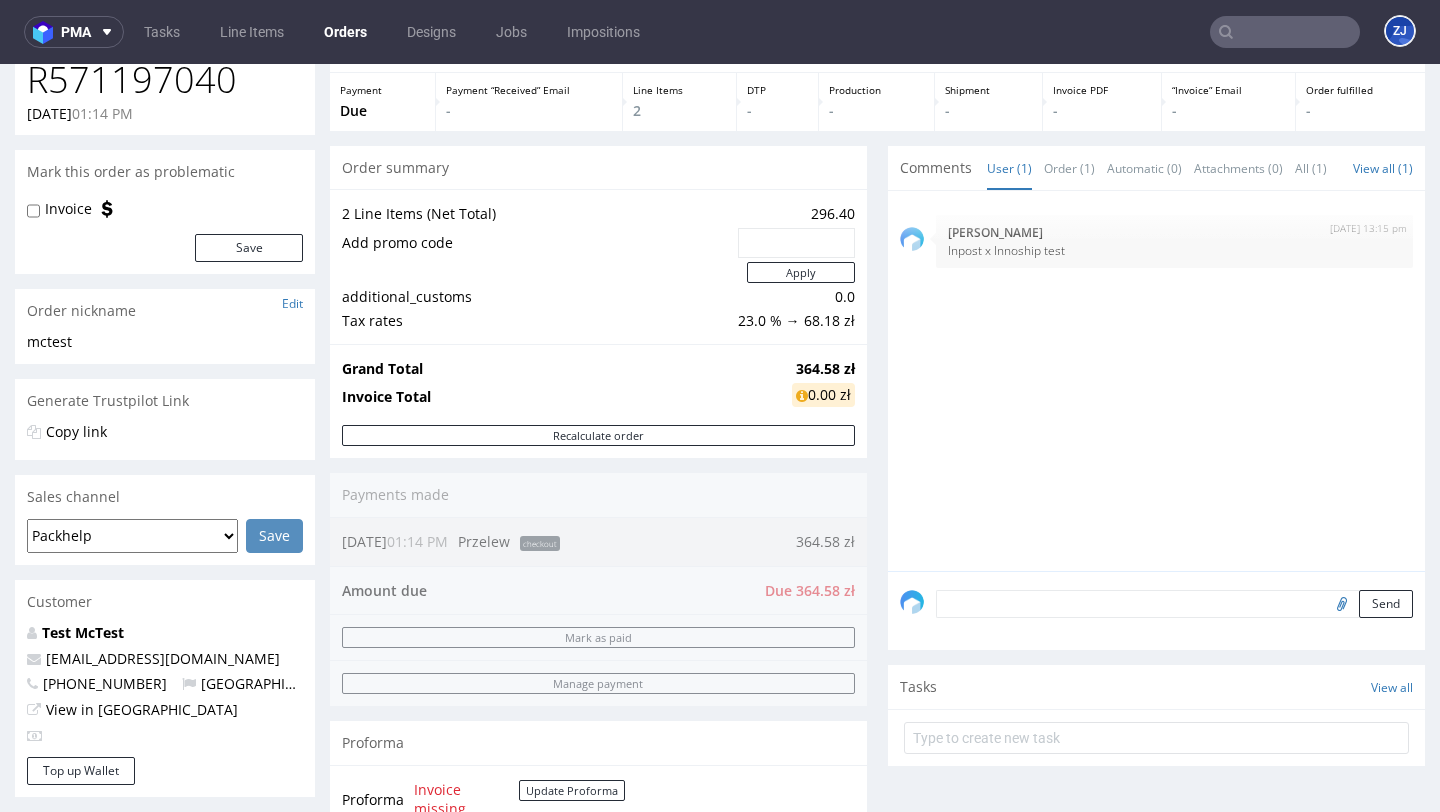 scroll, scrollTop: 0, scrollLeft: 0, axis: both 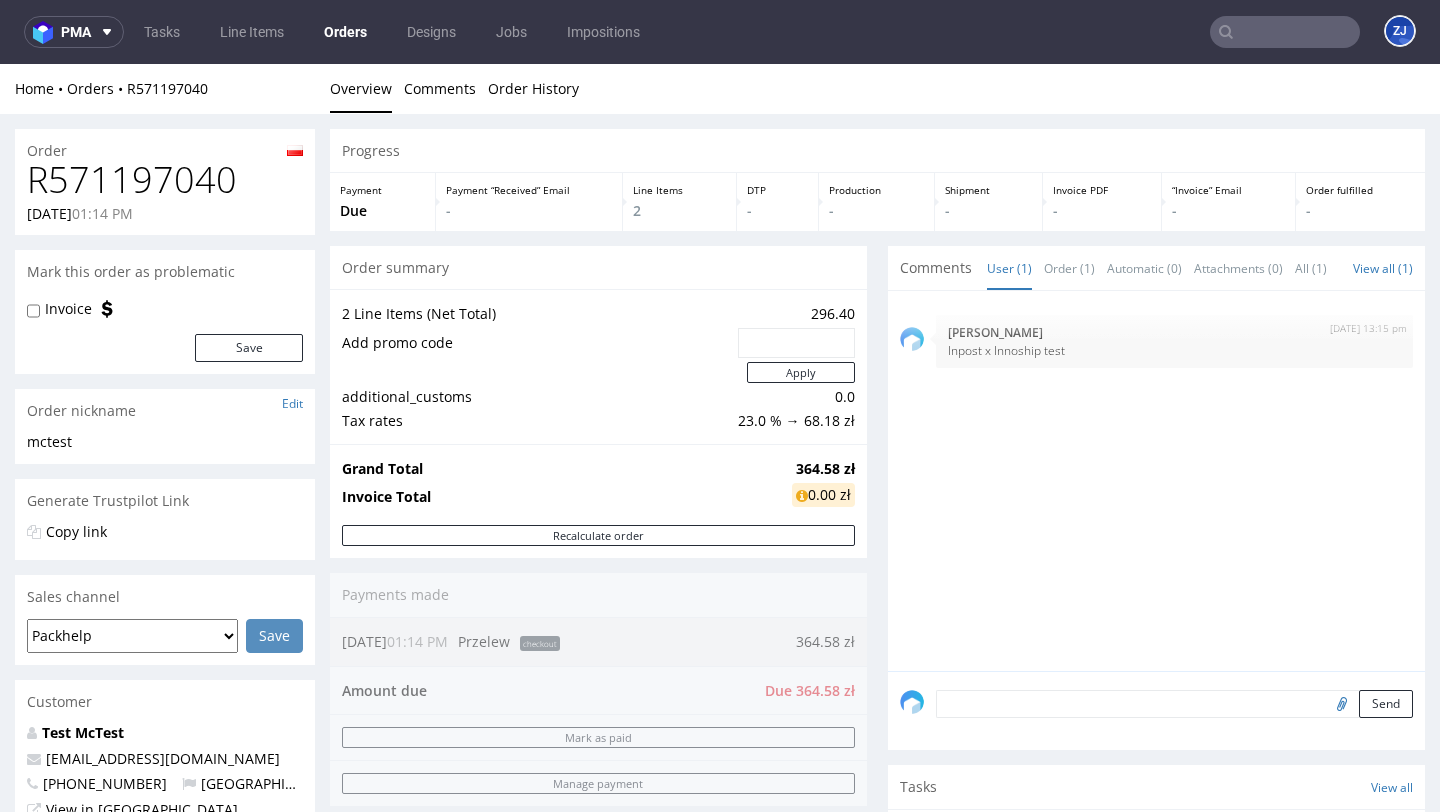 click on "R571197040" at bounding box center [165, 180] 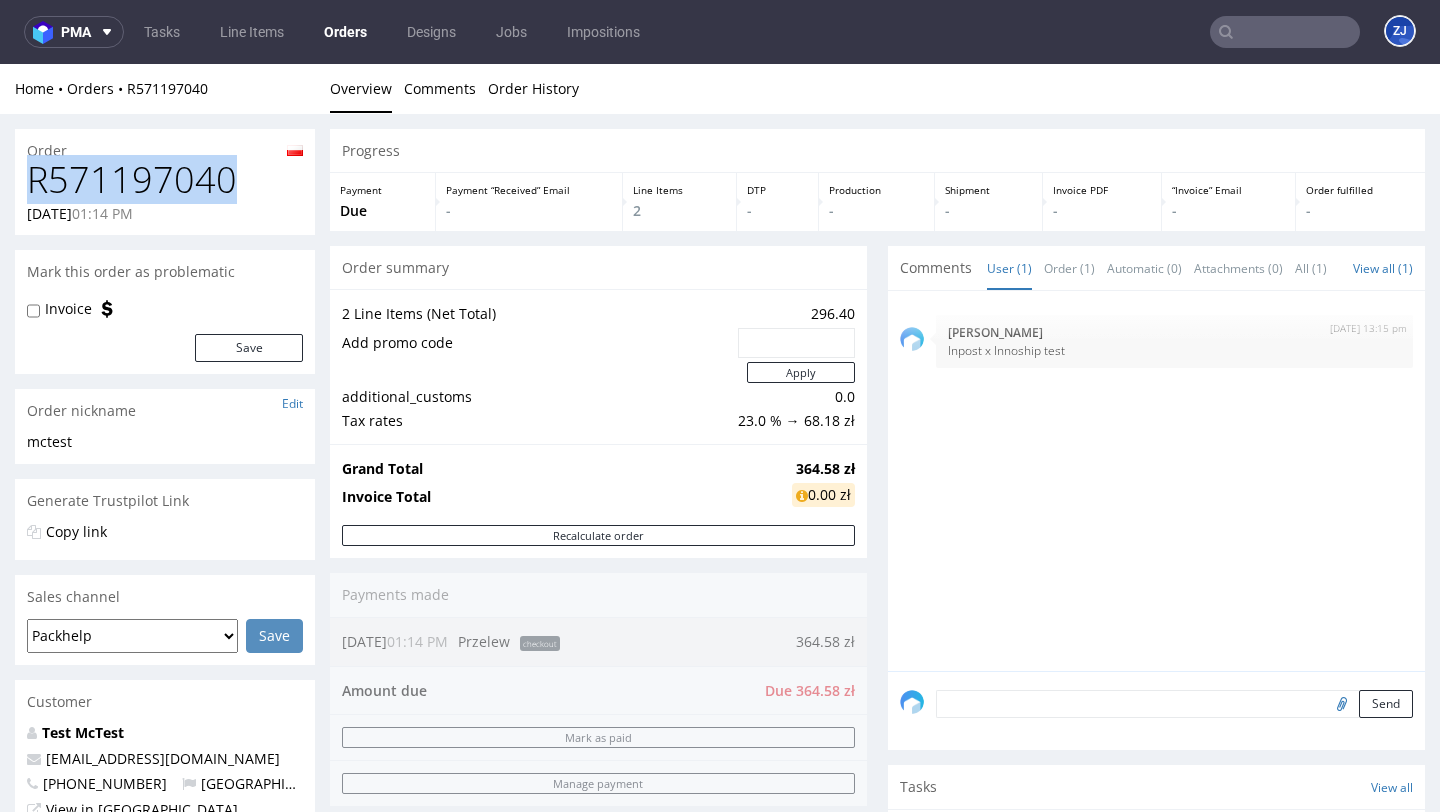click on "R571197040" at bounding box center (165, 180) 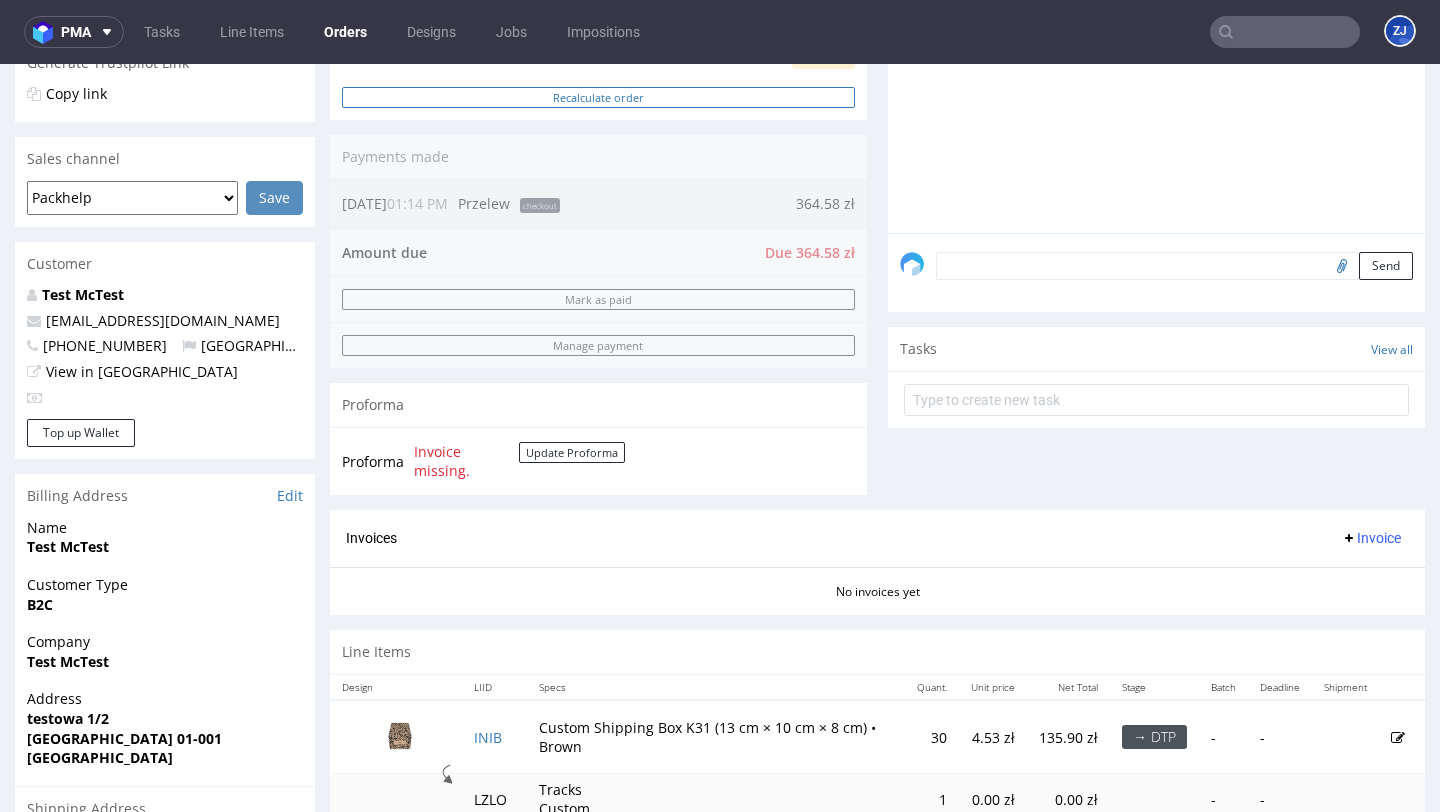 scroll, scrollTop: 729, scrollLeft: 0, axis: vertical 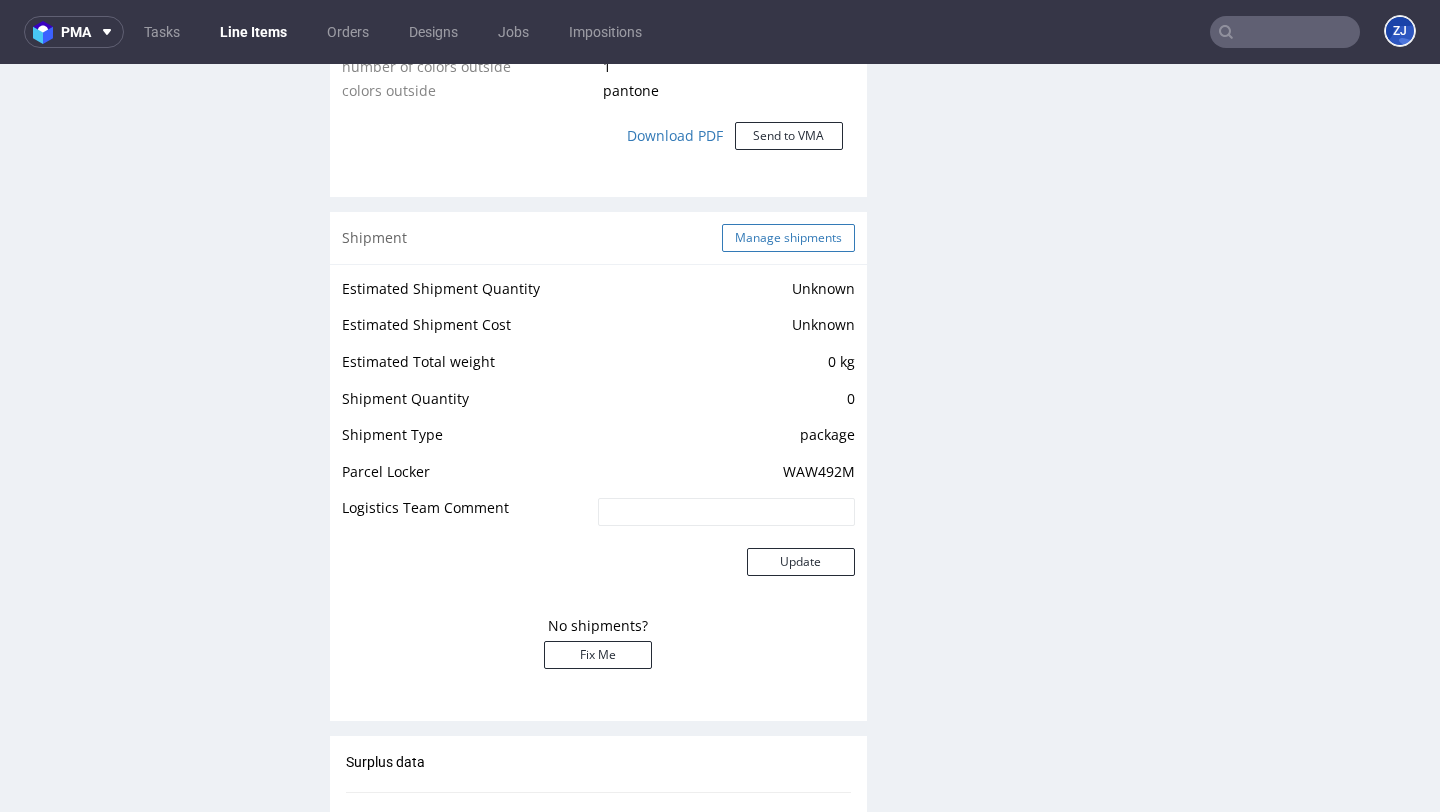 click on "Manage shipments" 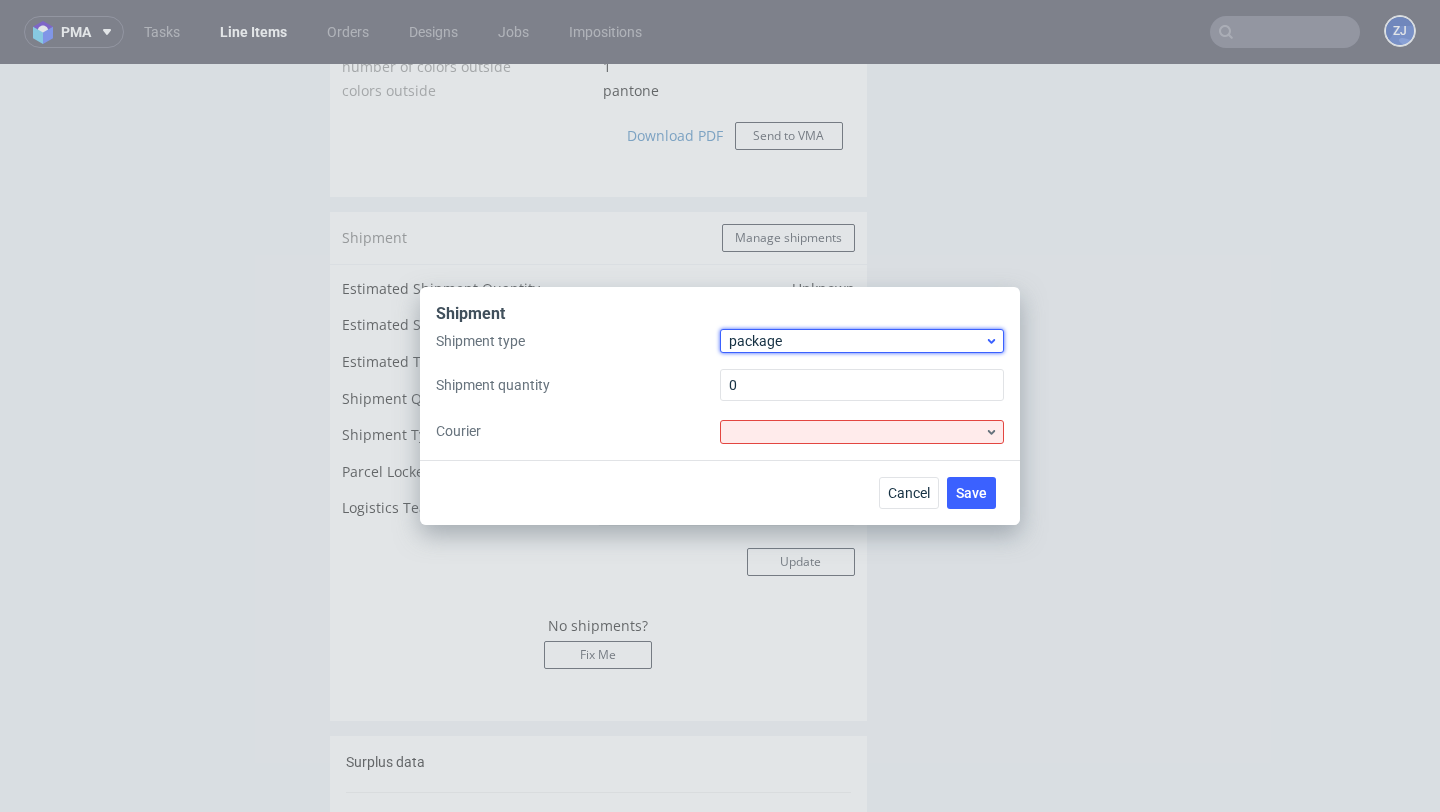 click on "package" at bounding box center [856, 341] 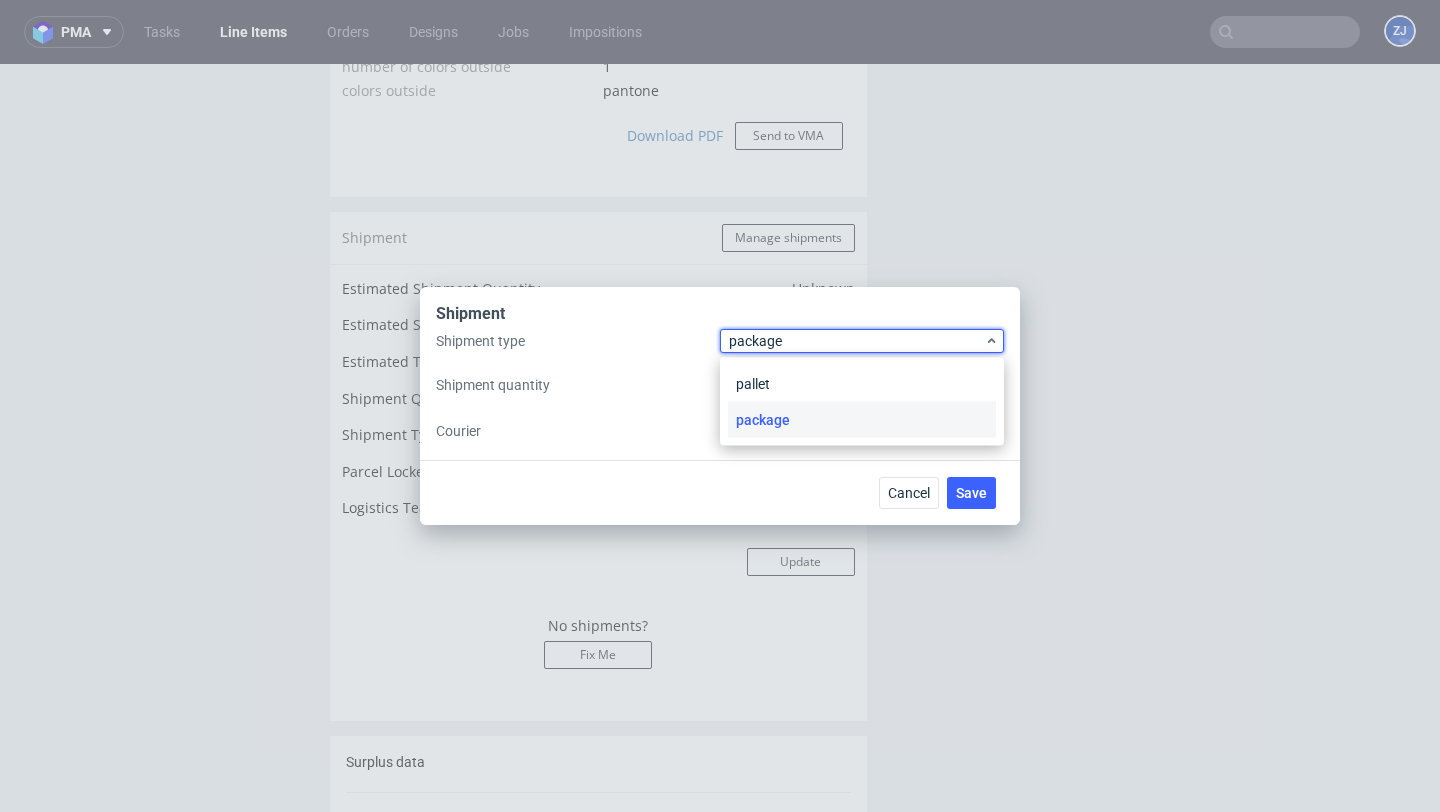 click on "Courier" at bounding box center (578, 431) 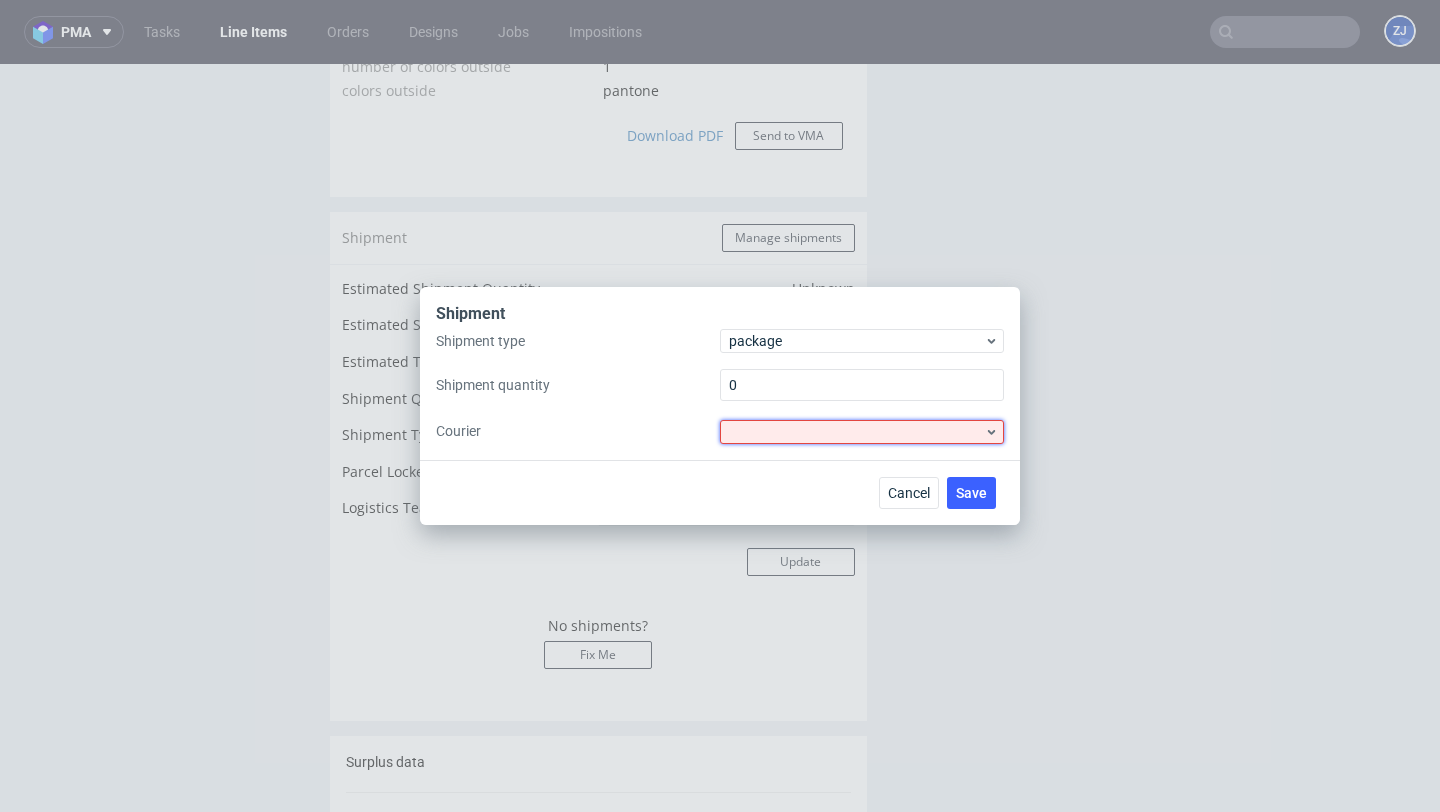 click at bounding box center [862, 432] 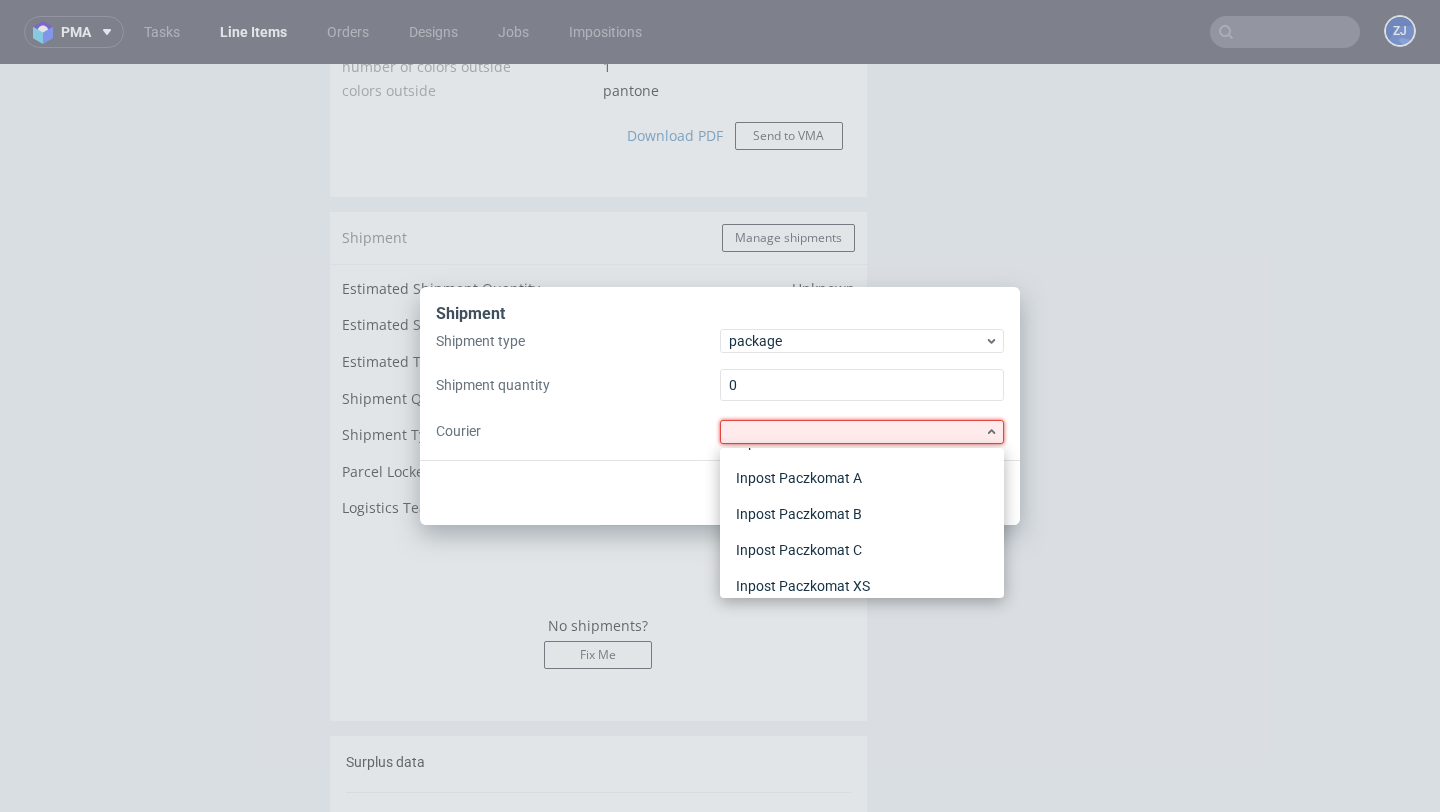 scroll, scrollTop: 149, scrollLeft: 0, axis: vertical 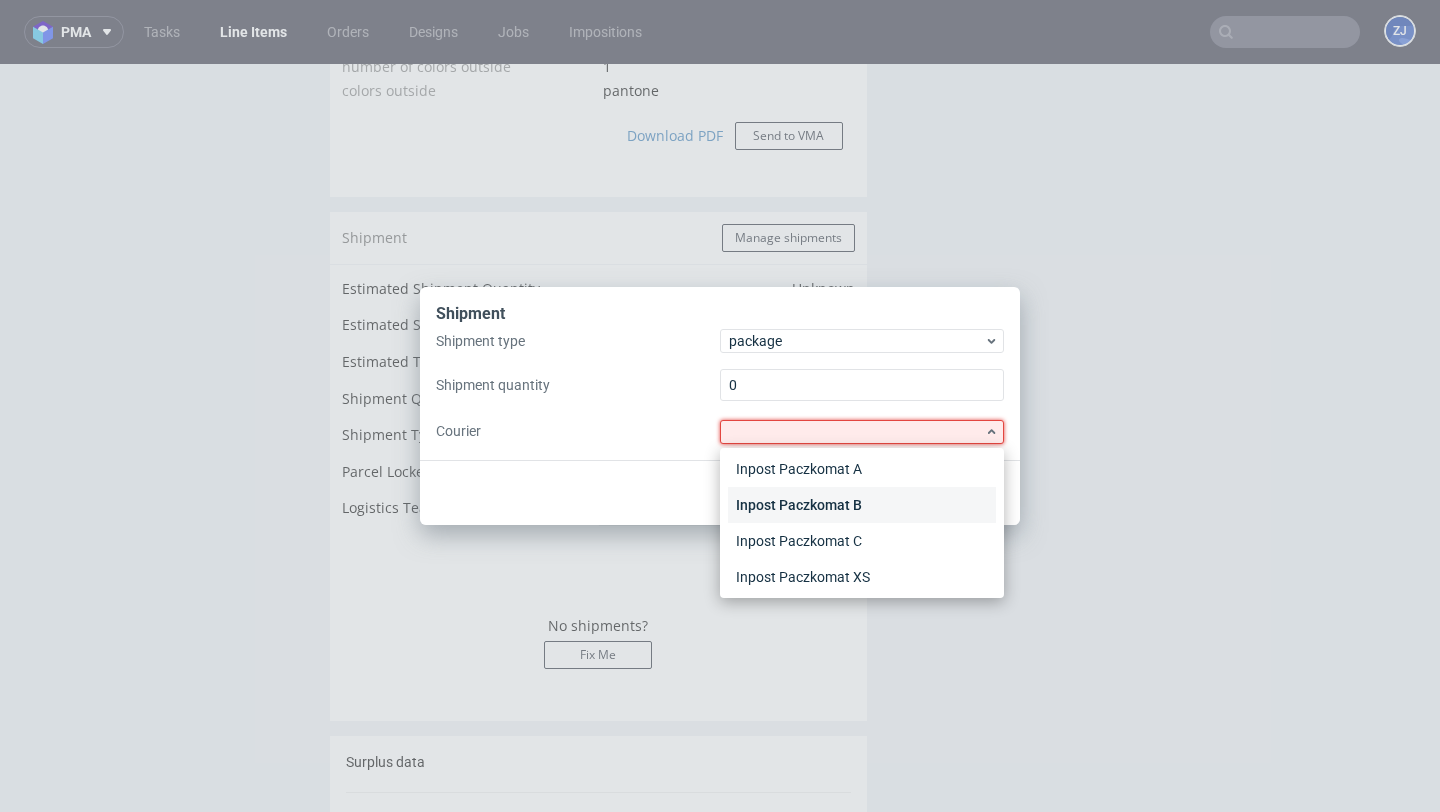 click on "Inpost Paczkomat B" at bounding box center (862, 505) 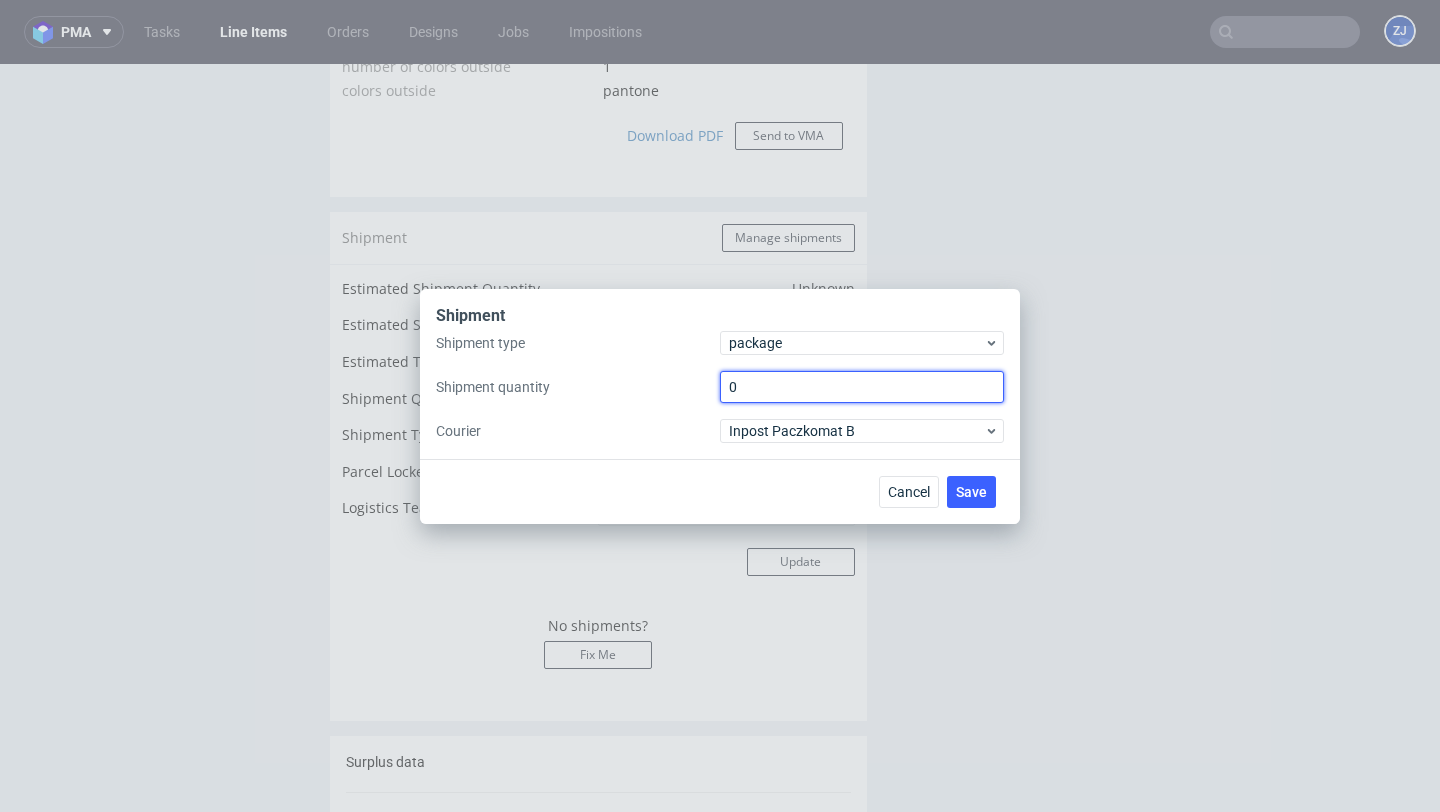 click on "0" at bounding box center (862, 387) 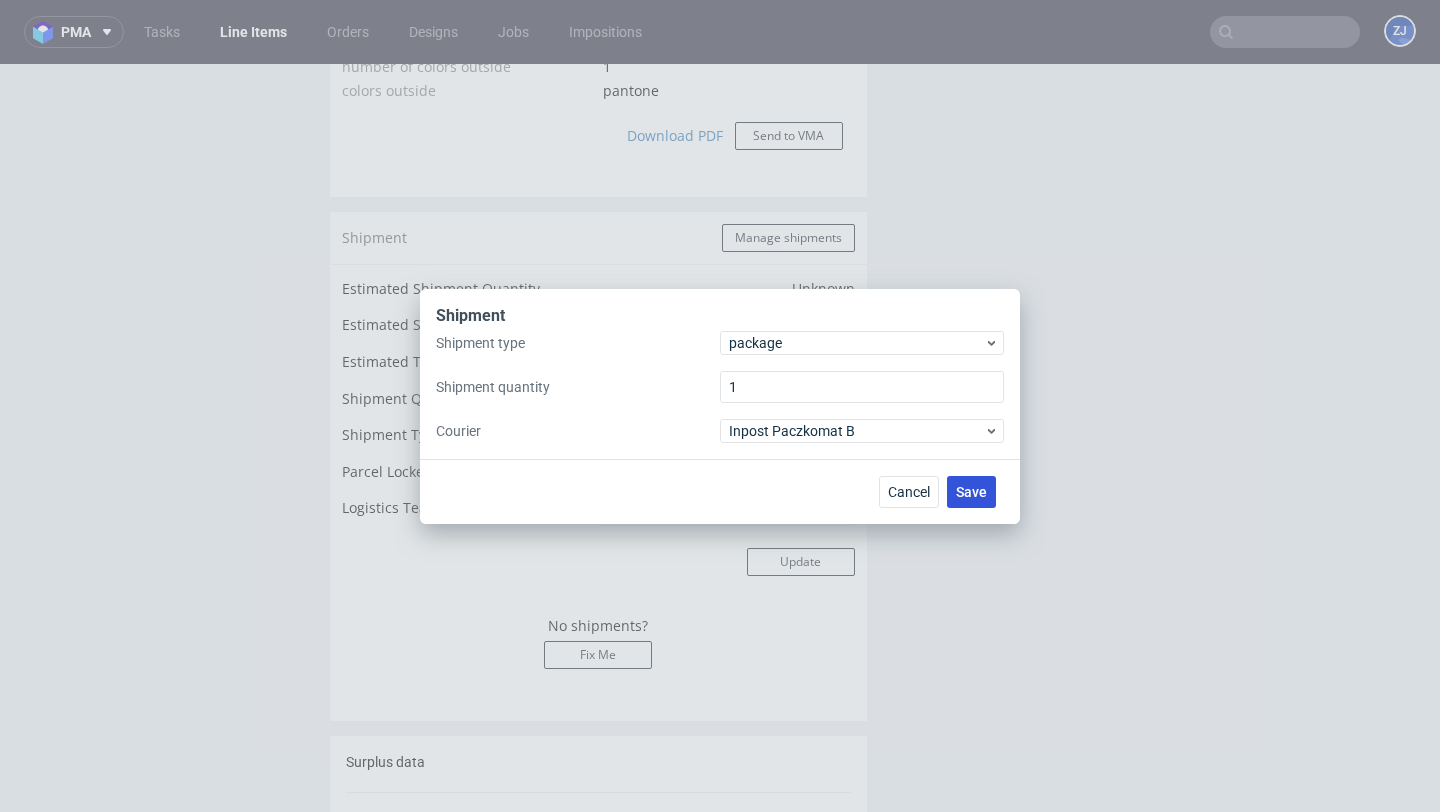 click on "Save" at bounding box center (971, 492) 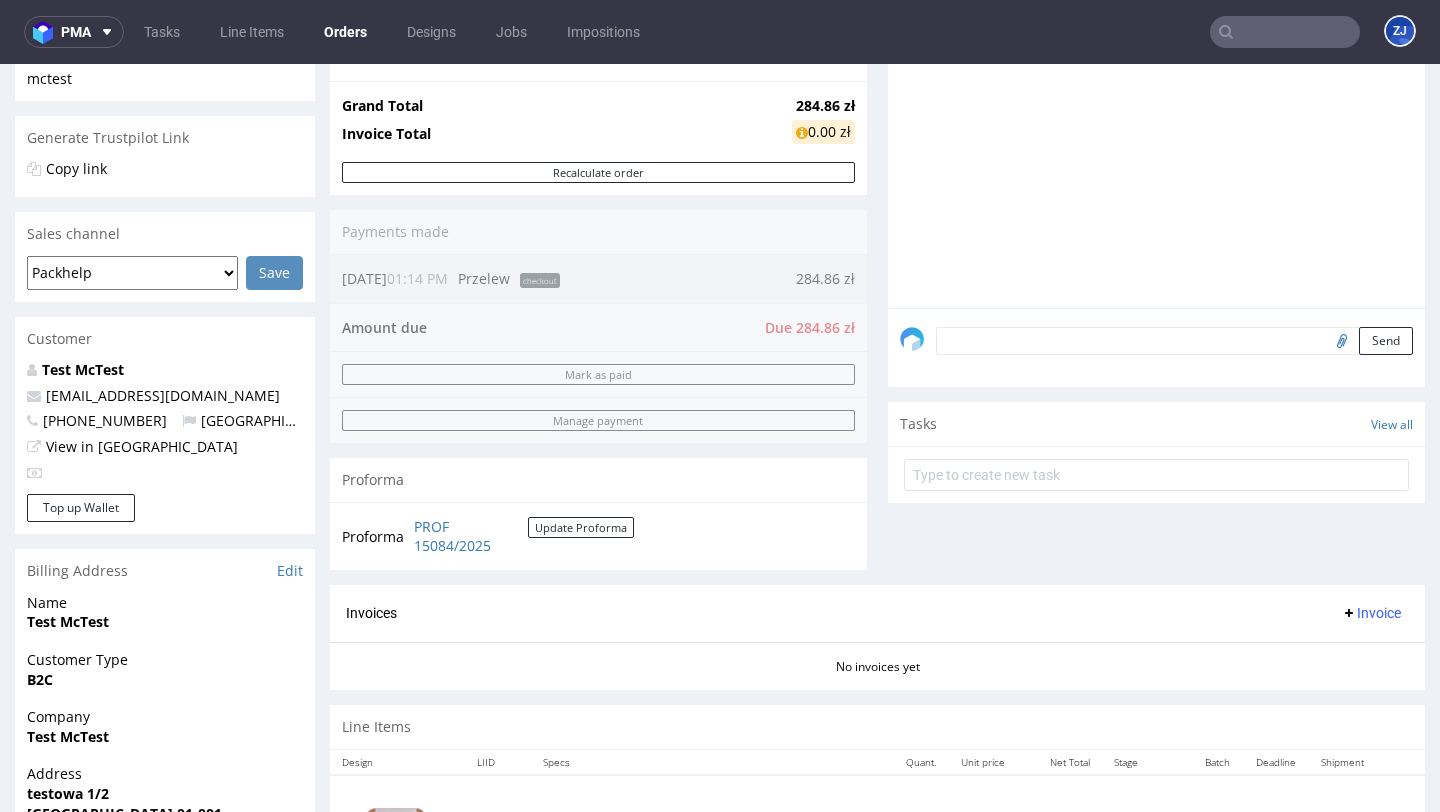 scroll, scrollTop: 180, scrollLeft: 0, axis: vertical 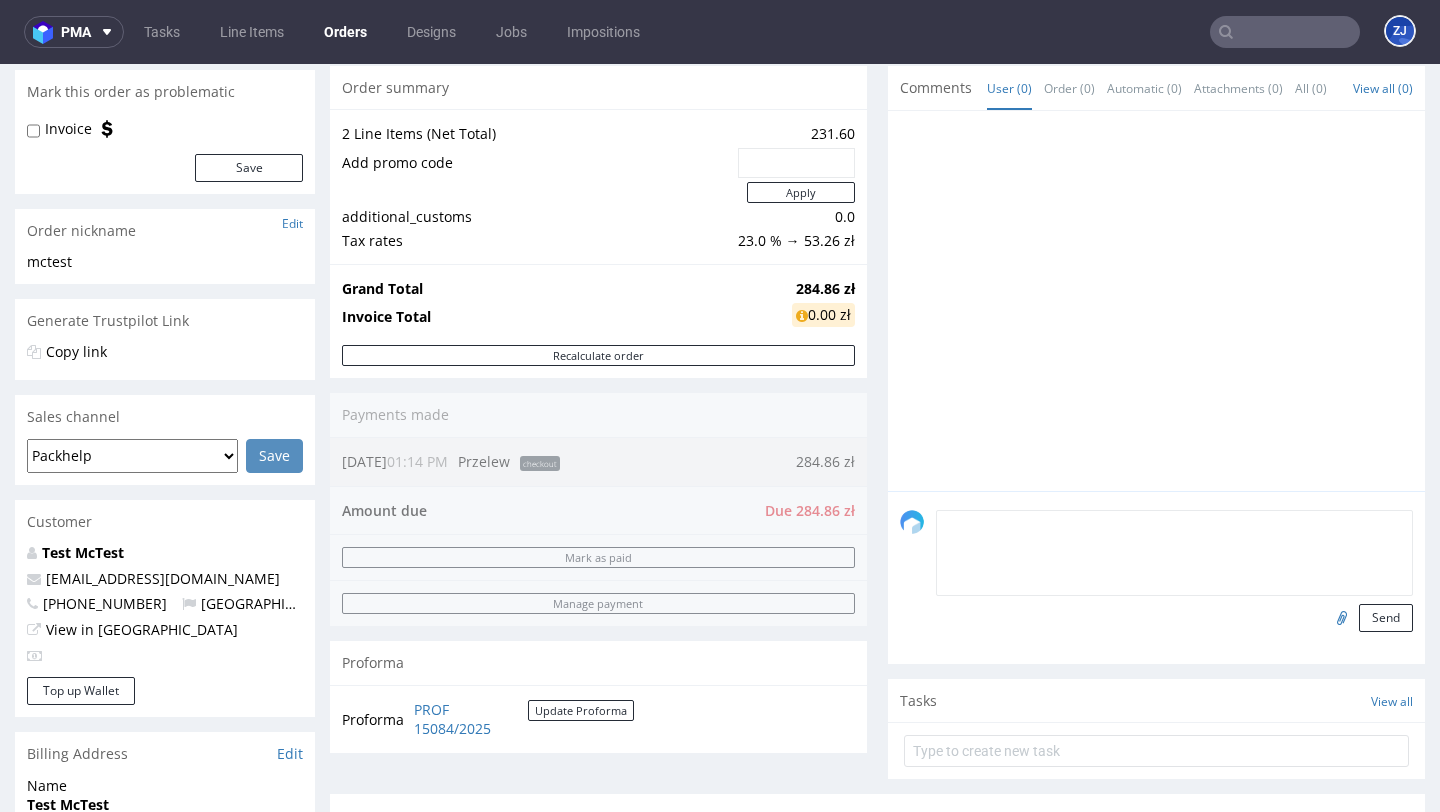 click at bounding box center (1174, 553) 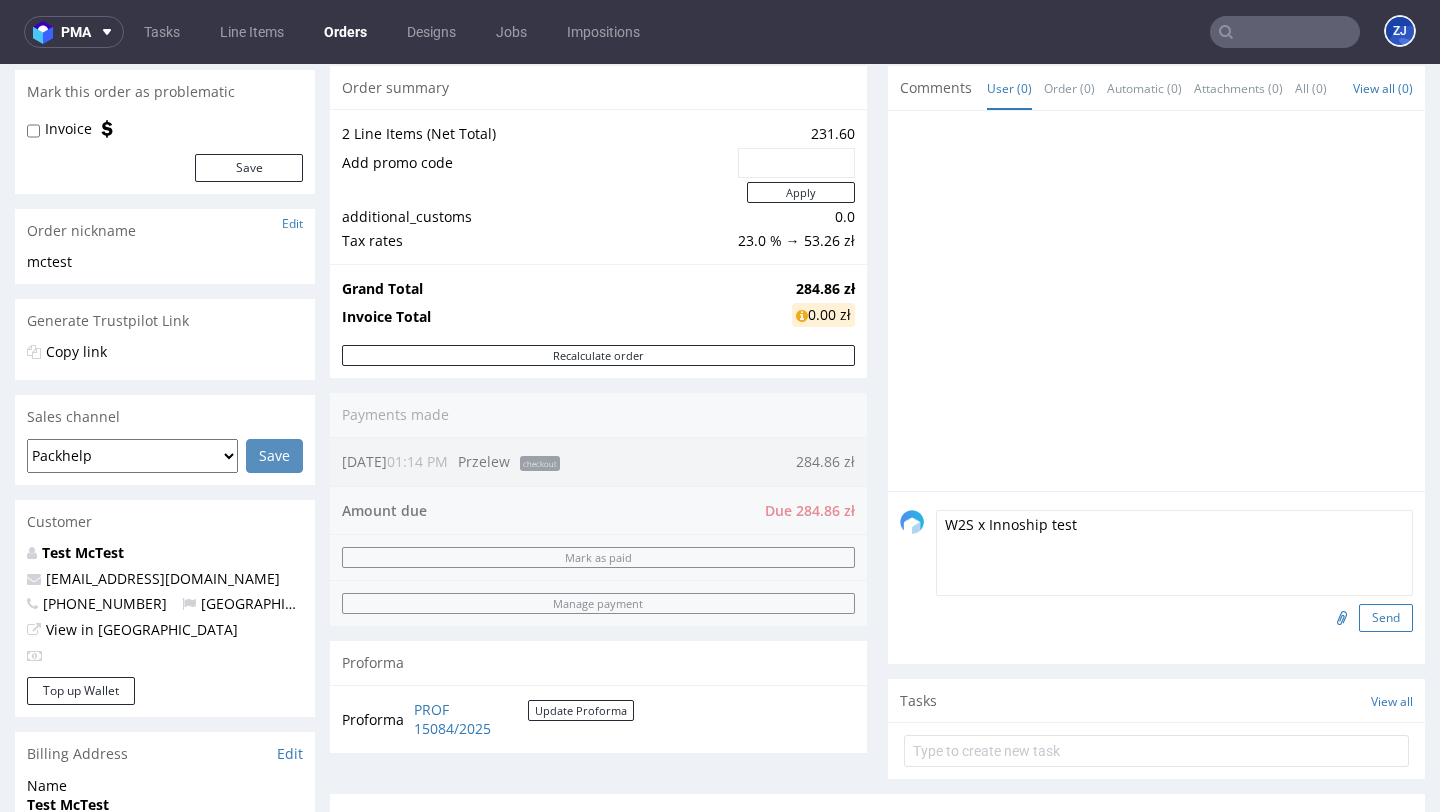 type on "W2S x Innoship test" 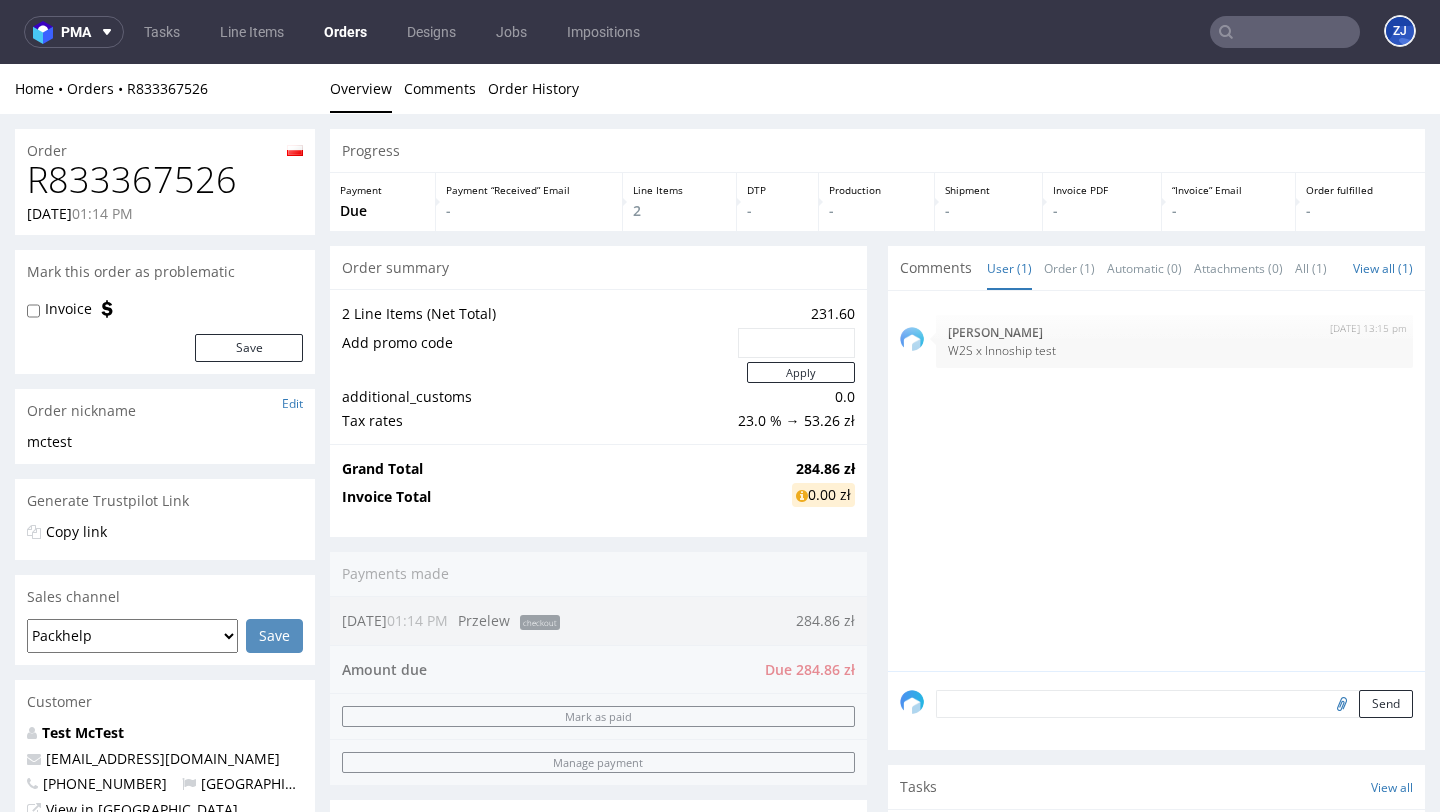 scroll, scrollTop: 0, scrollLeft: 0, axis: both 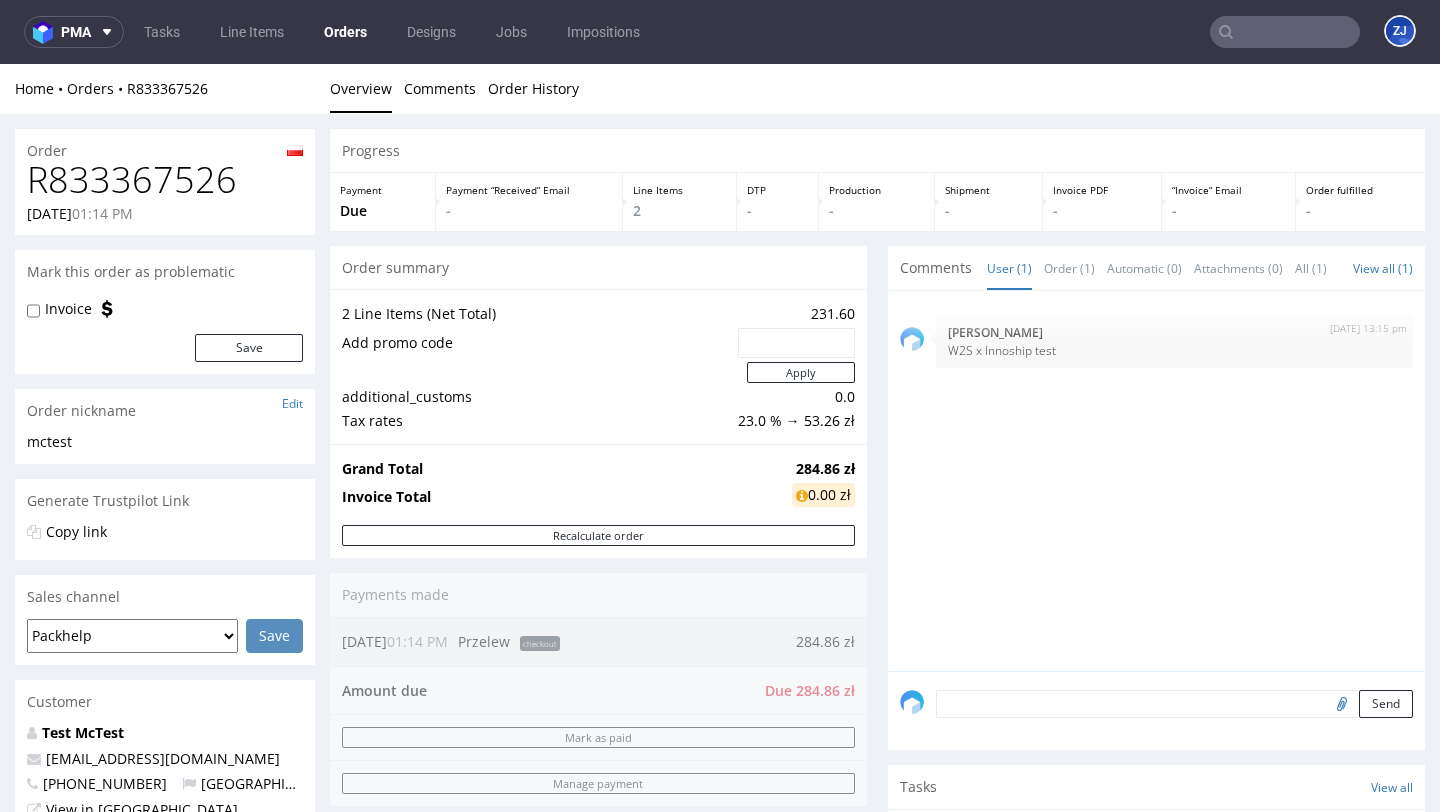 click on "R833367526" at bounding box center [165, 180] 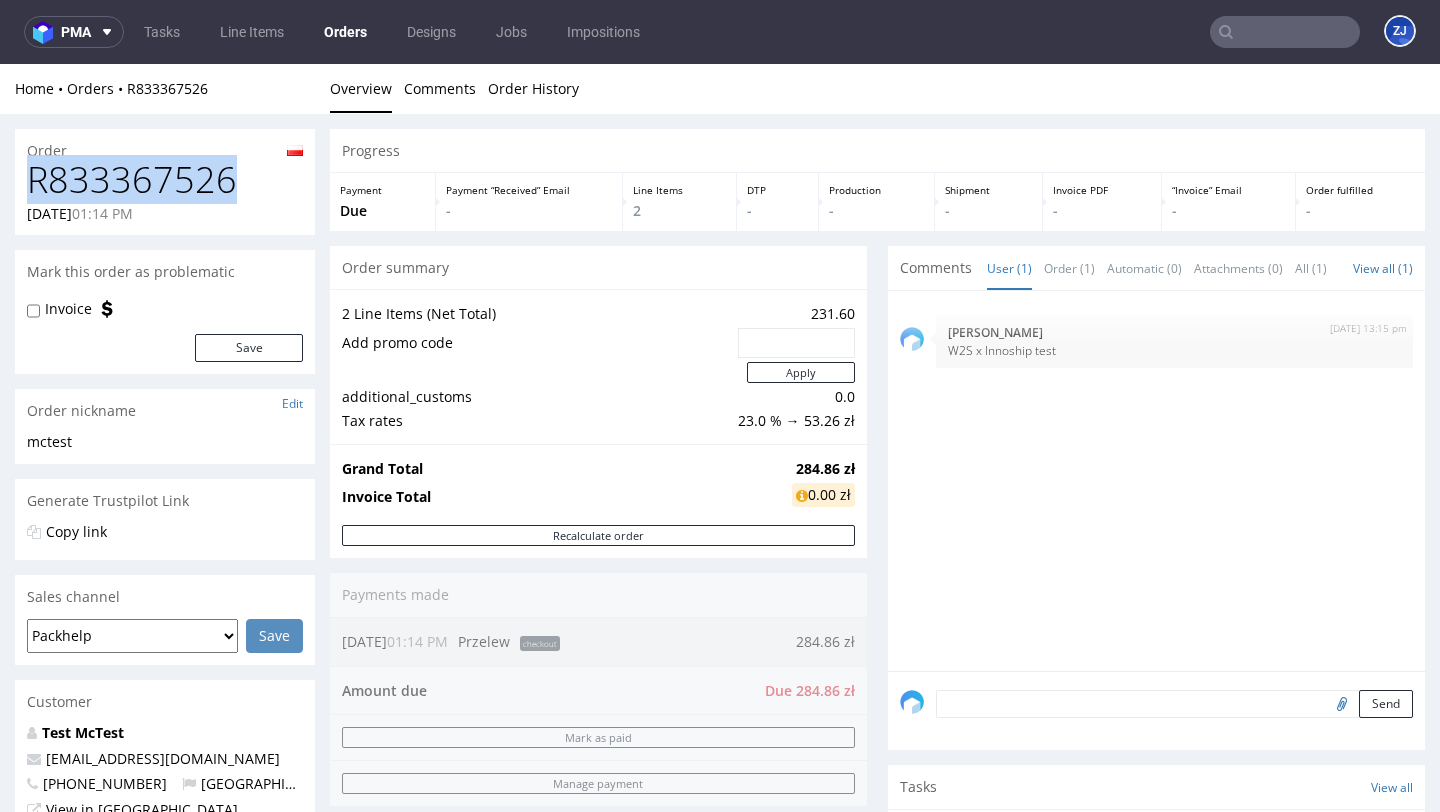 click on "R833367526" at bounding box center [165, 180] 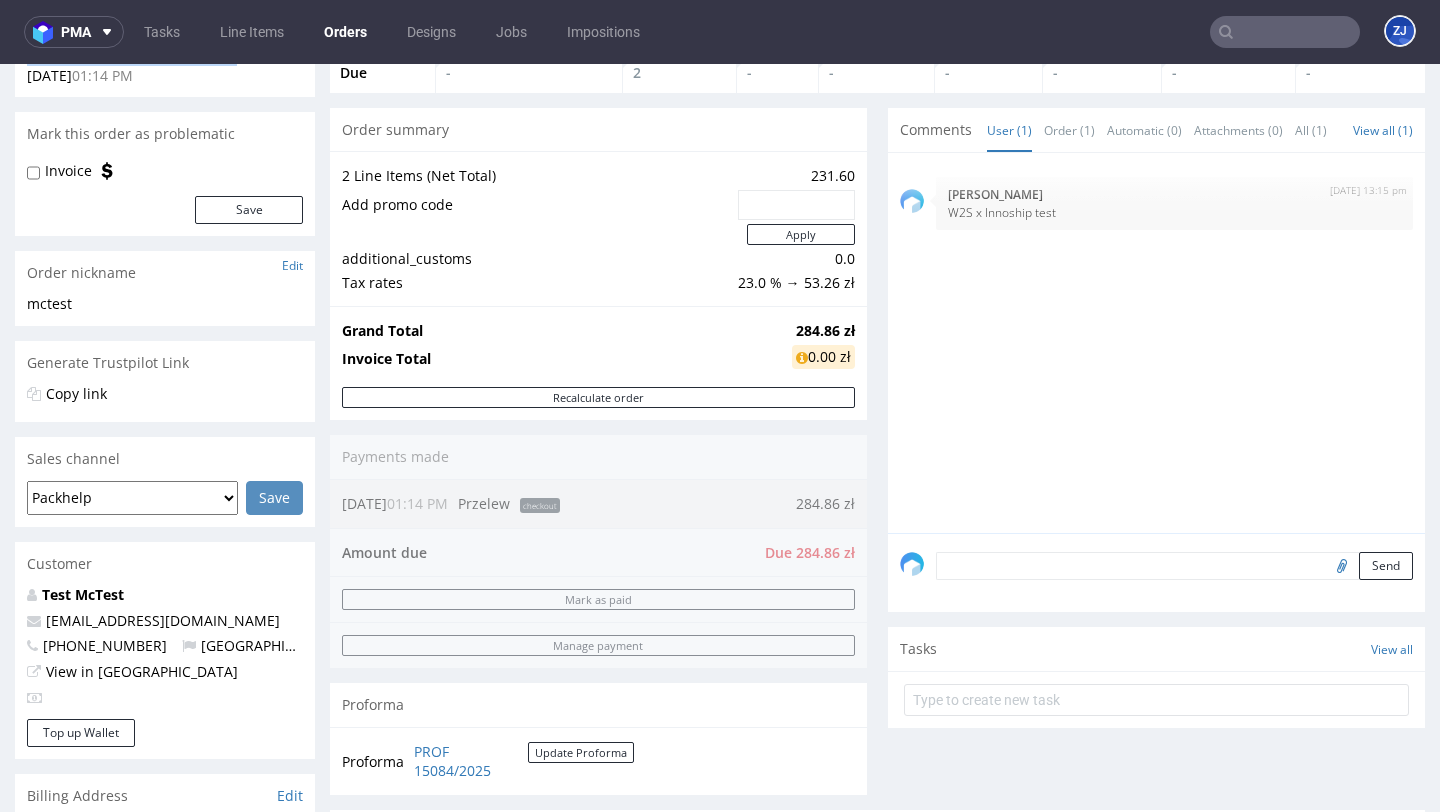 scroll, scrollTop: 729, scrollLeft: 0, axis: vertical 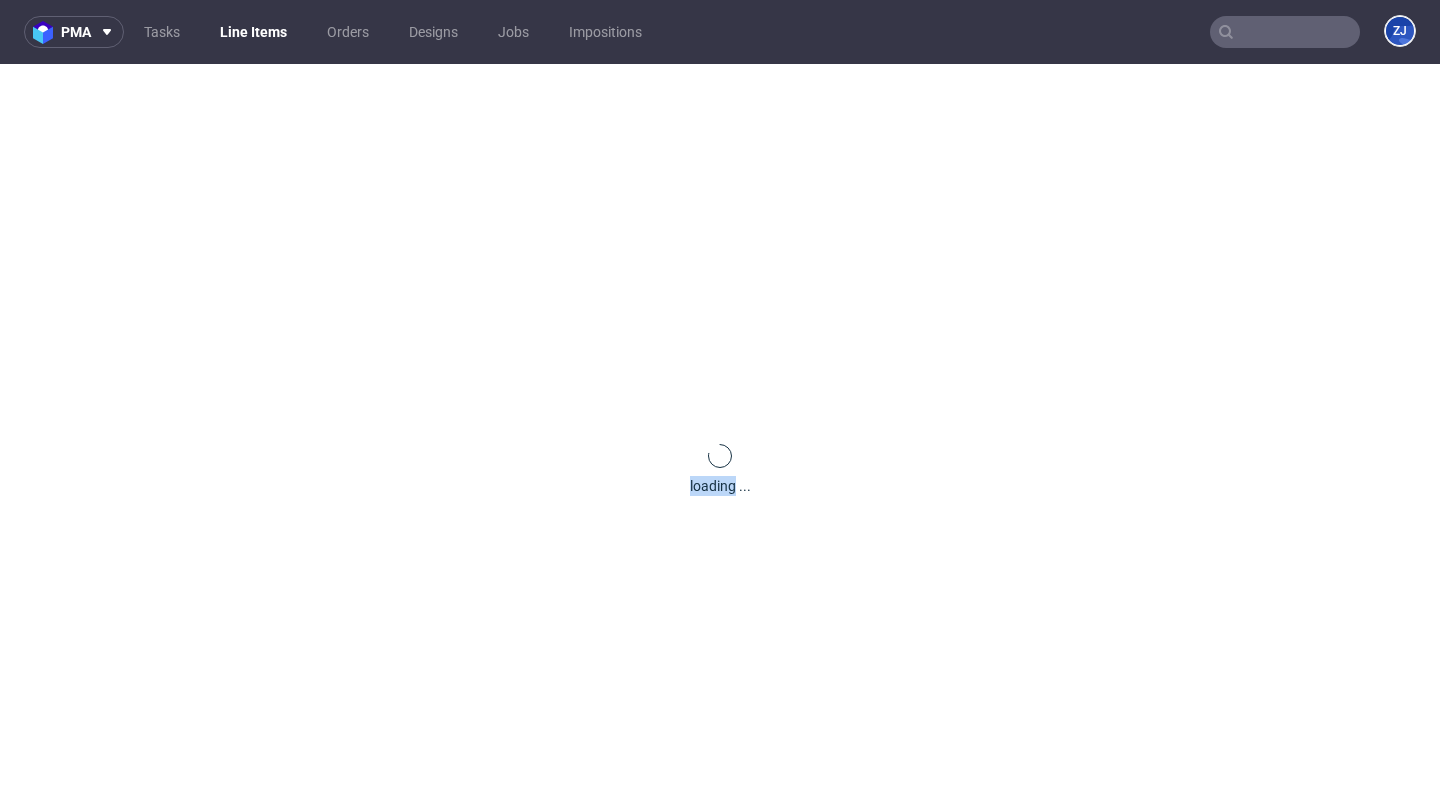 click on "loading ..." at bounding box center (720, 470) 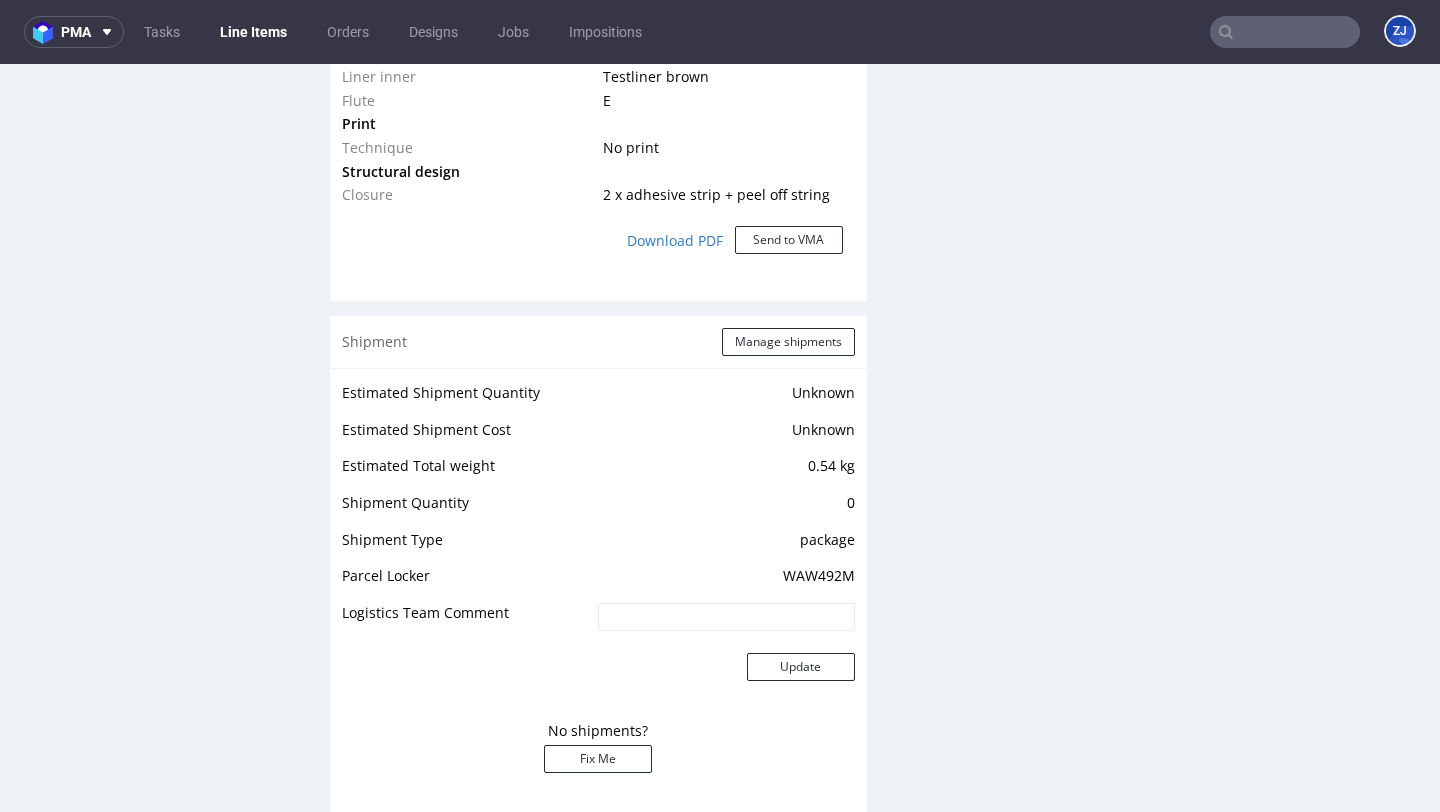 scroll, scrollTop: 1816, scrollLeft: 0, axis: vertical 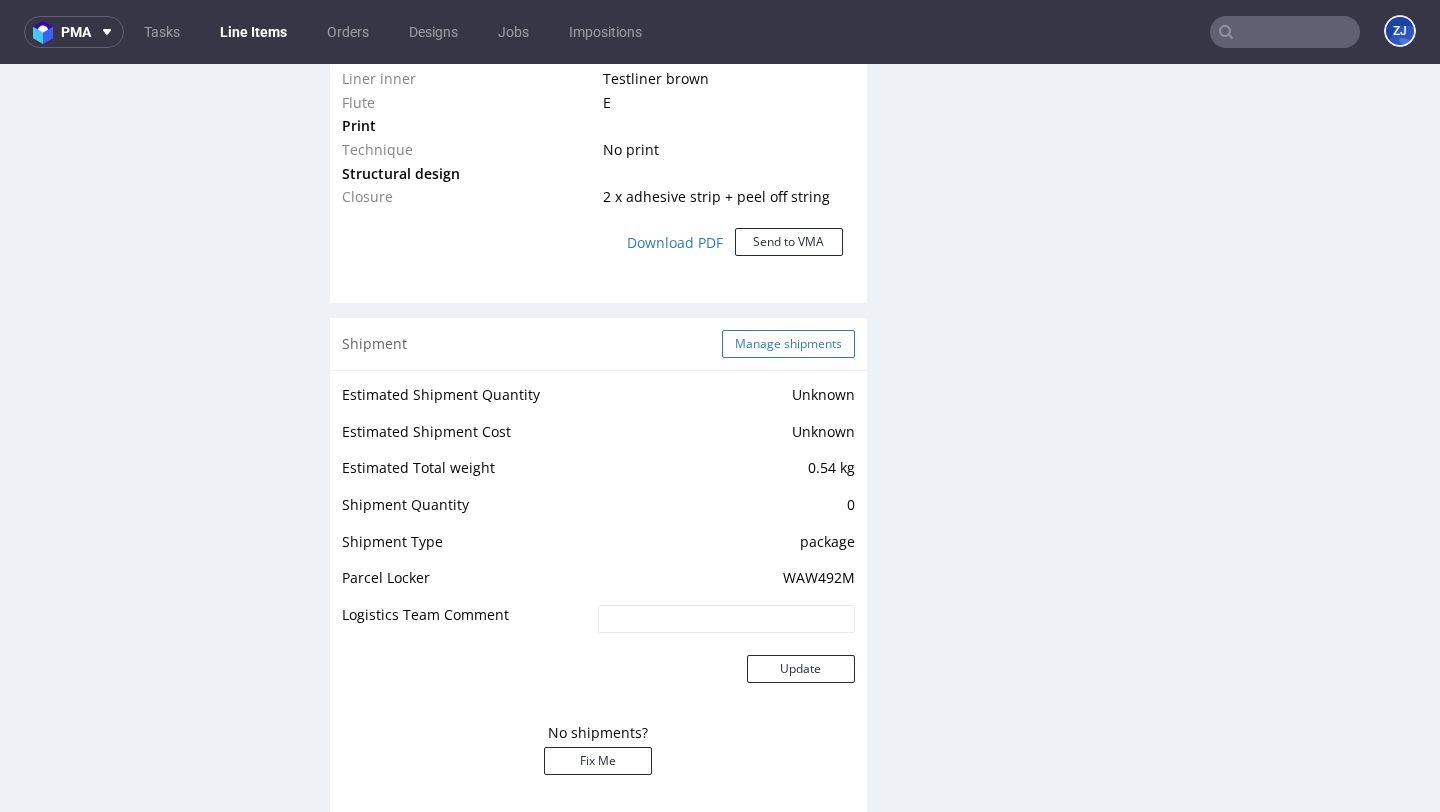 click on "Manage shipments" at bounding box center [788, 344] 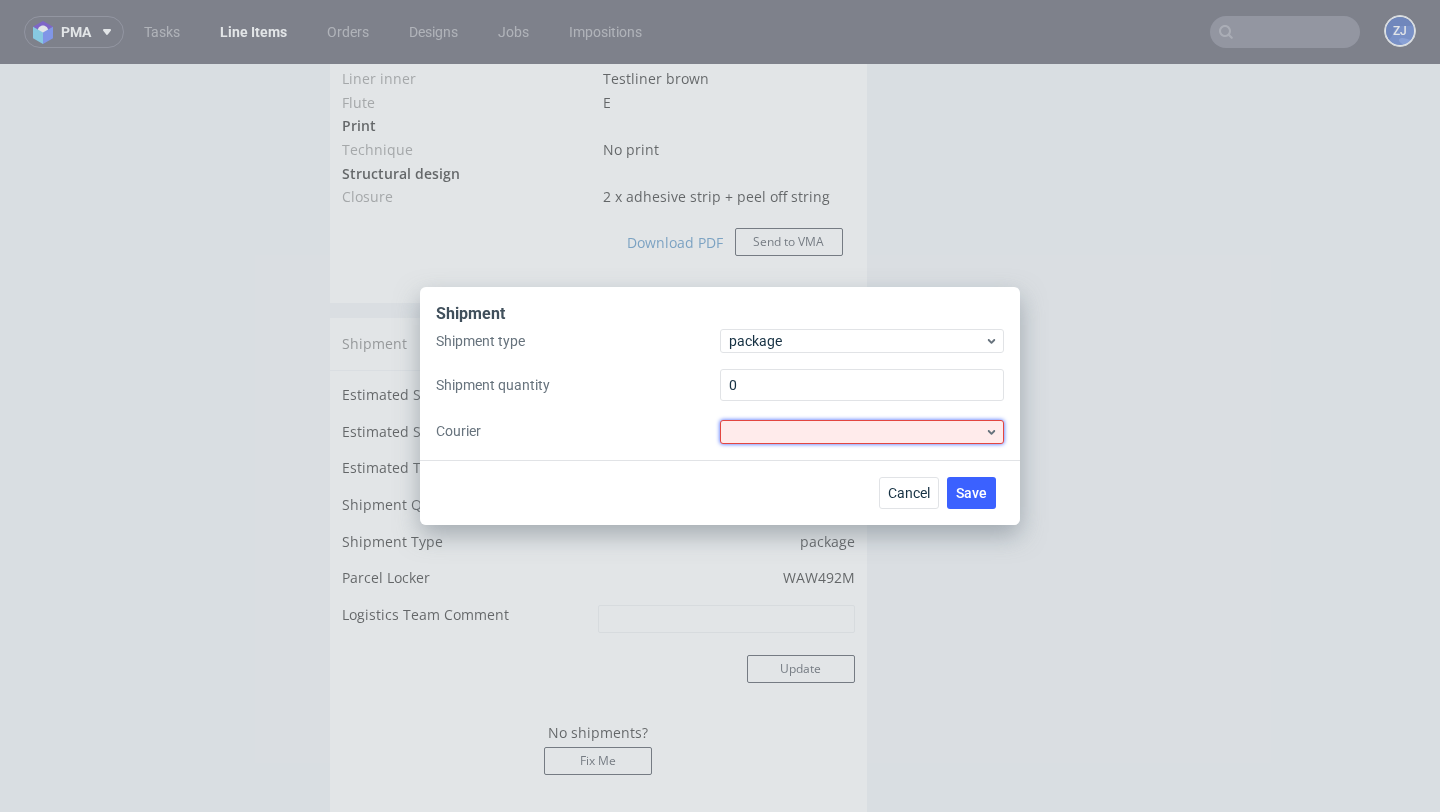 click at bounding box center [862, 432] 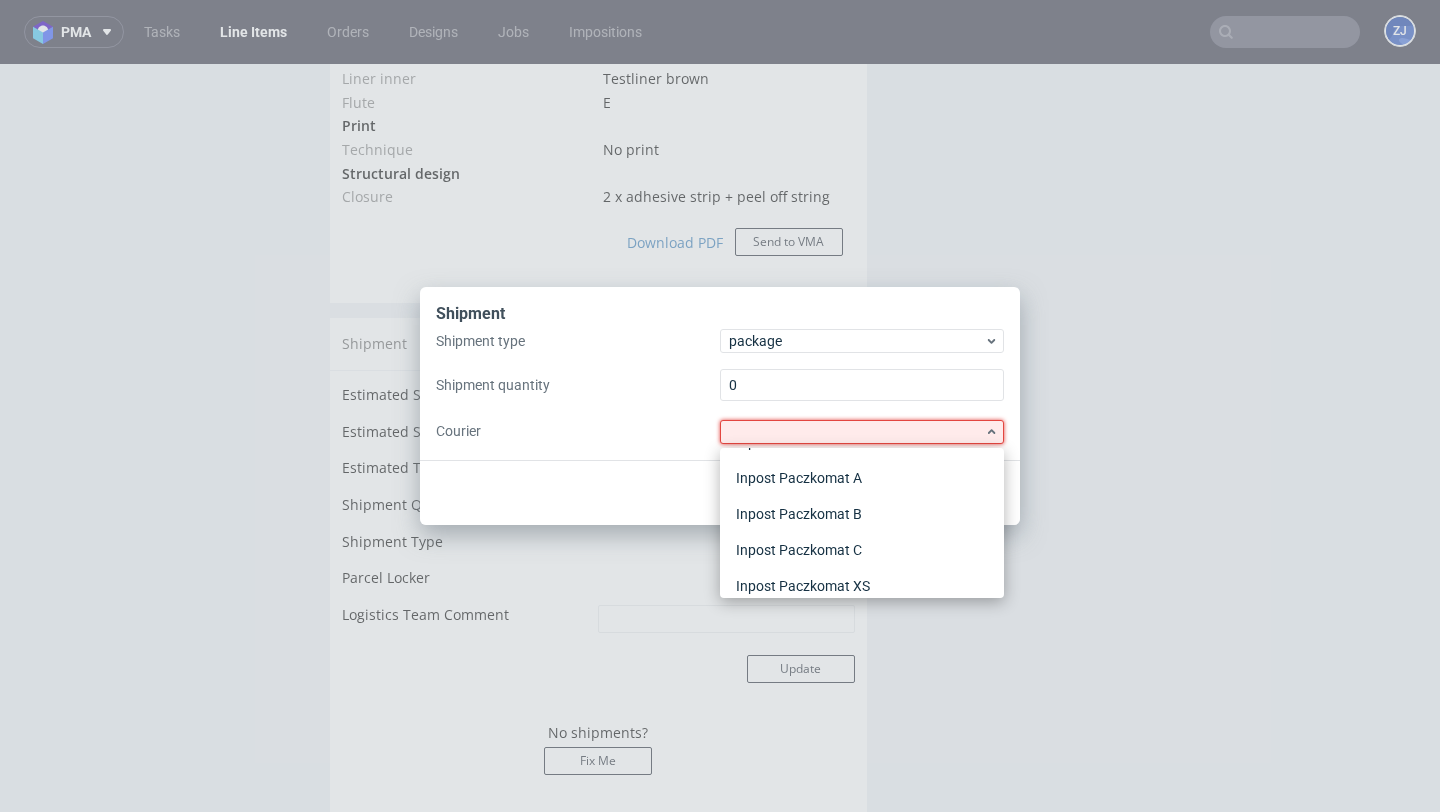 scroll, scrollTop: 154, scrollLeft: 0, axis: vertical 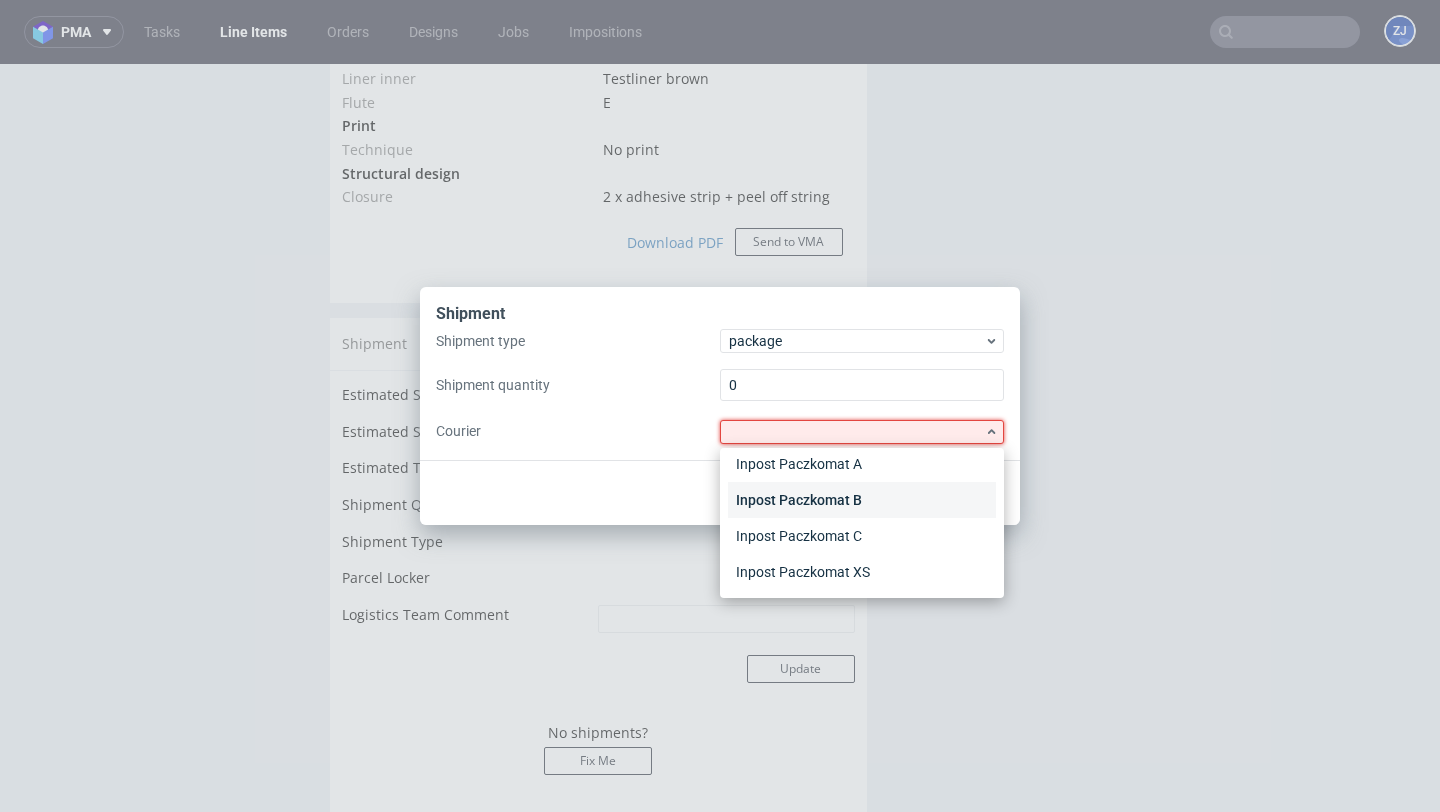click on "Inpost Paczkomat B" at bounding box center [862, 500] 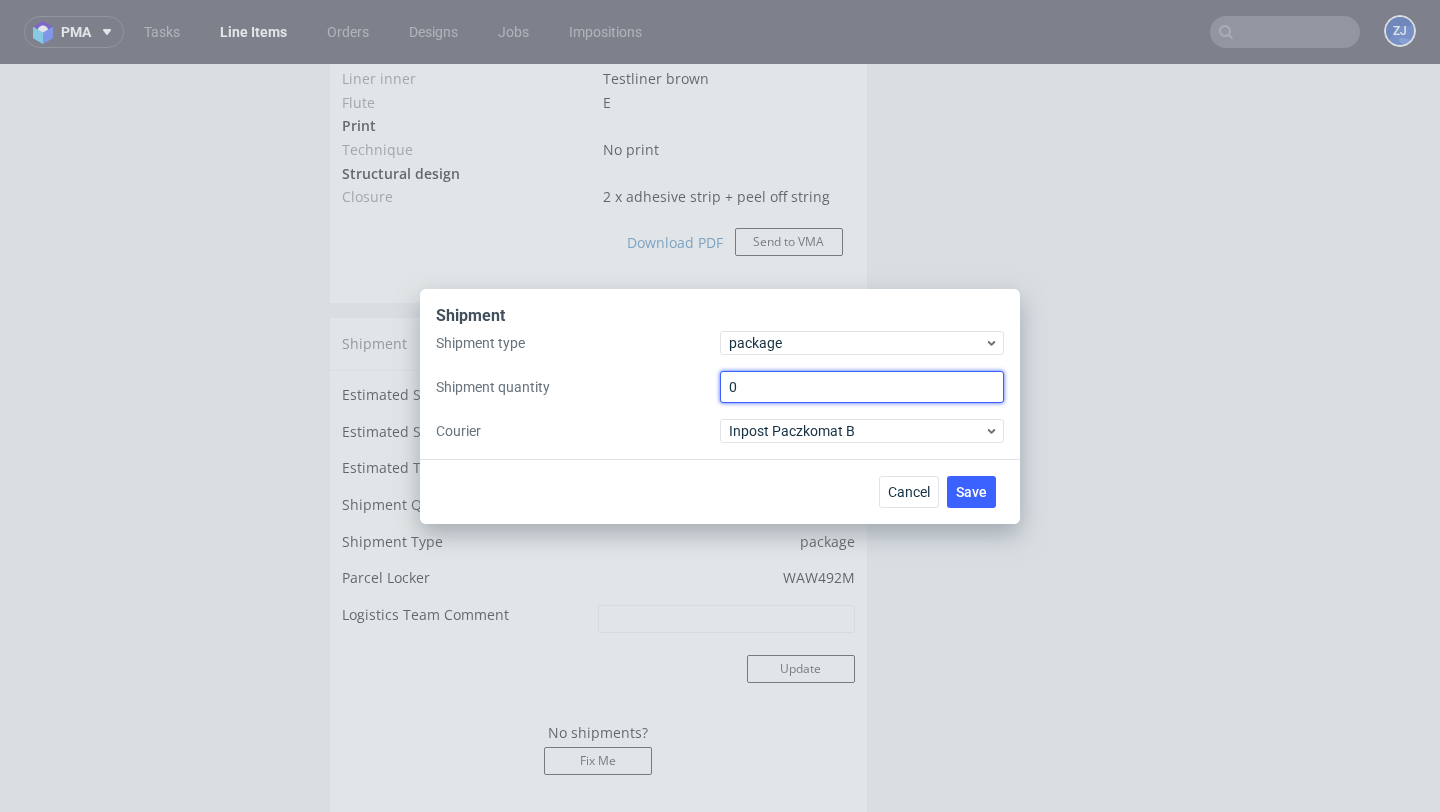 click on "0" at bounding box center [862, 387] 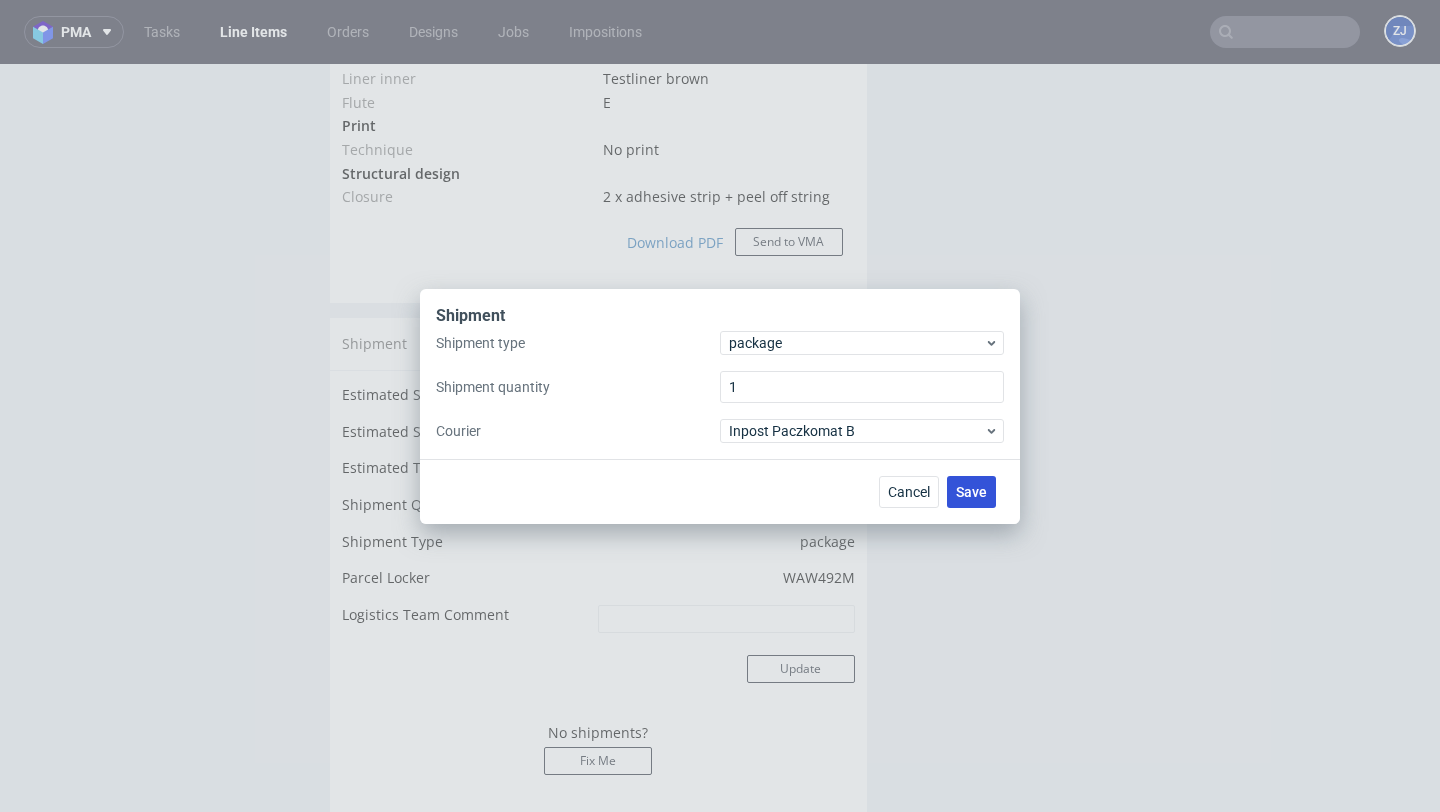 click on "Save" at bounding box center [971, 492] 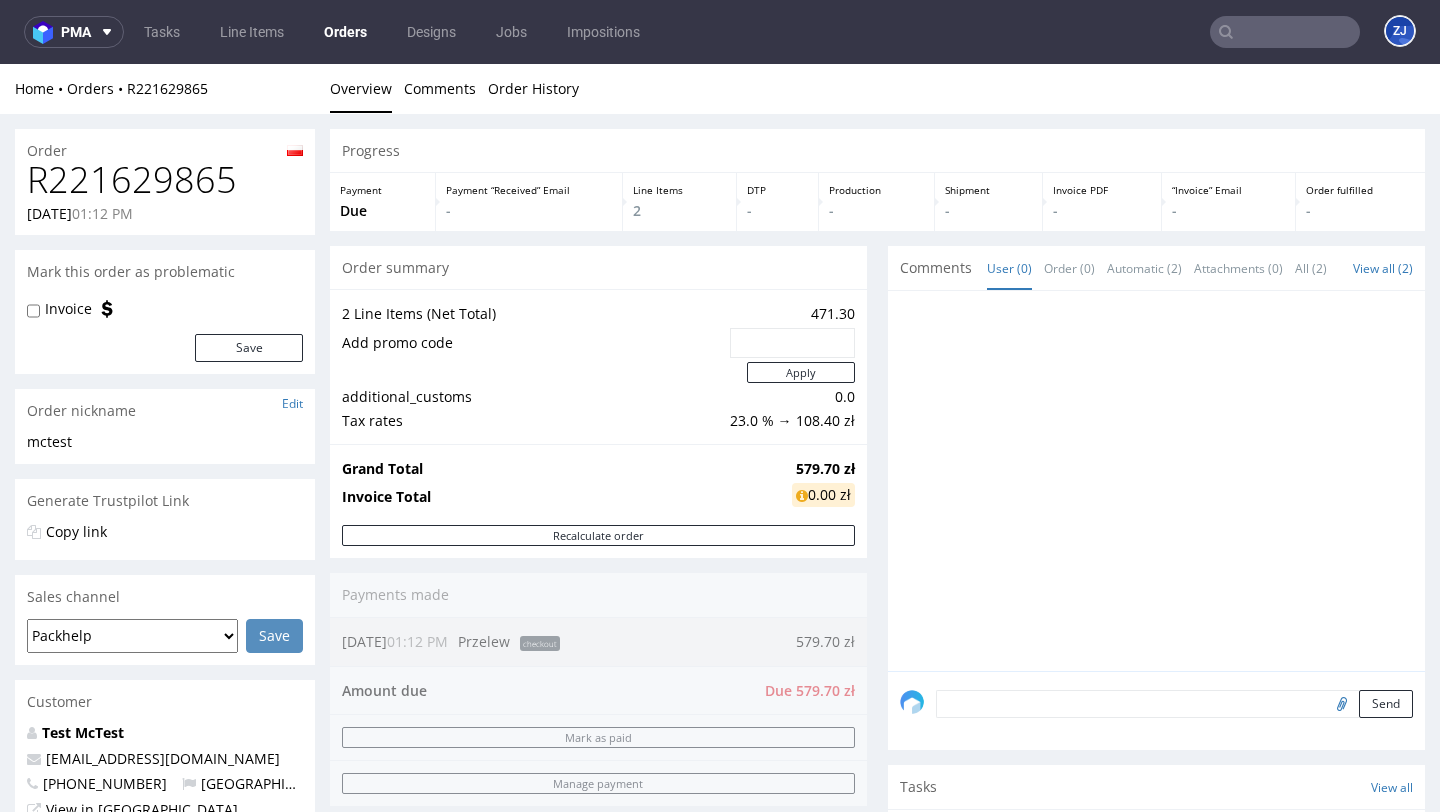 scroll, scrollTop: 0, scrollLeft: 0, axis: both 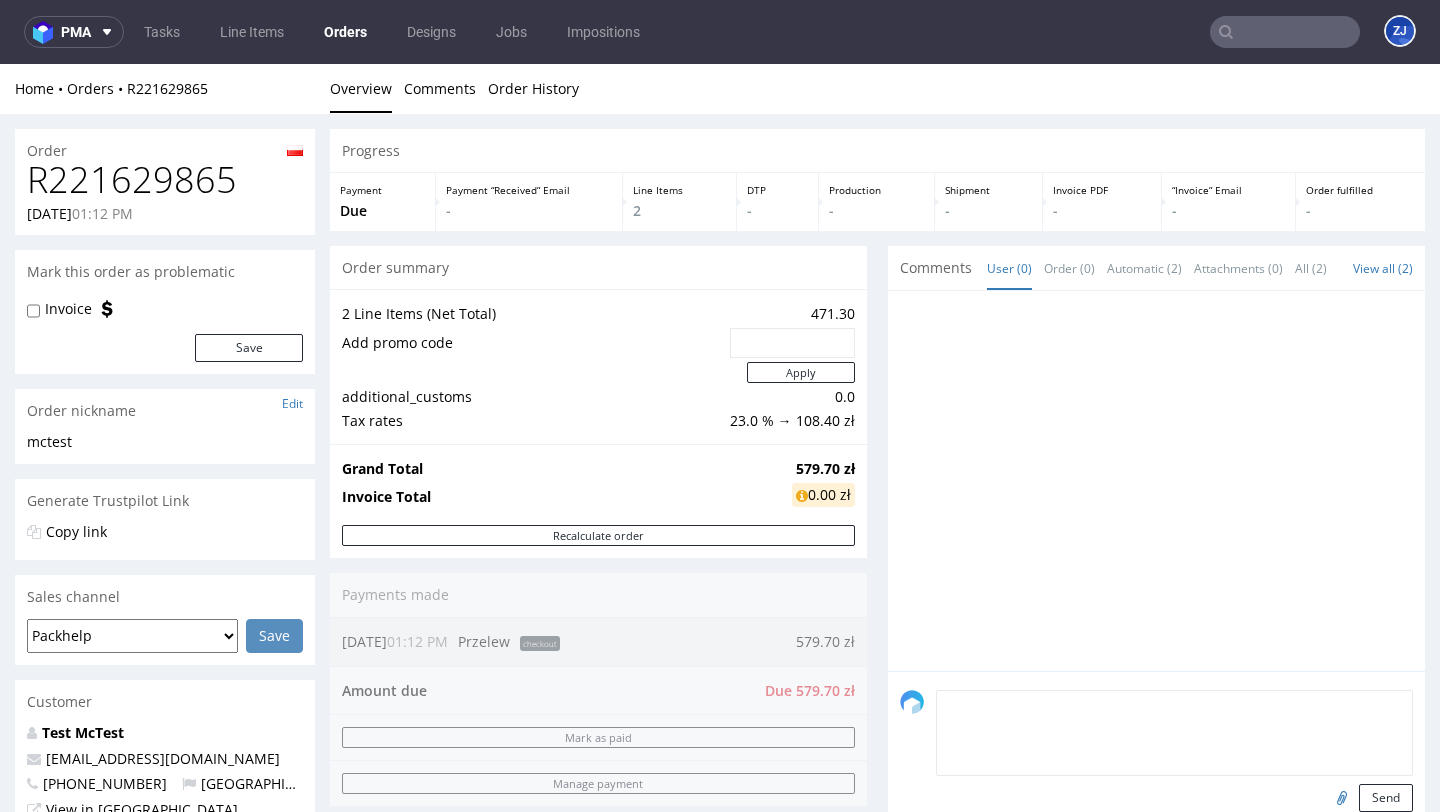 click at bounding box center [1174, 733] 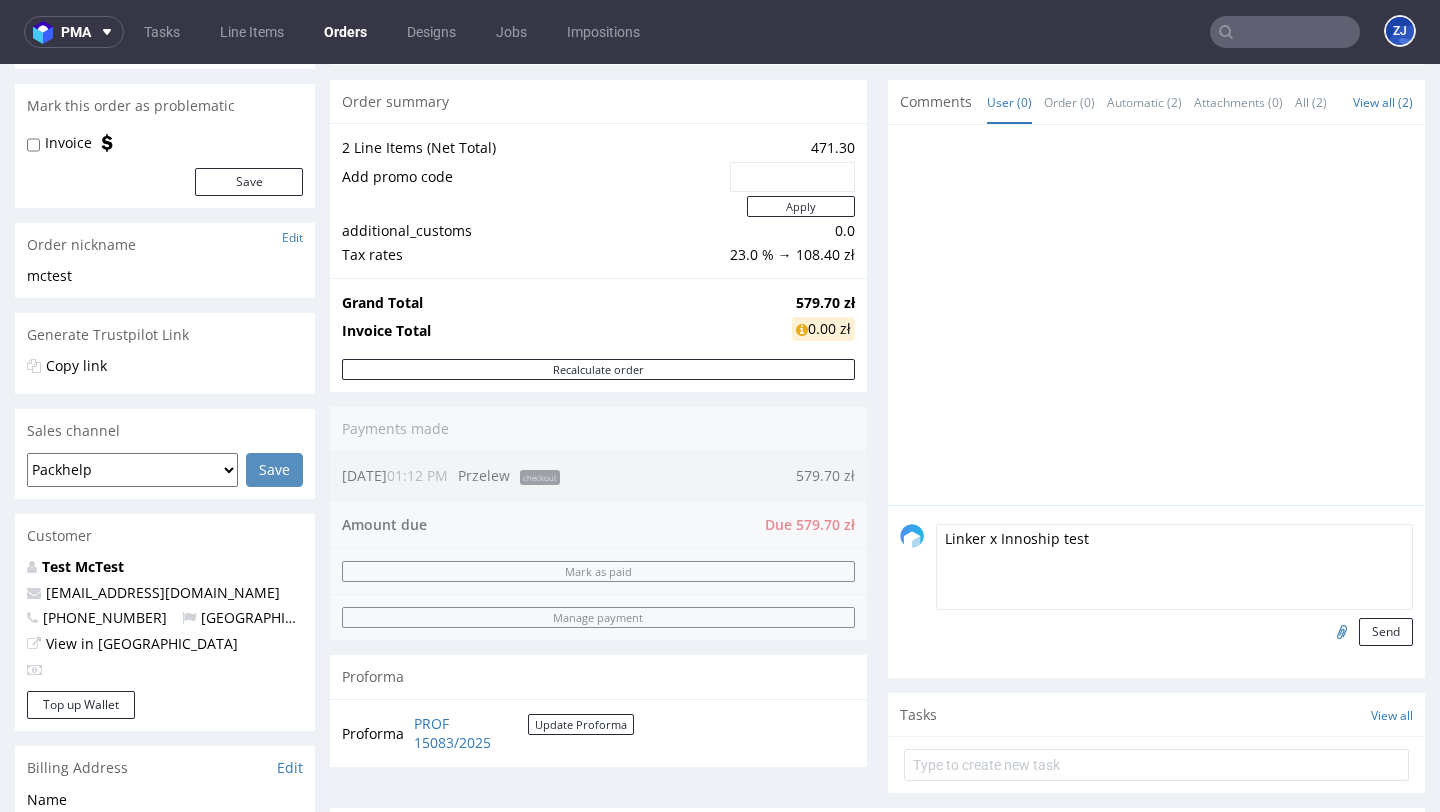 scroll, scrollTop: 186, scrollLeft: 0, axis: vertical 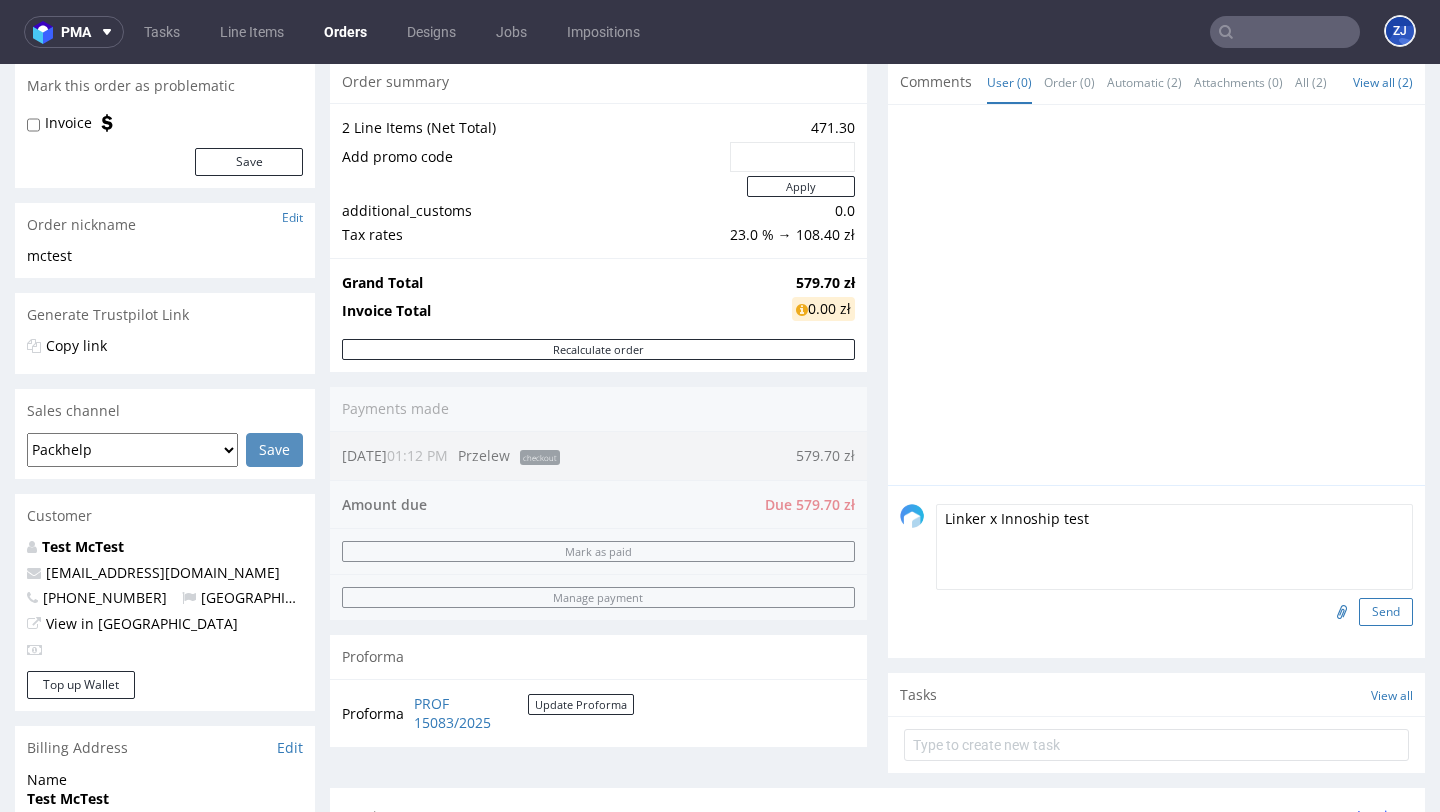 type on "Linker x Innoship test" 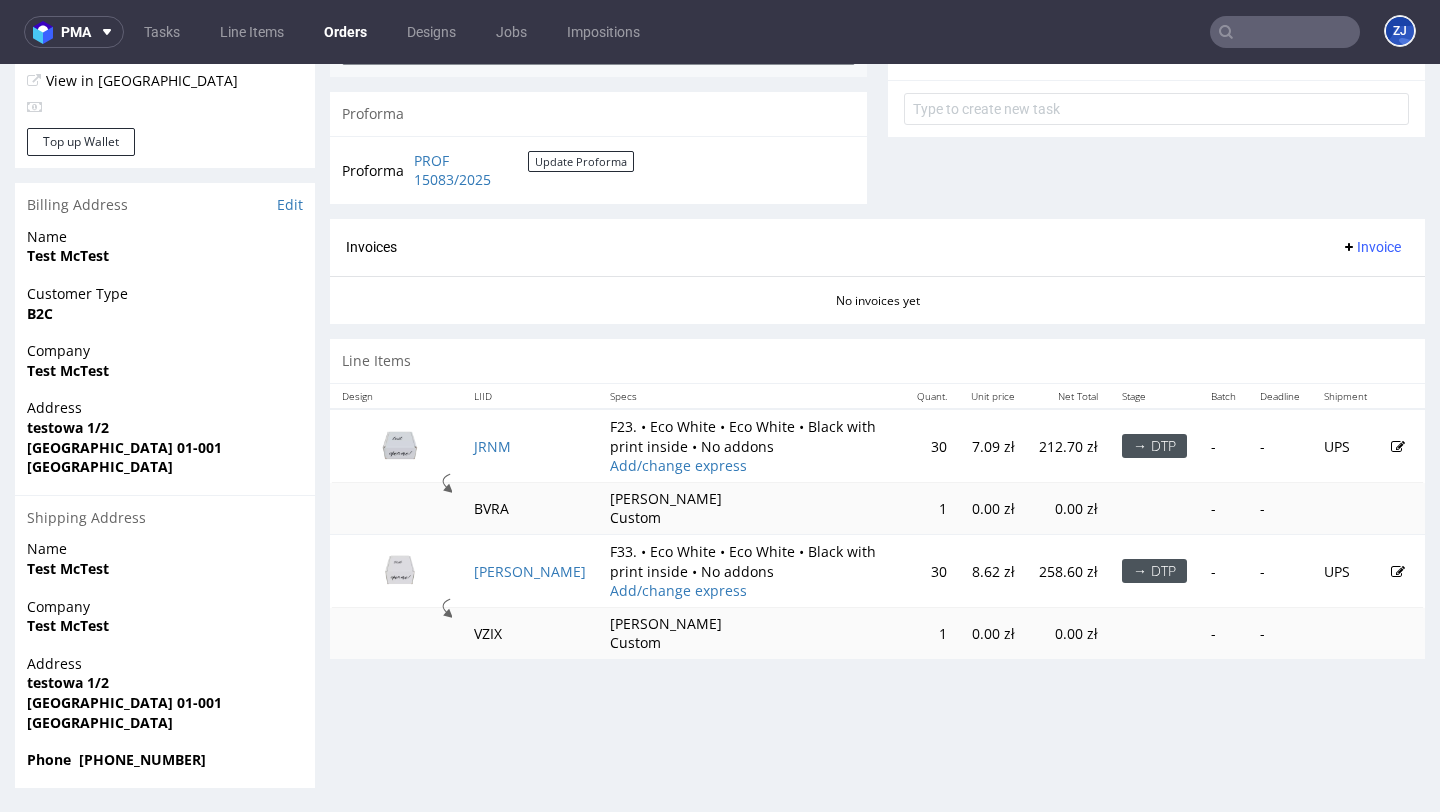 scroll, scrollTop: 0, scrollLeft: 0, axis: both 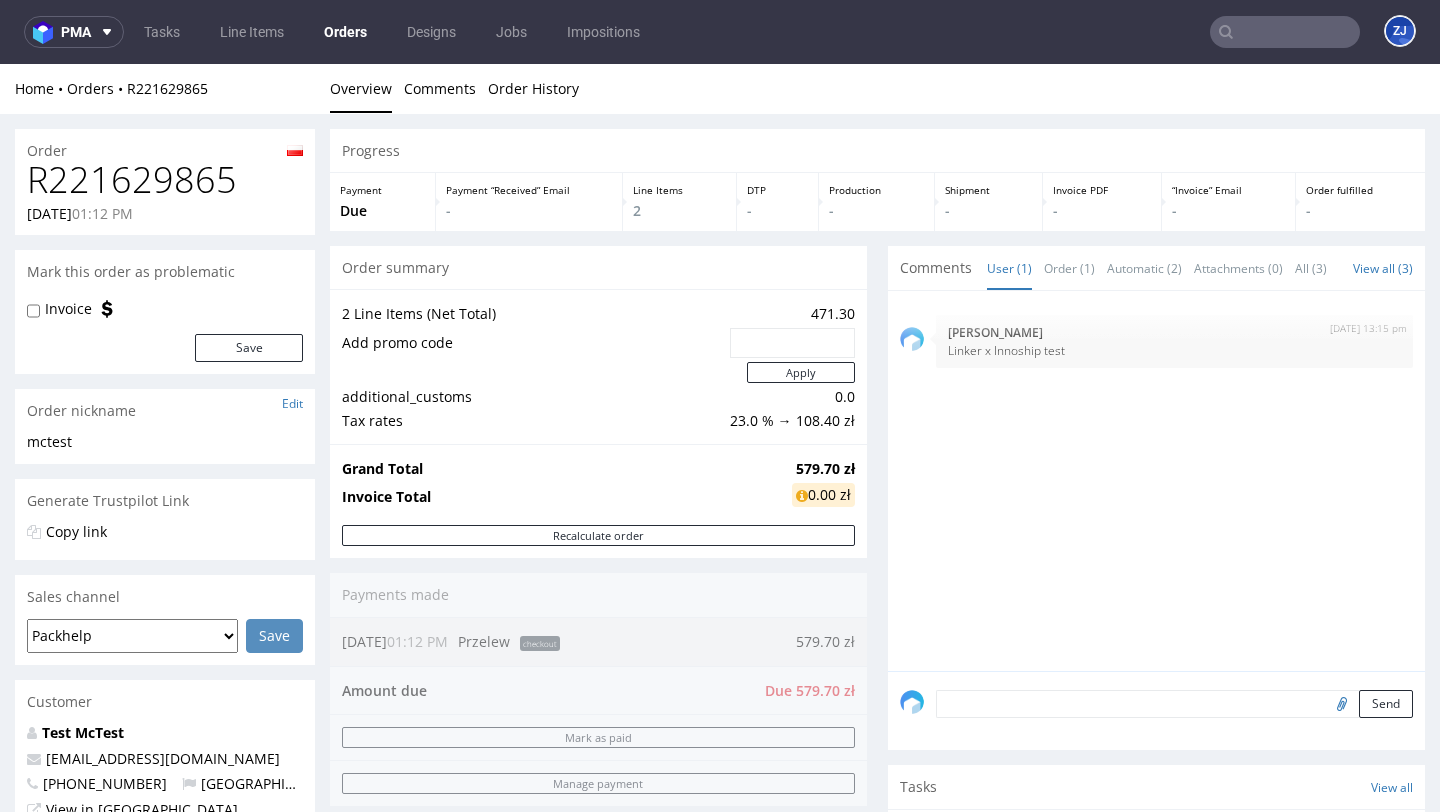 click on "R221629865" at bounding box center (165, 180) 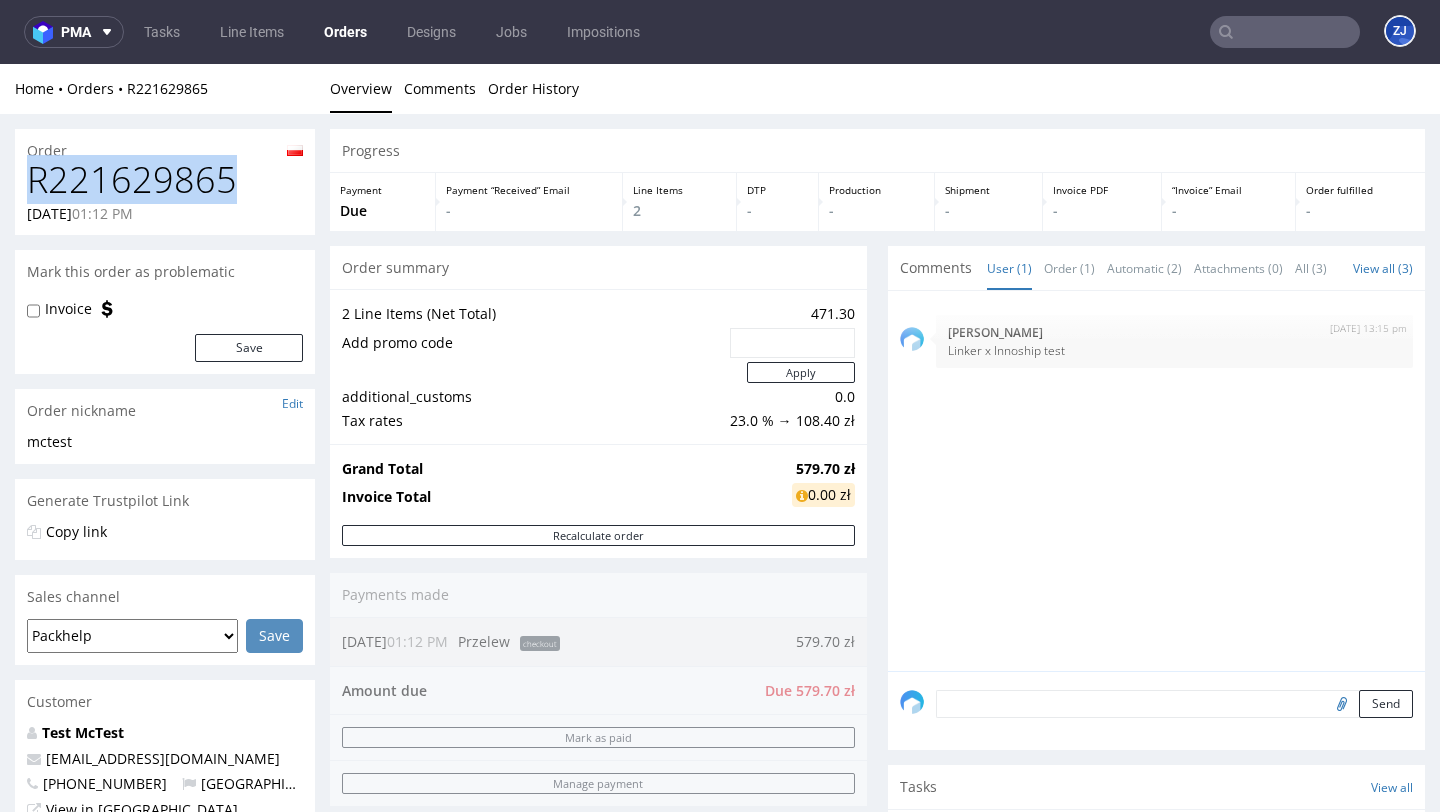 click on "R221629865" at bounding box center [165, 180] 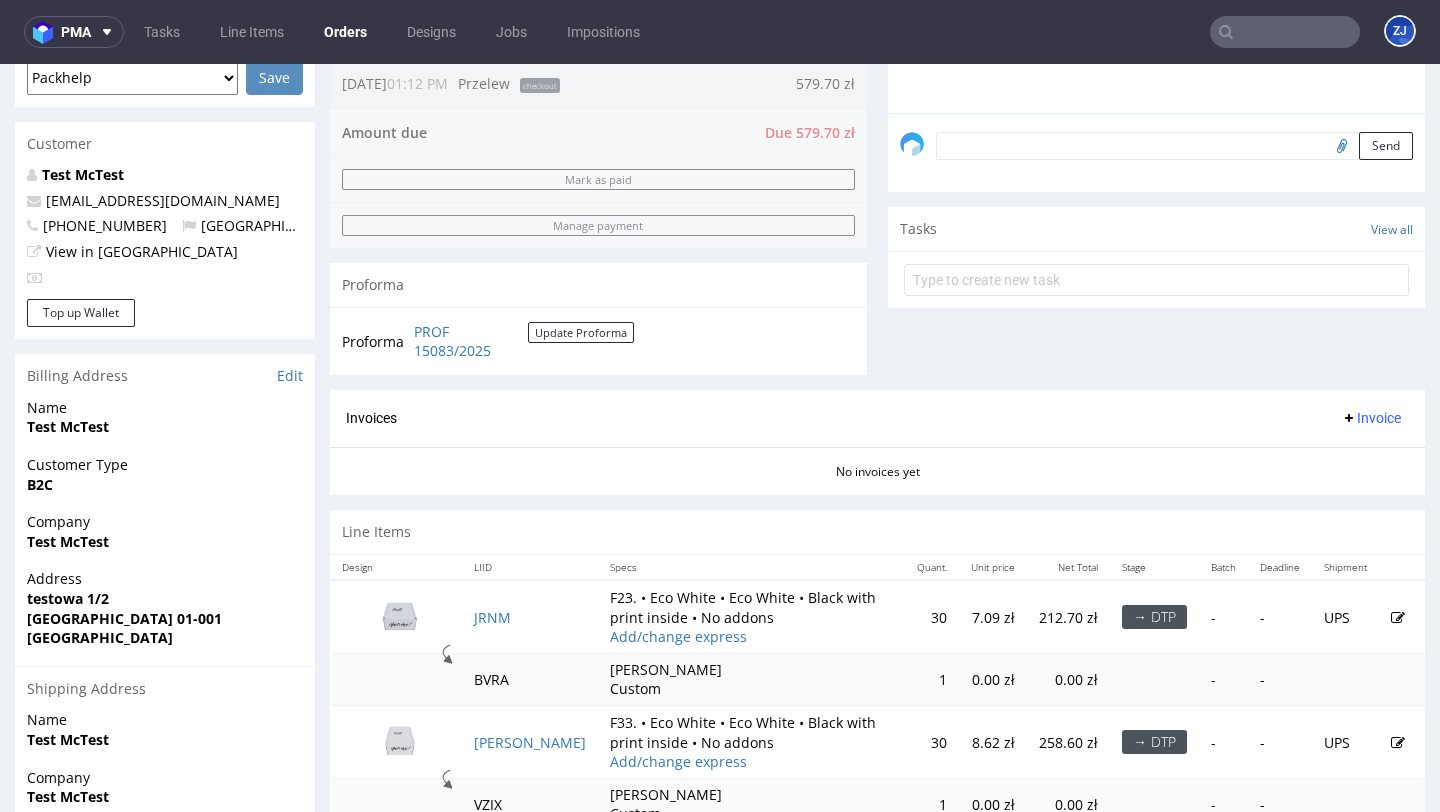 scroll, scrollTop: 729, scrollLeft: 0, axis: vertical 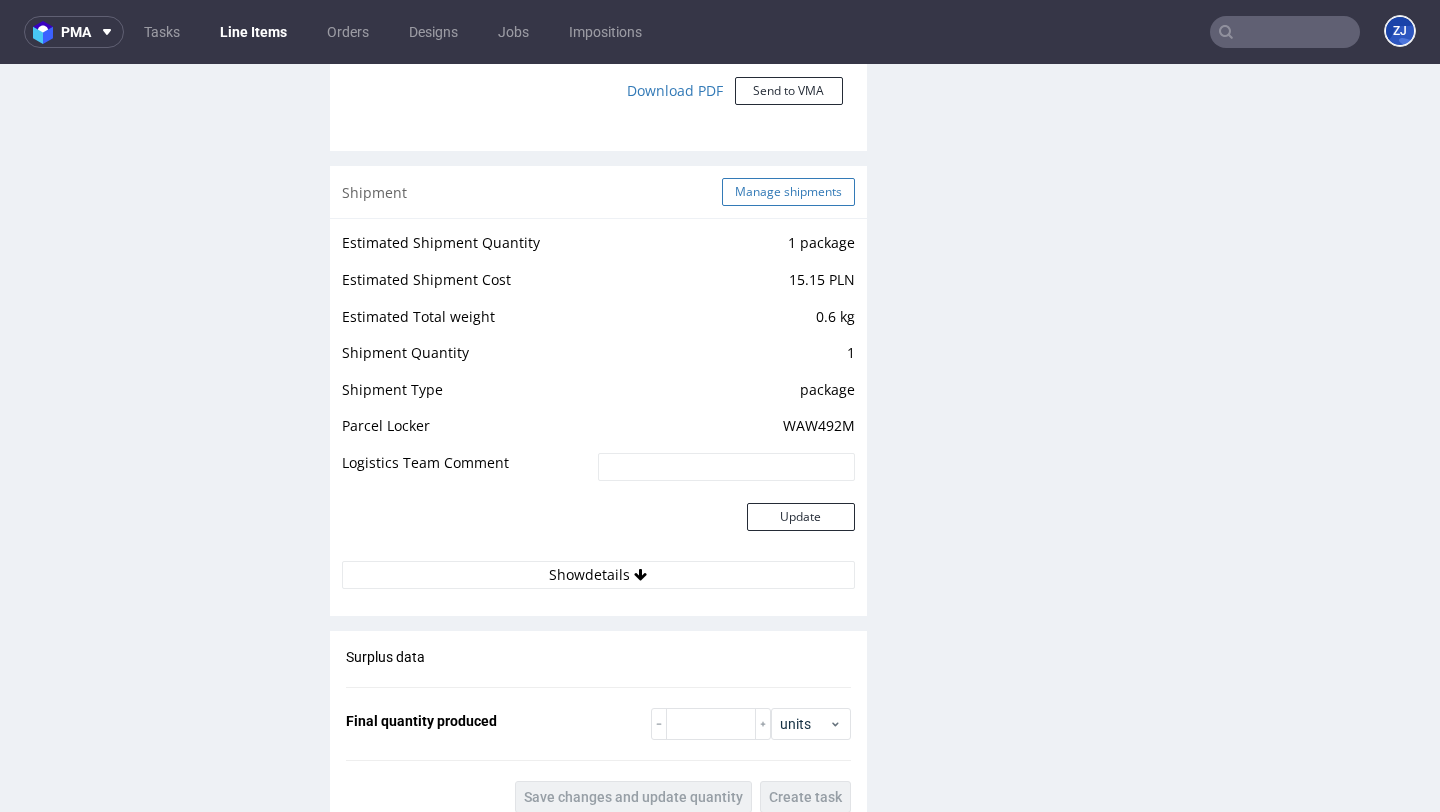 click on "Manage shipments" at bounding box center [788, 192] 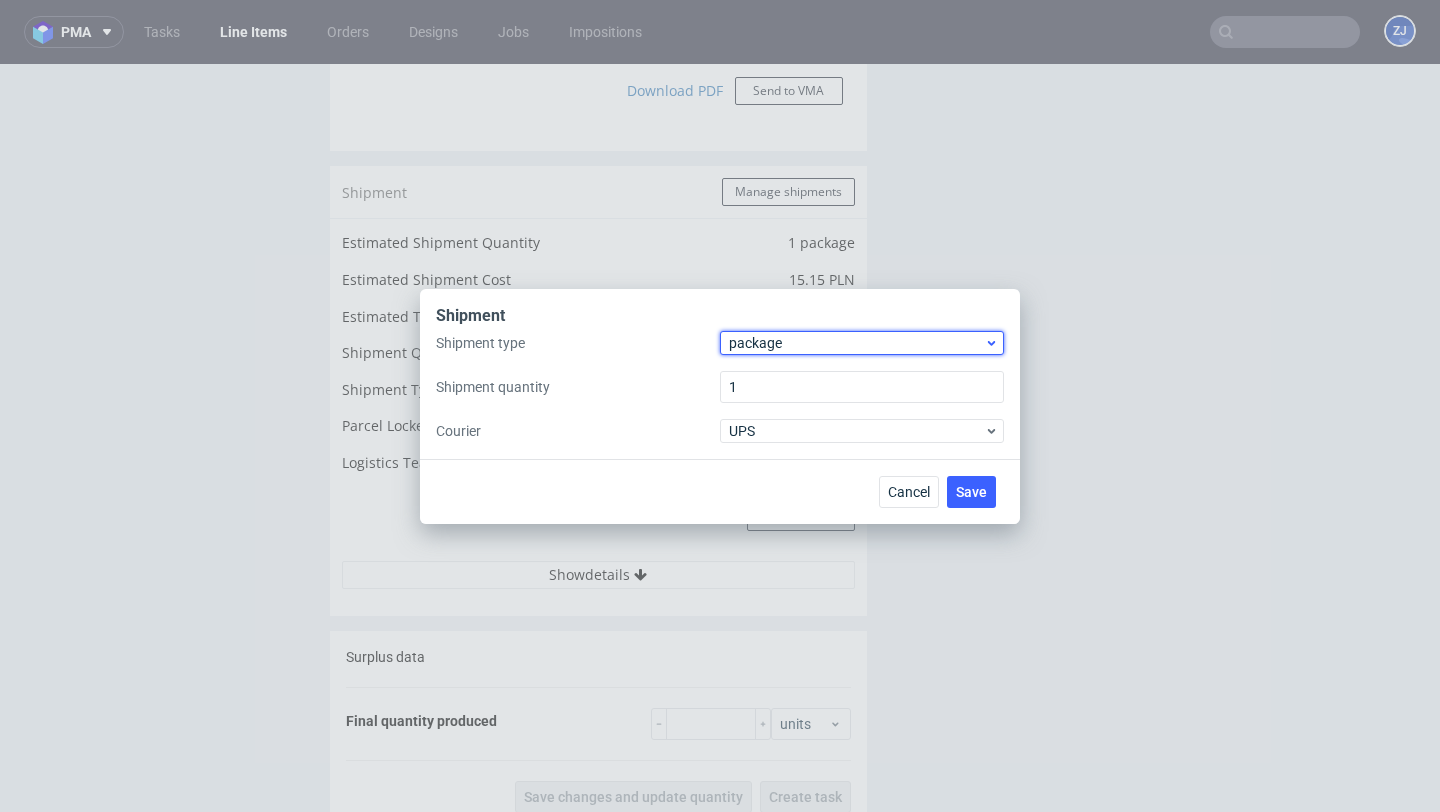 click on "package" at bounding box center (862, 343) 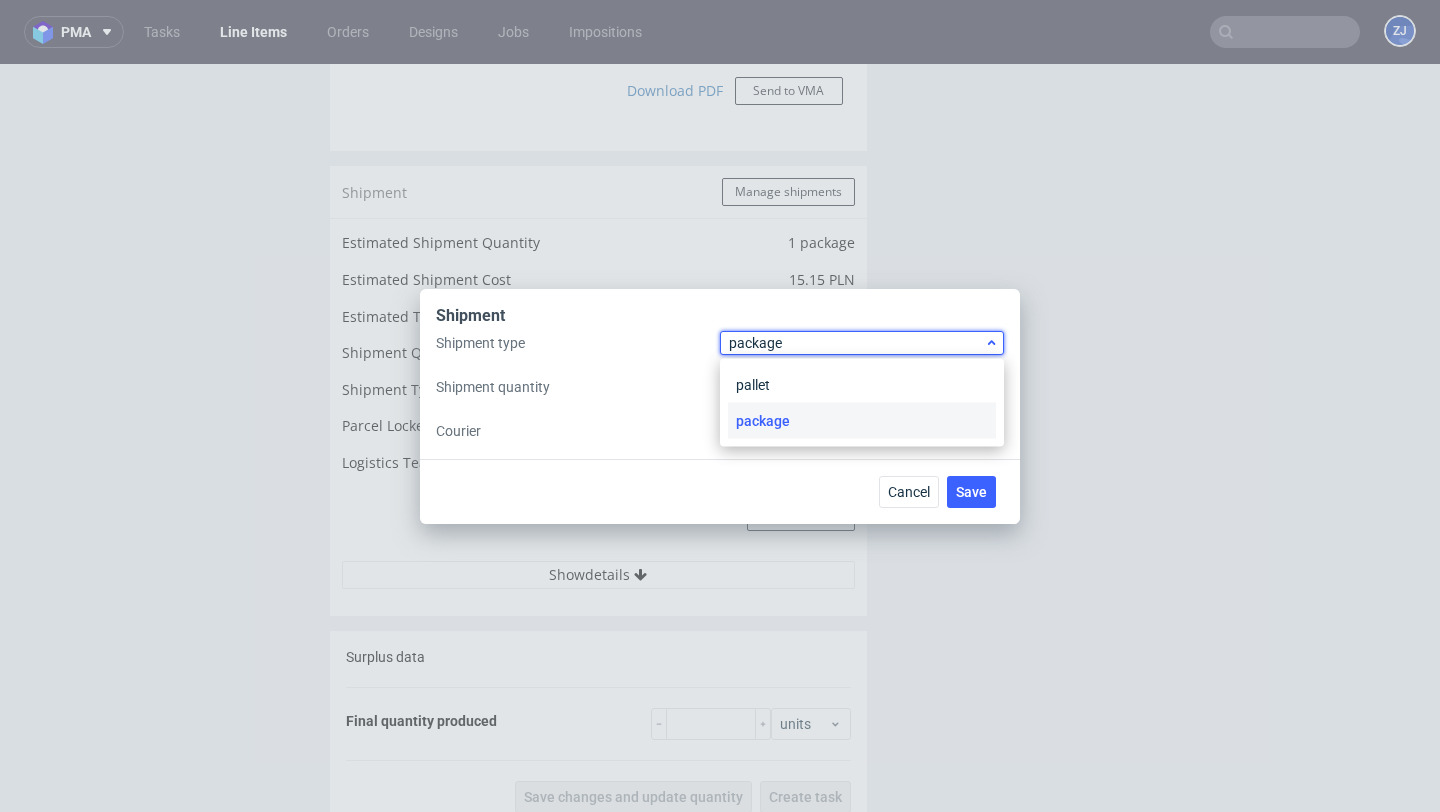 click on "package" at bounding box center [856, 343] 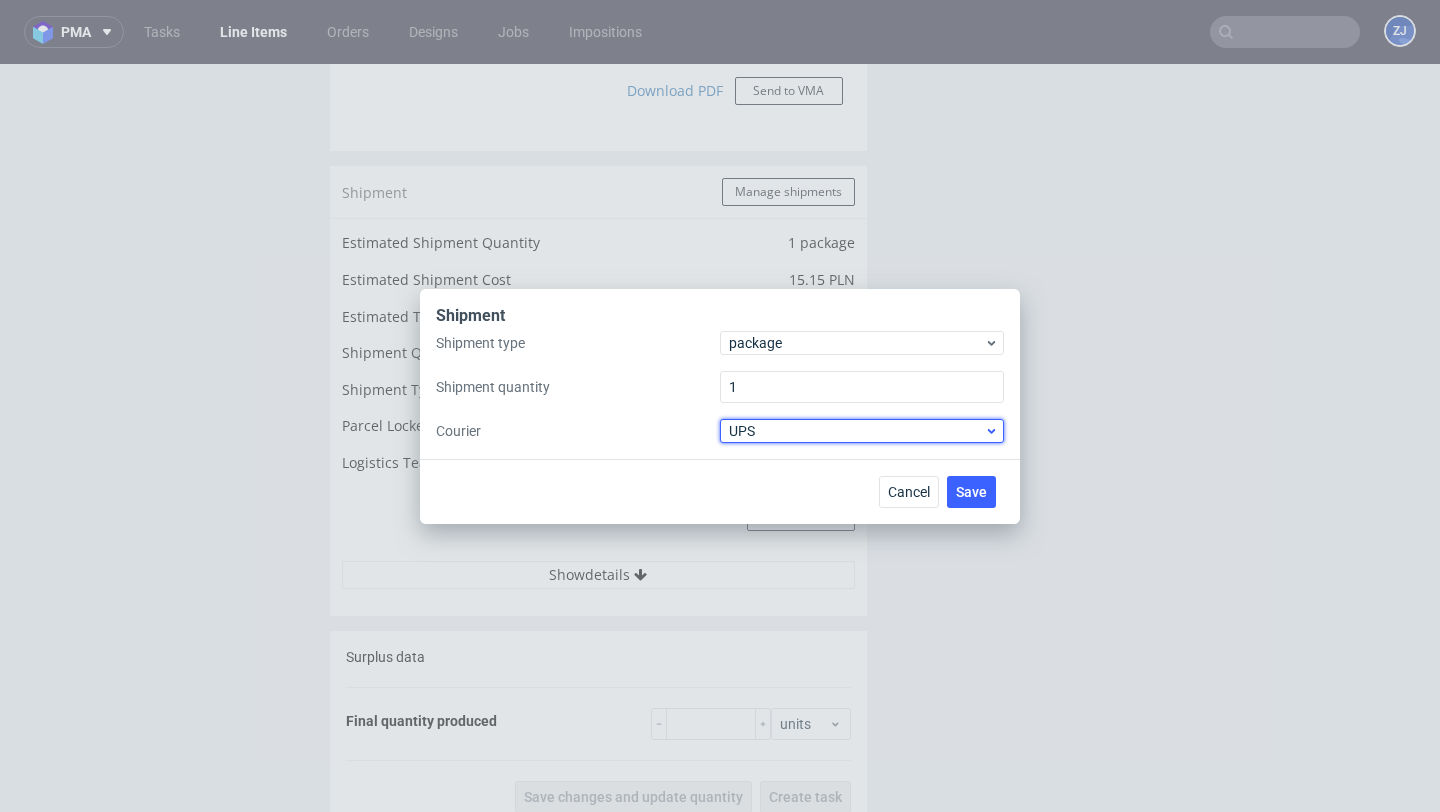 click on "UPS" at bounding box center [856, 431] 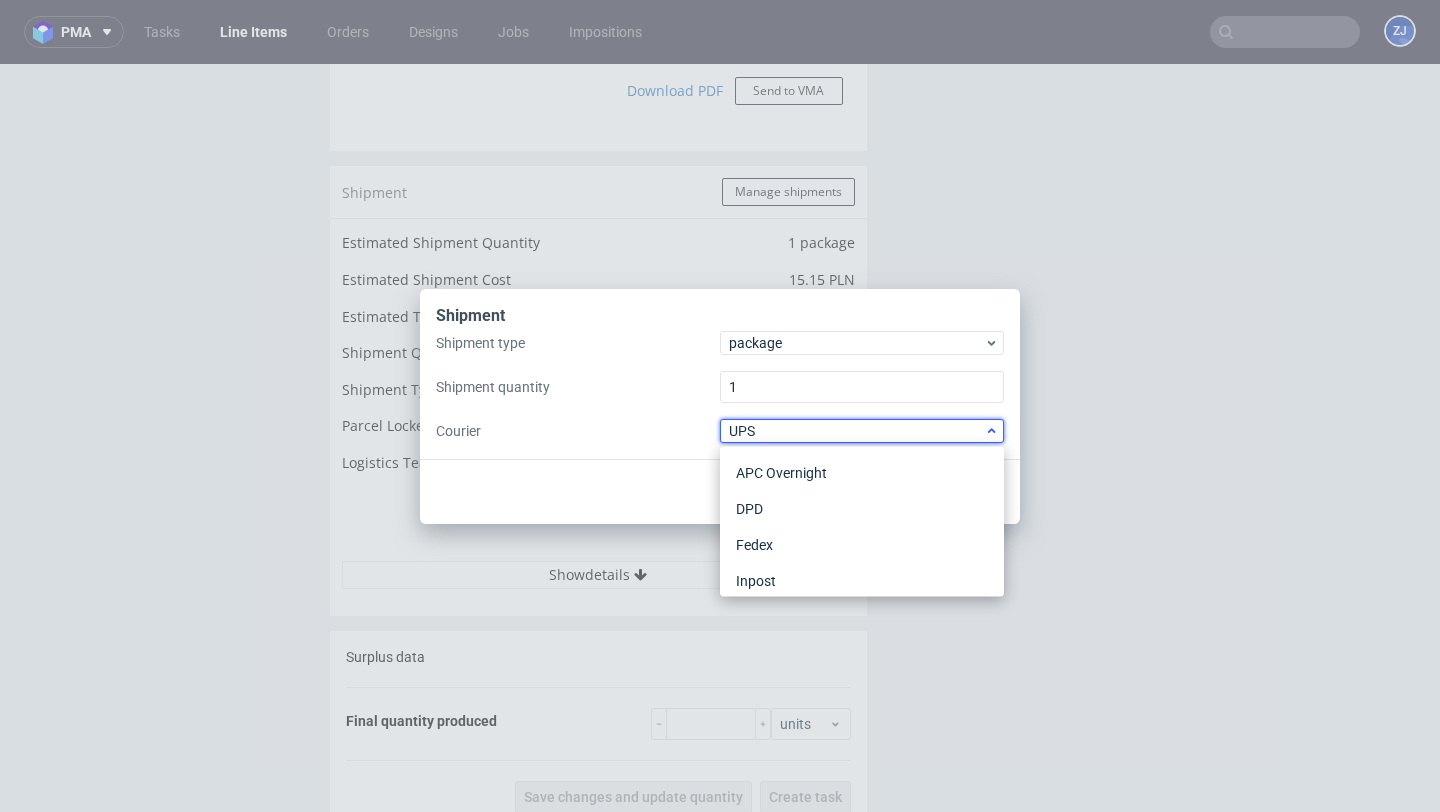 scroll, scrollTop: 190, scrollLeft: 0, axis: vertical 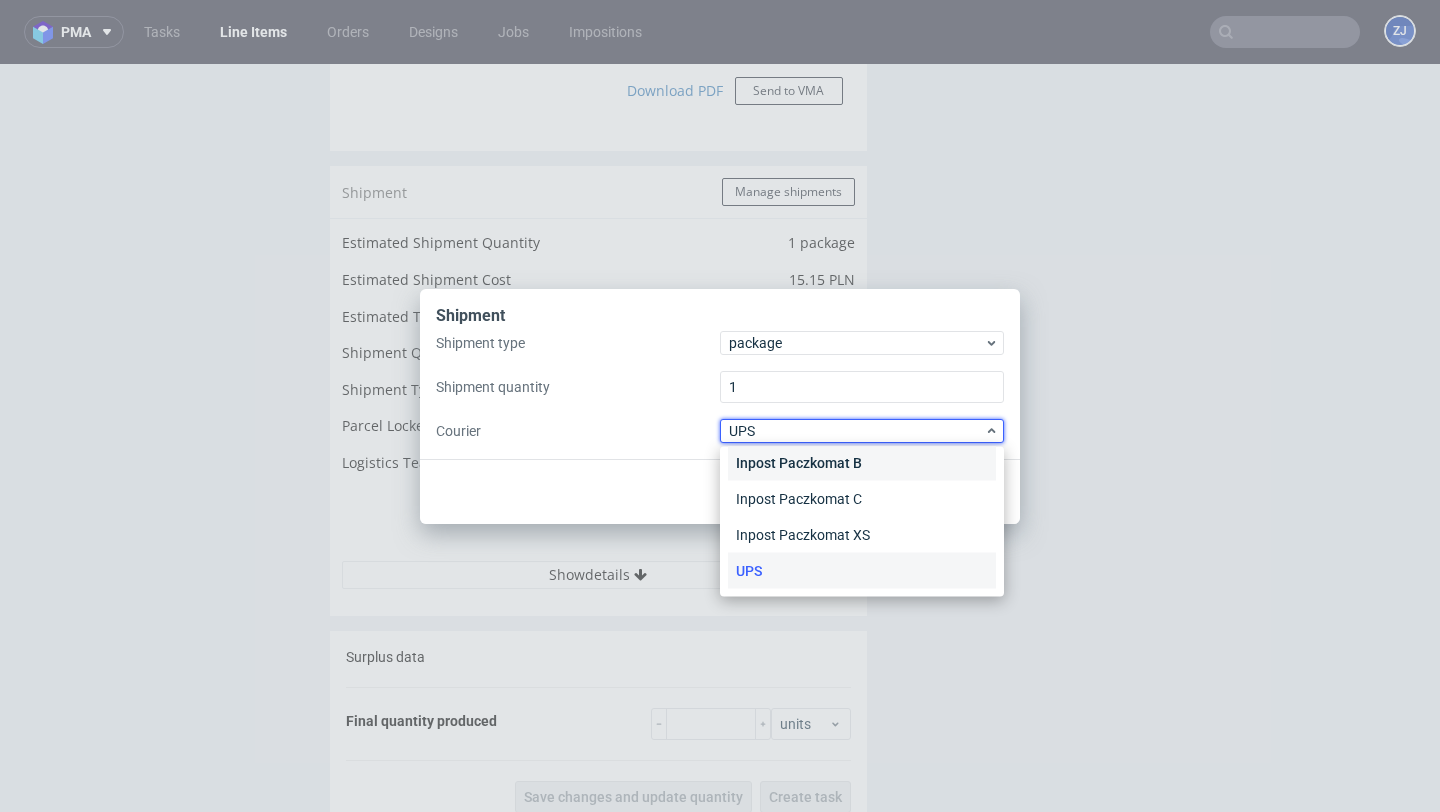 click on "Inpost Paczkomat B" at bounding box center [862, 463] 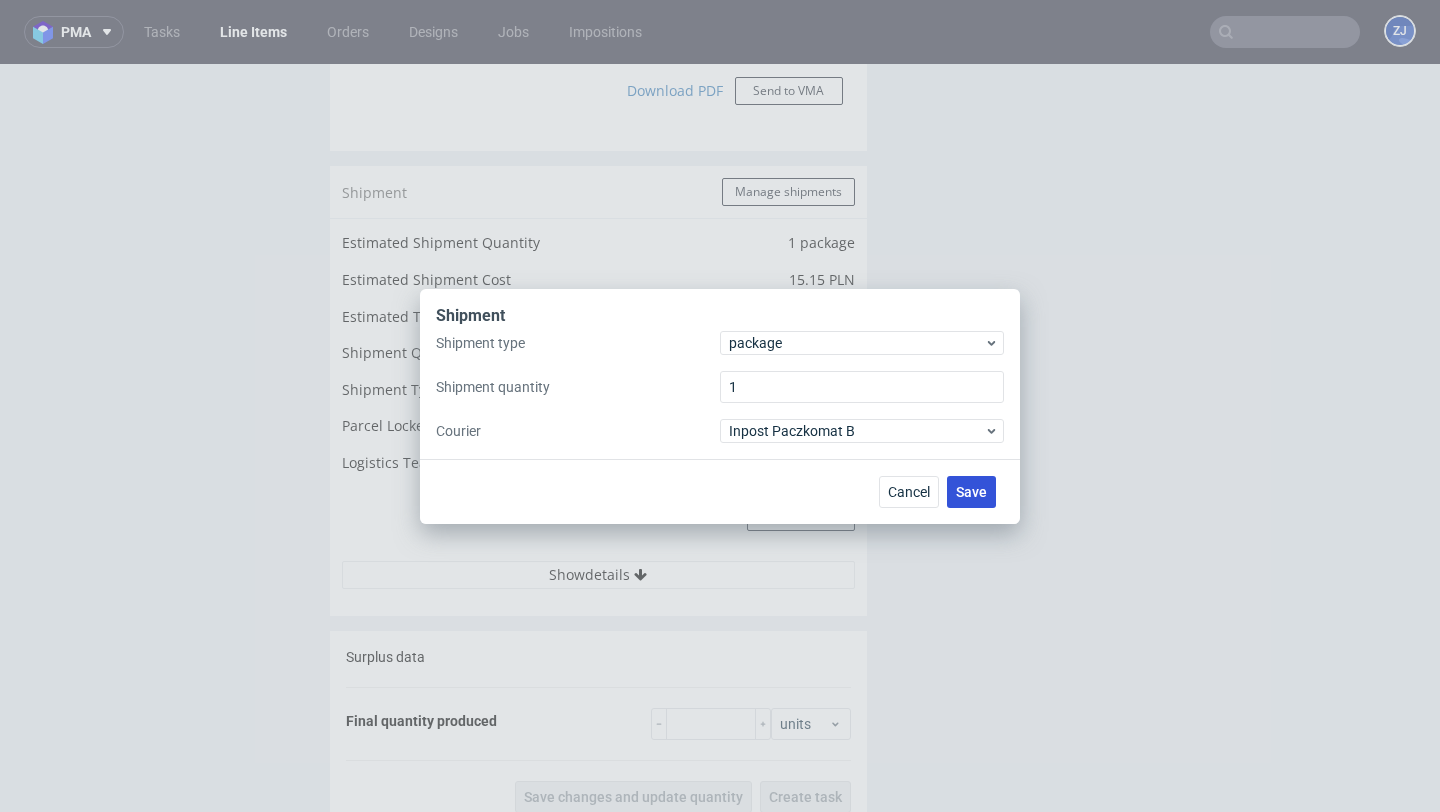 click on "Save" at bounding box center [971, 492] 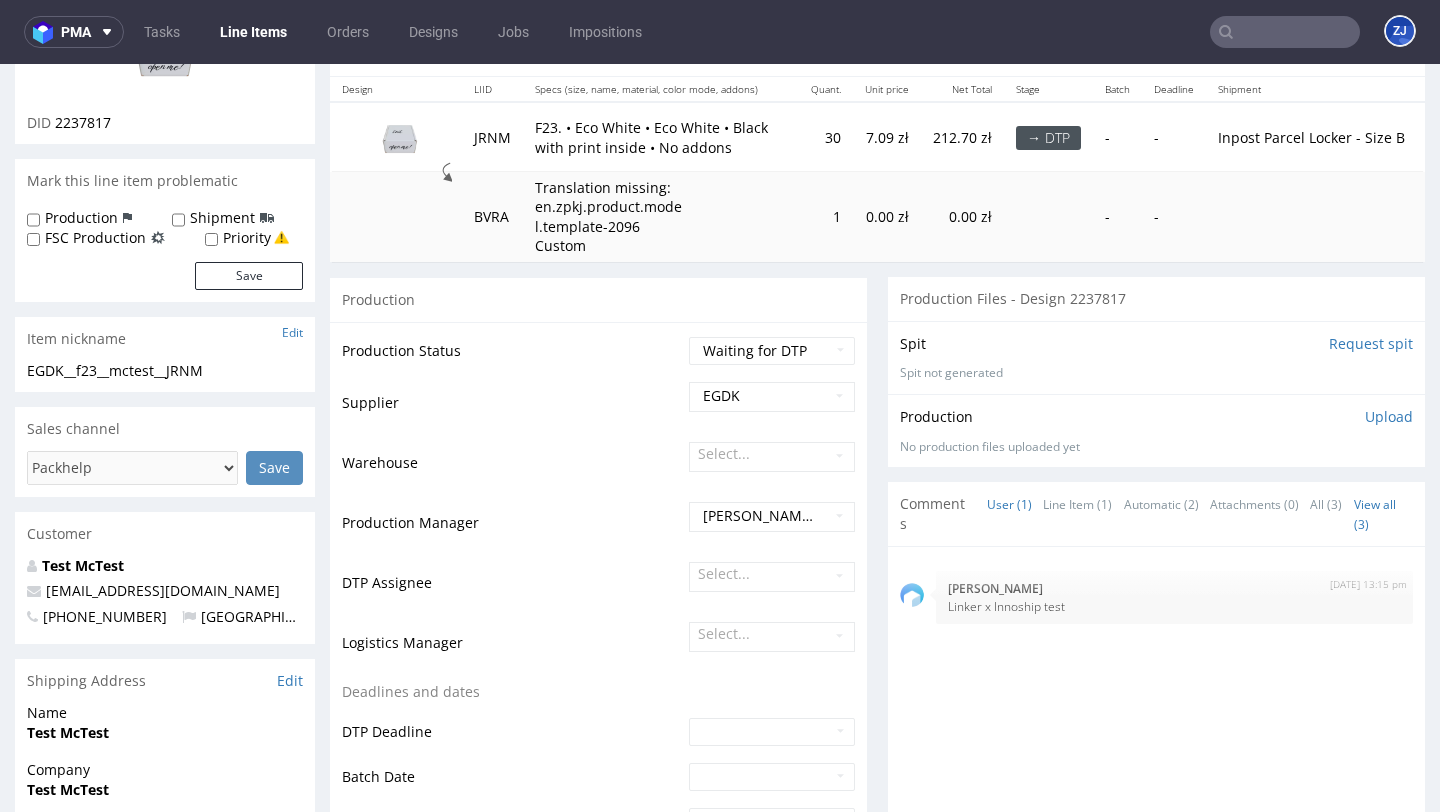 scroll, scrollTop: 211, scrollLeft: 0, axis: vertical 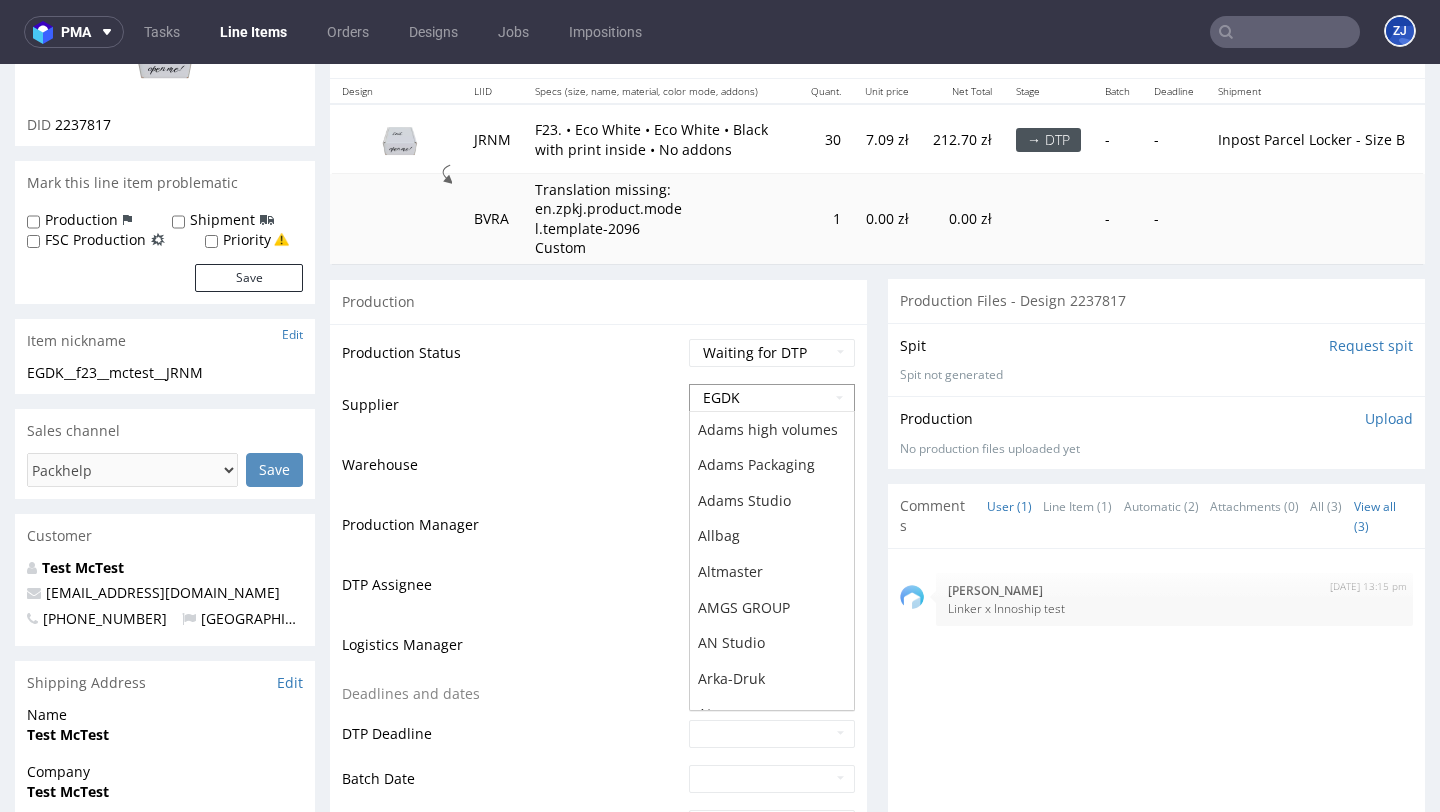 click on "EGDK" at bounding box center (772, 398) 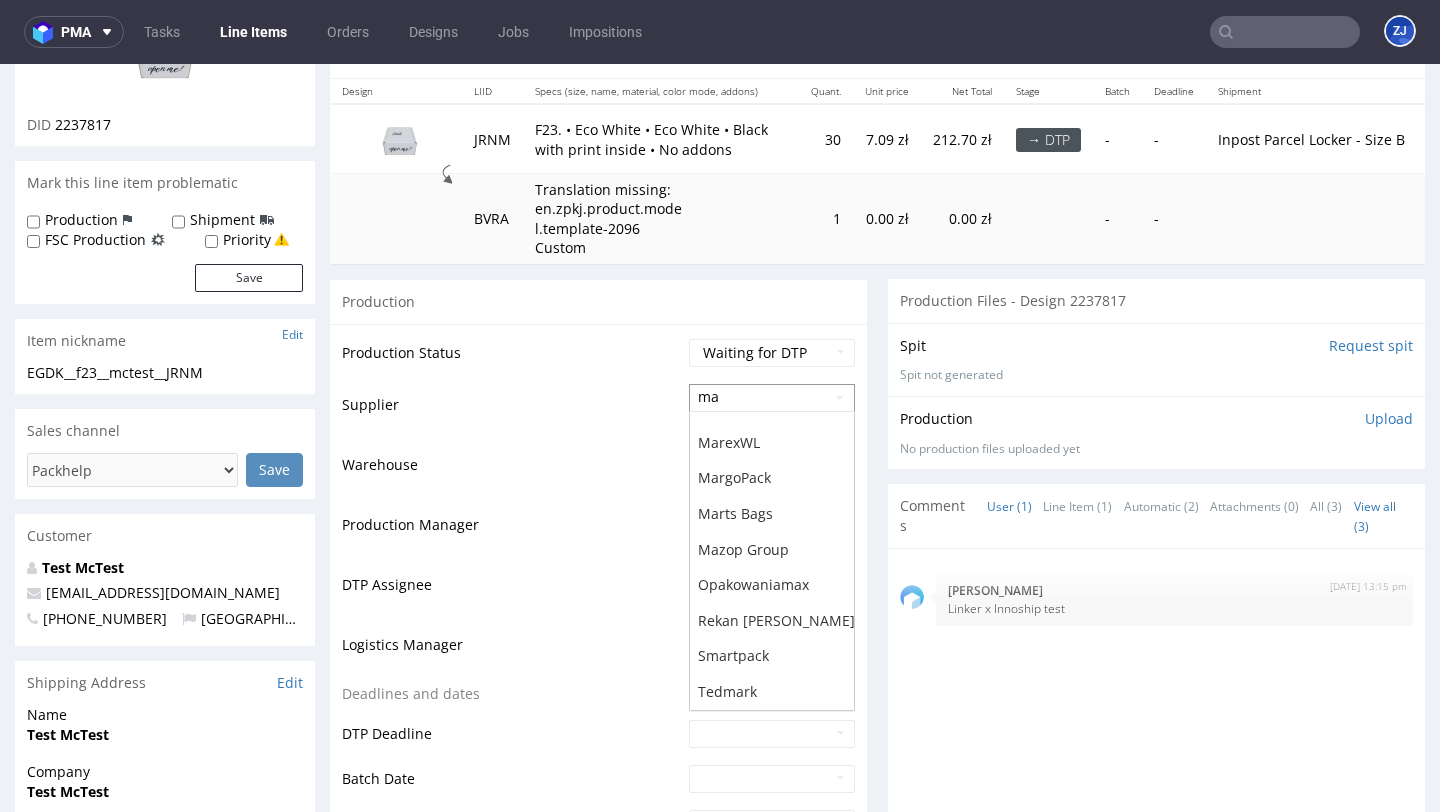scroll, scrollTop: 22, scrollLeft: 0, axis: vertical 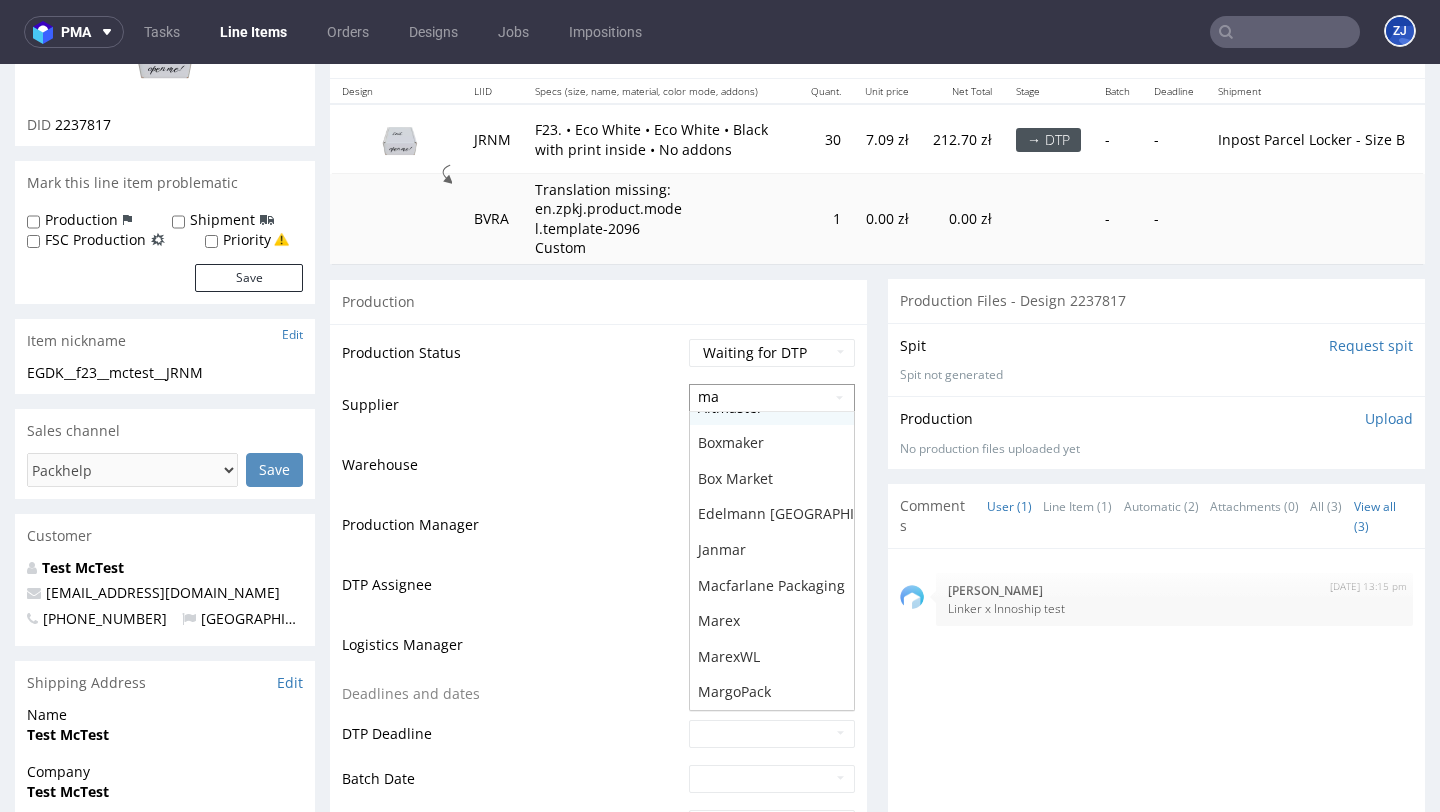 type on "mare" 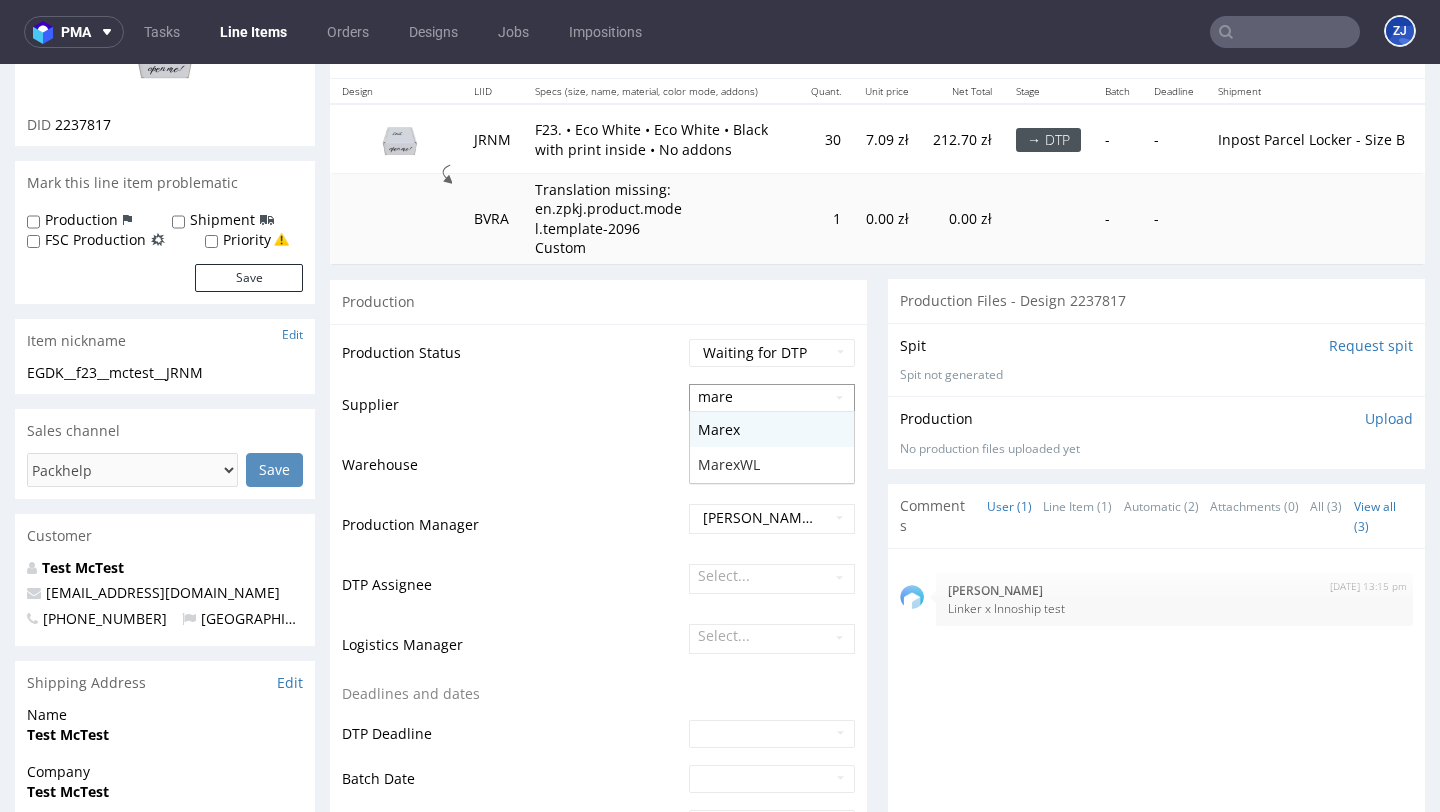 scroll, scrollTop: 0, scrollLeft: 0, axis: both 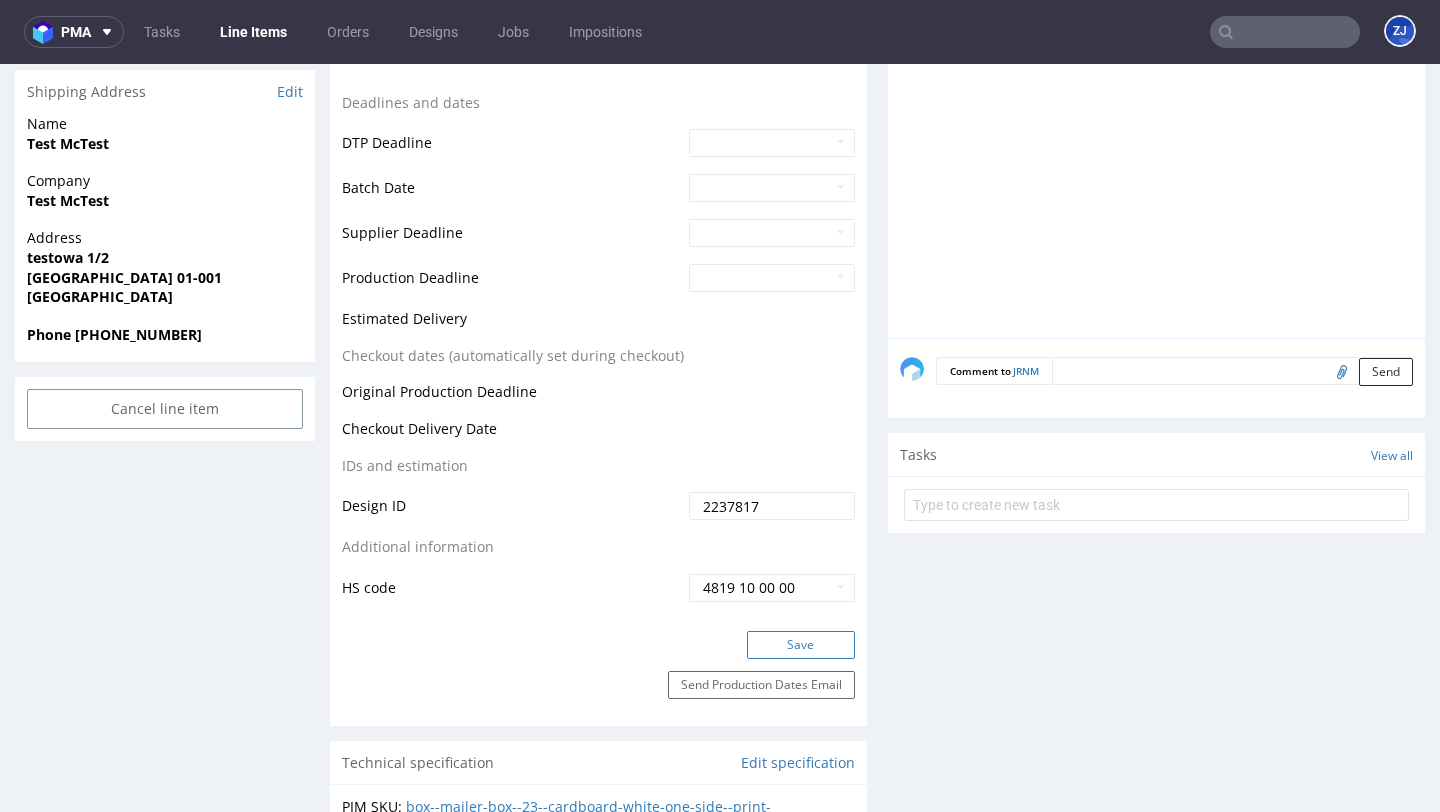 click on "Save" at bounding box center [801, 645] 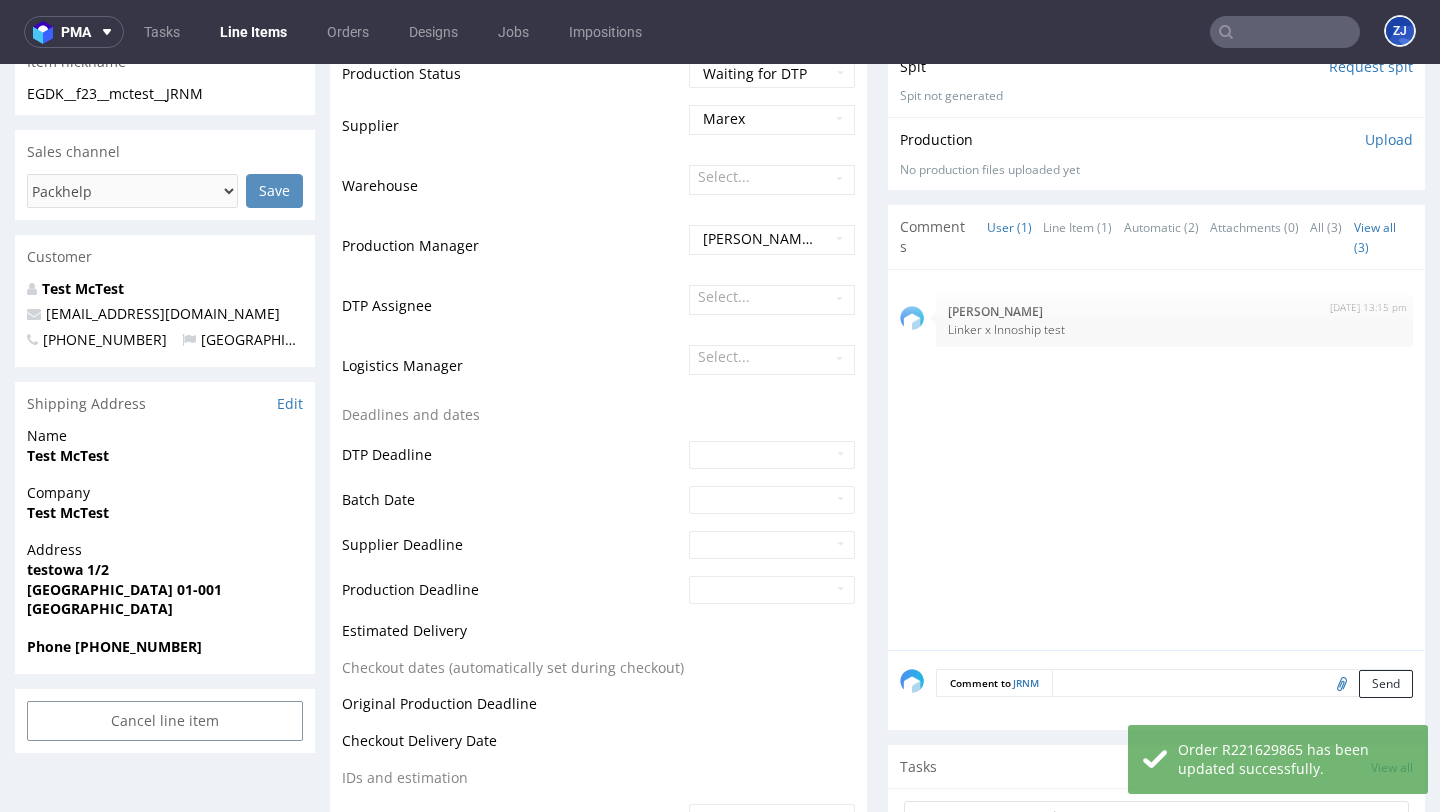 scroll, scrollTop: 179, scrollLeft: 0, axis: vertical 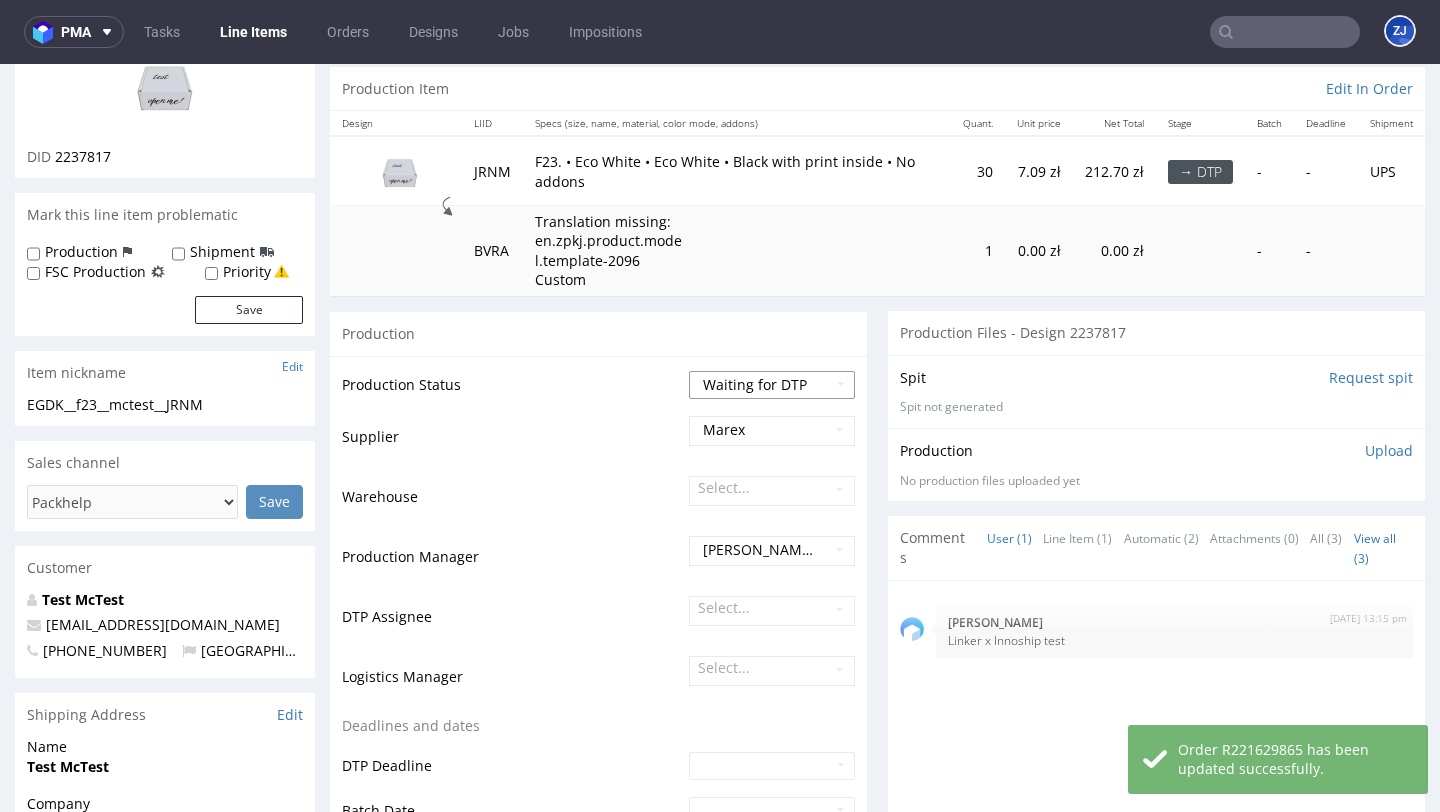 click on "Waiting for Artwork
Waiting for Diecut
Waiting for Mockup Waiting for DTP
Waiting for DTP Double Check
DTP DC Done
In DTP
Issue in DTP
DTP Client Approval Needed
DTP Client Approval Pending
DTP Client Approval Rejected
Back for DTP
DTP Verification Needed
DTP Production Ready In Production
Sent to Fulfillment
Issue in Production
Sent to Warehouse Fulfillment
Production Complete" at bounding box center [772, 385] 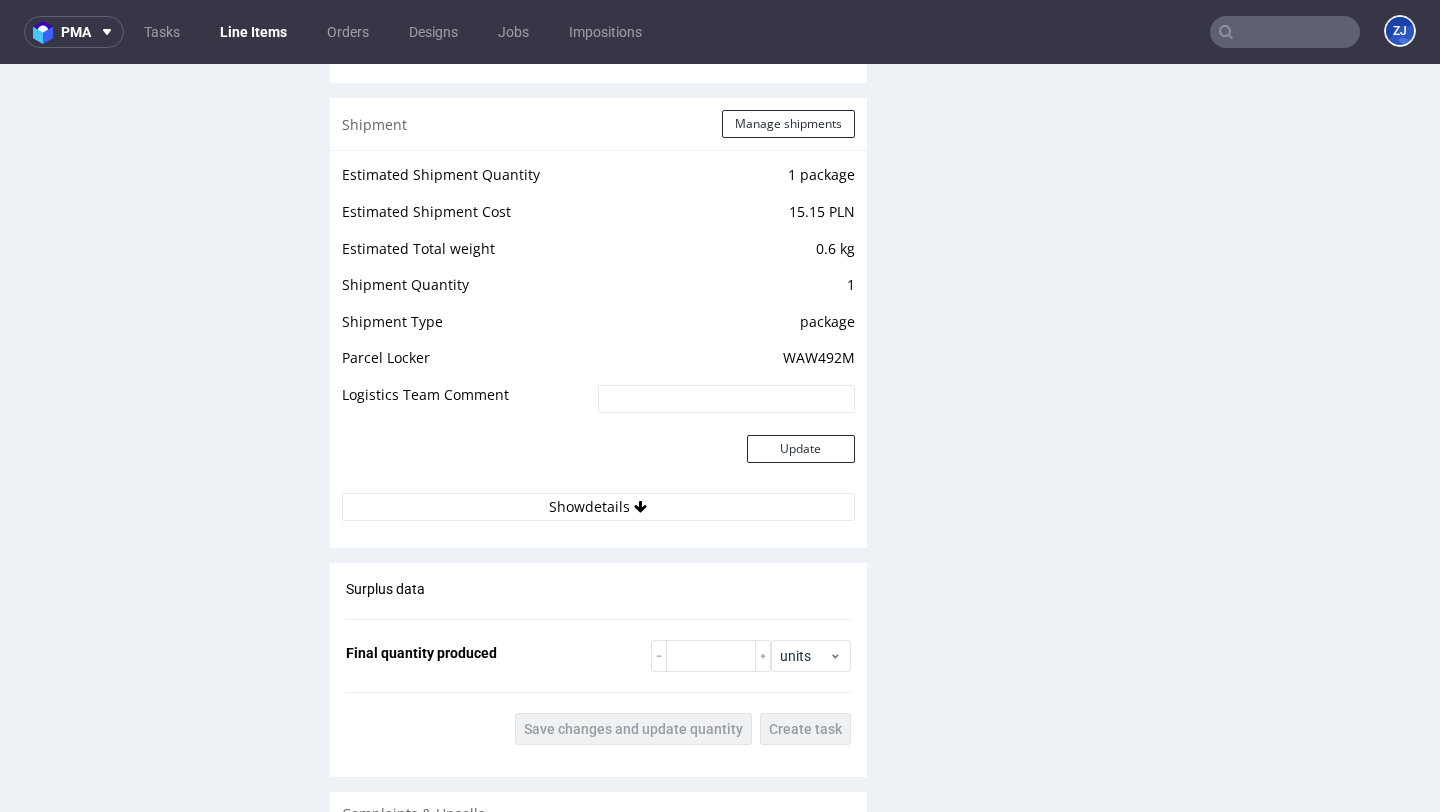 scroll, scrollTop: 1867, scrollLeft: 0, axis: vertical 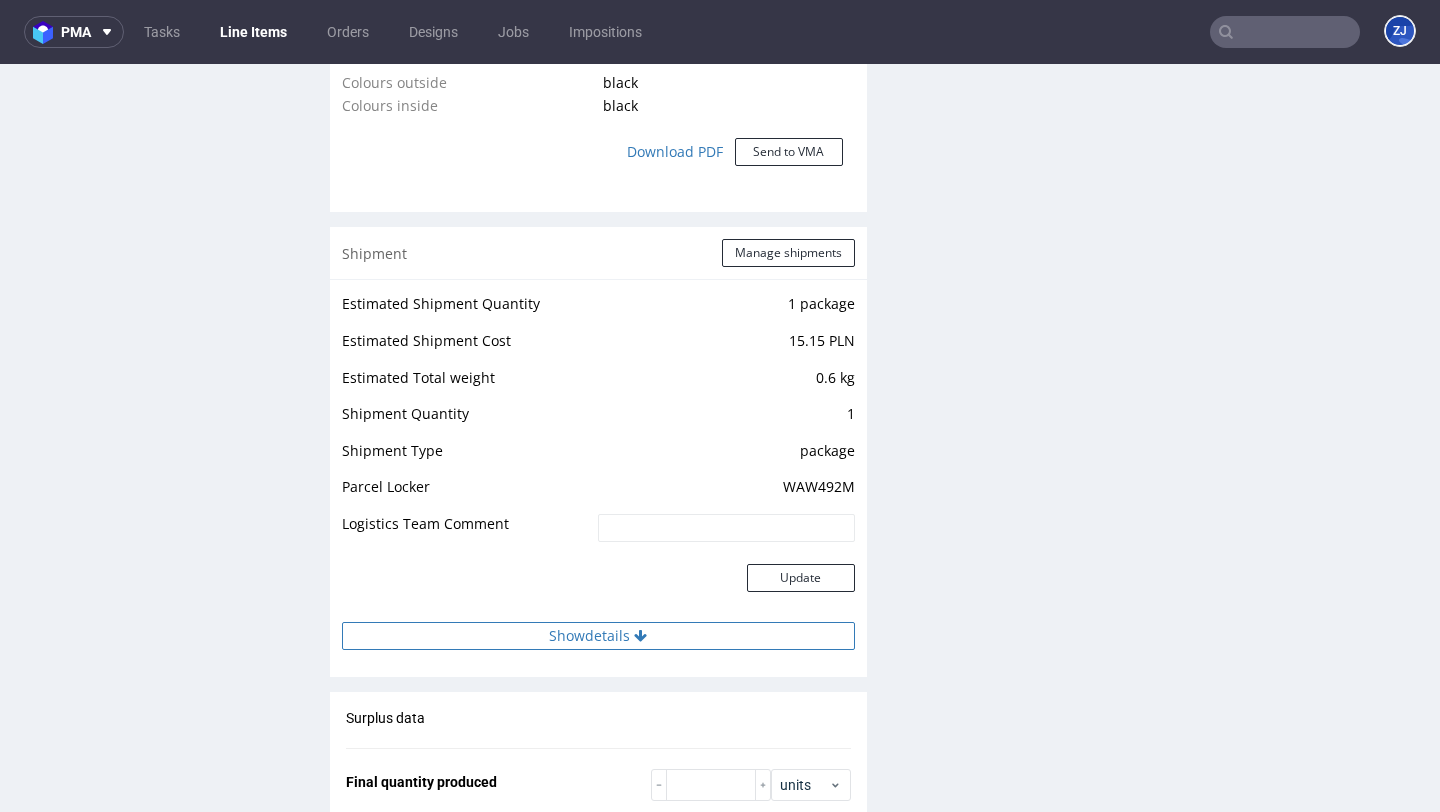 click on "Show  details" at bounding box center [598, 636] 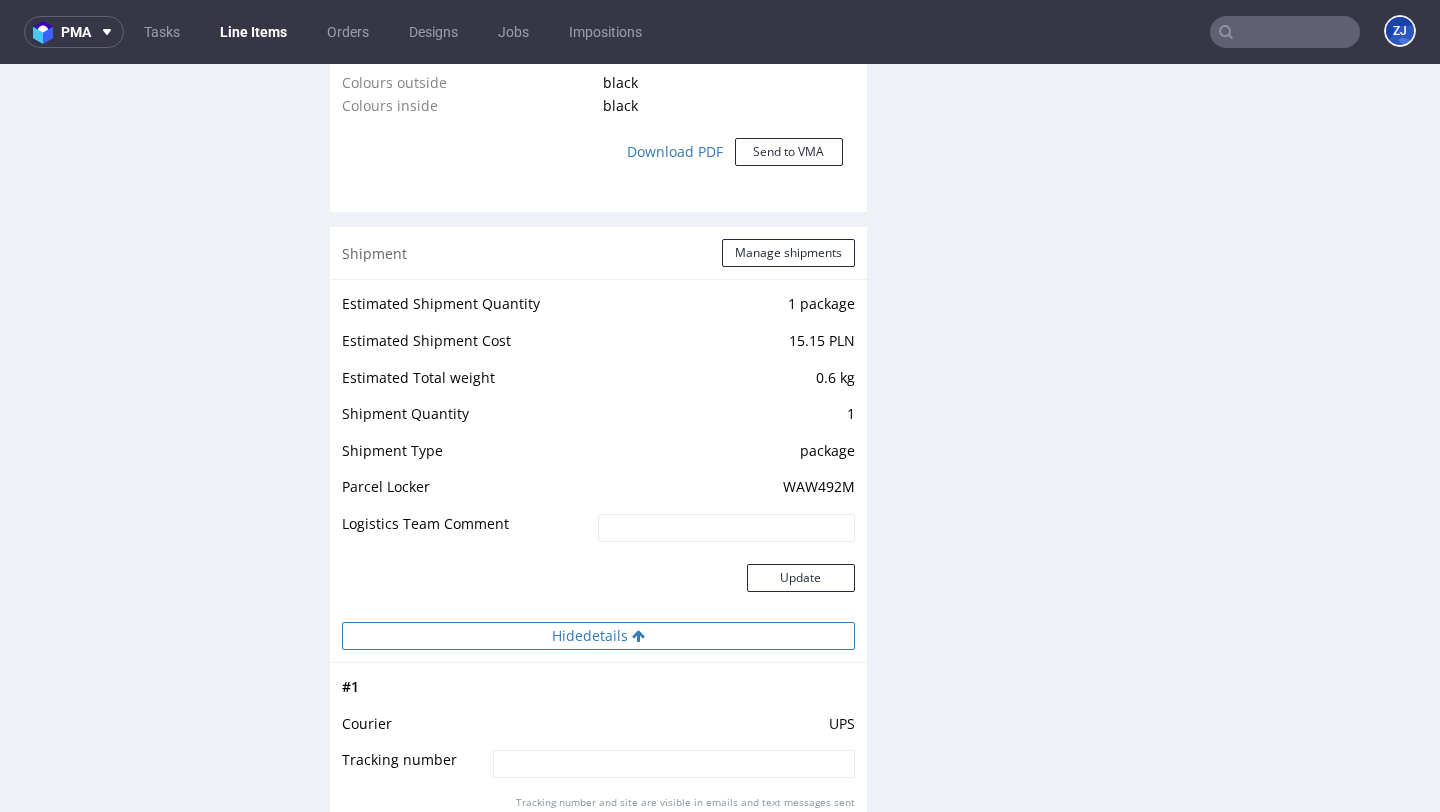 click on "Hide  details" at bounding box center [598, 636] 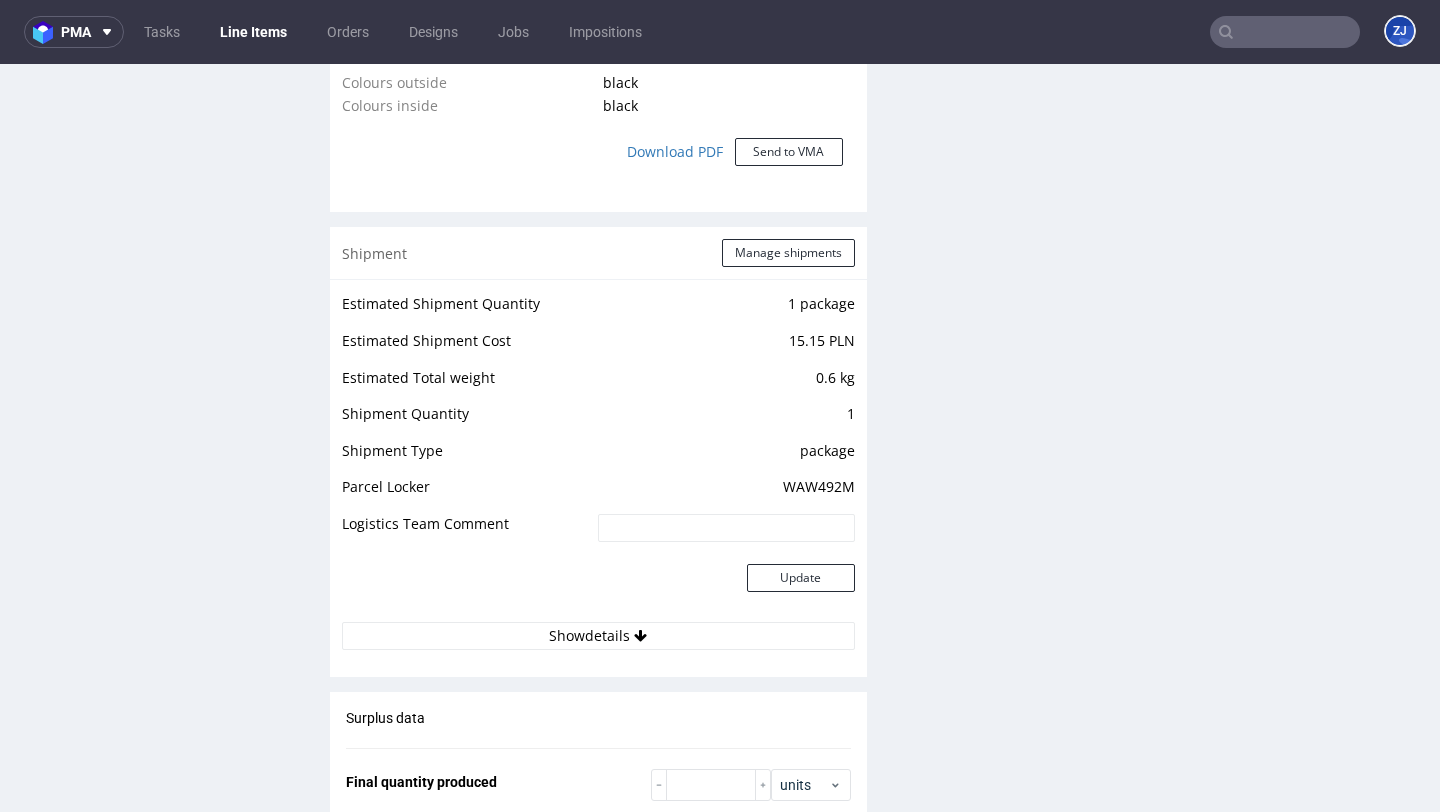 click on "Shipment Manage shipments" at bounding box center [598, 253] 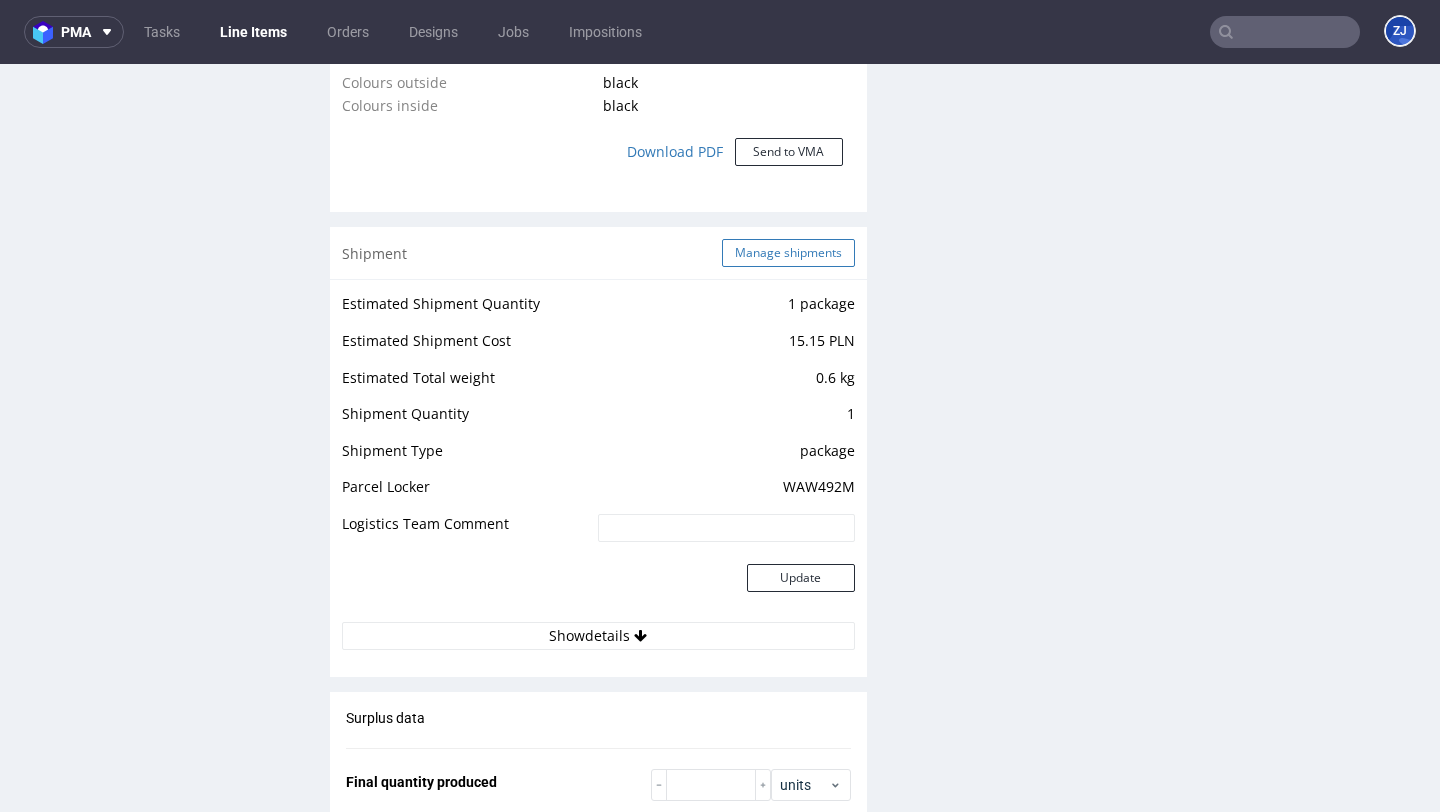 click on "Manage shipments" at bounding box center [788, 253] 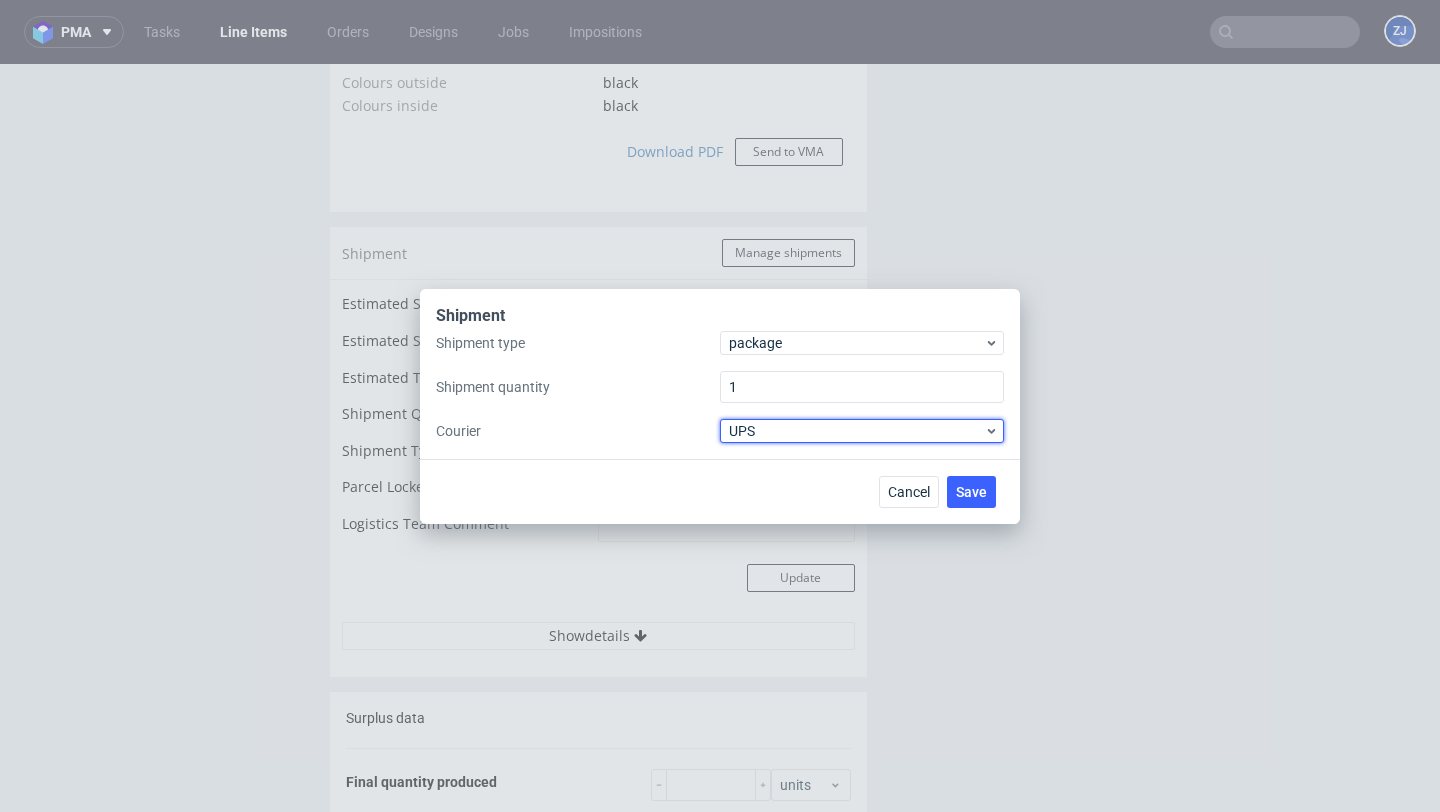 click on "Shipment Shipment type package Shipment quantity 1 Courier UPS" at bounding box center (720, 374) 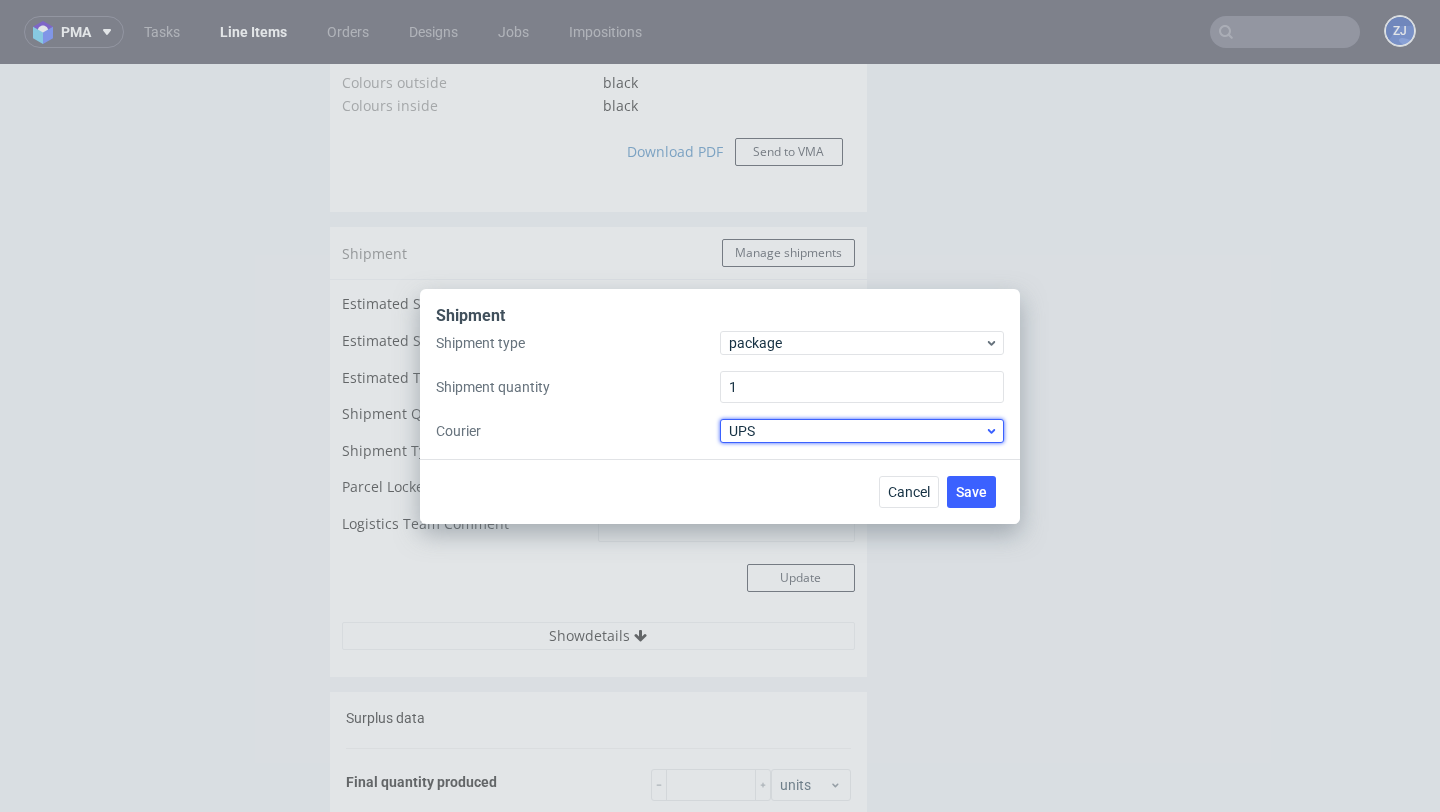 click on "UPS" at bounding box center (856, 431) 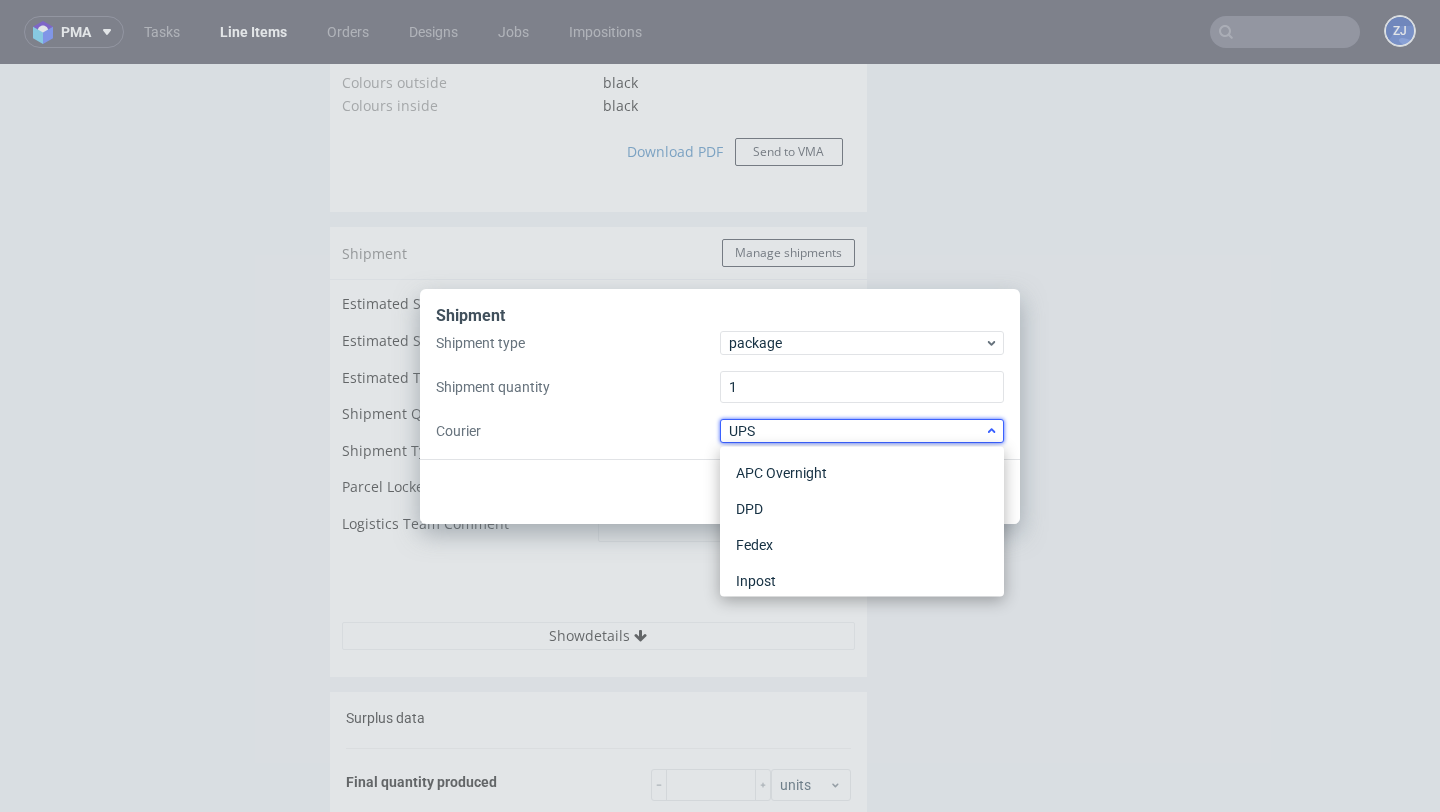 scroll, scrollTop: 190, scrollLeft: 0, axis: vertical 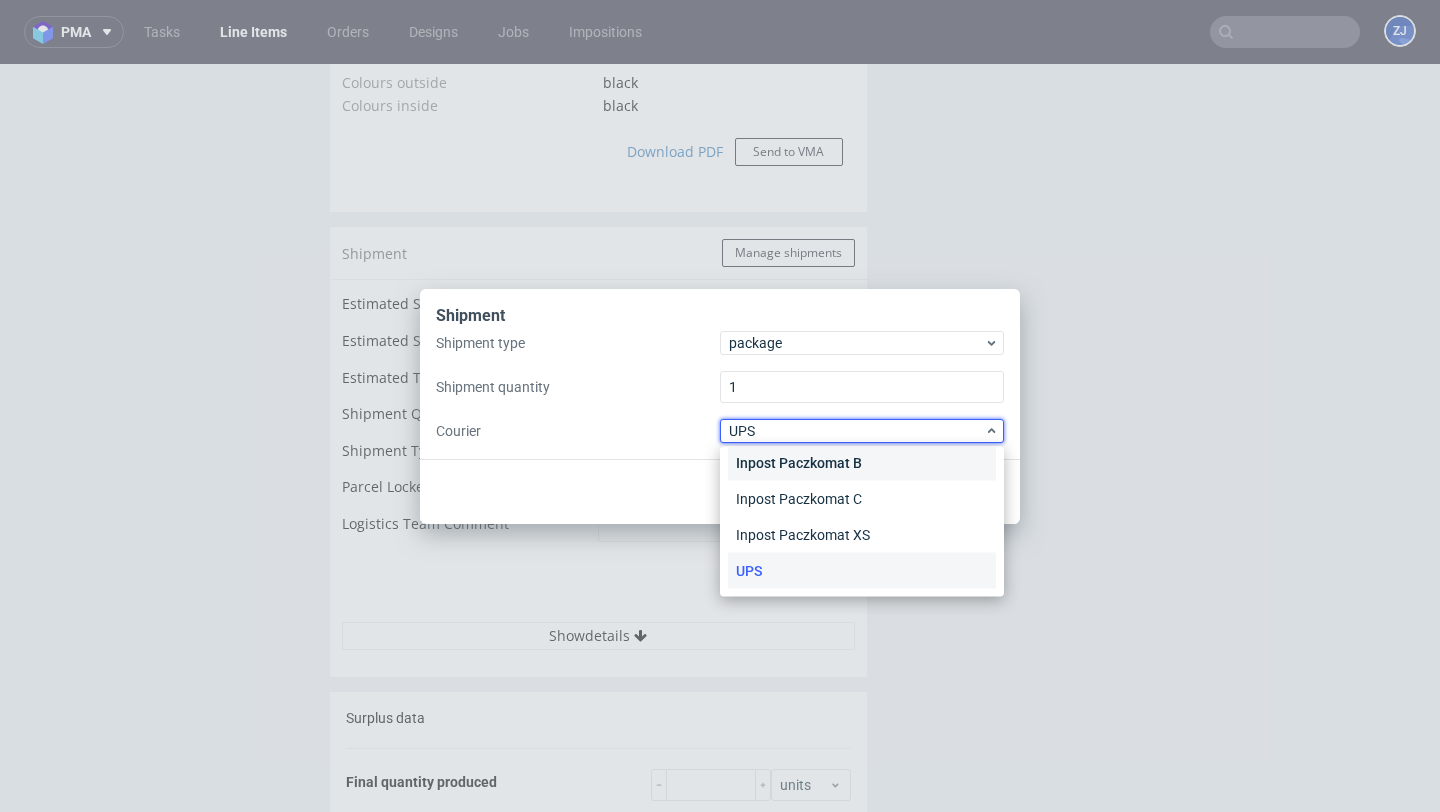 click on "Inpost Paczkomat B" at bounding box center [862, 463] 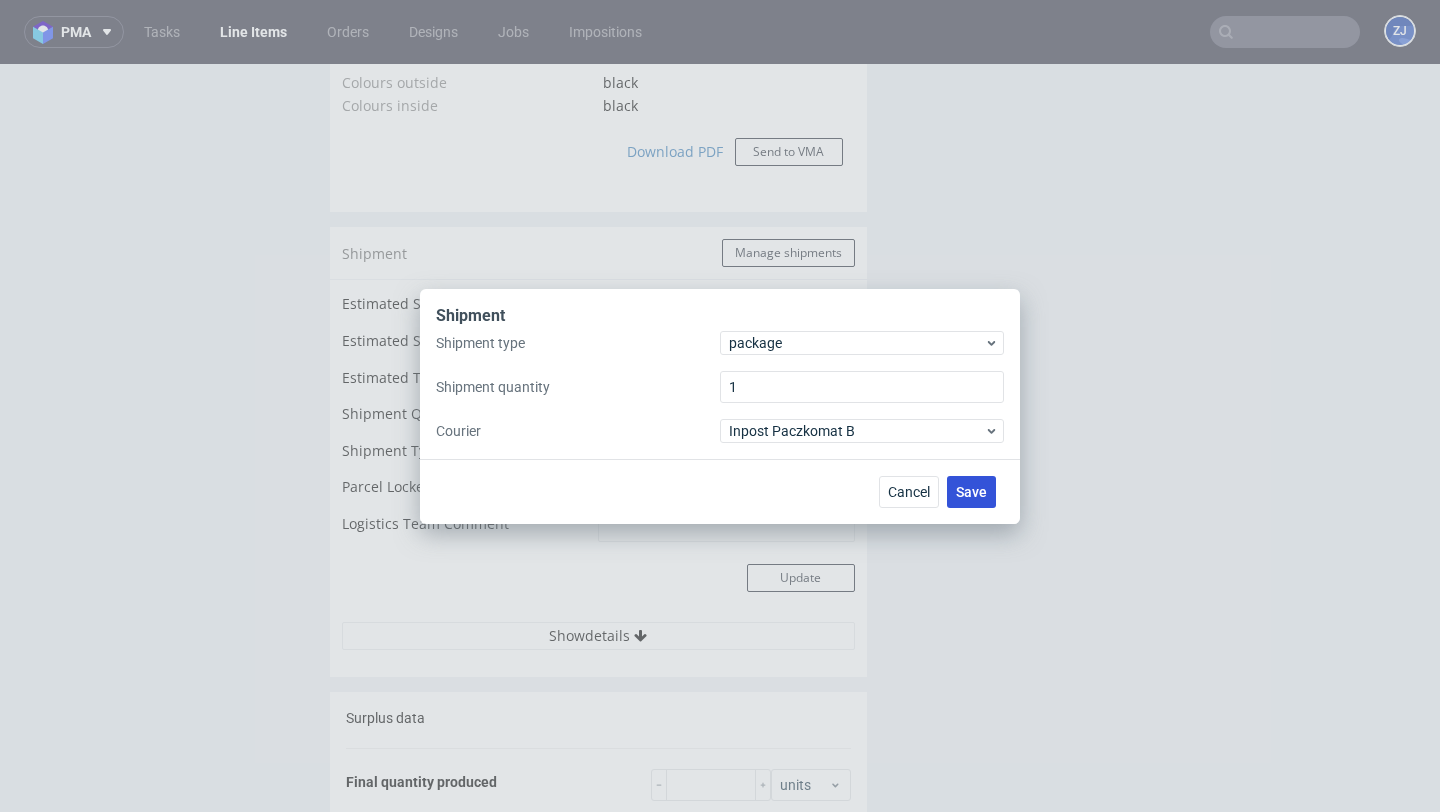 click on "Save" at bounding box center [971, 492] 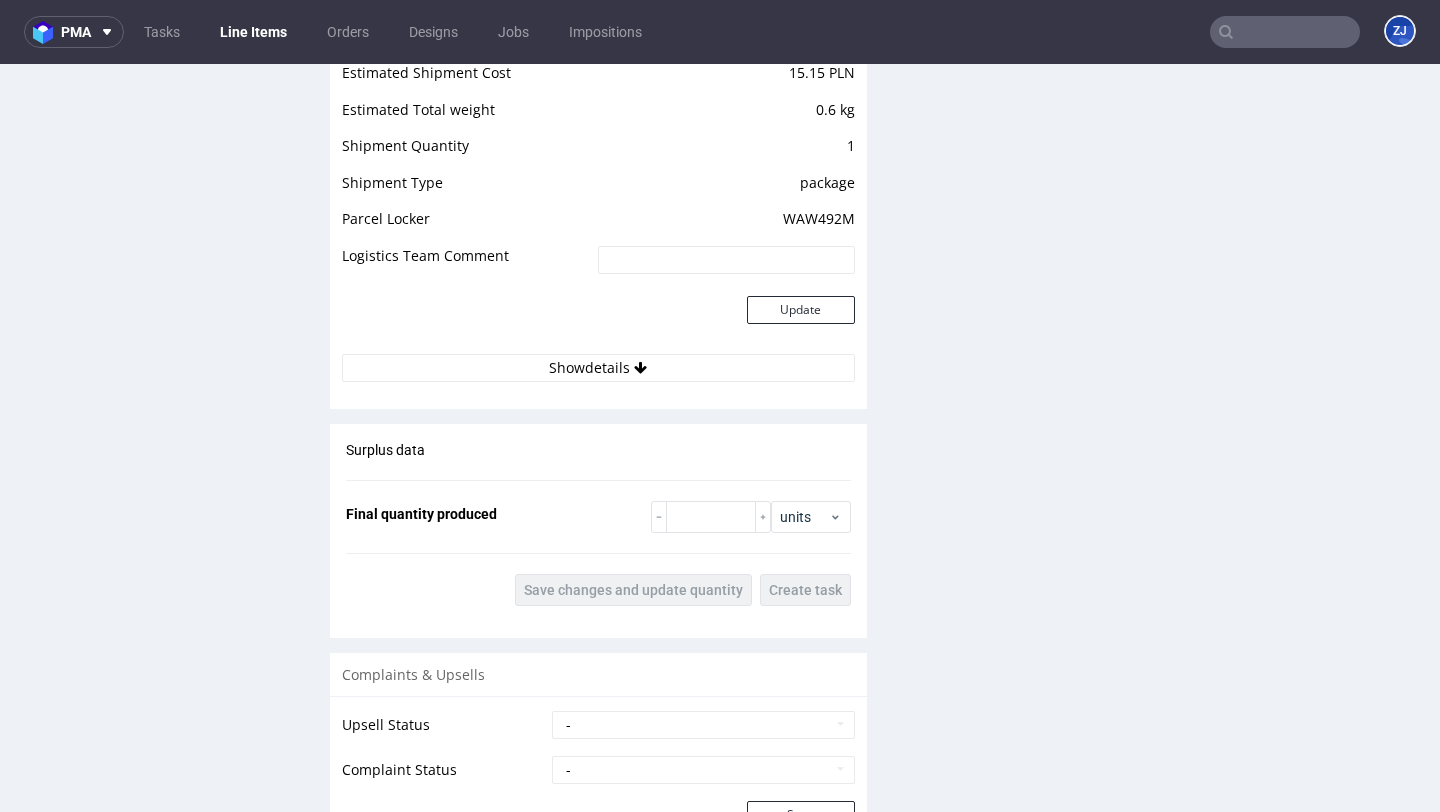 scroll, scrollTop: 1961, scrollLeft: 0, axis: vertical 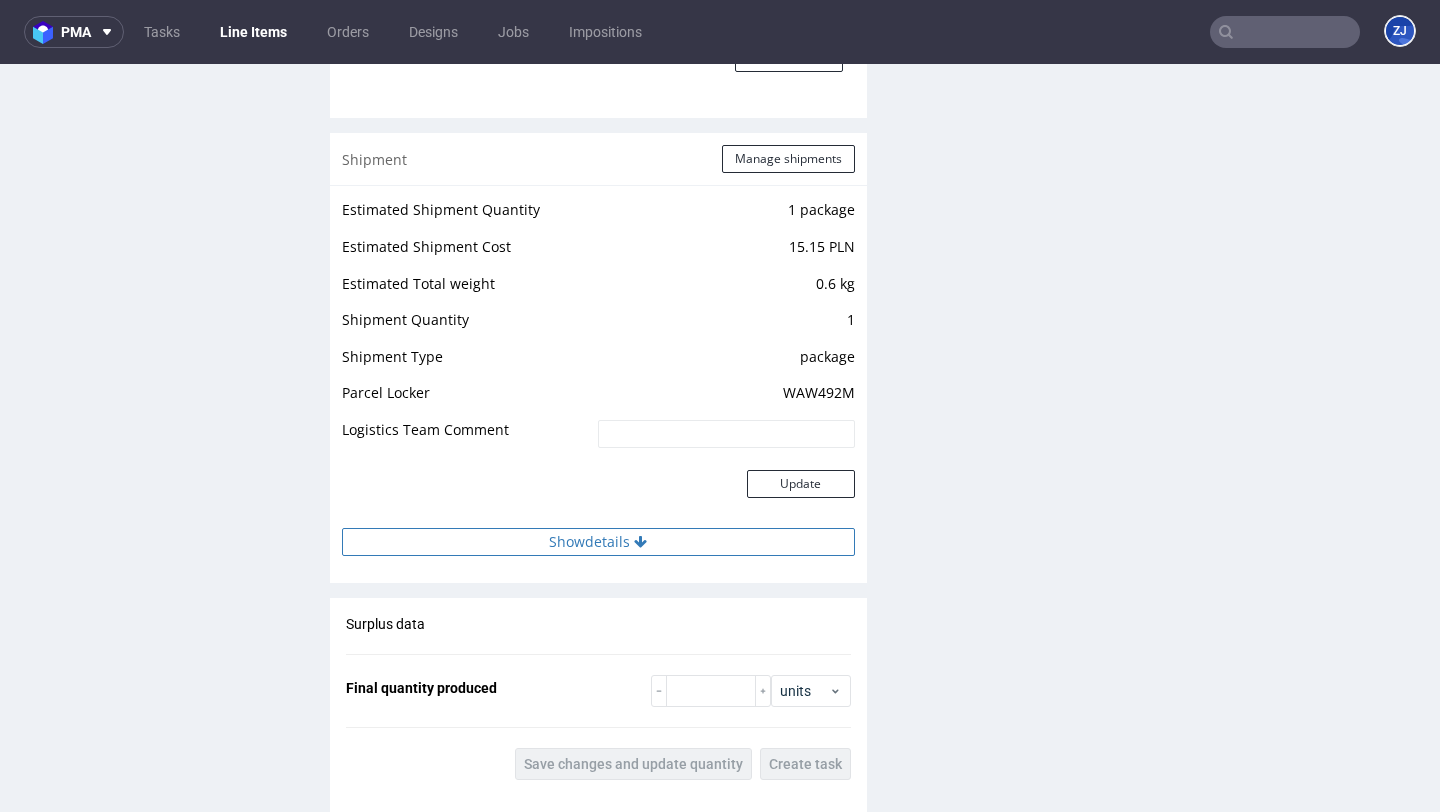 click on "Show  details" at bounding box center [598, 542] 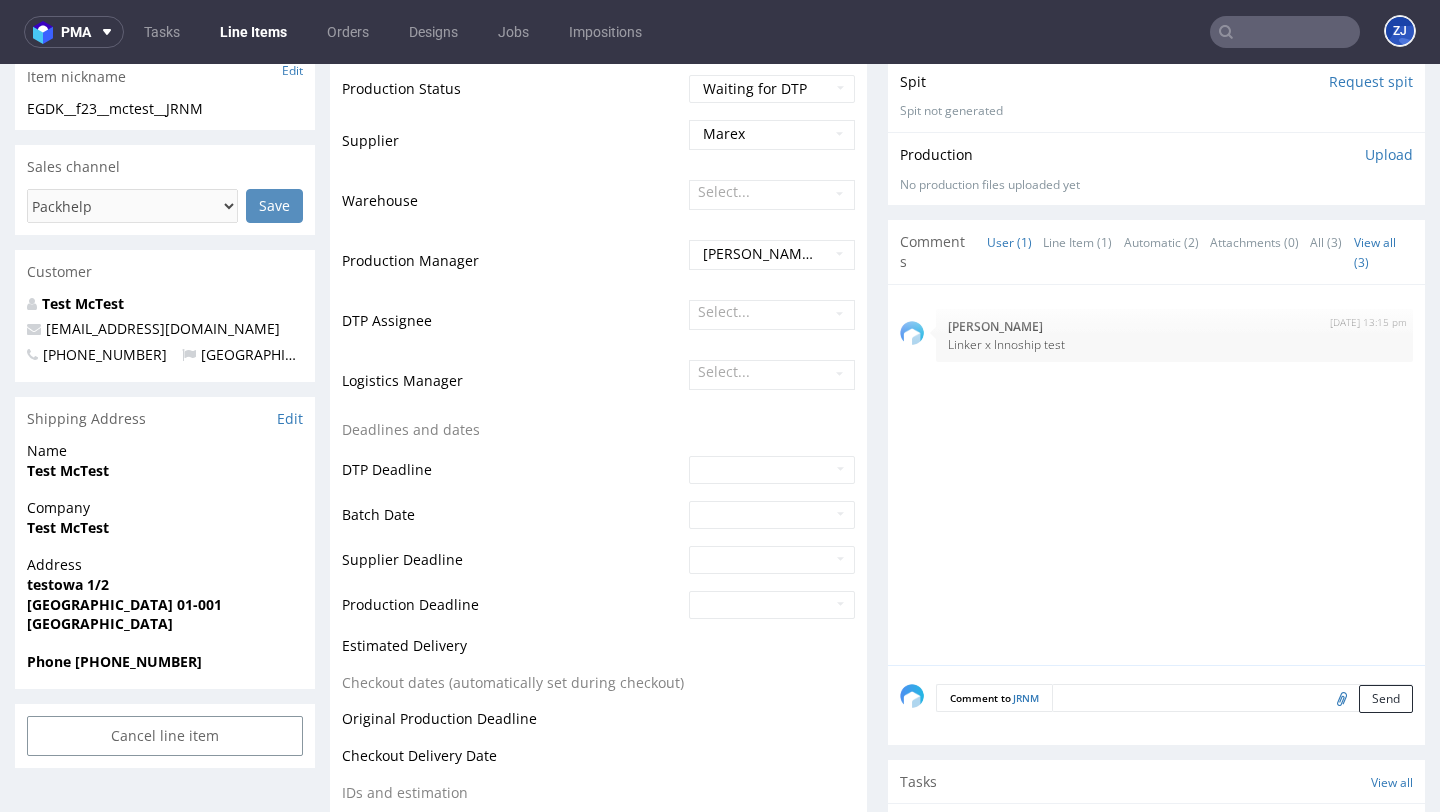 scroll, scrollTop: 343, scrollLeft: 0, axis: vertical 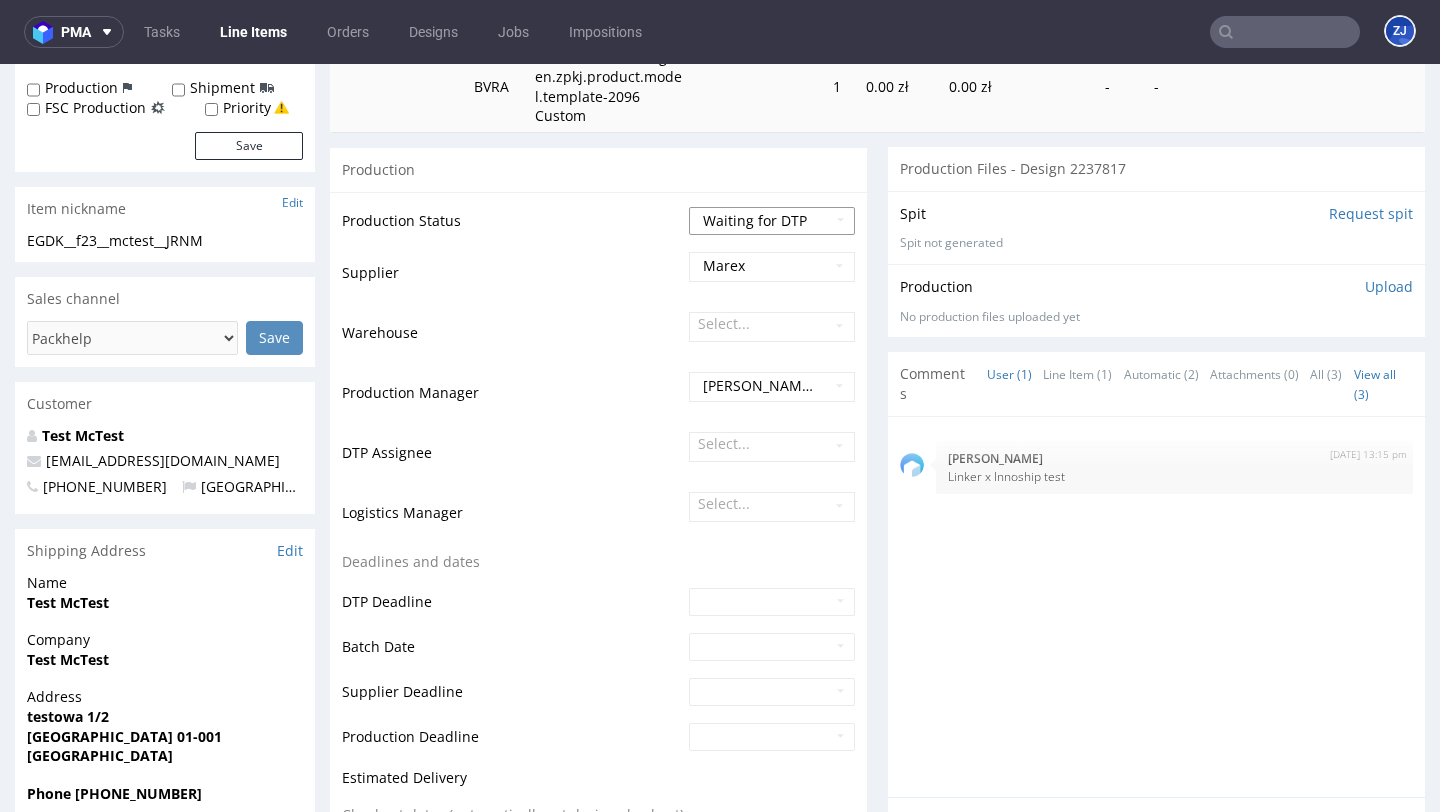 click on "Waiting for Artwork
Waiting for Diecut
Waiting for Mockup Waiting for DTP
Waiting for DTP Double Check
DTP DC Done
In DTP
Issue in DTP
DTP Client Approval Needed
DTP Client Approval Pending
DTP Client Approval Rejected
Back for DTP
DTP Verification Needed
DTP Production Ready In Production
Sent to Fulfillment
Issue in Production
Sent to Warehouse Fulfillment
Production Complete" at bounding box center (772, 221) 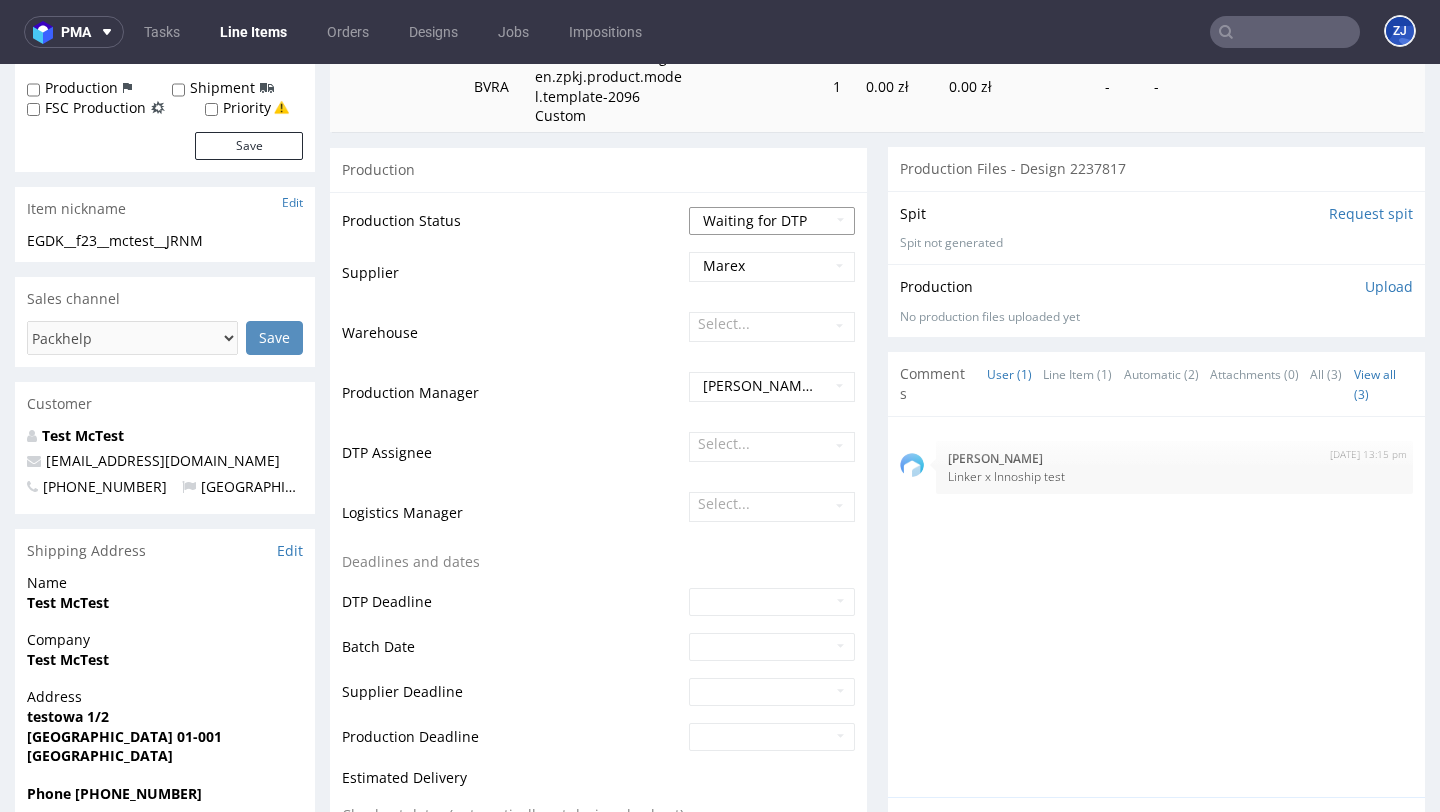 select on "production_complete" 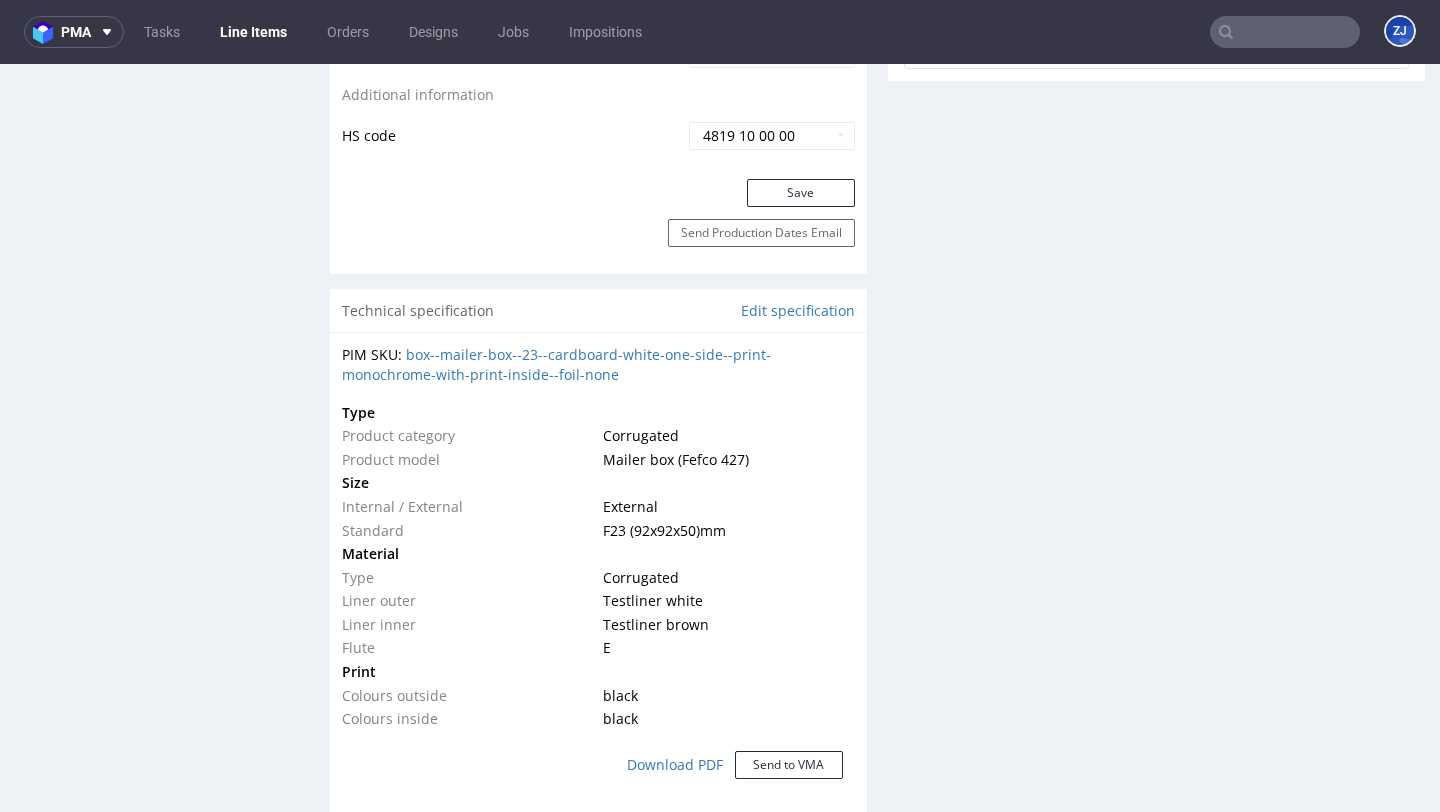 scroll, scrollTop: 1051, scrollLeft: 0, axis: vertical 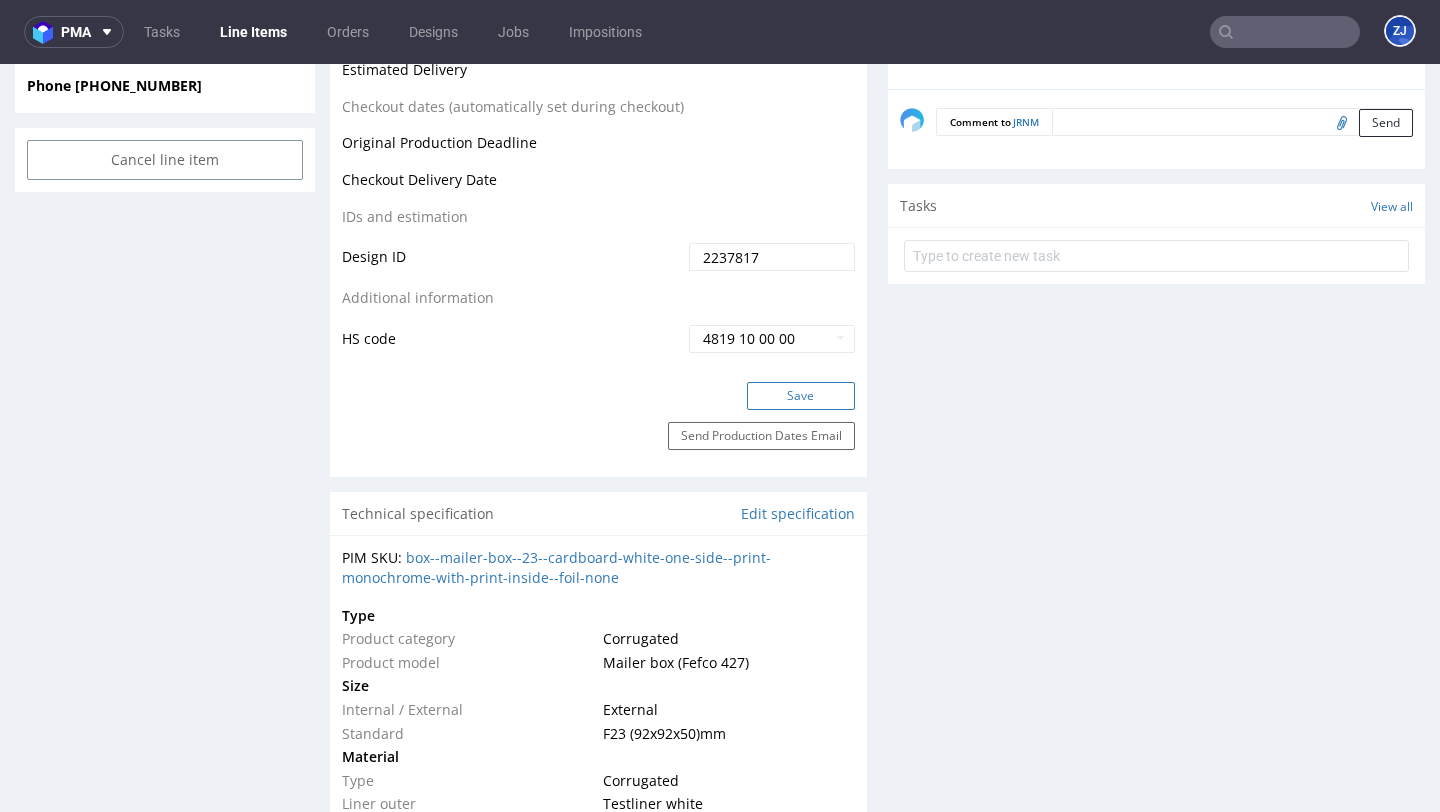 click on "Save" at bounding box center [801, 396] 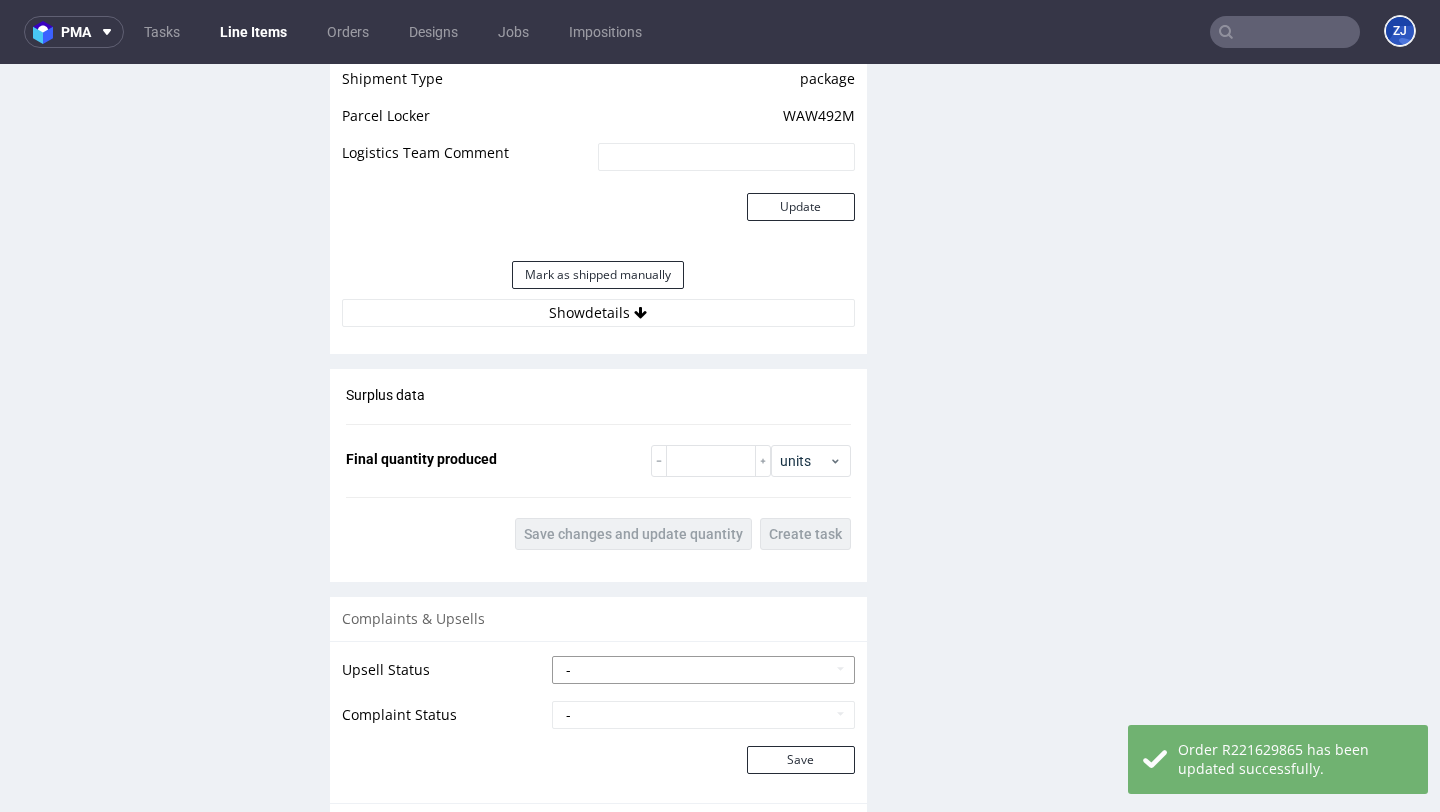 scroll, scrollTop: 2637, scrollLeft: 0, axis: vertical 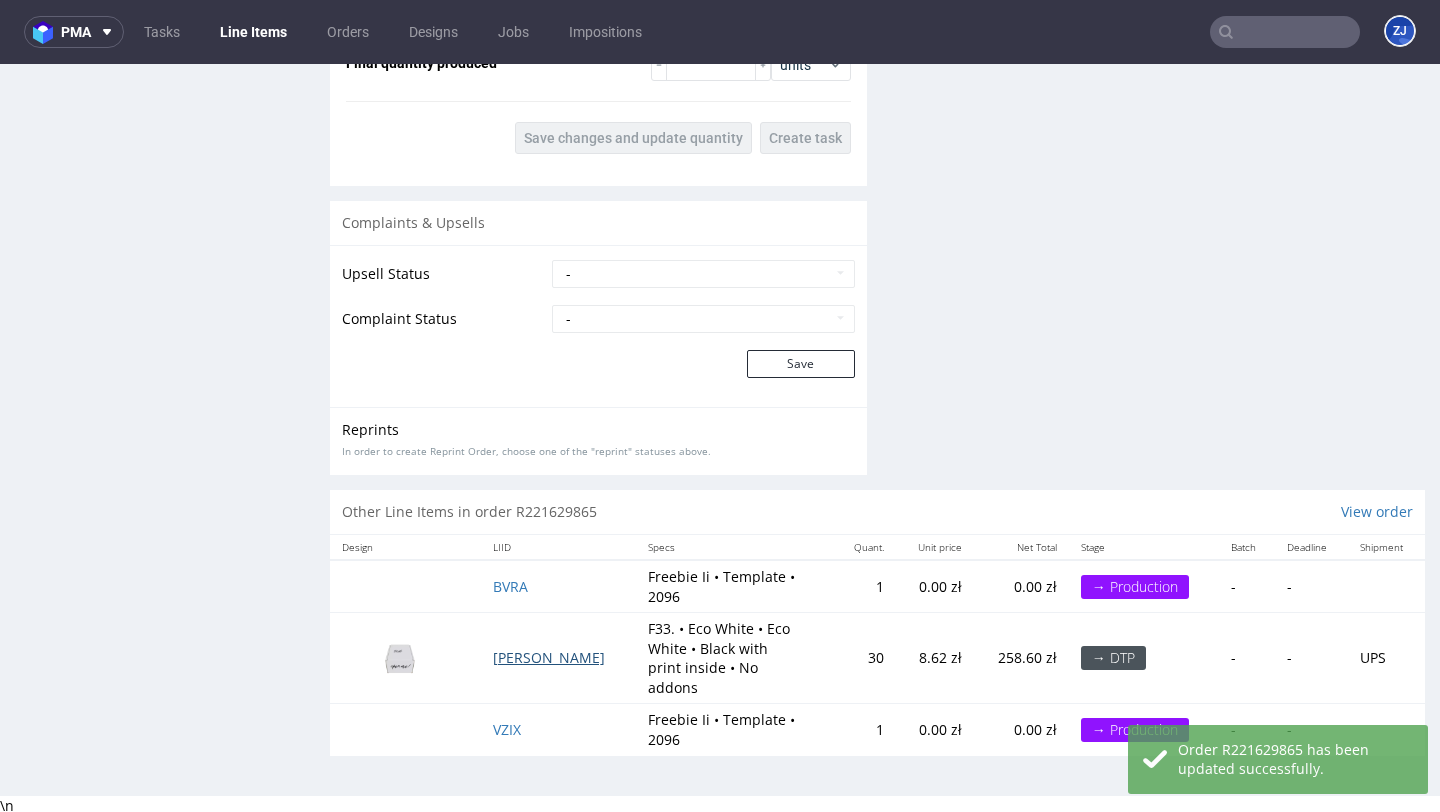 click on "[PERSON_NAME]" at bounding box center (549, 657) 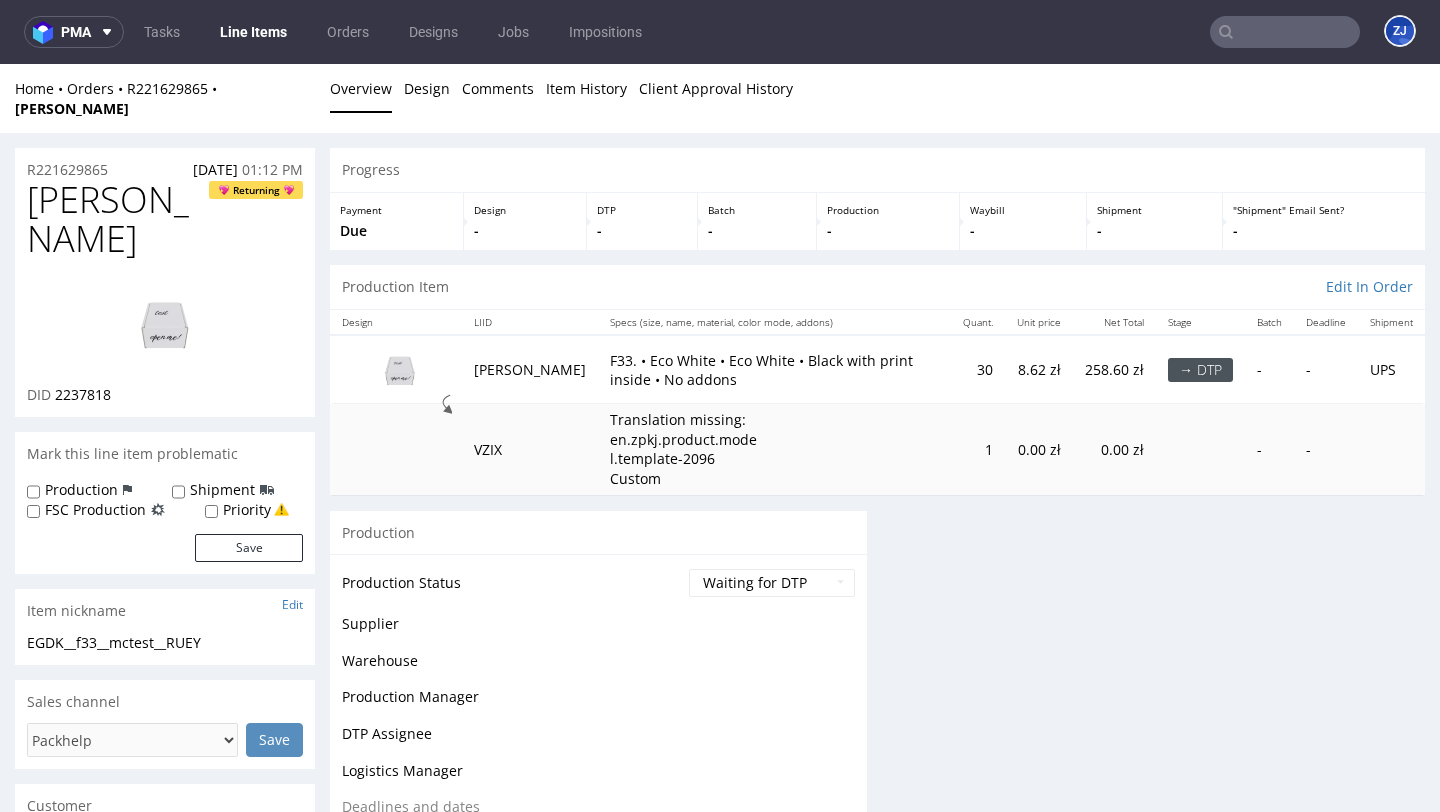scroll, scrollTop: 0, scrollLeft: 0, axis: both 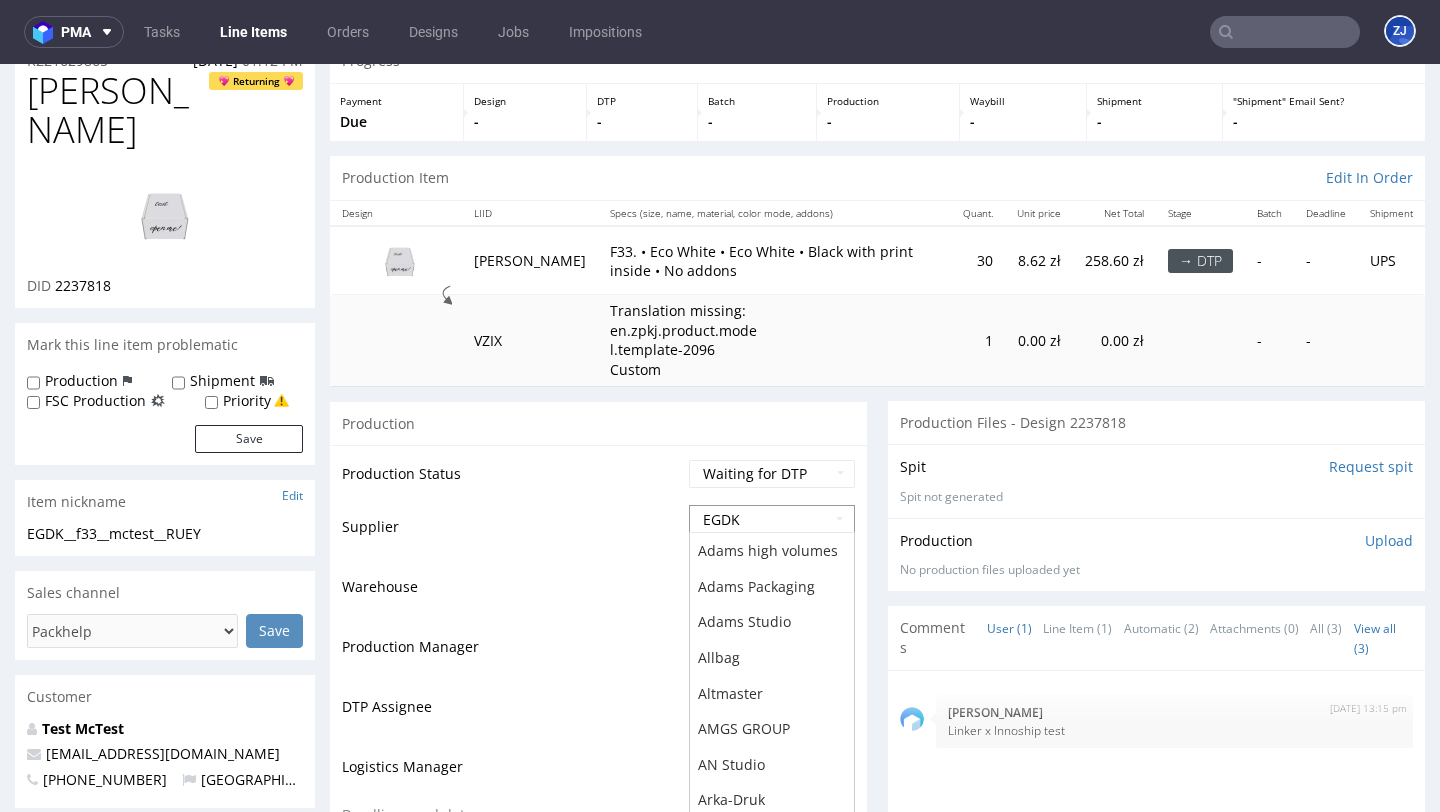 click on "EGDK Adams high volumes Adams Packaging Adams Studio Allbag Altmaster AMGS GROUP AN Studio Arka-Druk Atram Bagstar BagstarWL Bart Packaging BDS bluePOS Bong Boxmaker Box Market Box-Print Cajeando Catipack Combinath Comgraph Custom Custom Cut CustomPack Dalpo DS Smith Duna-Eurobox Dunapack Eurobox Lubliniec Dunapack Eurobox Ujazd DusoBox EcoBag Ecosac EcoWay EcowayWL EcowayWL Edelmann Poland EGDK EkoWay Emcor Emerson Emerson Studio Enaf ENAF Studio Envases Soler Epacking ETICOD Eticod Studio EuPack Eurographic EVELINE Feniks Ekopodpałka Feniks Ekopodpałka Studio FENIKS Sp. z o.o. Flexi-Hex Foldruk Gekoplast Gin Young Group Granpak GREENCUP GREEN CUP LLC Grupa Folflex Guillin Hern HMP HSG Inpost Warehouse Inter-Box Inter Druk Inter Druk Studio Interpak - Myślenice Intropak IrBox JANBOX Janmar  JFK Jielong Jielong Karolla KarollaWL Karton-Pak Karton-Pak Karton-Pak Cieszyn KRA-BOX Printing House and Bindery KRAY-GREY Label Profi LabelProfi Studio LaboPrint LaboPrint Studio Lester Polymers Sp. z o.o.  L-Print" at bounding box center [772, 519] 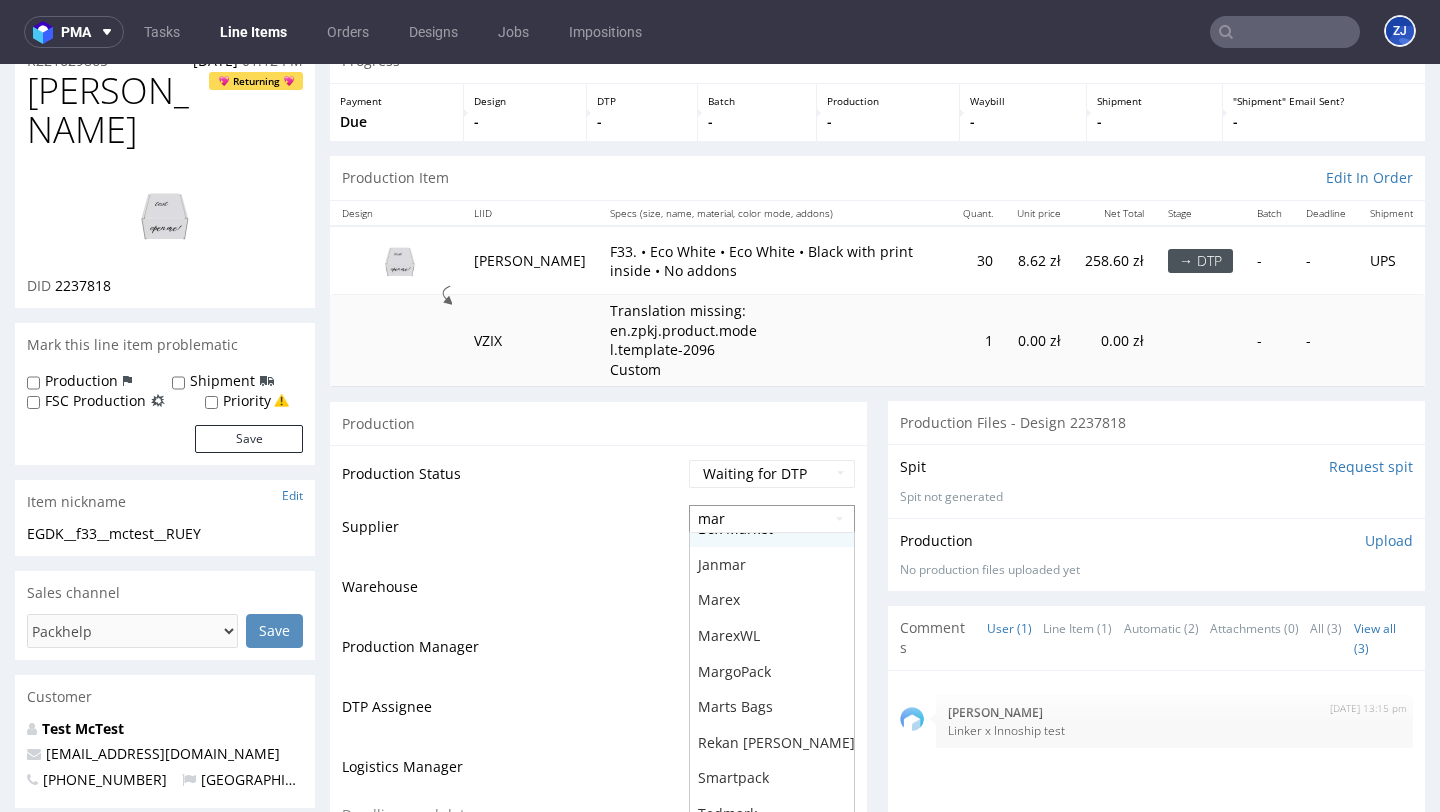 scroll, scrollTop: 0, scrollLeft: 0, axis: both 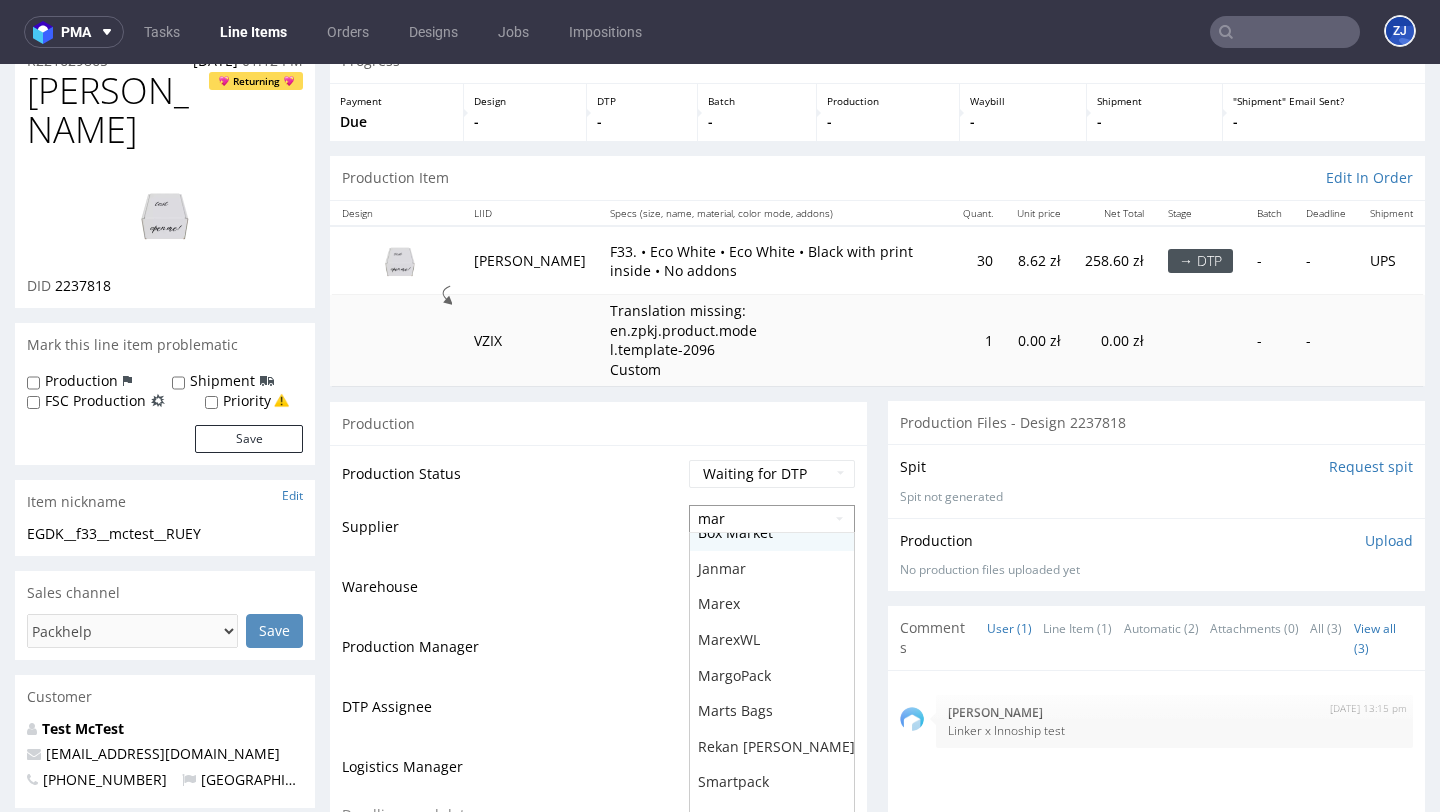 type on "mare" 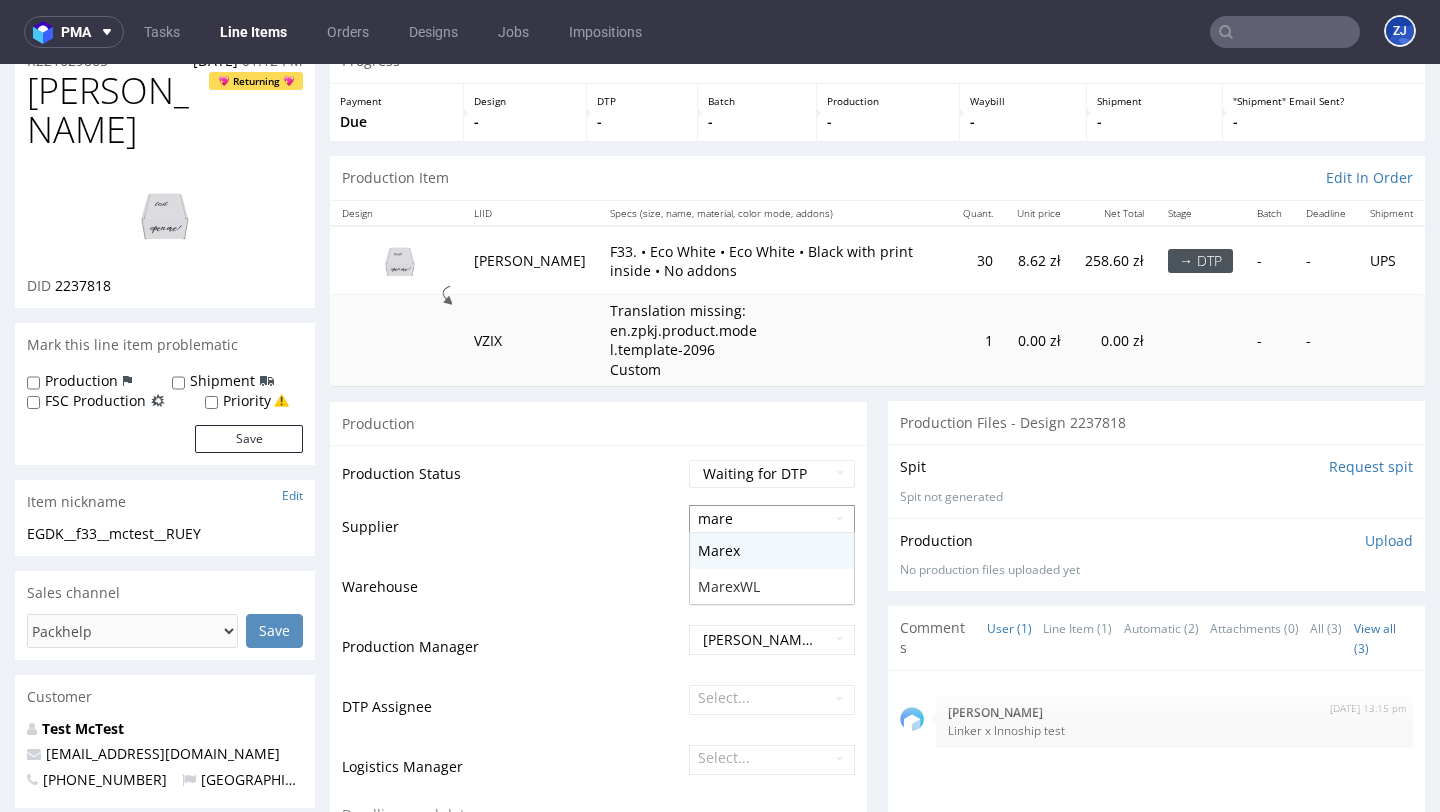 type 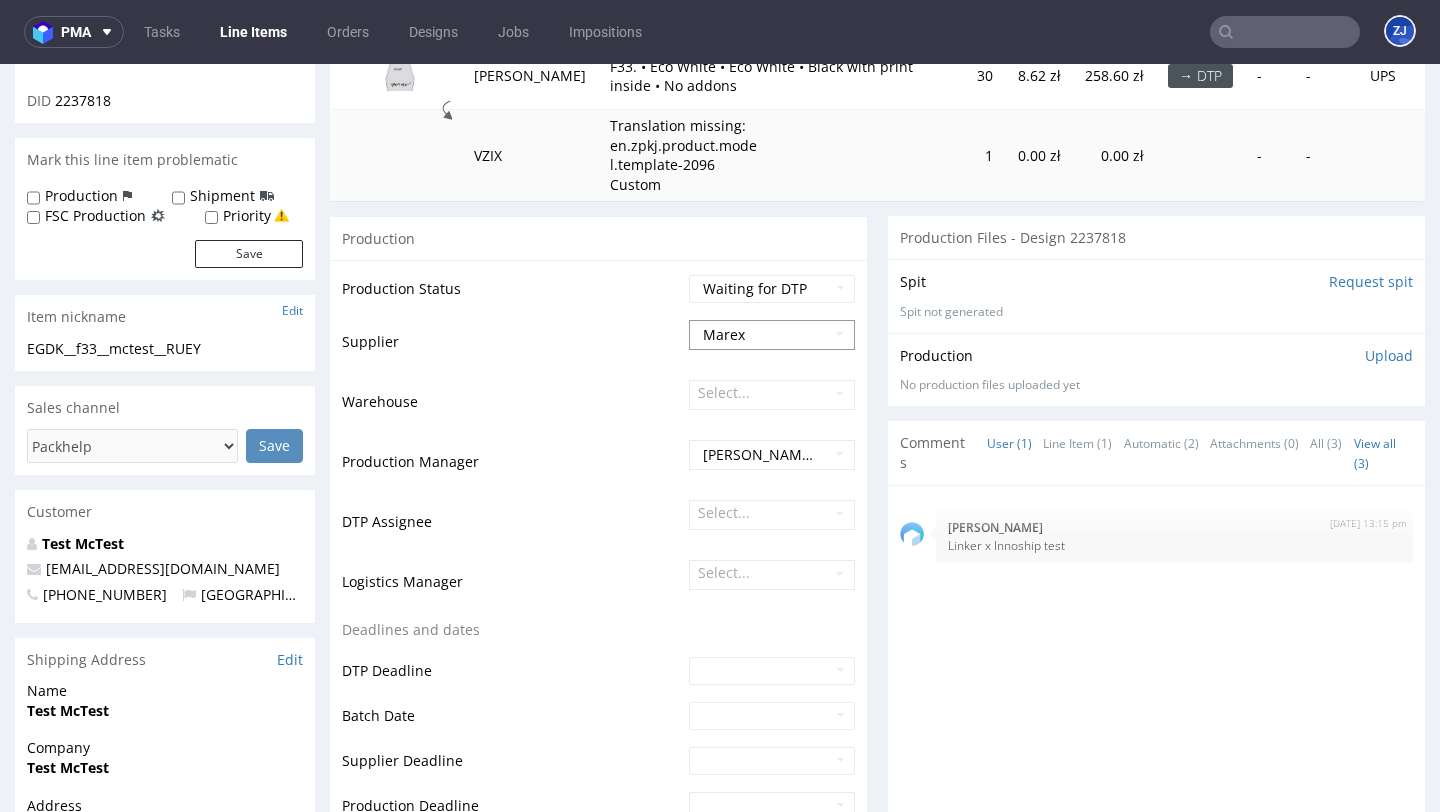 scroll, scrollTop: 808, scrollLeft: 0, axis: vertical 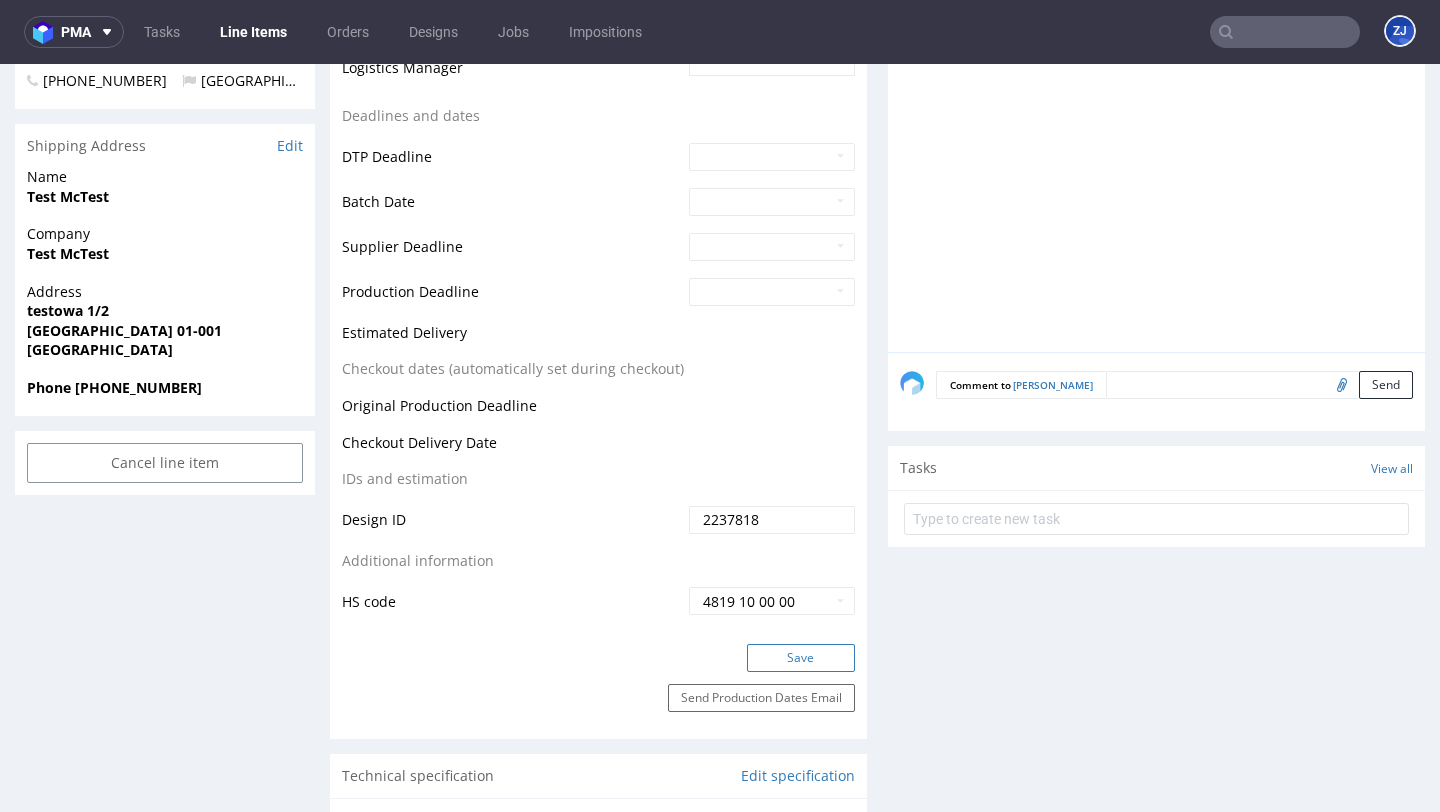 click on "Save" at bounding box center [801, 658] 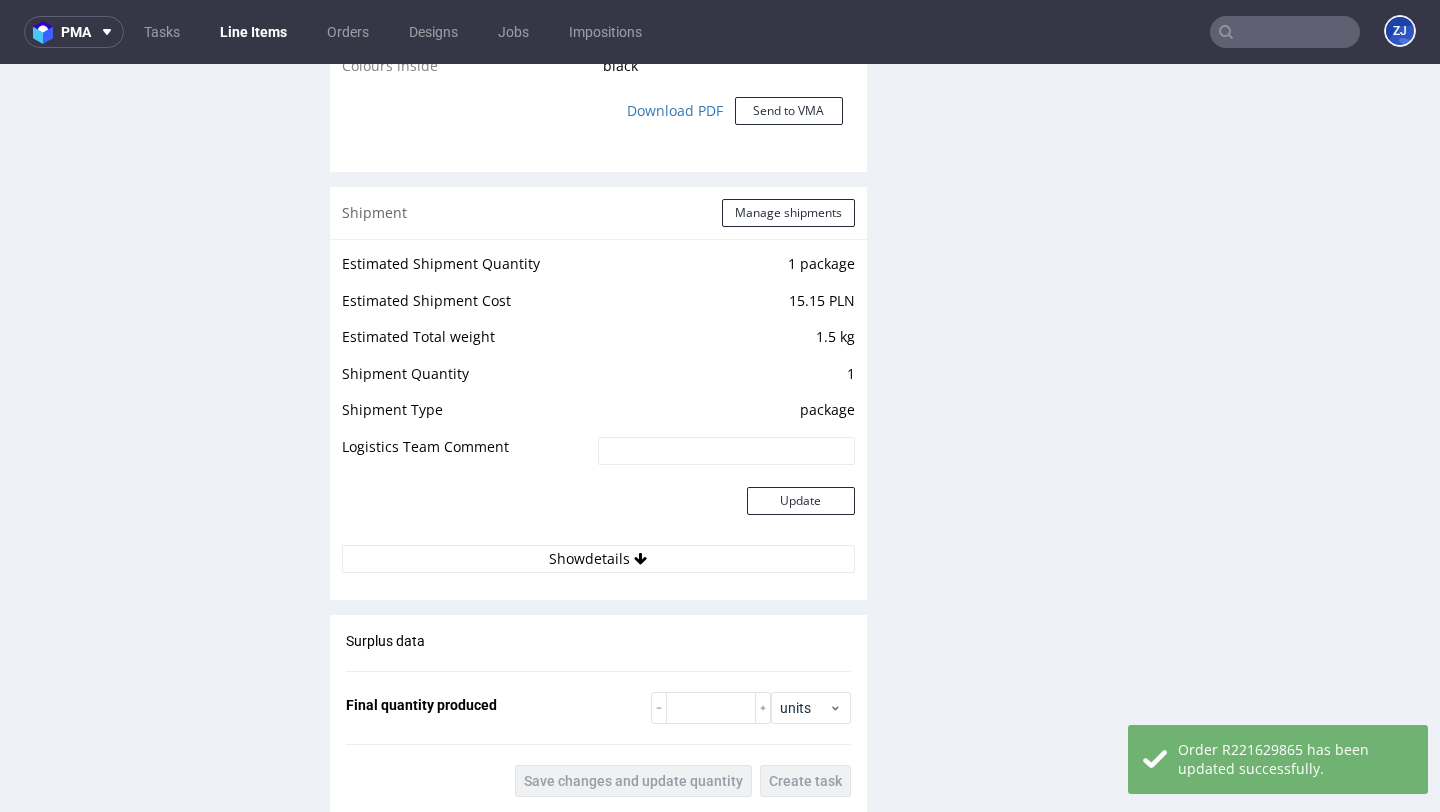 scroll, scrollTop: 1891, scrollLeft: 0, axis: vertical 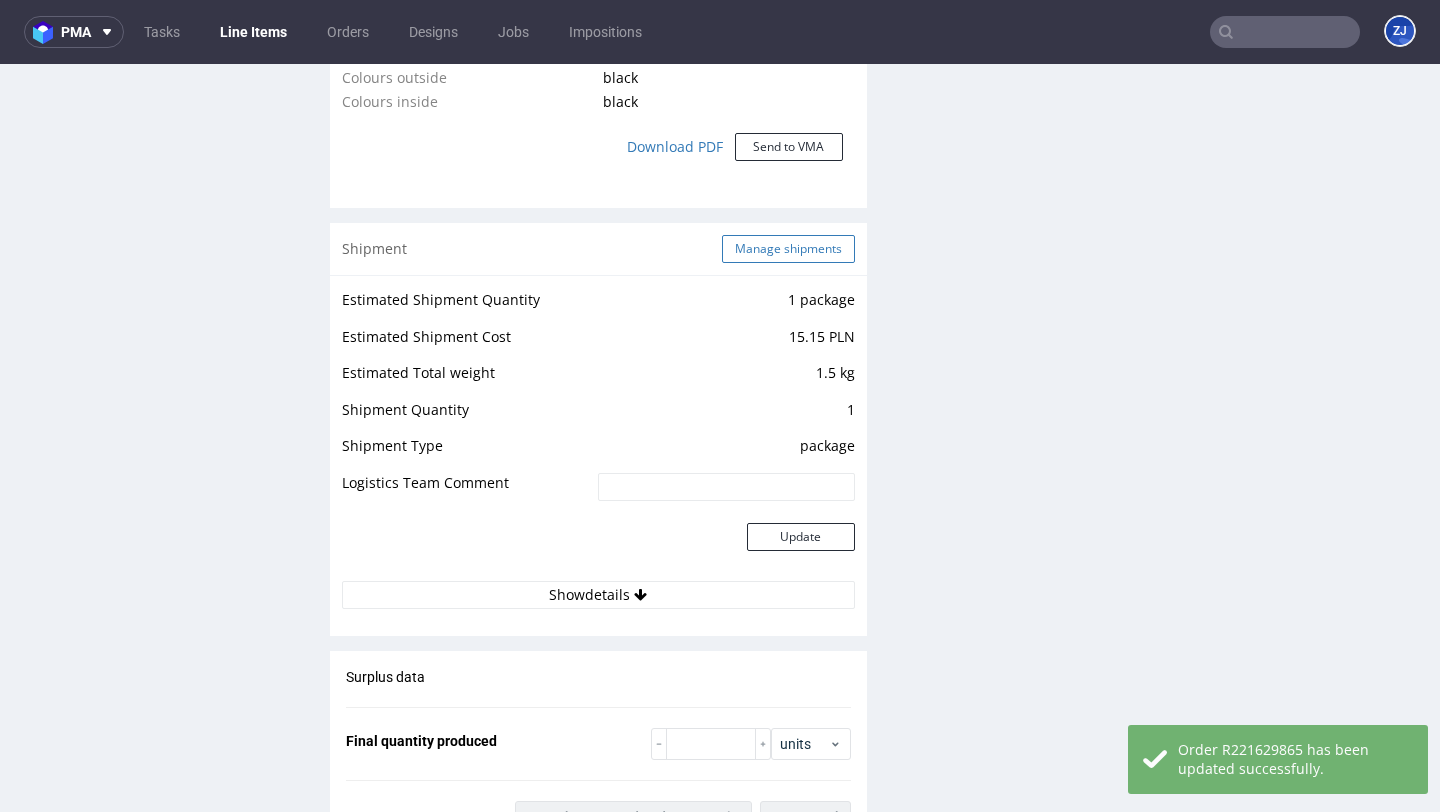 click on "Manage shipments" at bounding box center [788, 249] 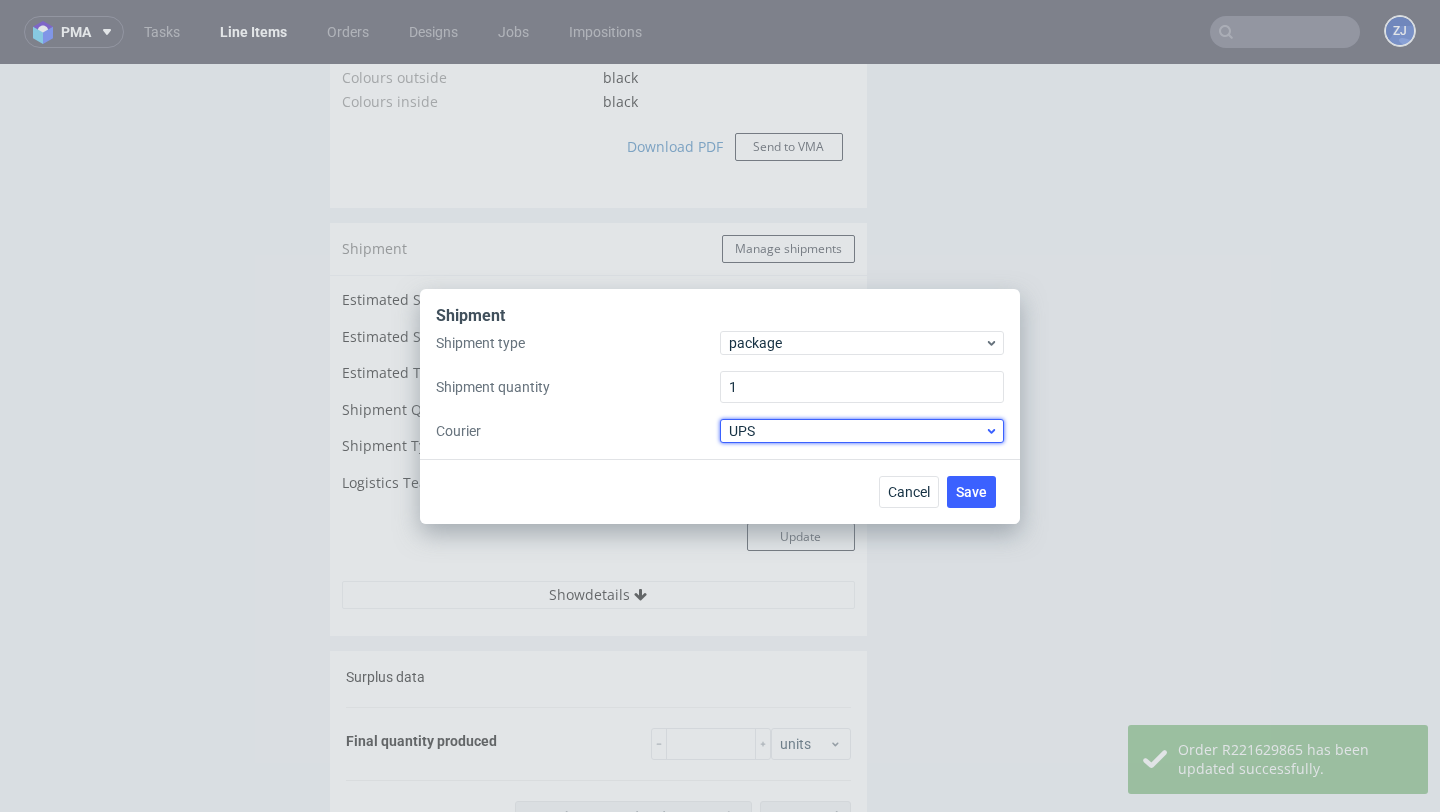 click on "UPS" at bounding box center [856, 431] 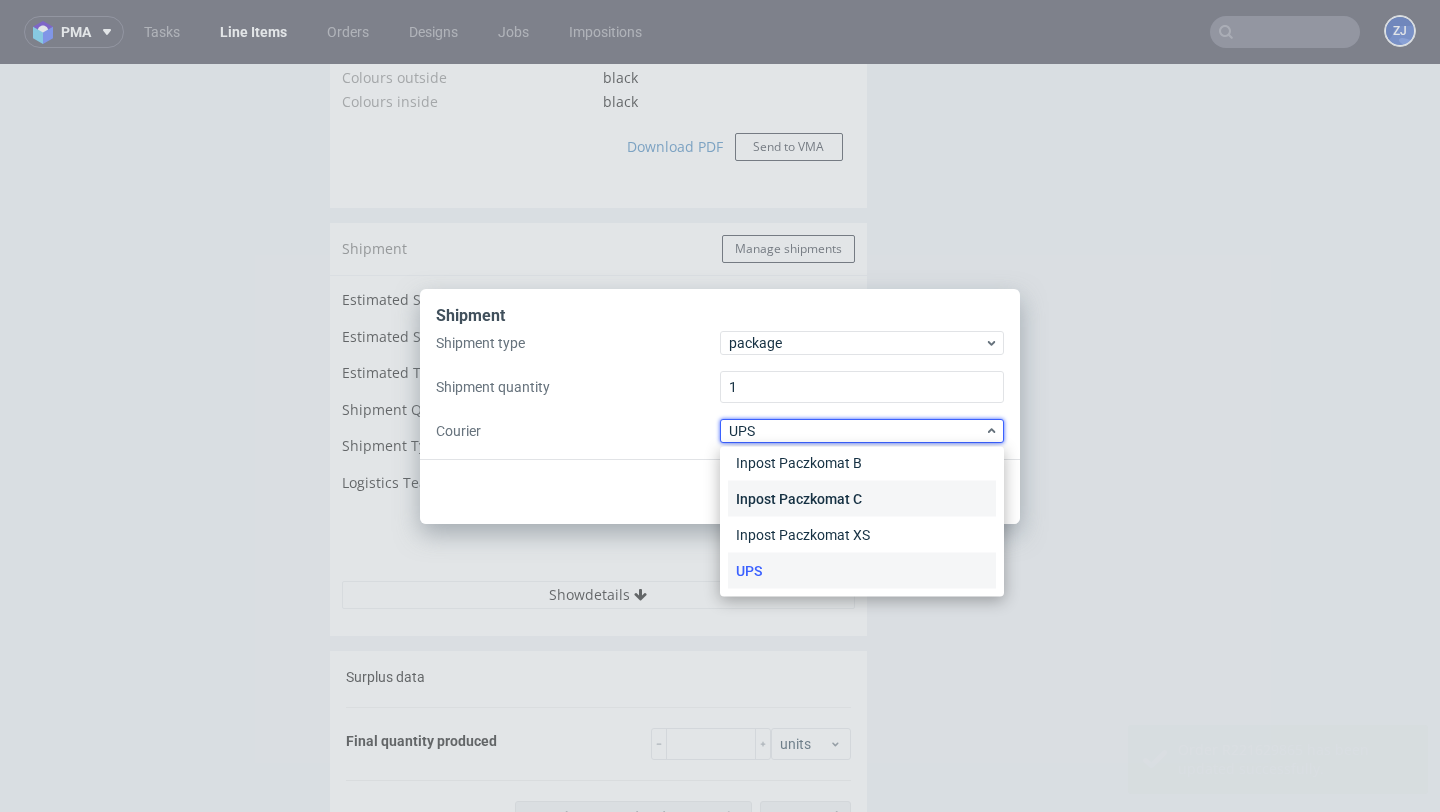 scroll, scrollTop: 80, scrollLeft: 0, axis: vertical 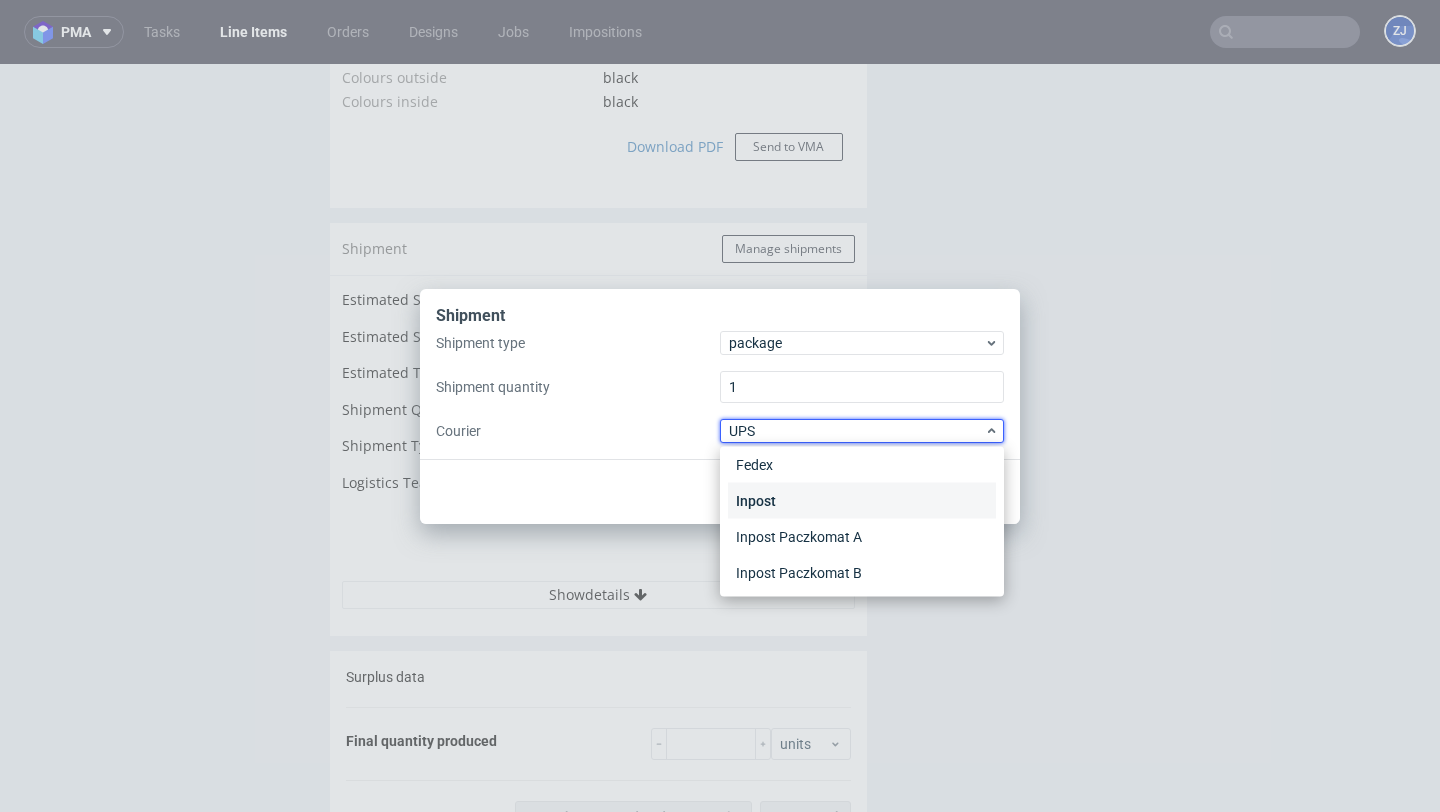 click on "Inpost" at bounding box center [862, 501] 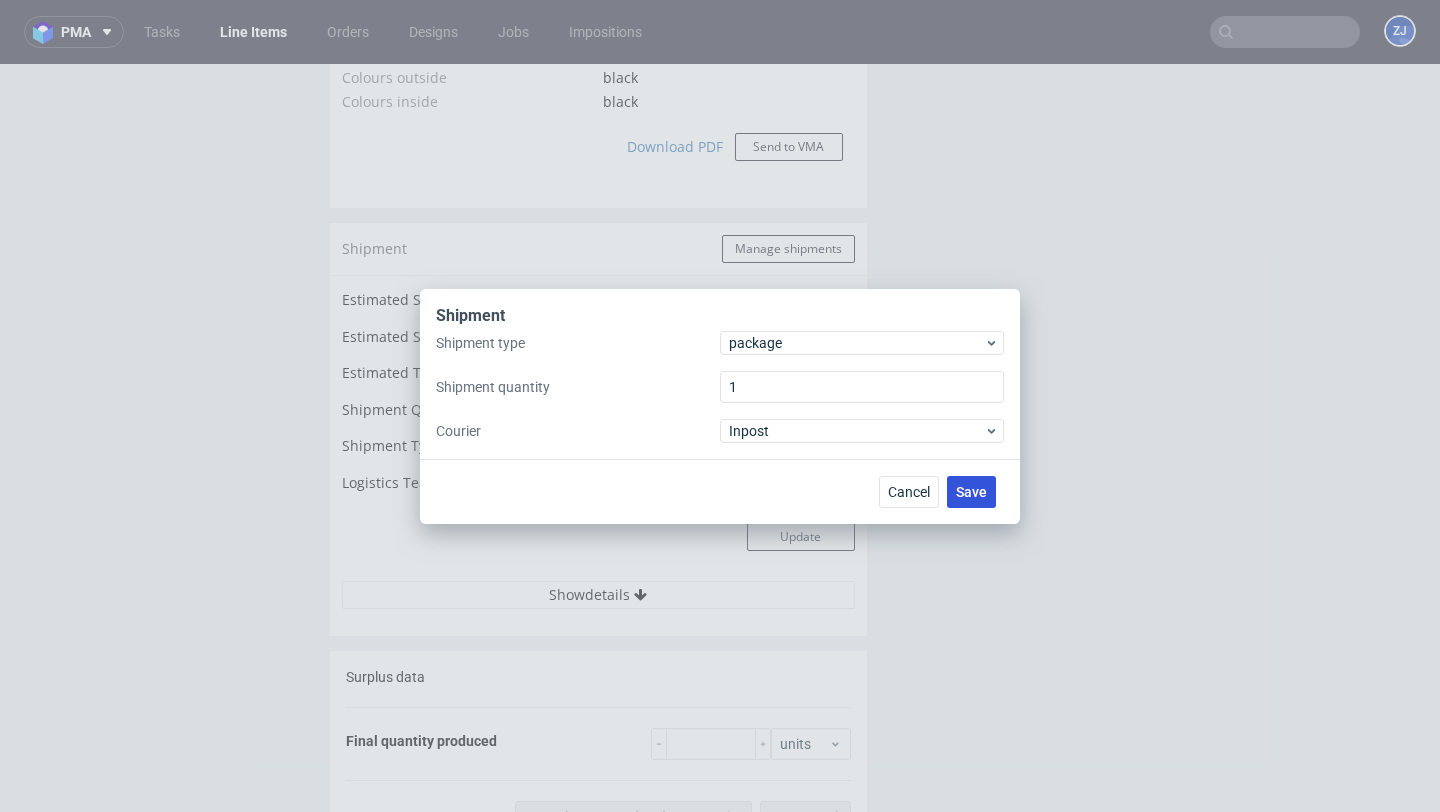 click on "Save" at bounding box center [971, 492] 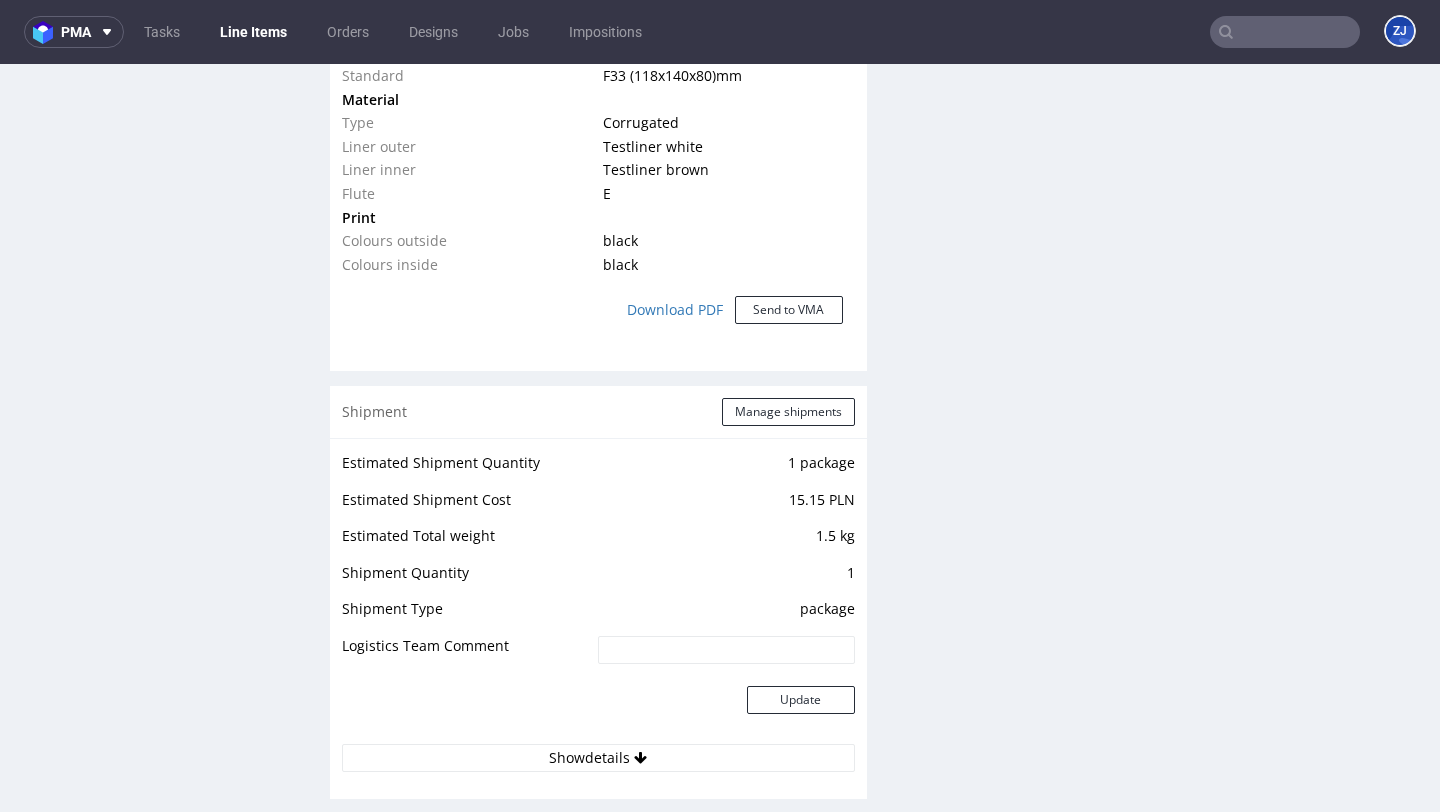 scroll, scrollTop: 1889, scrollLeft: 0, axis: vertical 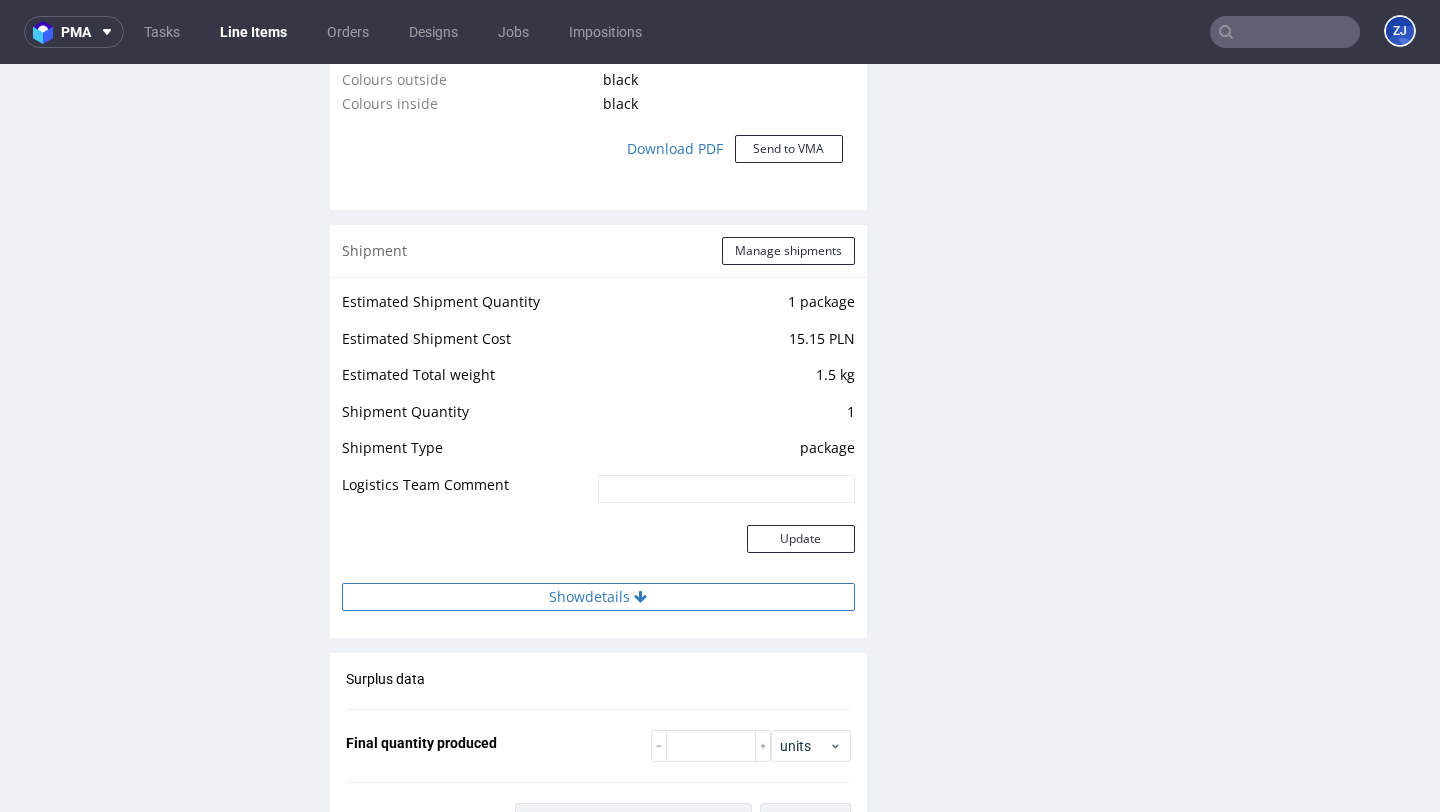 click on "Show  details" at bounding box center (598, 597) 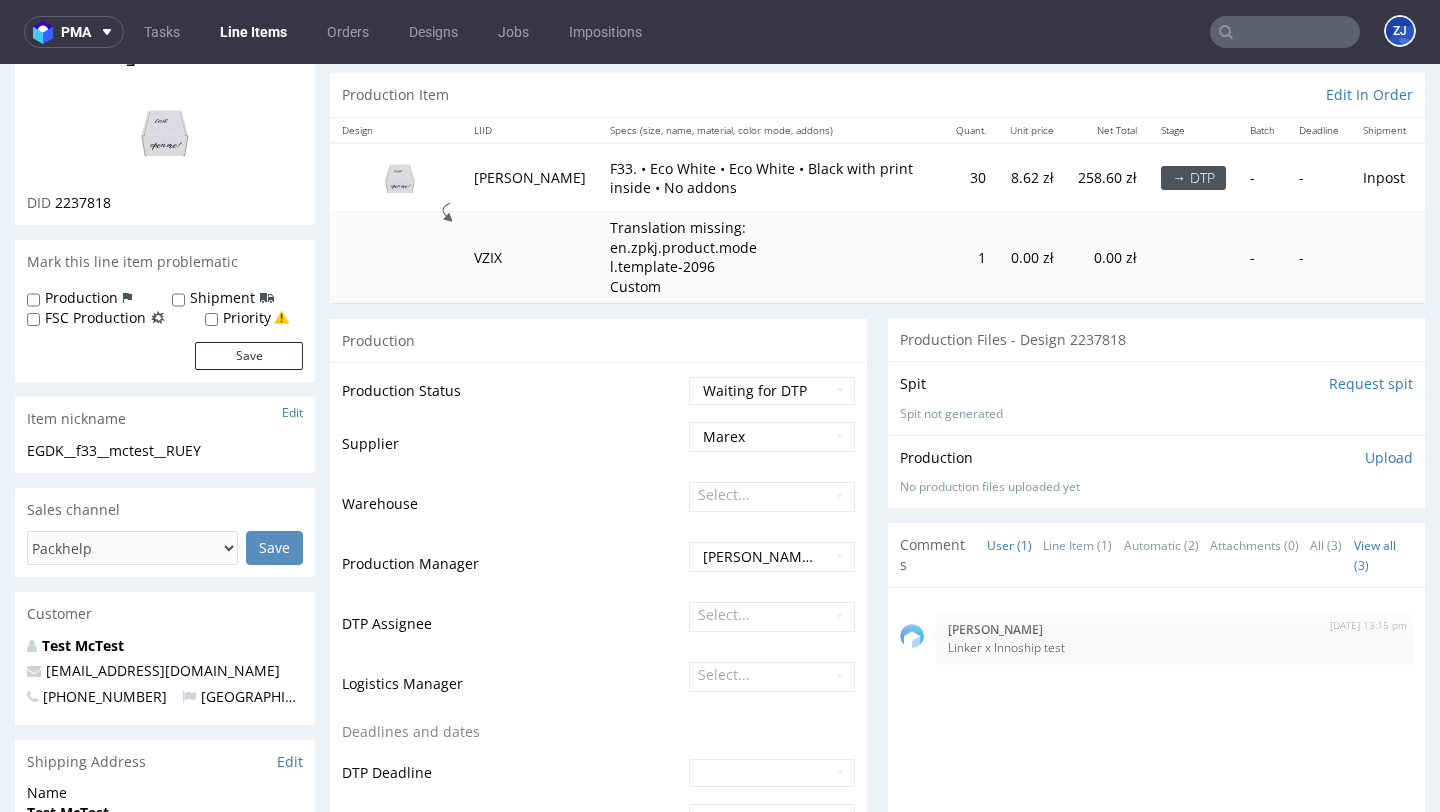 scroll, scrollTop: 81, scrollLeft: 0, axis: vertical 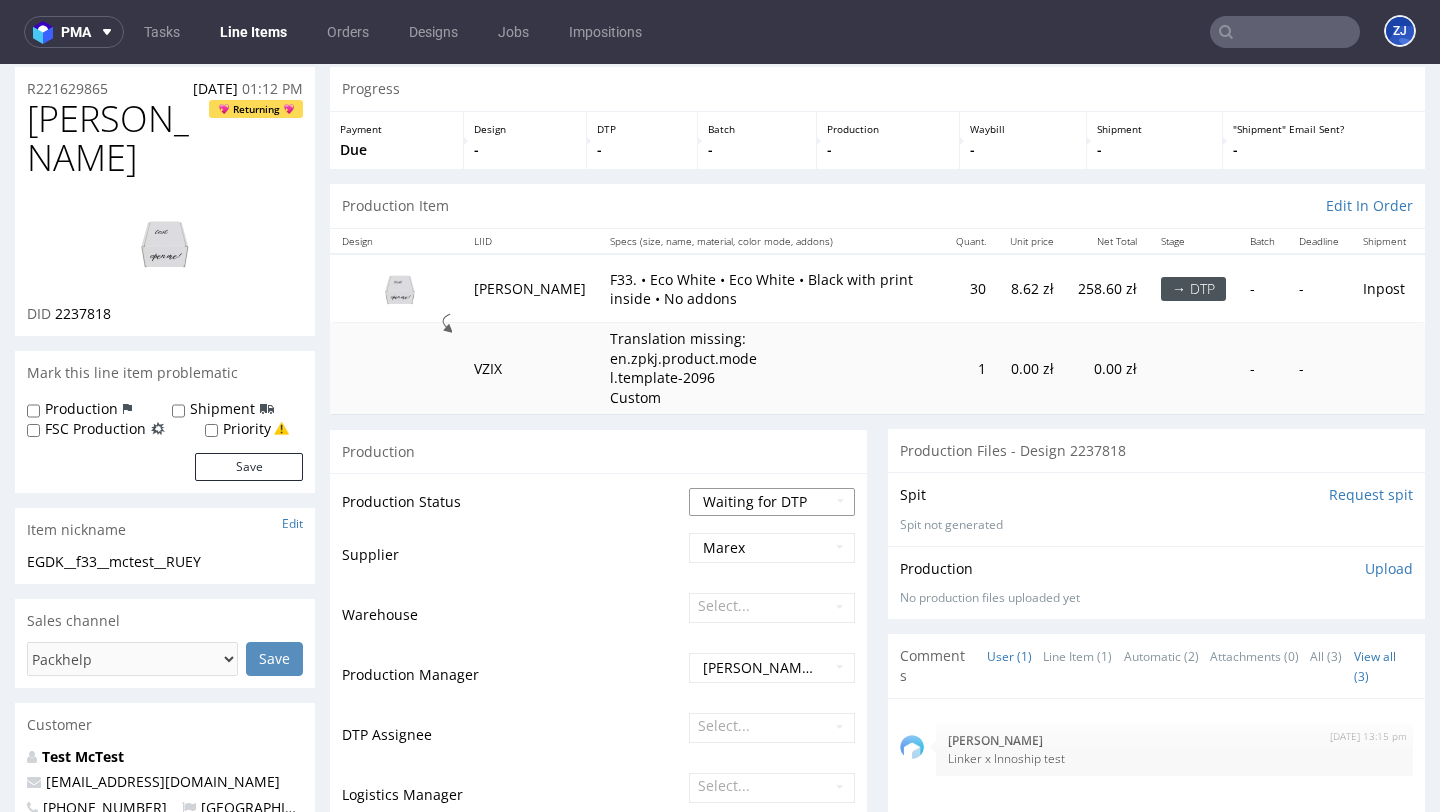 click on "Waiting for Artwork
Waiting for Diecut
Waiting for Mockup Waiting for DTP
Waiting for DTP Double Check
DTP DC Done
In DTP
Issue in DTP
DTP Client Approval Needed
DTP Client Approval Pending
DTP Client Approval Rejected
Back for DTP
DTP Verification Needed
DTP Production Ready In Production
Sent to Fulfillment
Issue in Production
Sent to Warehouse Fulfillment
Production Complete" at bounding box center [772, 502] 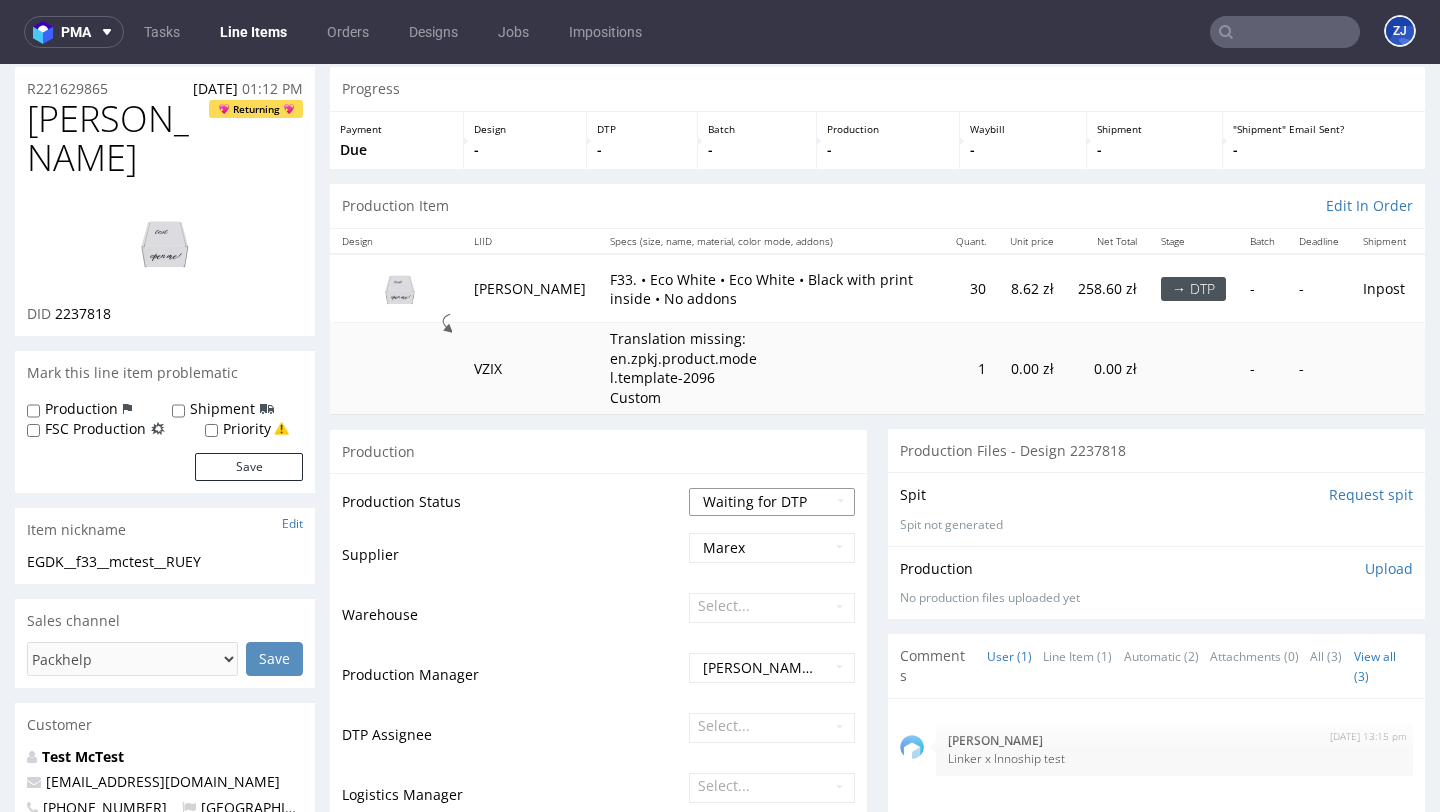 select on "production_complete" 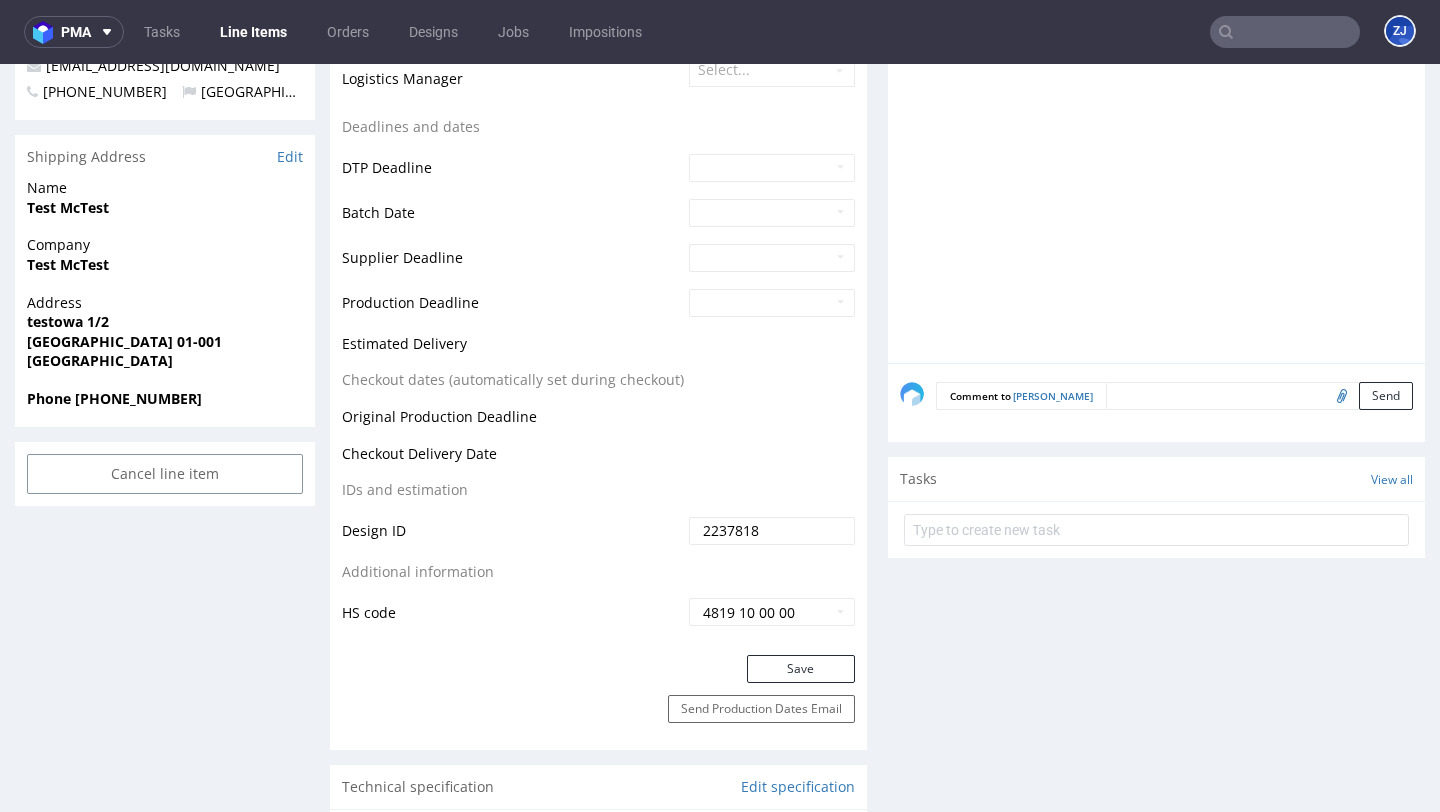 scroll, scrollTop: 978, scrollLeft: 0, axis: vertical 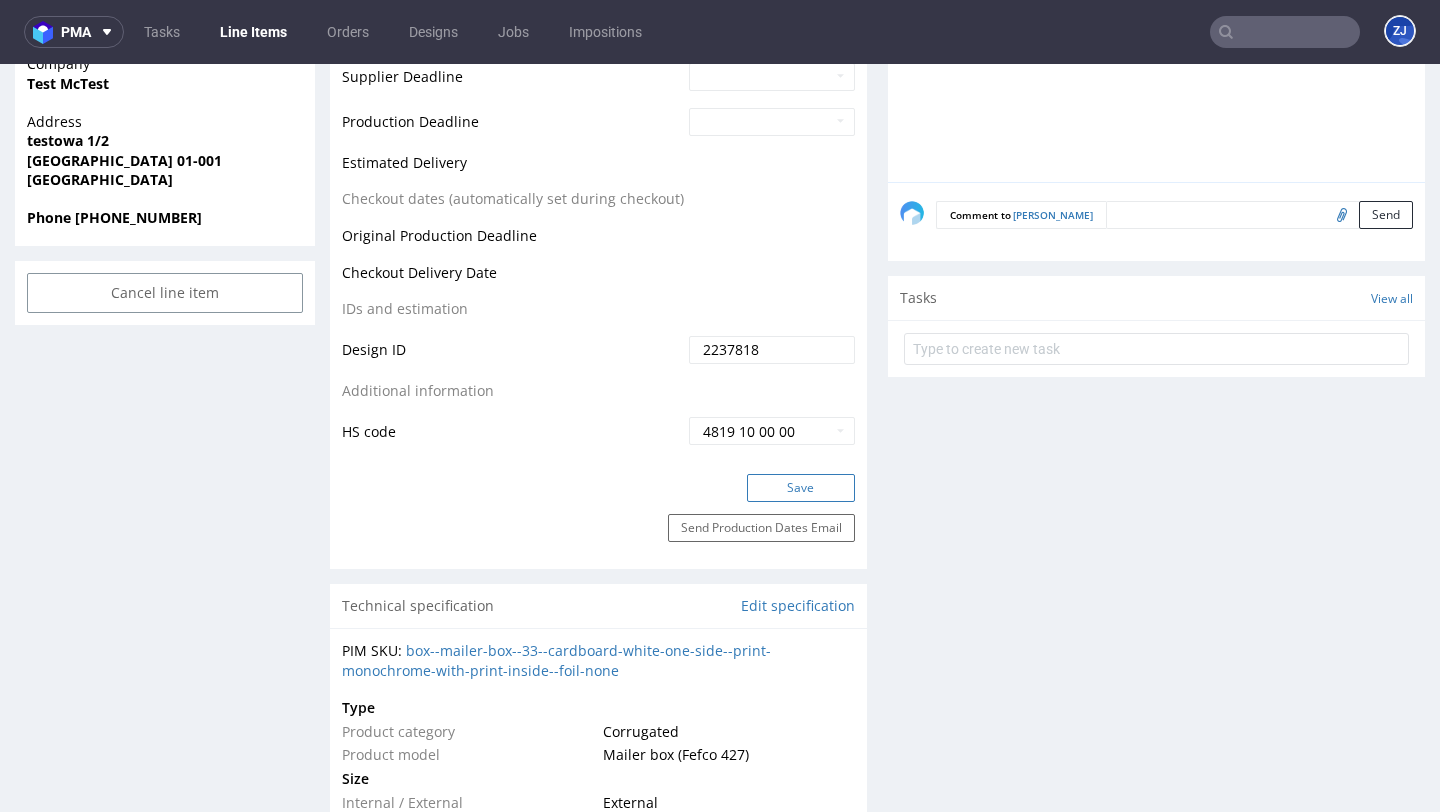 click on "Save" at bounding box center [801, 488] 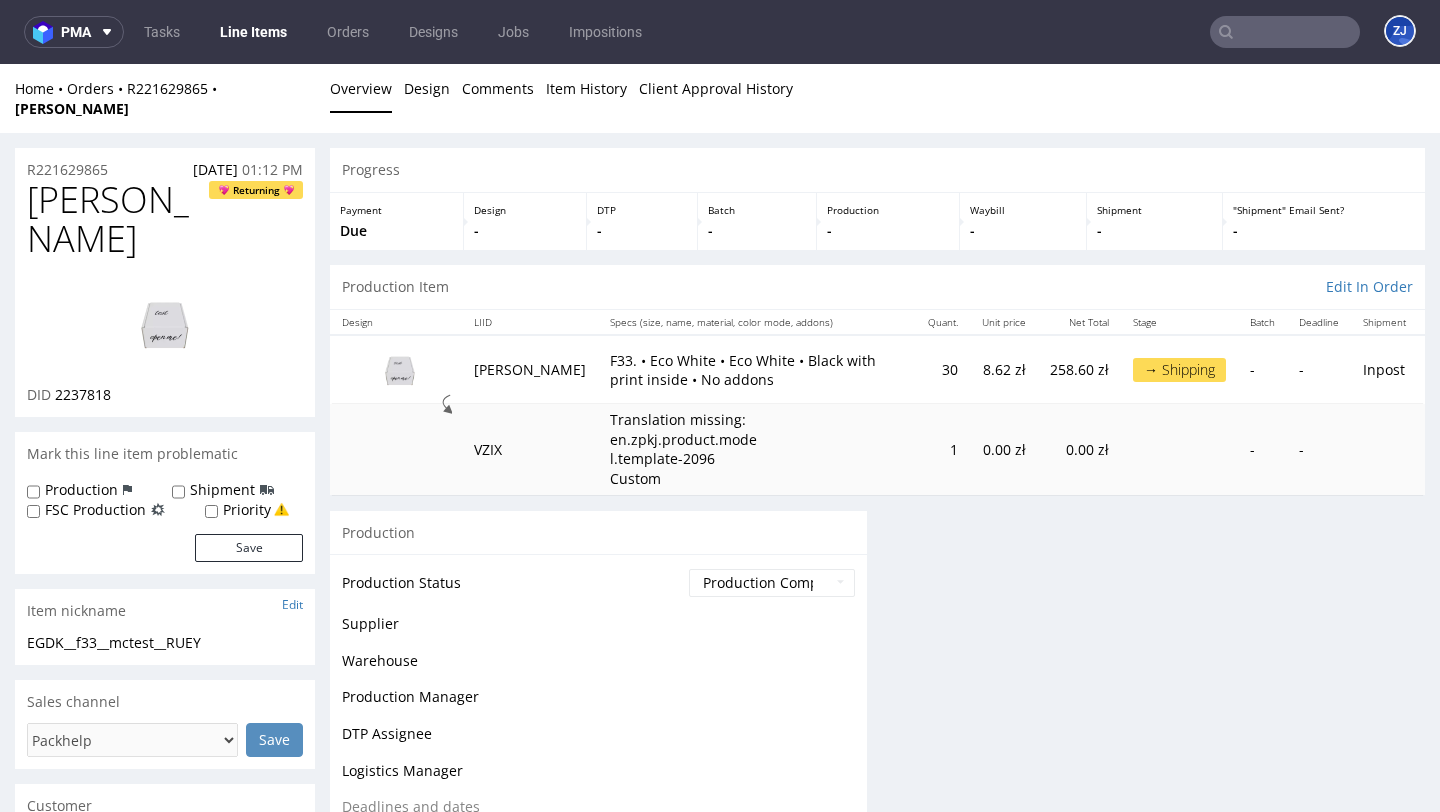 scroll, scrollTop: 976, scrollLeft: 0, axis: vertical 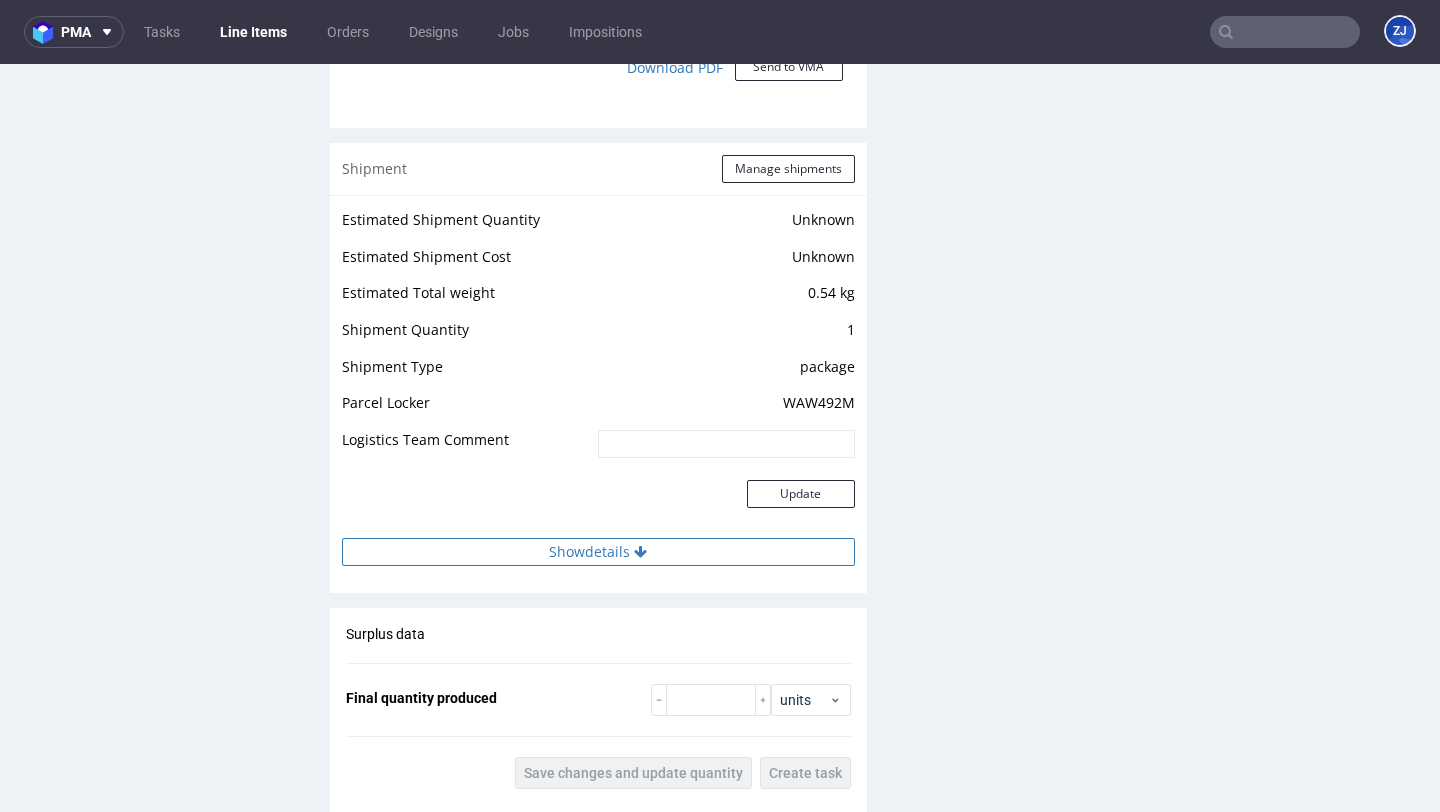 click on "Show  details" at bounding box center (598, 552) 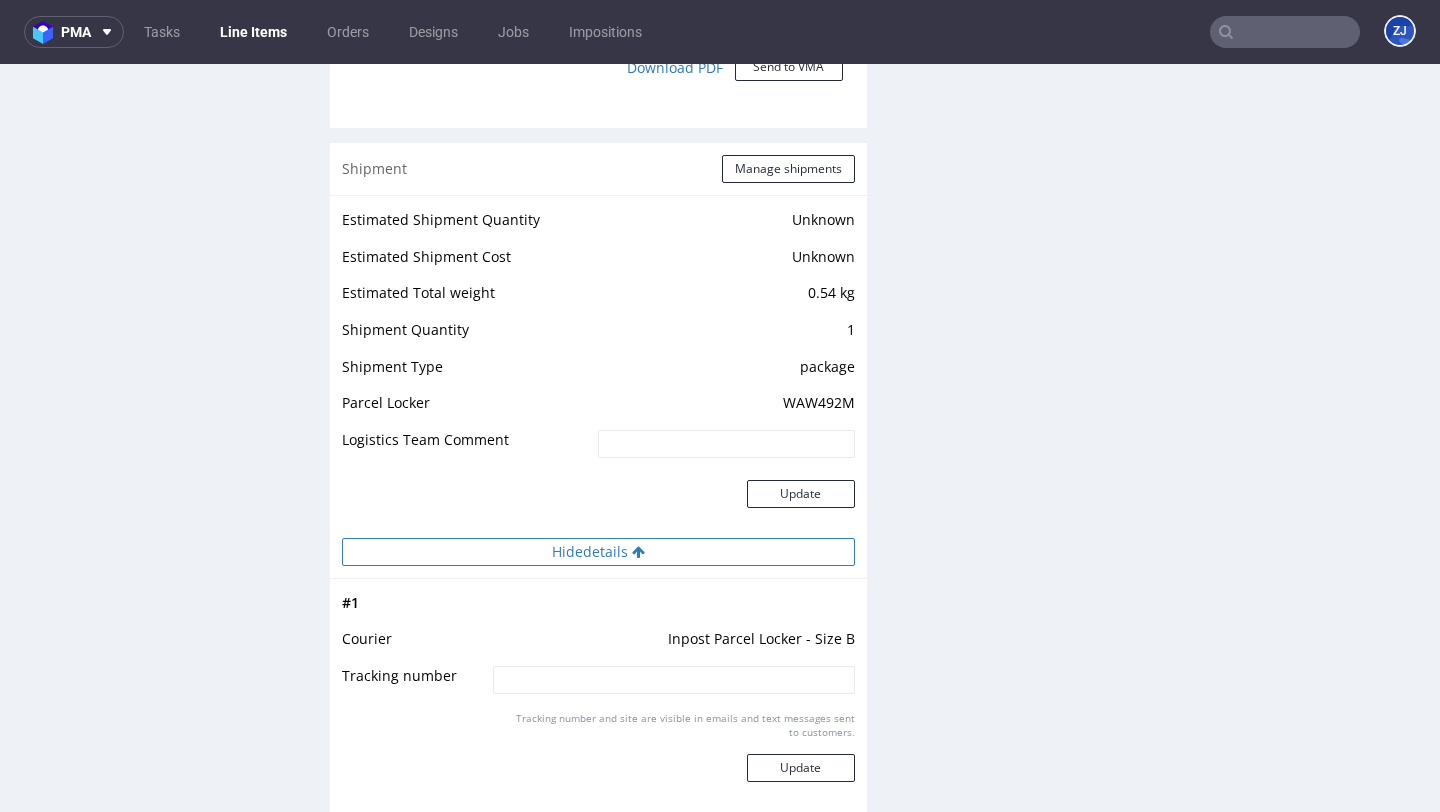 click on "Hide  details" at bounding box center [598, 552] 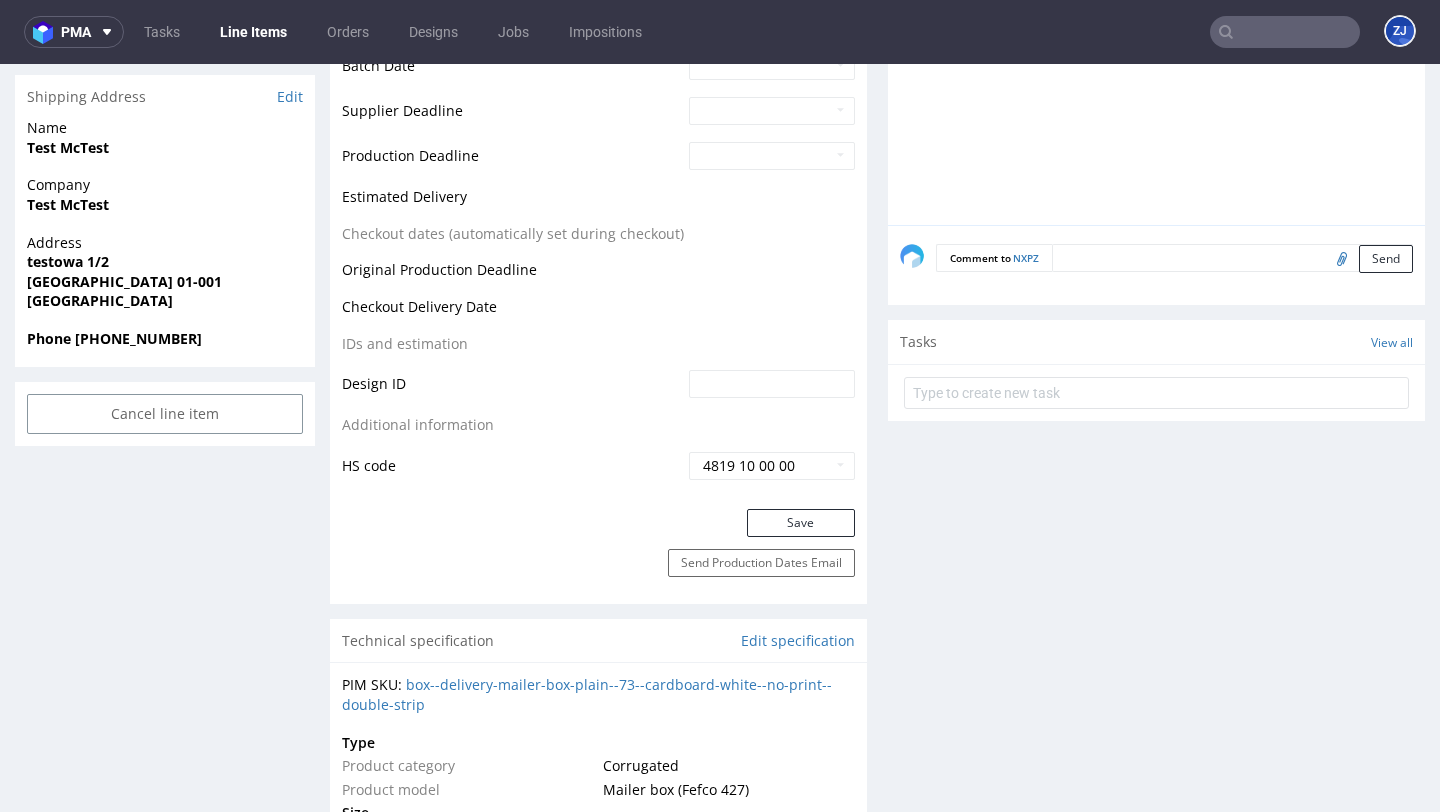 scroll, scrollTop: 0, scrollLeft: 0, axis: both 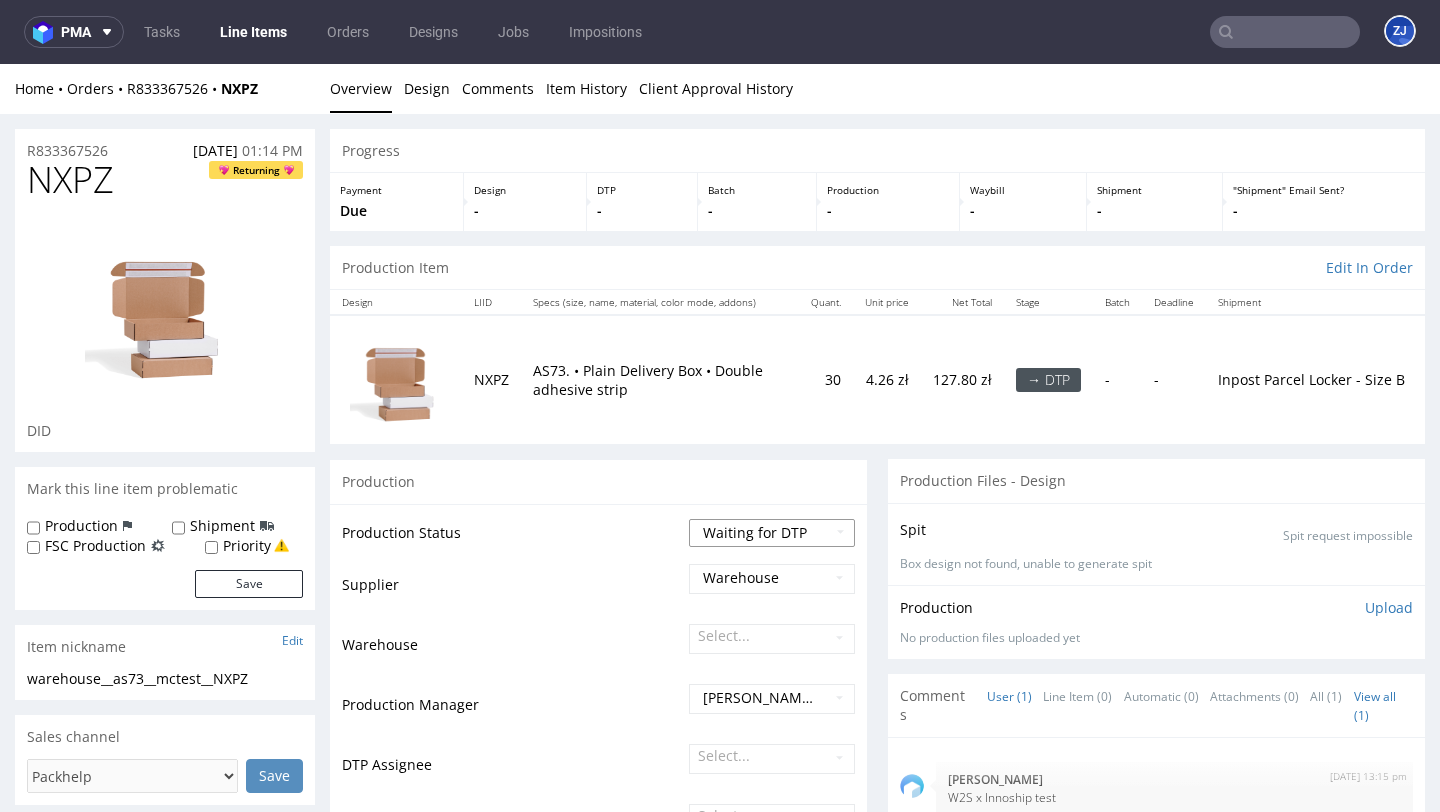 click on "Waiting for Artwork
Waiting for Diecut
Waiting for Mockup Waiting for DTP
Waiting for DTP Double Check
DTP DC Done
In DTP
Issue in DTP
DTP Client Approval Needed
DTP Client Approval Pending
DTP Client Approval Rejected
Back for DTP
DTP Verification Needed
DTP Production Ready In Production
Sent to Fulfillment
Issue in Production
Sent to Warehouse Fulfillment
Production Complete" at bounding box center (772, 533) 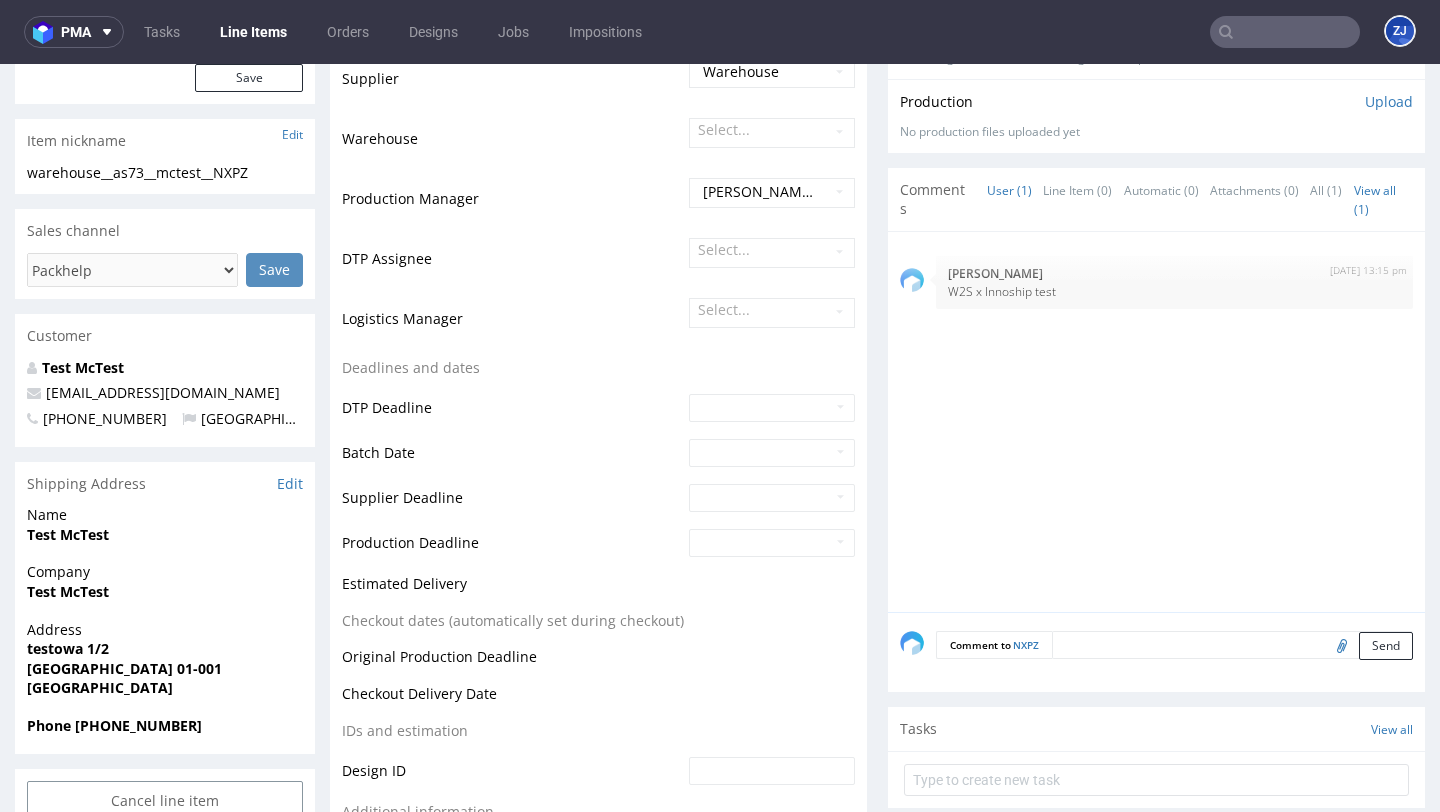 scroll, scrollTop: 713, scrollLeft: 0, axis: vertical 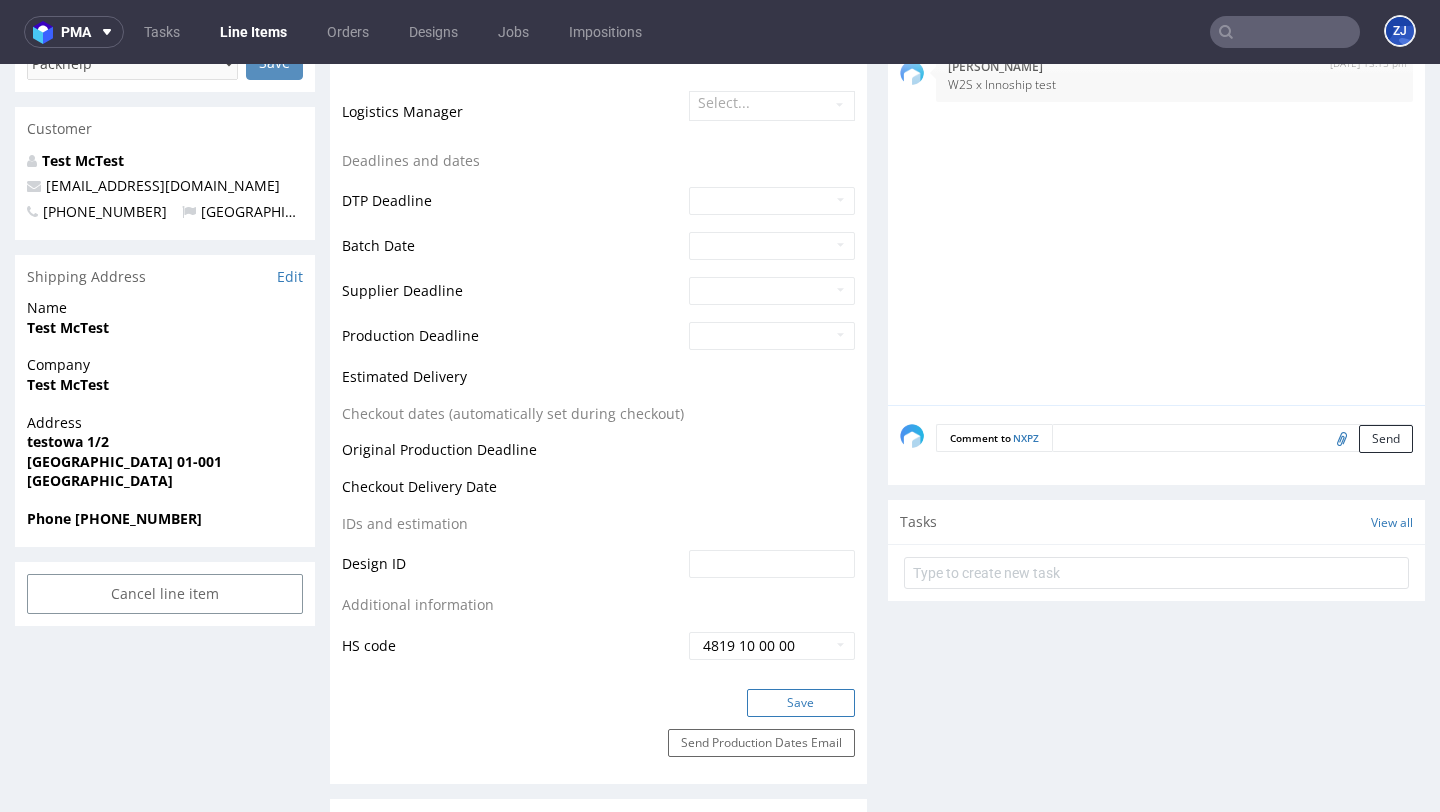 click on "Save" at bounding box center [801, 703] 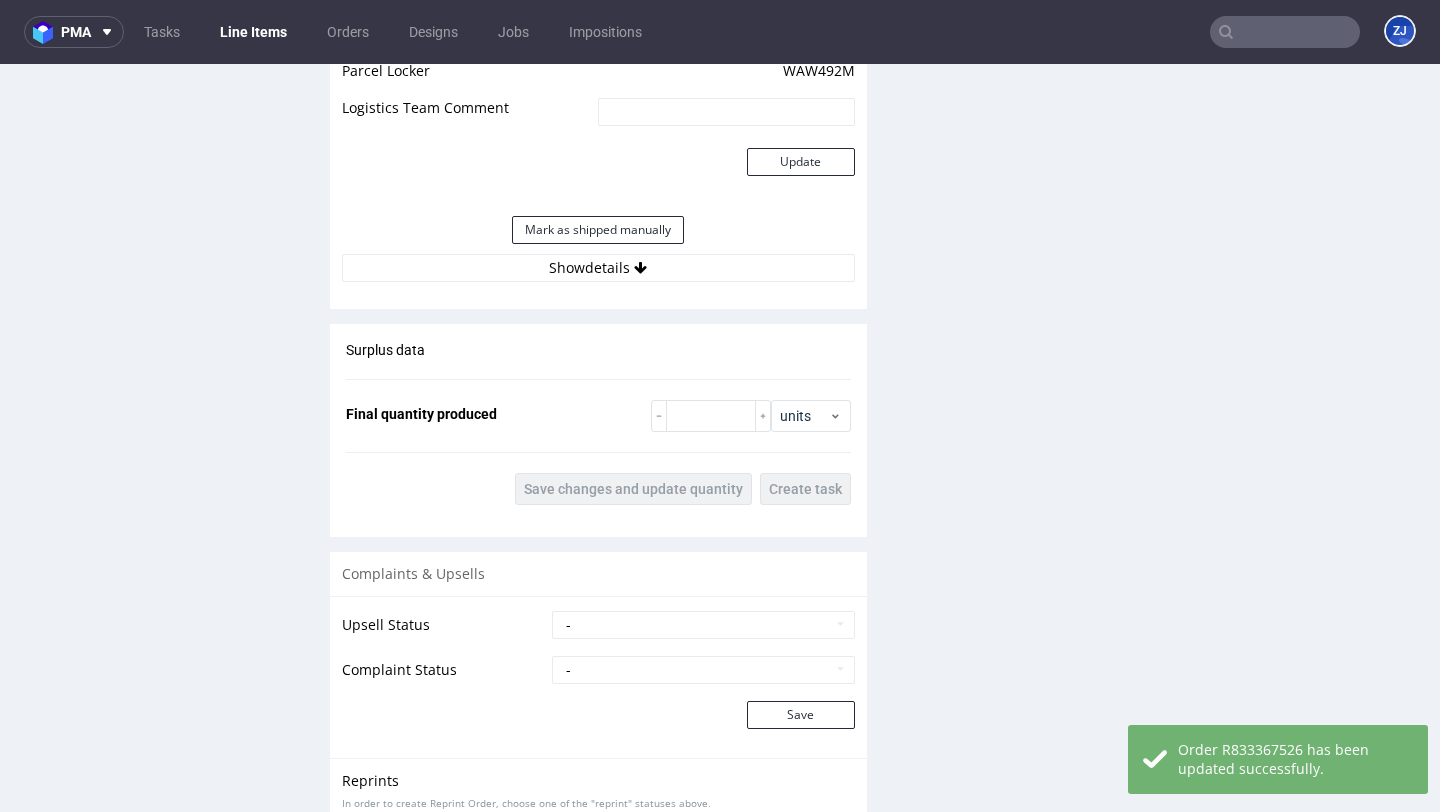 scroll, scrollTop: 2610, scrollLeft: 0, axis: vertical 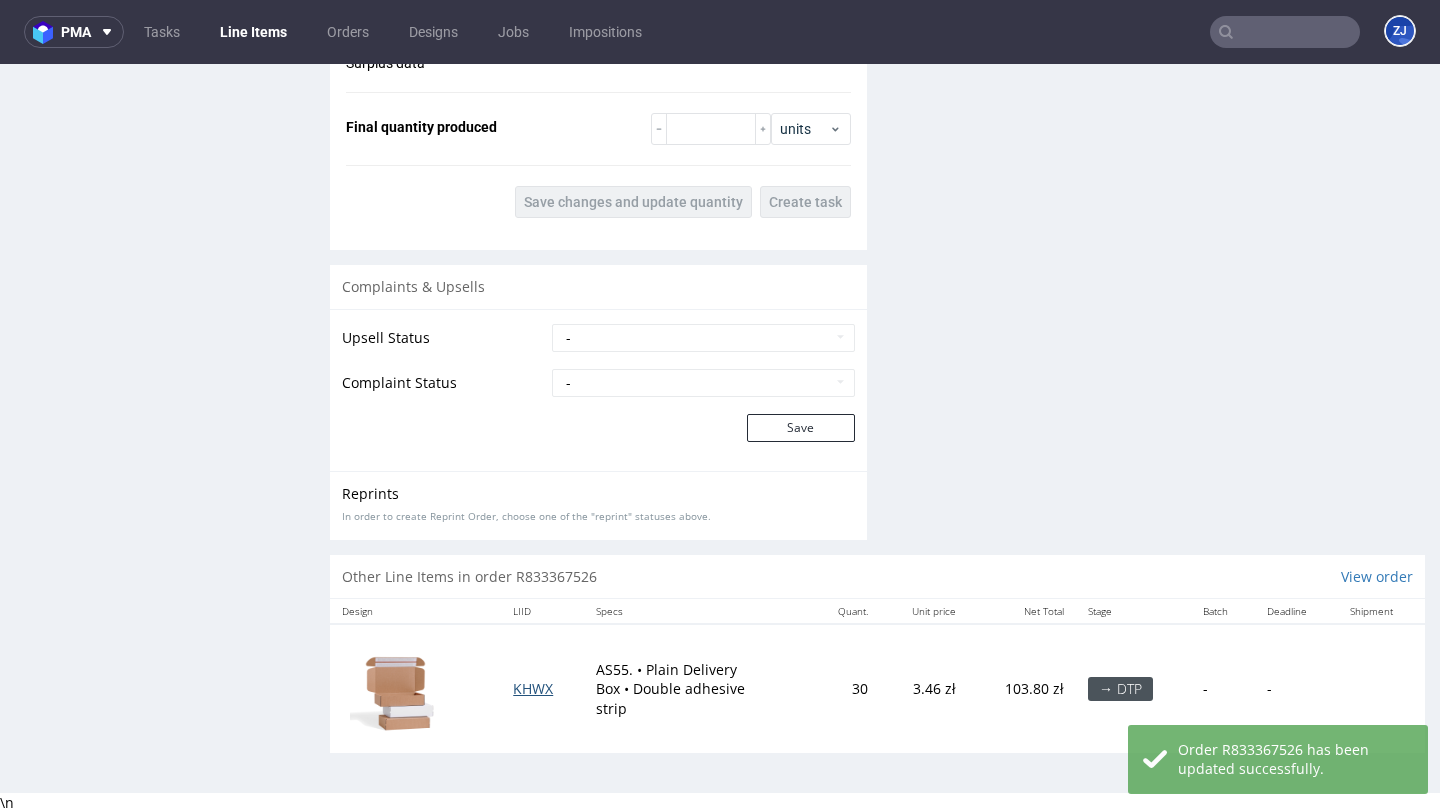 click on "KHWX" at bounding box center [533, 688] 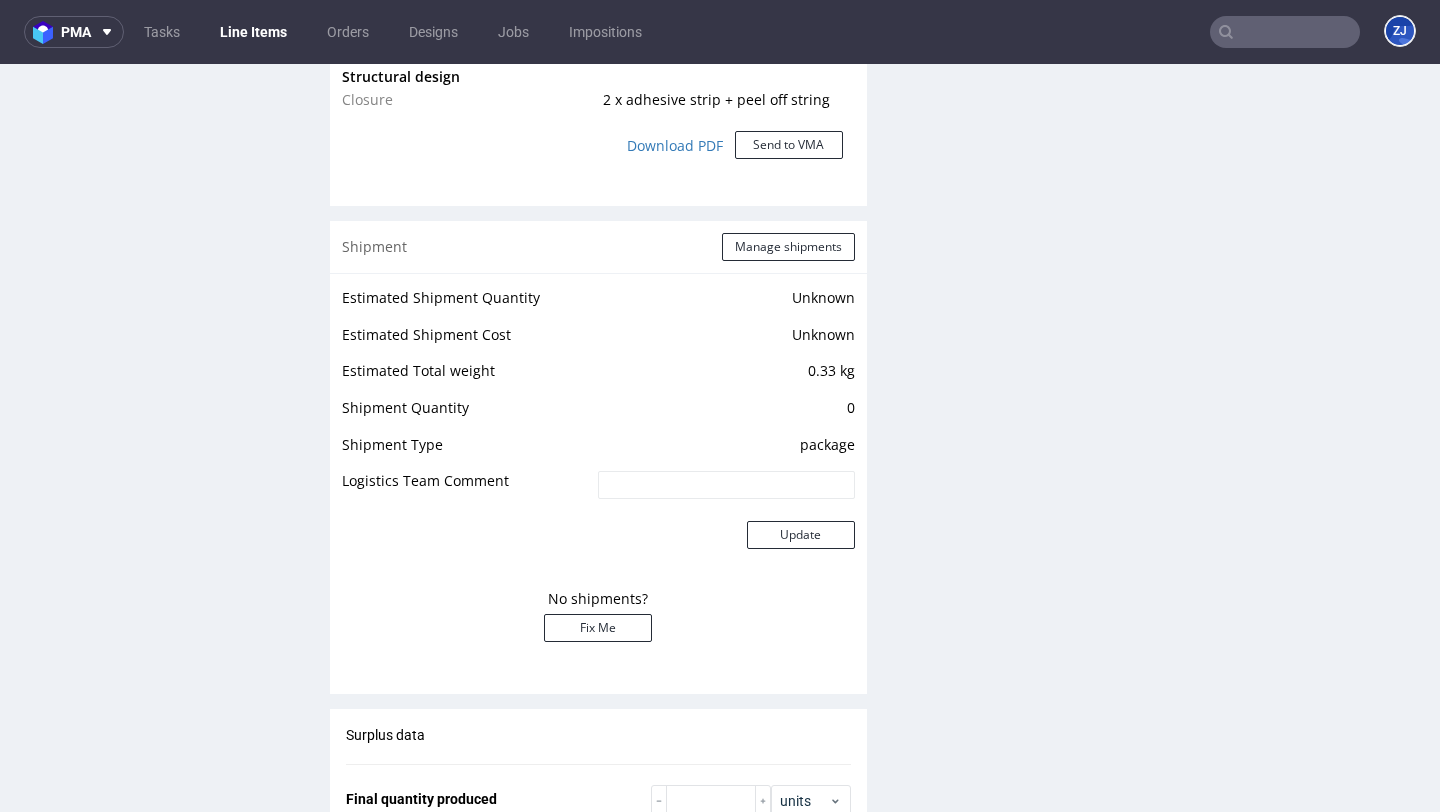 scroll, scrollTop: 1883, scrollLeft: 0, axis: vertical 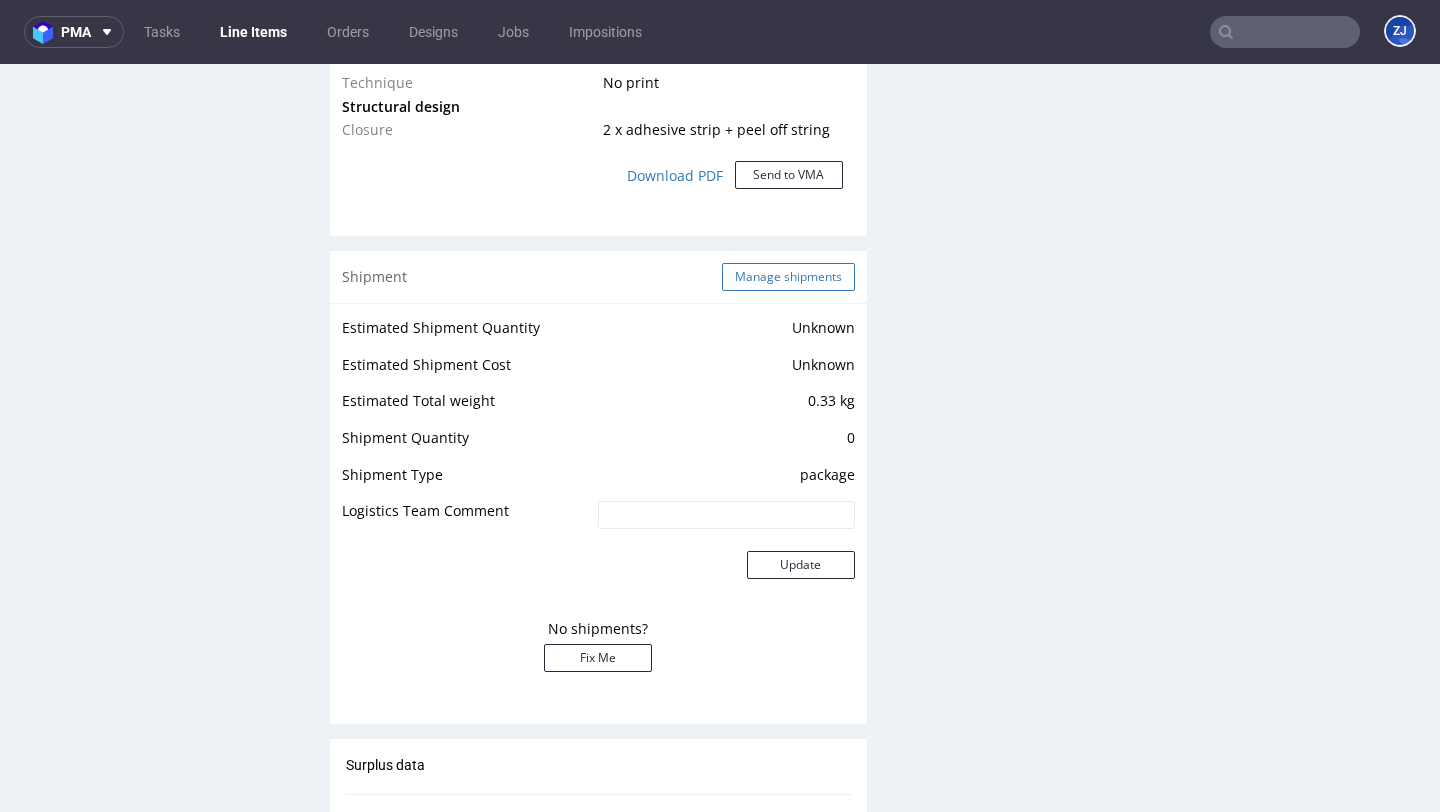 click on "Manage shipments" at bounding box center (788, 277) 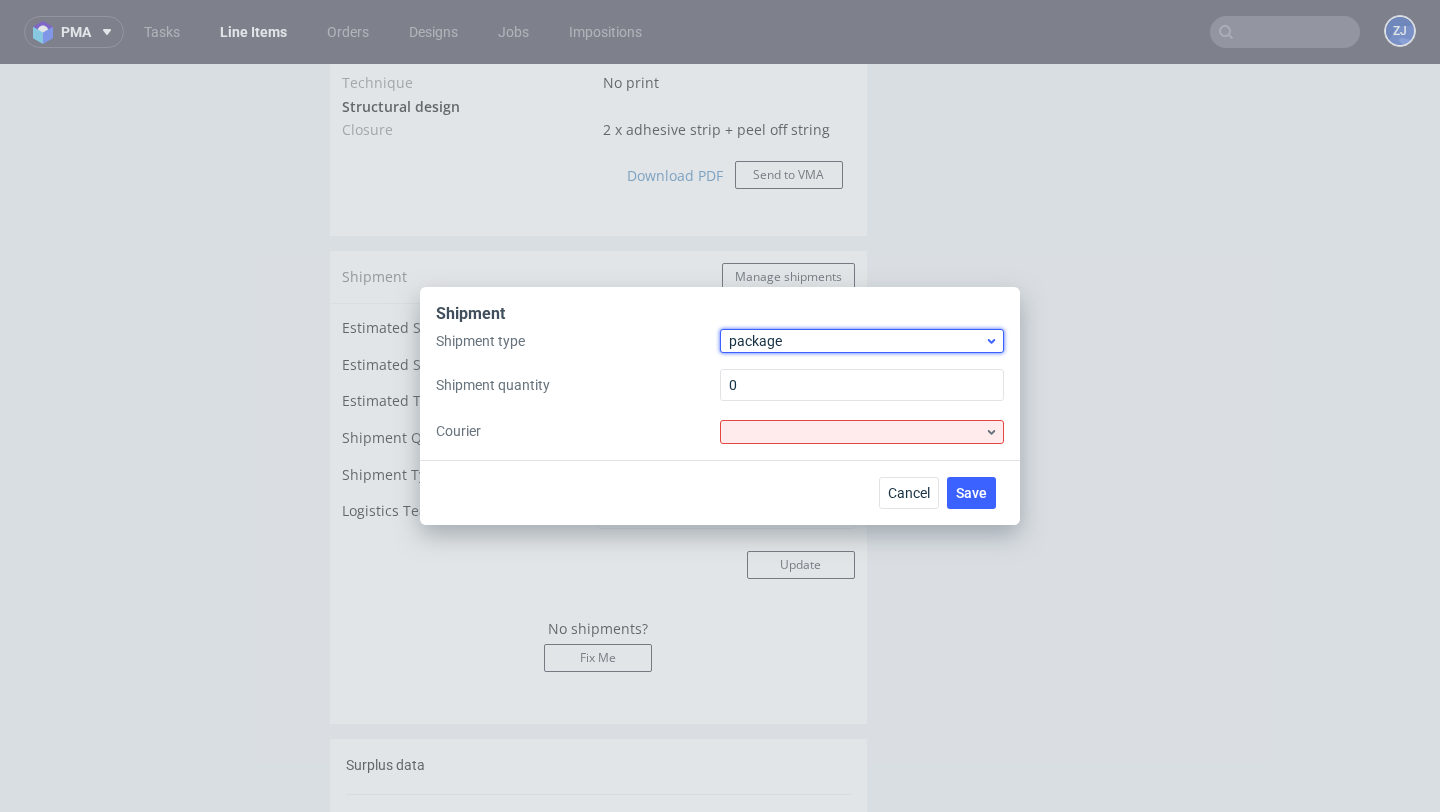 click on "package" at bounding box center [856, 341] 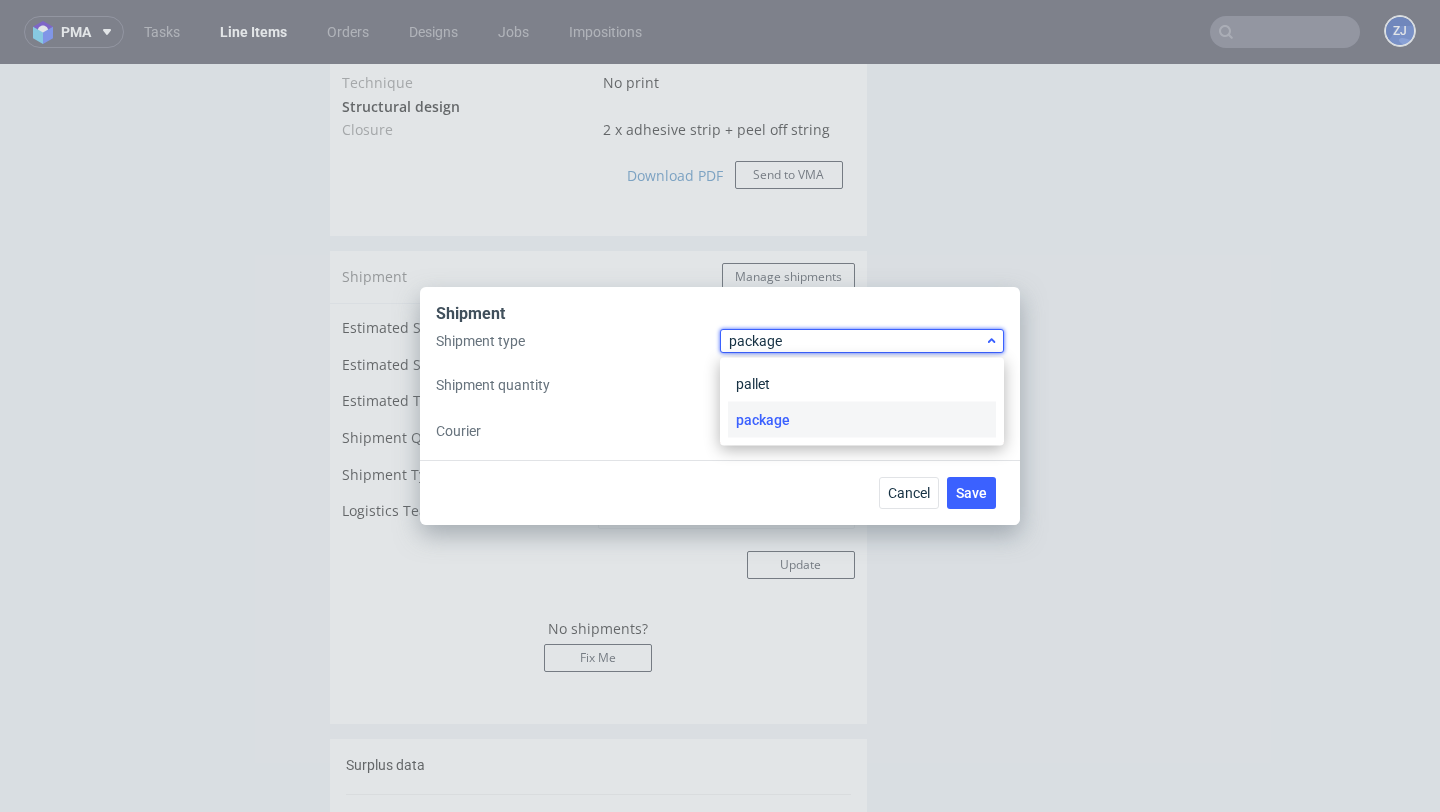 click on "package" at bounding box center (856, 341) 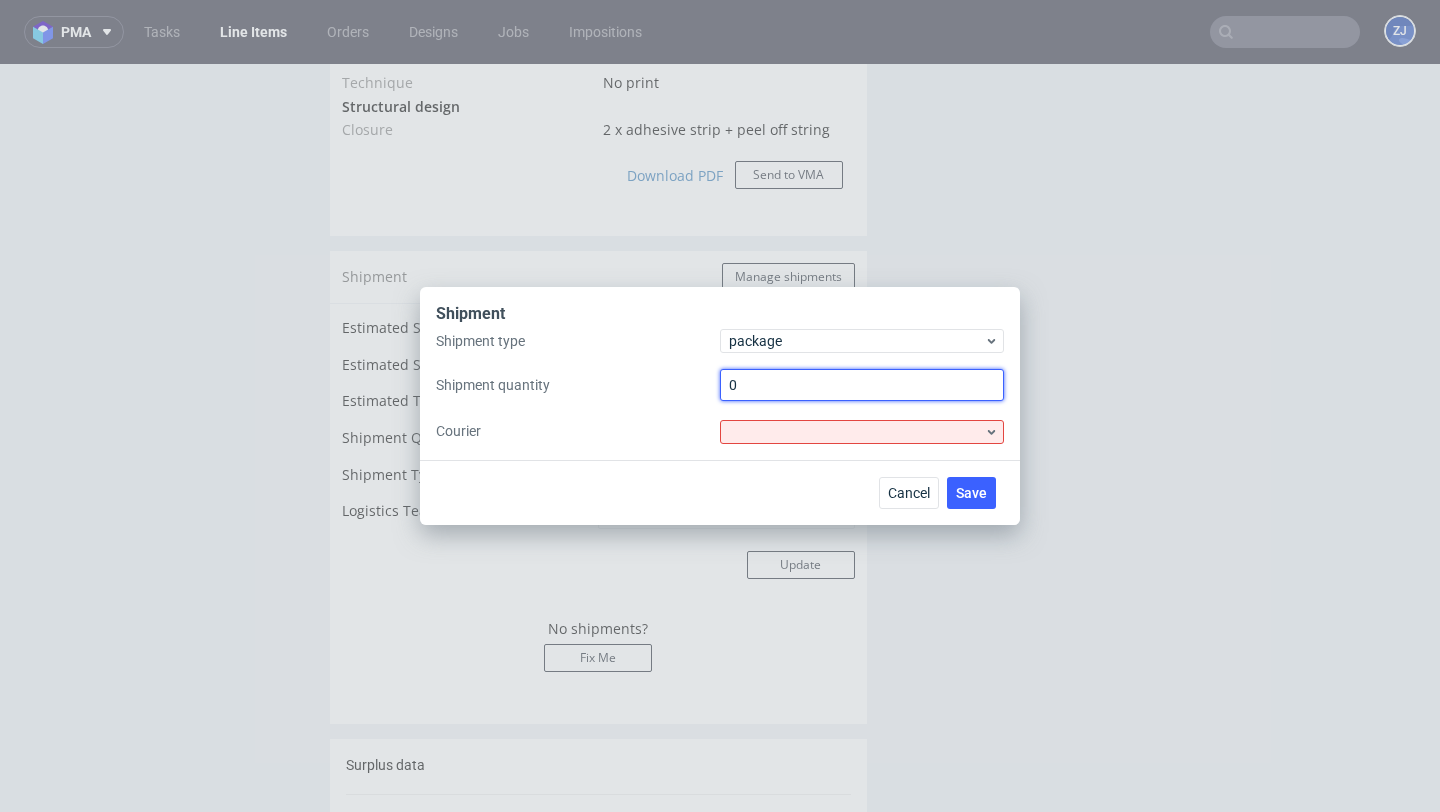 click on "0" at bounding box center [862, 385] 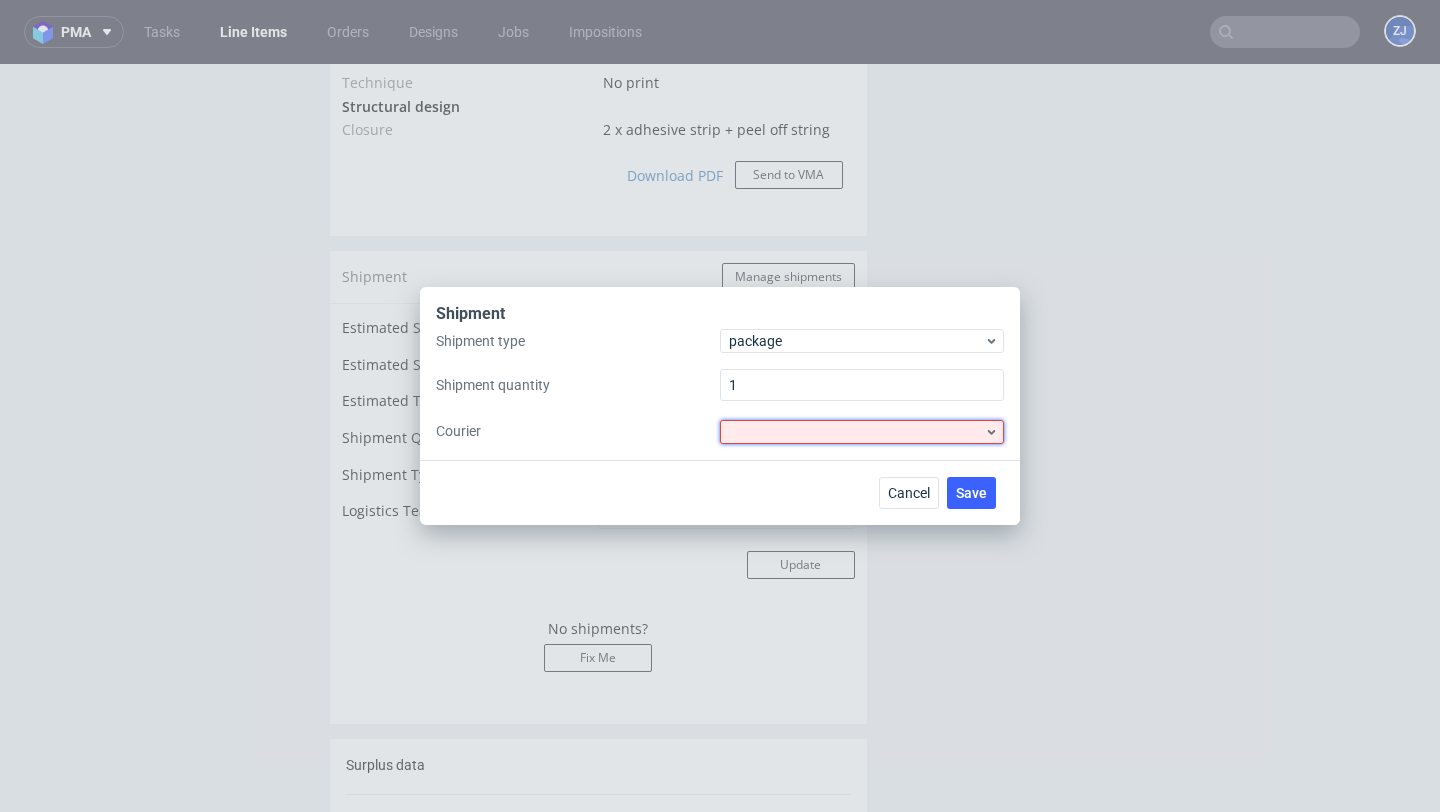 click at bounding box center (862, 432) 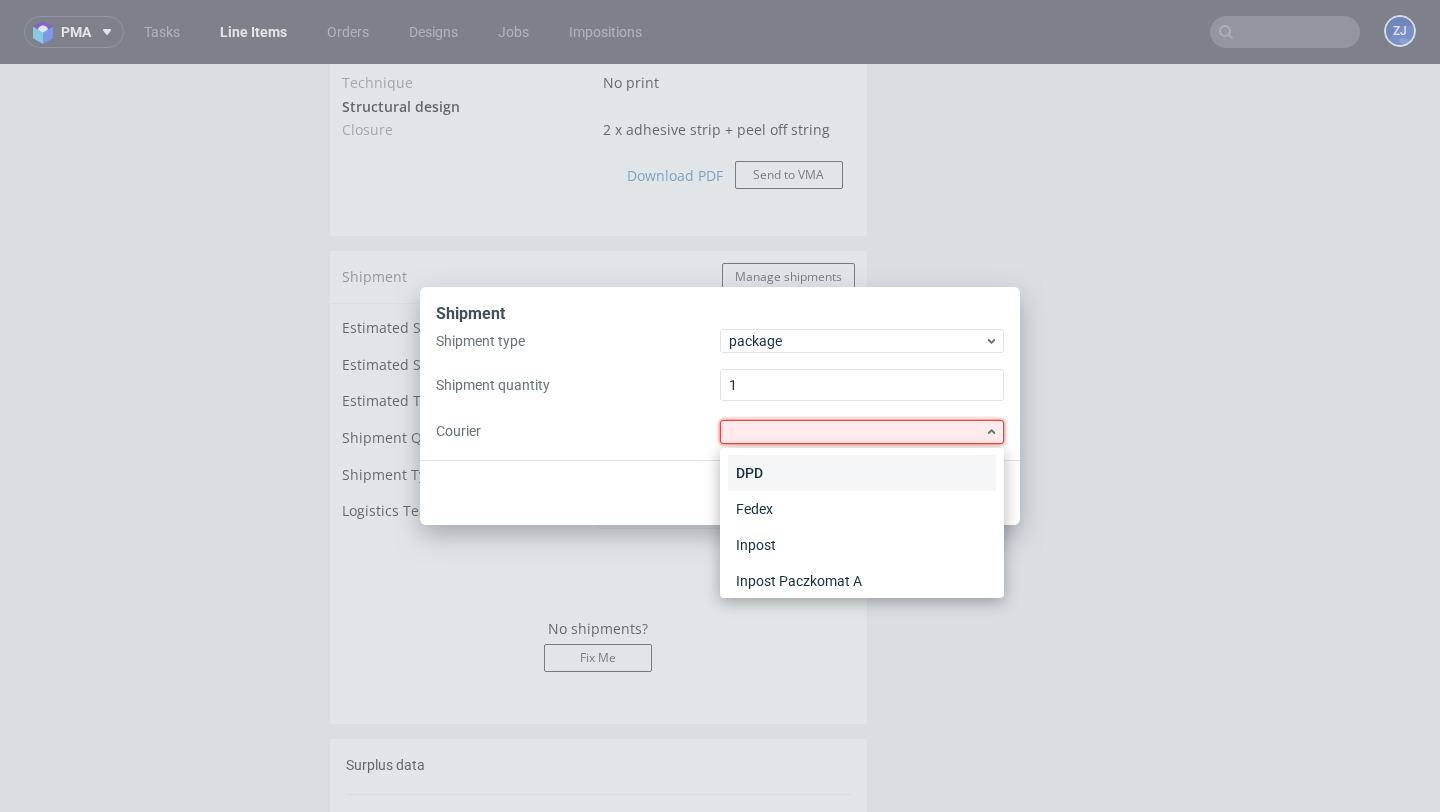 scroll, scrollTop: 40, scrollLeft: 0, axis: vertical 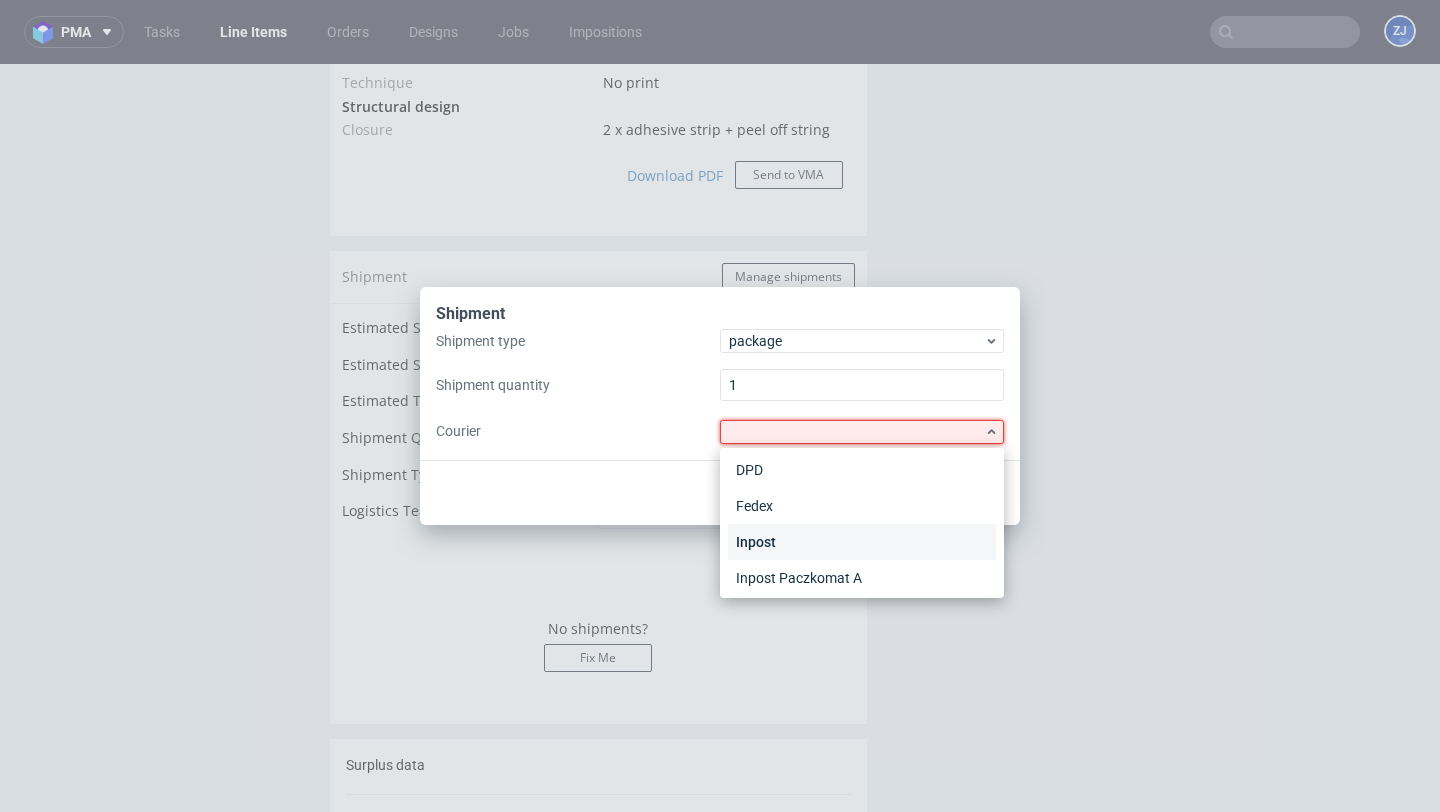 click on "Inpost" at bounding box center [862, 542] 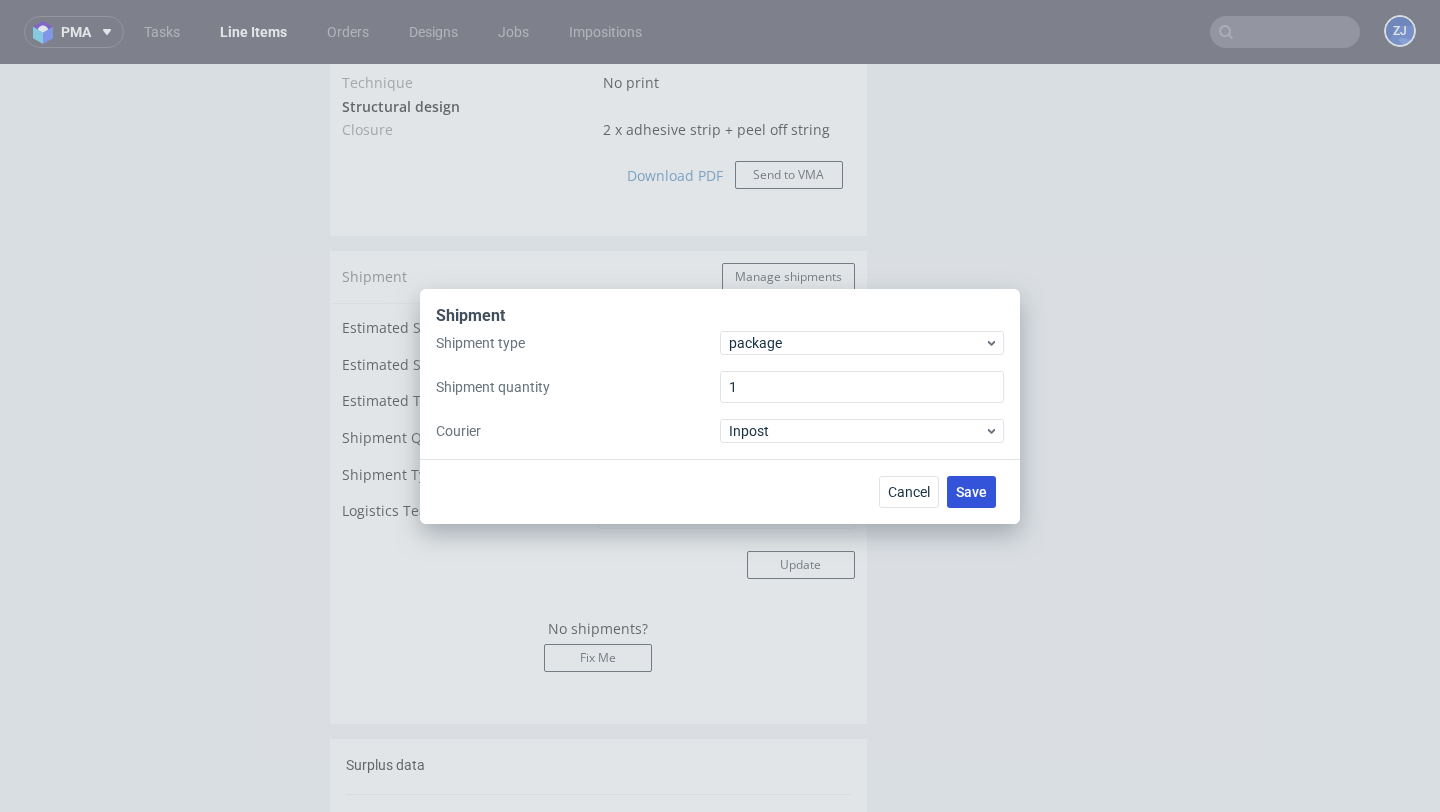 click on "Save" at bounding box center [971, 492] 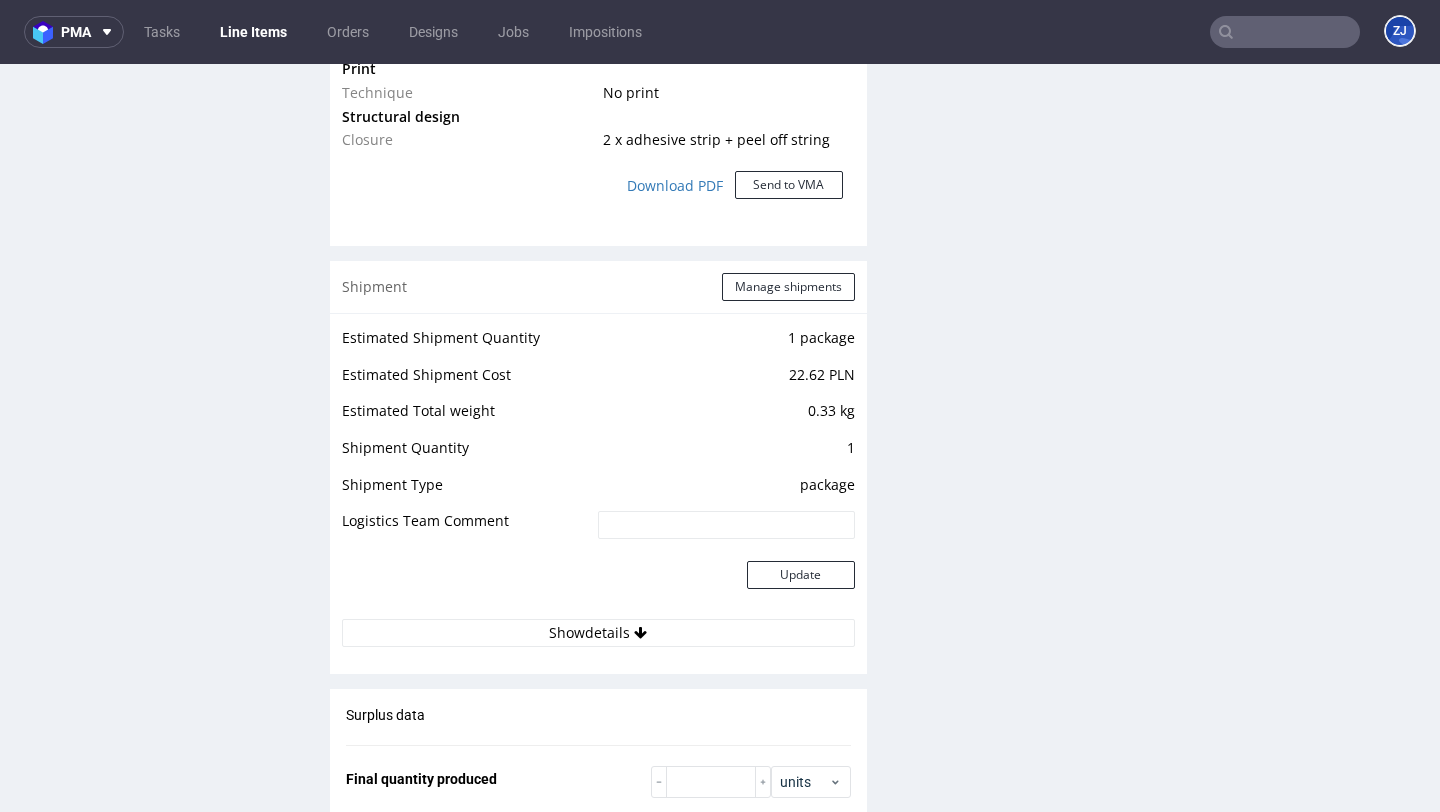 scroll, scrollTop: 1628, scrollLeft: 0, axis: vertical 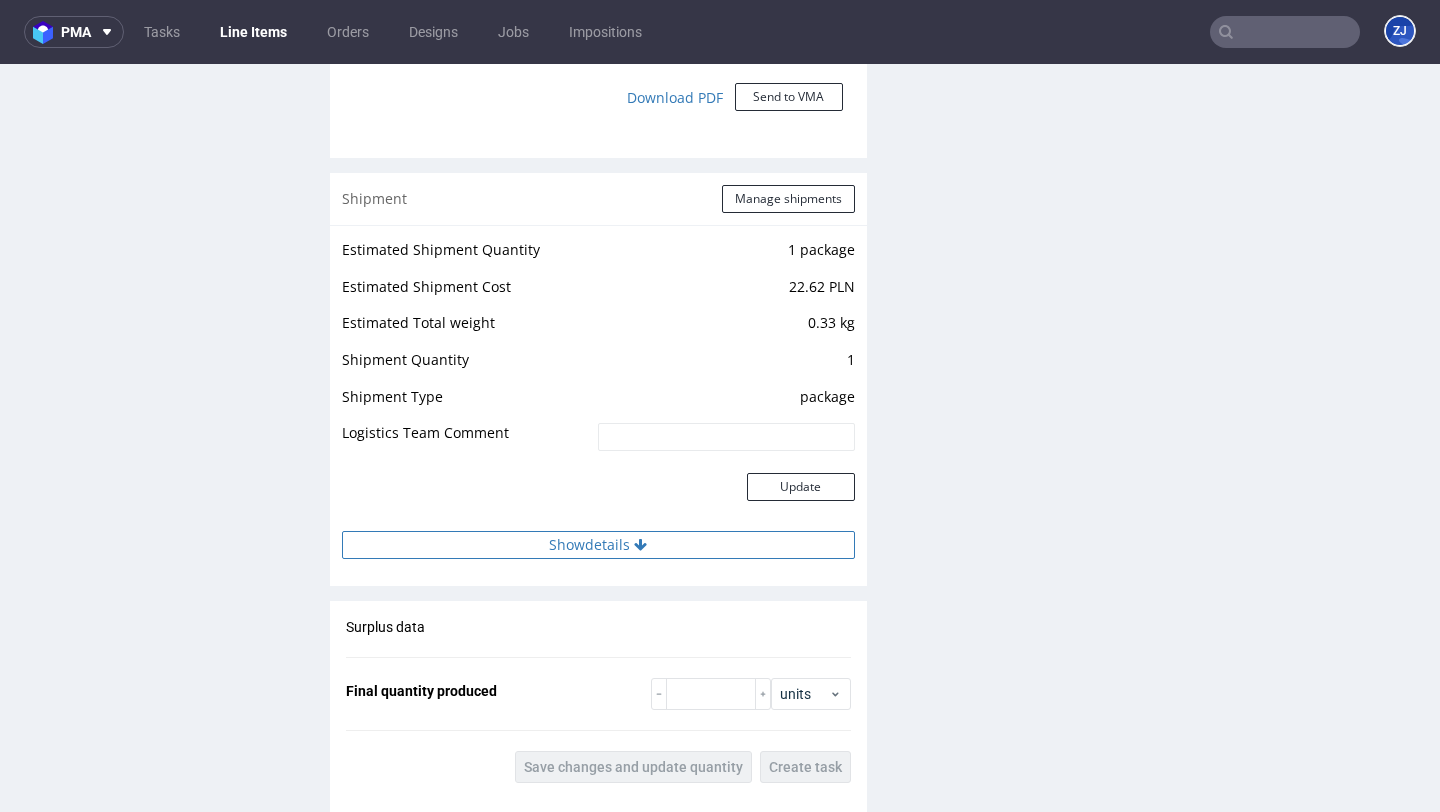 click on "Show  details" at bounding box center [598, 545] 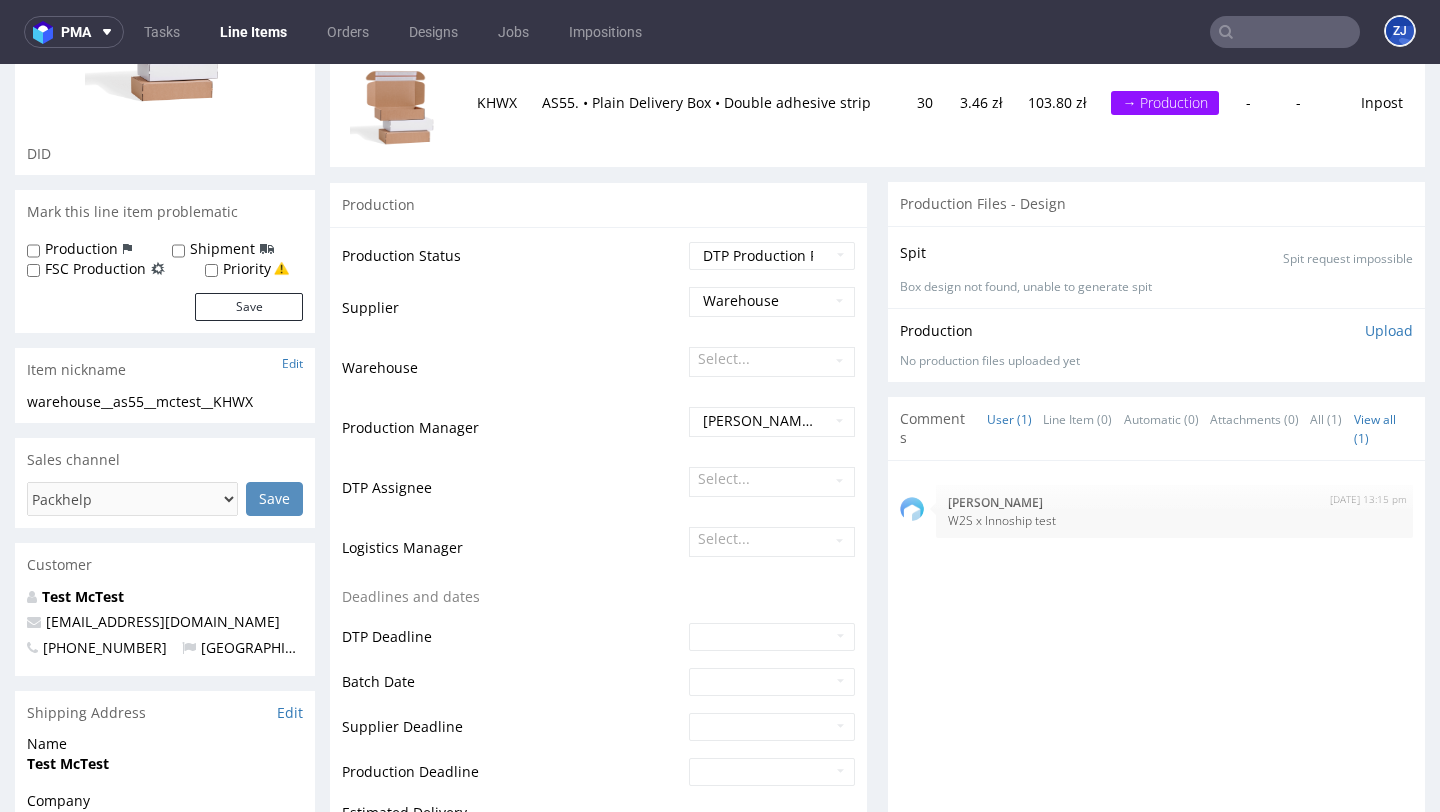 scroll, scrollTop: 0, scrollLeft: 0, axis: both 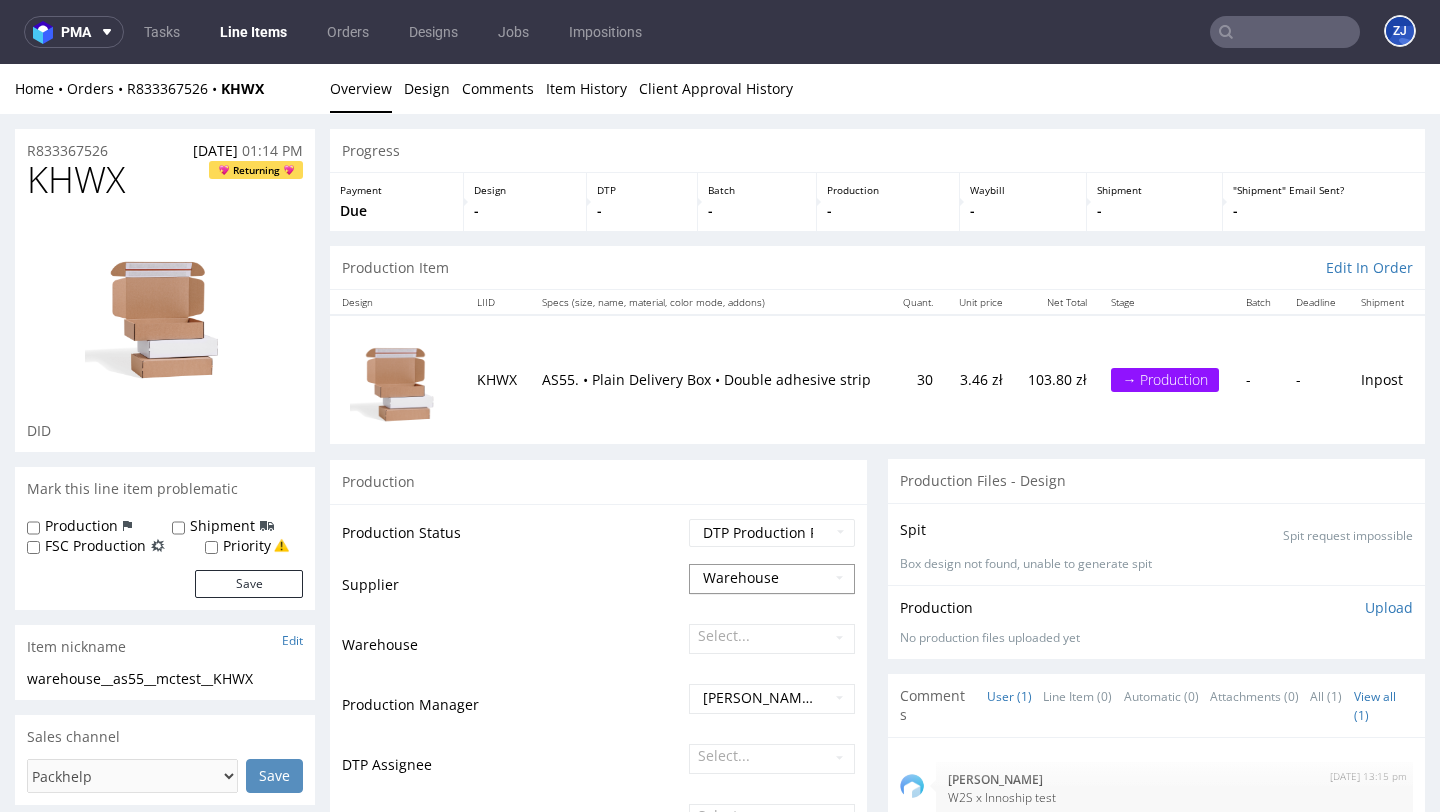 click on "Warehouse" at bounding box center [772, 578] 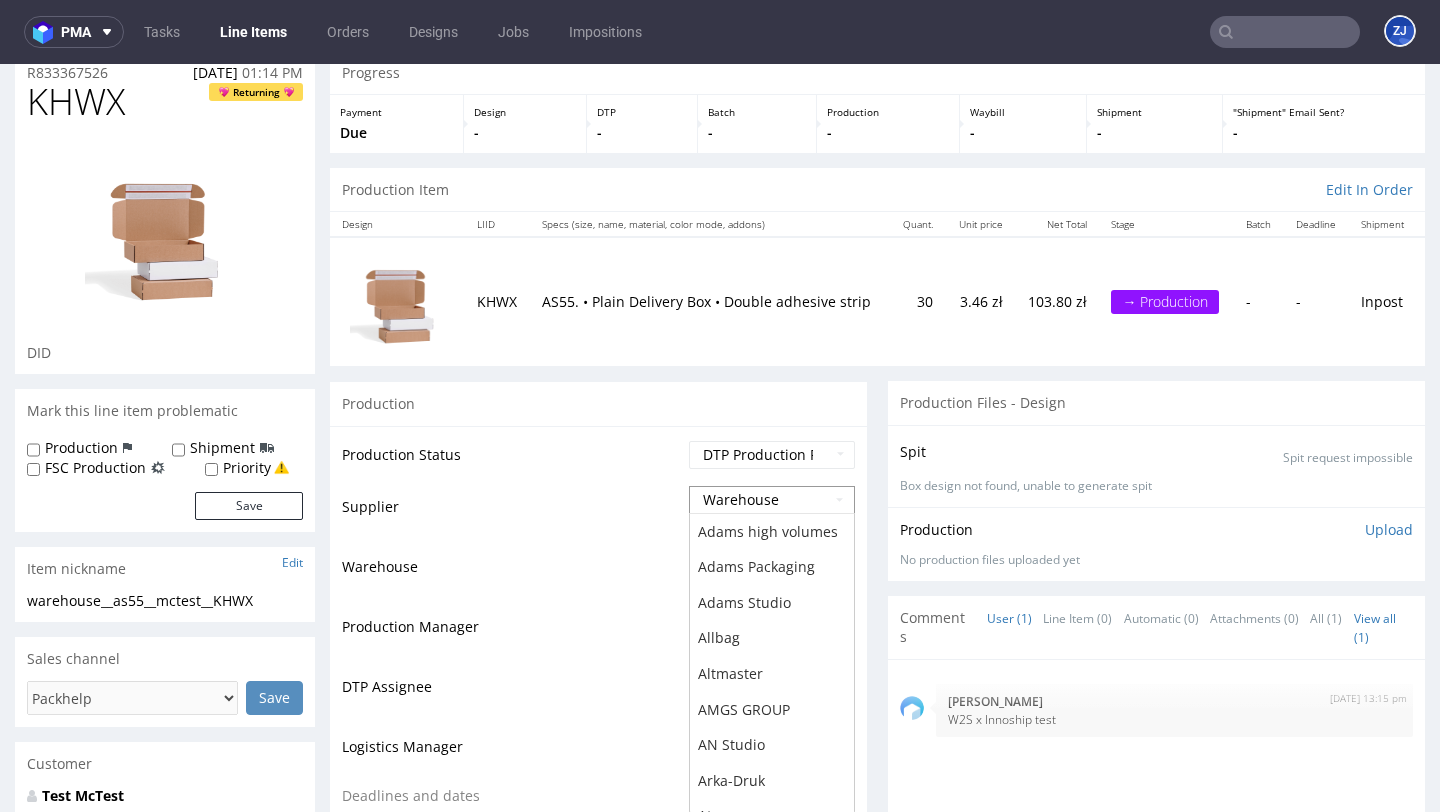 scroll, scrollTop: 5788, scrollLeft: 0, axis: vertical 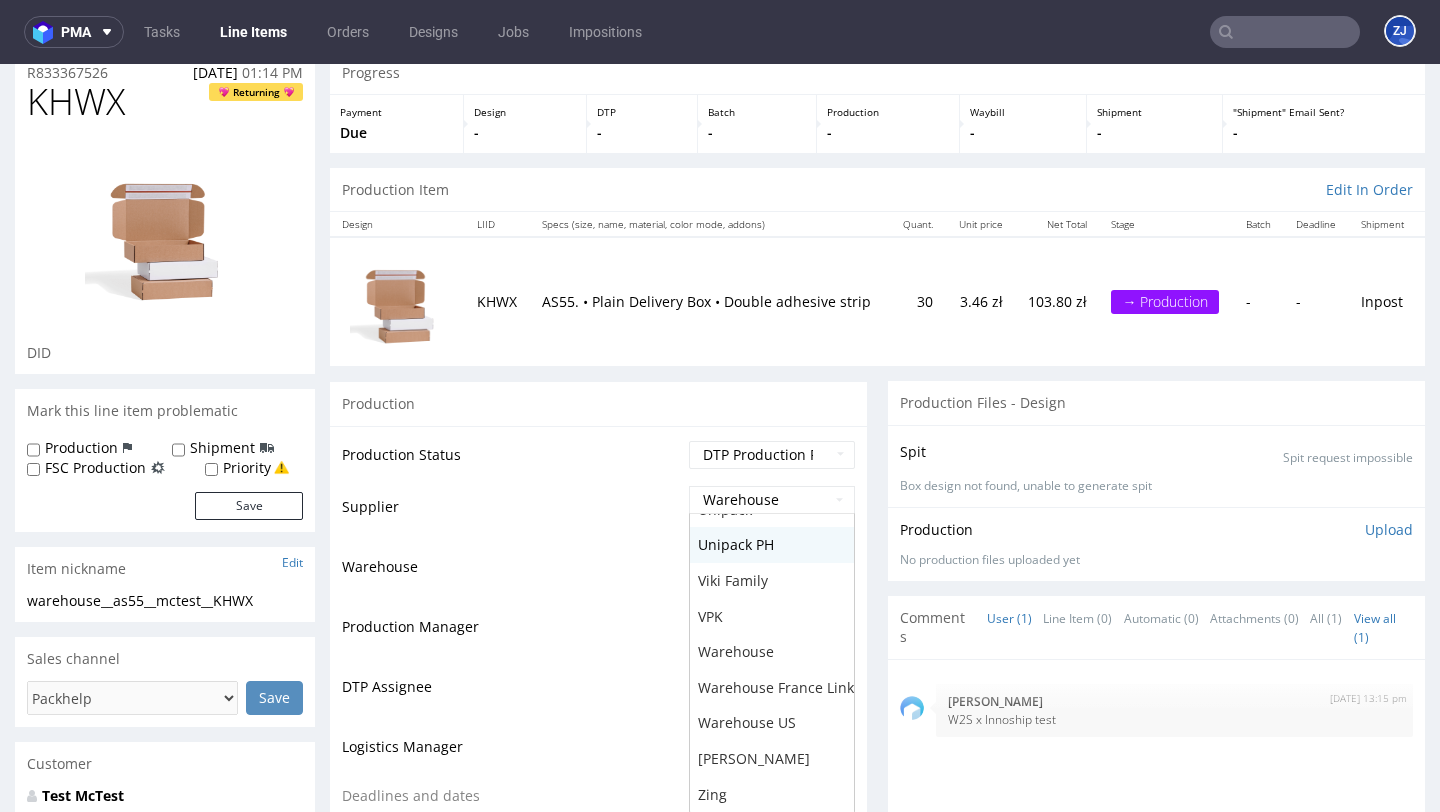 click on "Supplier" at bounding box center (513, 514) 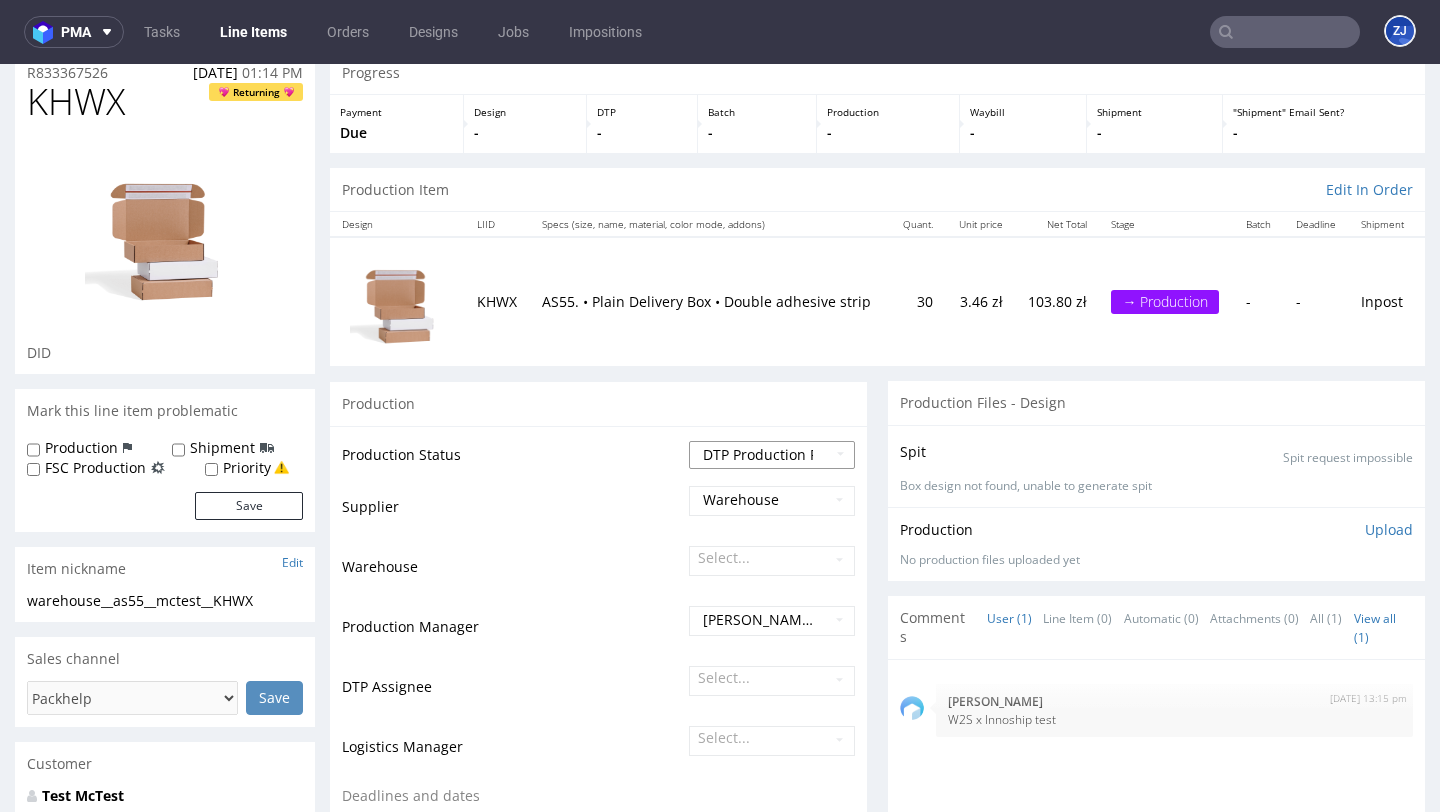 click on "Waiting for Artwork
Waiting for Diecut
Waiting for Mockup Waiting for DTP
Waiting for DTP Double Check
DTP DC Done
In DTP
Issue in DTP
DTP Client Approval Needed
DTP Client Approval Pending
DTP Client Approval Rejected
Back for DTP
DTP Verification Needed
DTP Production Ready In Production
Sent to Fulfillment
Issue in Production
Sent to Warehouse Fulfillment
Production Complete" at bounding box center (772, 455) 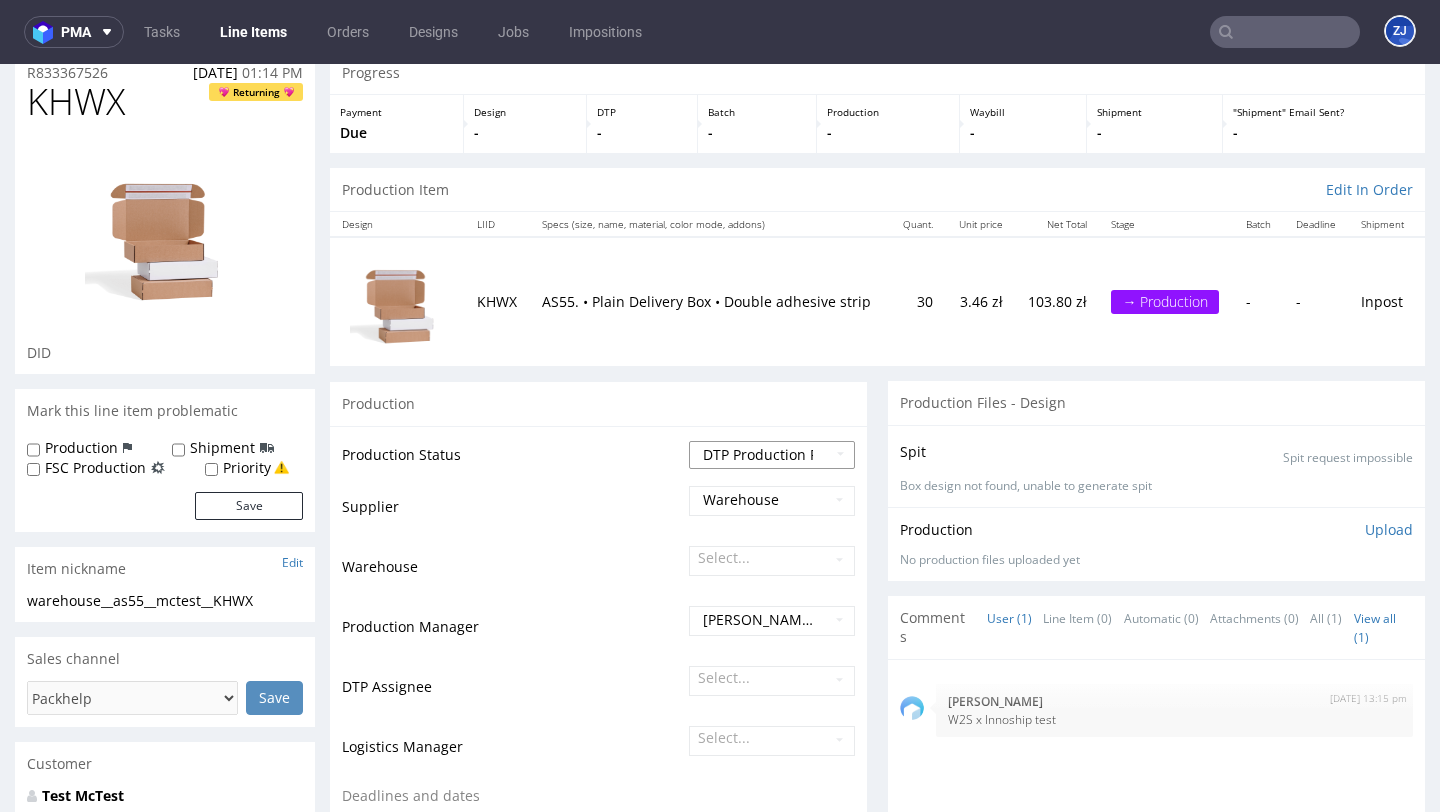 select on "production_complete" 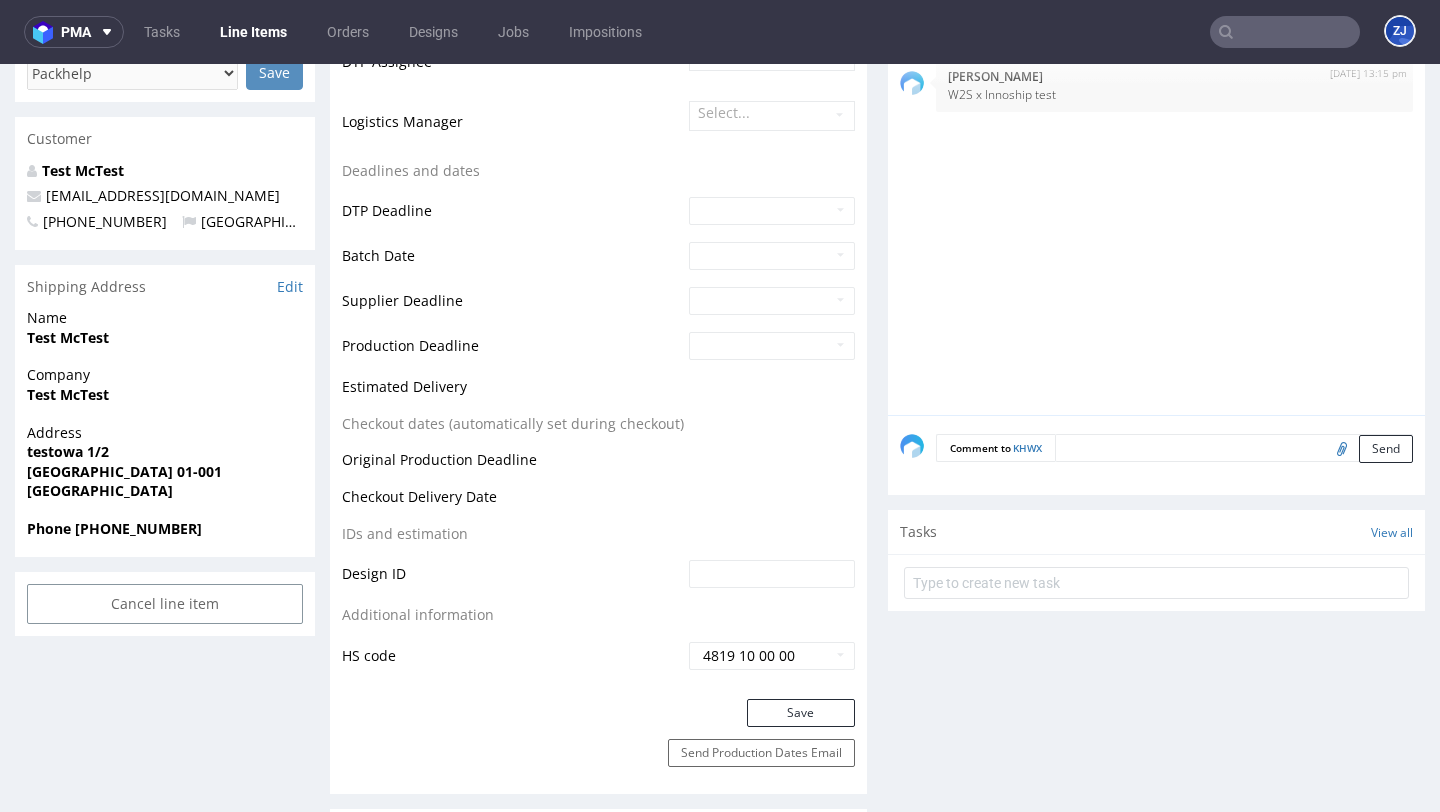 scroll, scrollTop: 1211, scrollLeft: 0, axis: vertical 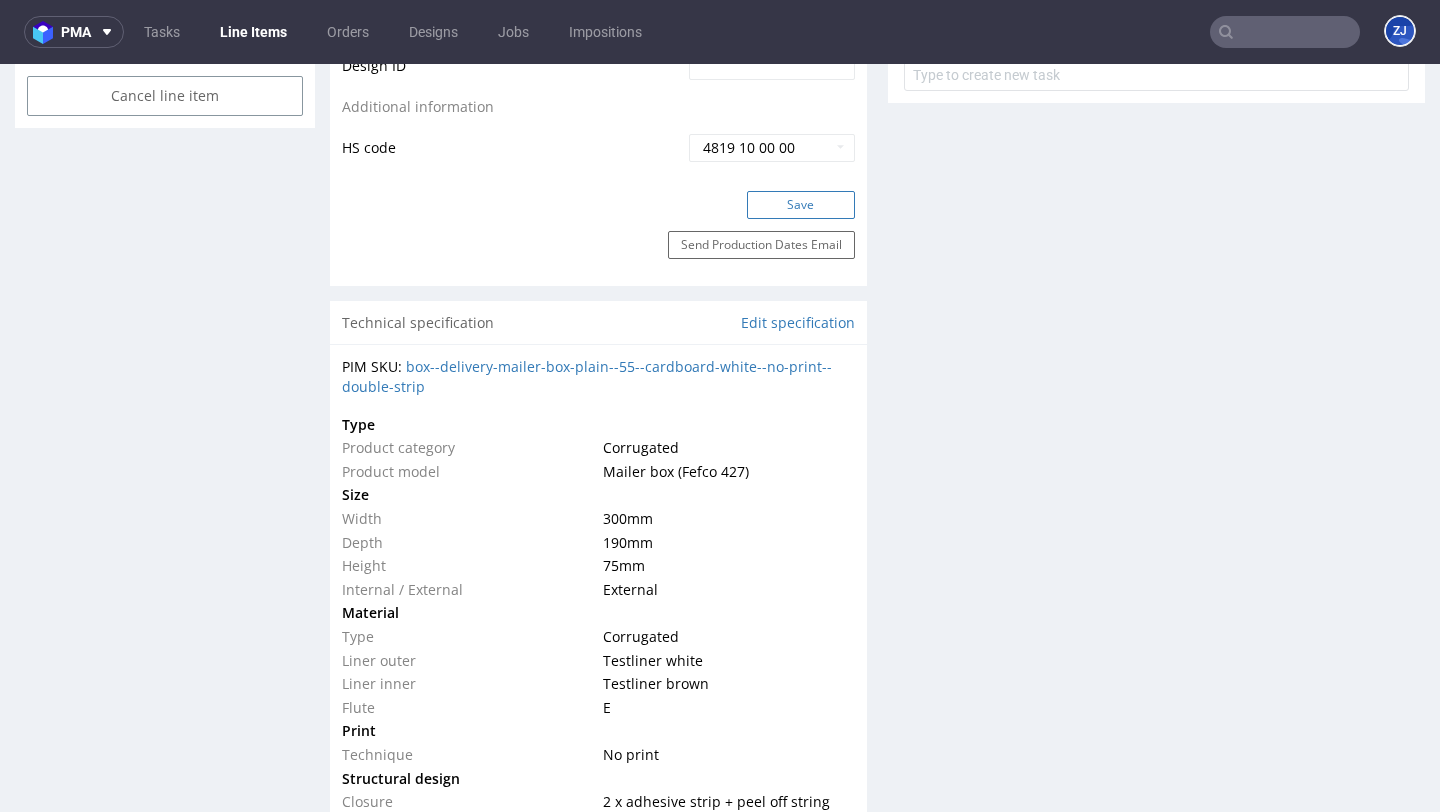click on "Save" at bounding box center [801, 205] 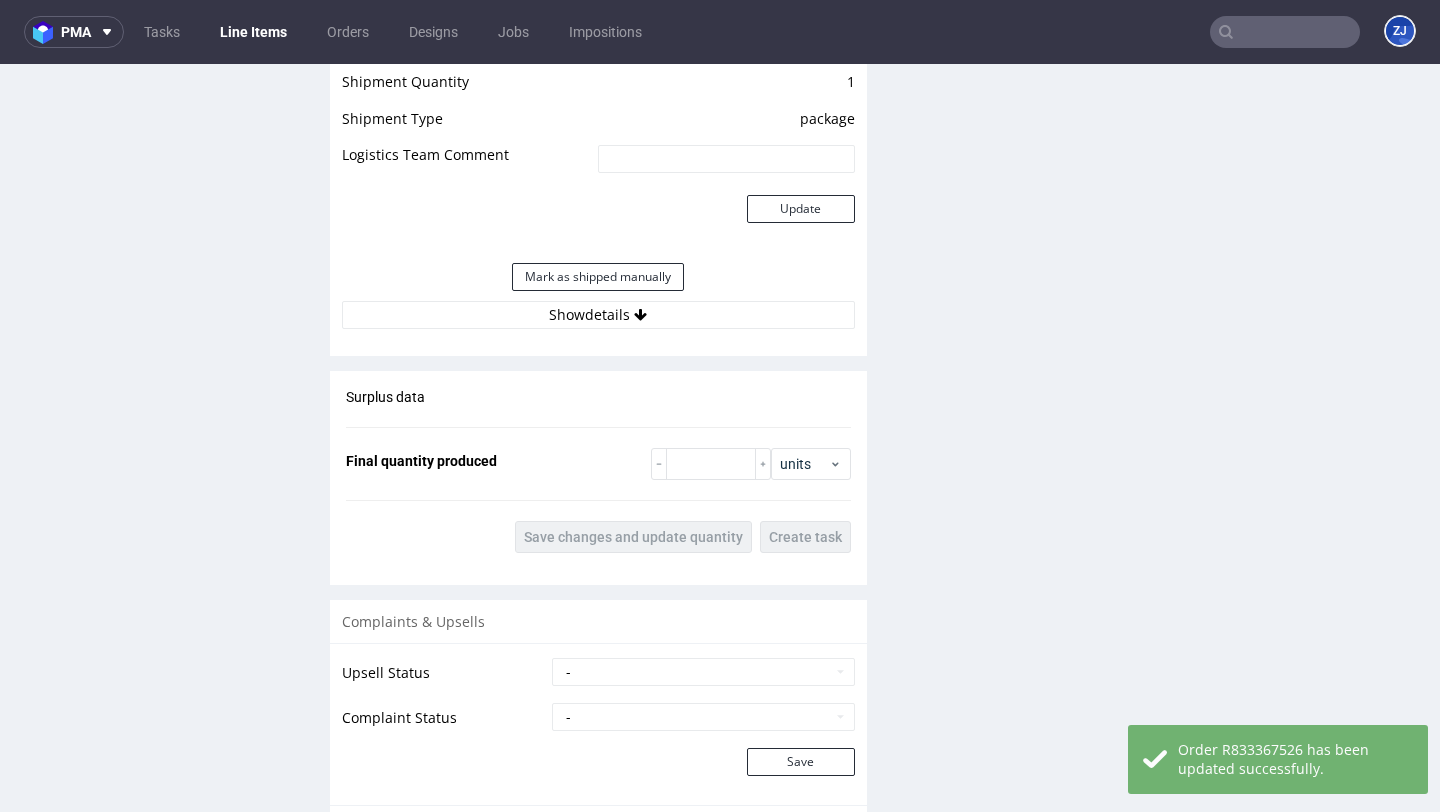 scroll, scrollTop: 1989, scrollLeft: 0, axis: vertical 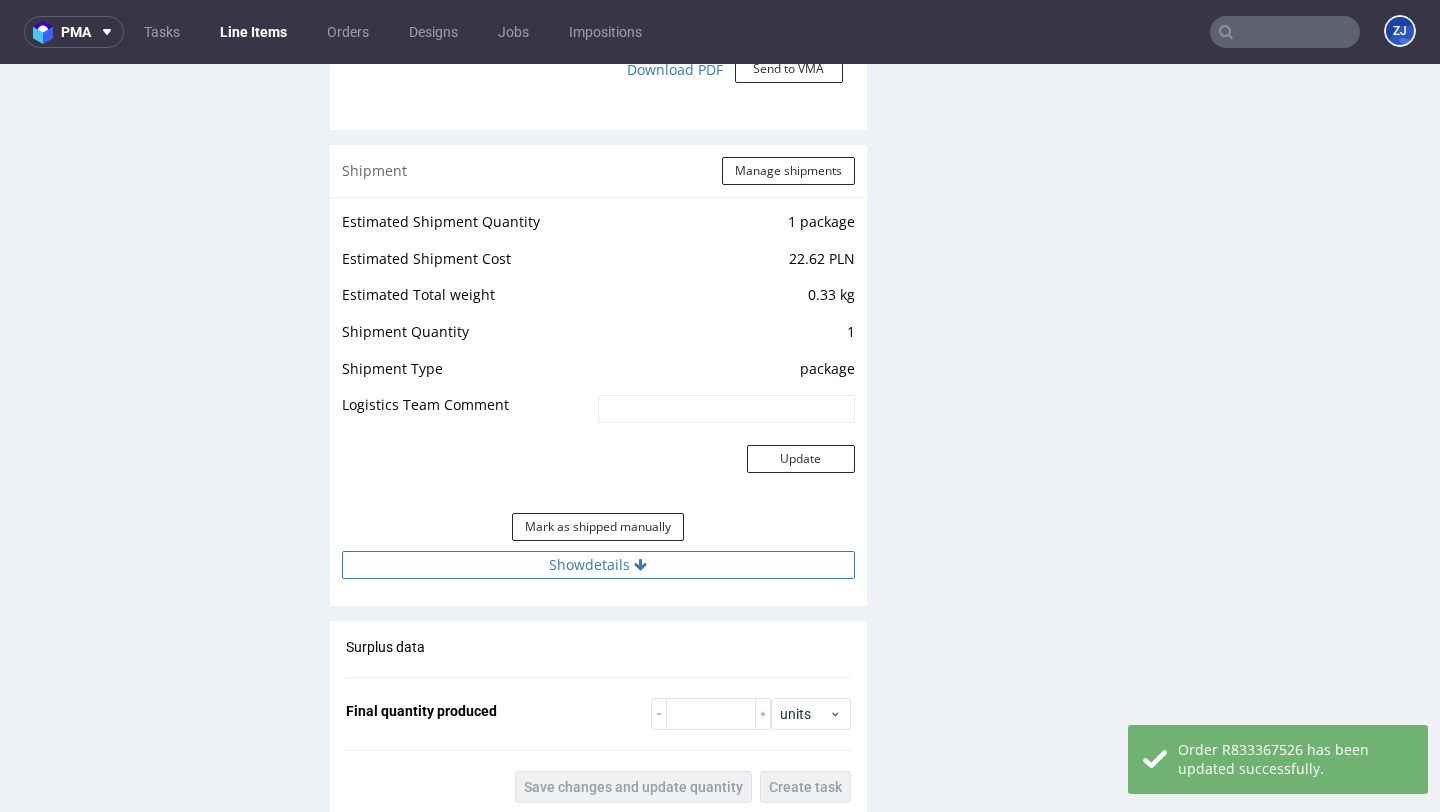 click at bounding box center [640, 565] 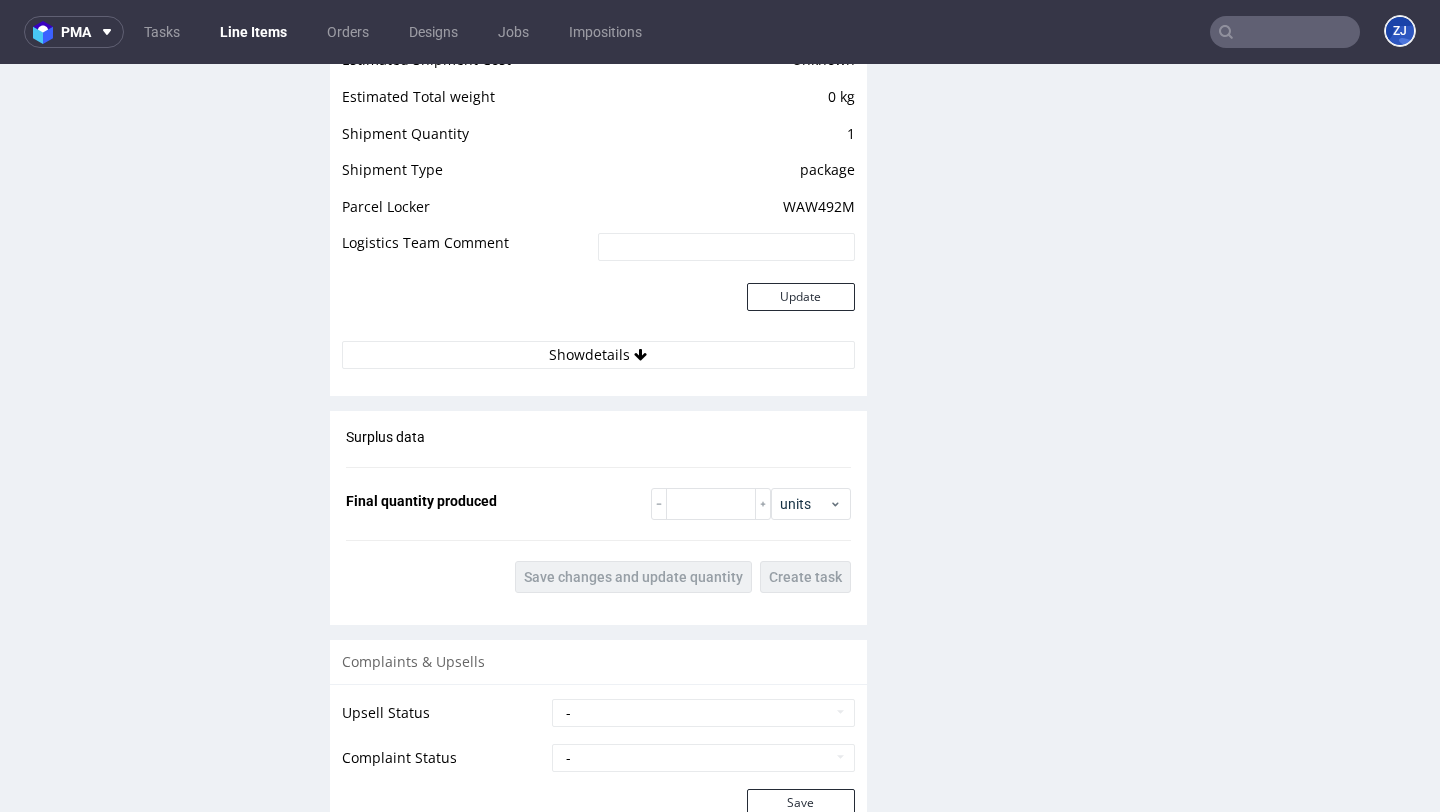 scroll, scrollTop: 2244, scrollLeft: 0, axis: vertical 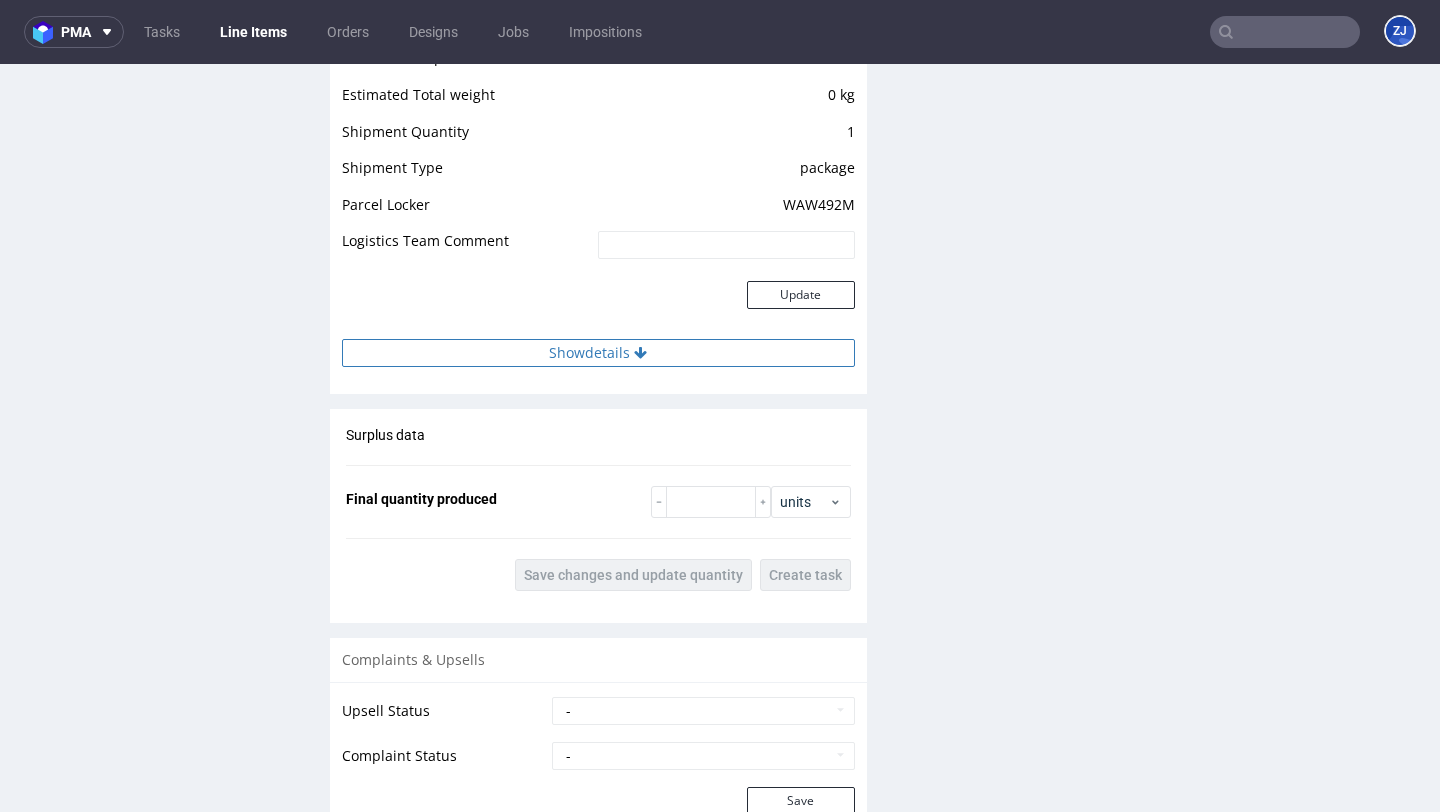 click on "Show  details" 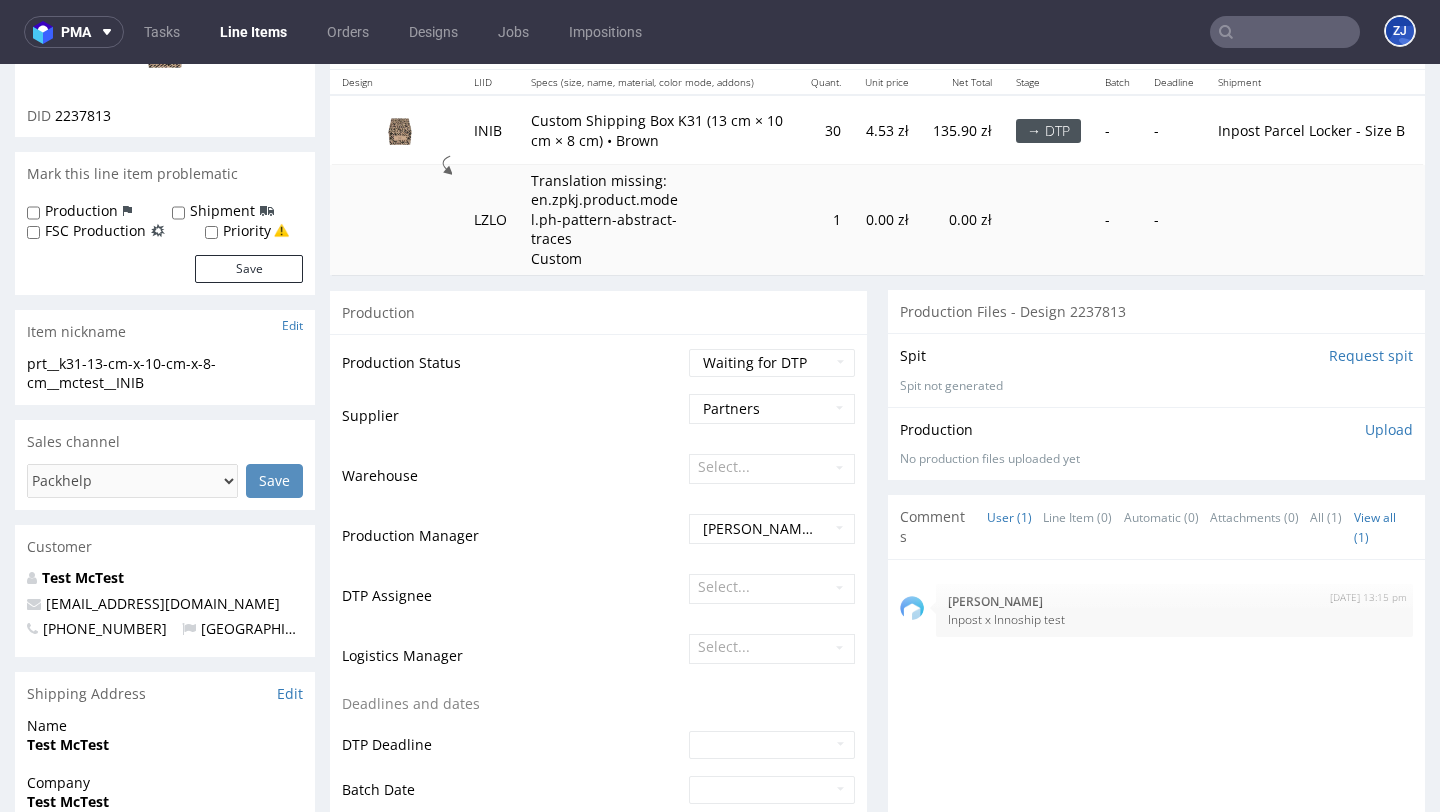 scroll, scrollTop: 218, scrollLeft: 0, axis: vertical 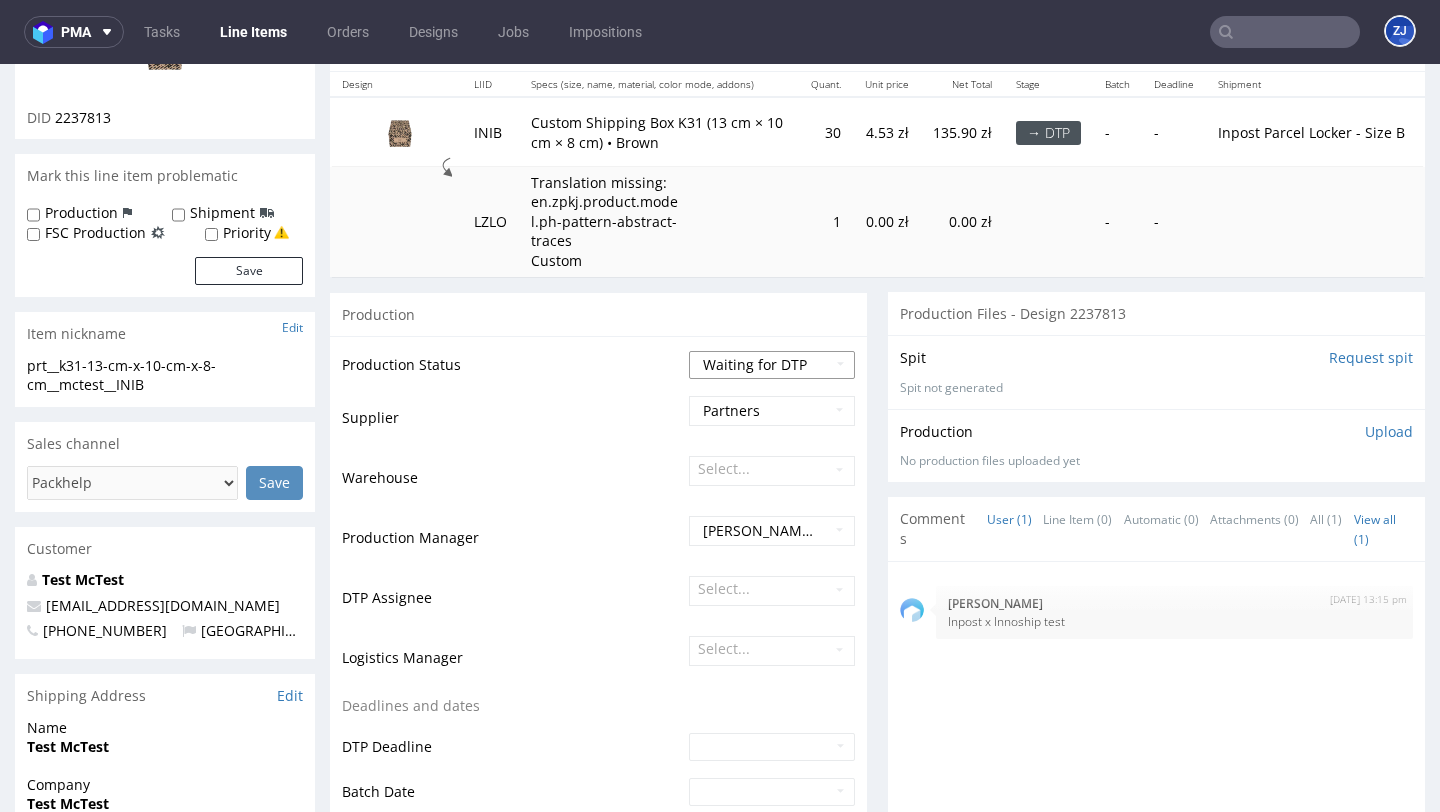 click on "Waiting for Artwork
Waiting for Diecut
Waiting for Mockup Waiting for DTP
Waiting for DTP Double Check
DTP DC Done
In DTP
Issue in DTP
DTP Client Approval Needed
DTP Client Approval Pending
DTP Client Approval Rejected
Back for DTP
DTP Verification Needed
DTP Production Ready In Production
Sent to Fulfillment
Issue in Production
Sent to Warehouse Fulfillment
Production Complete" at bounding box center [772, 365] 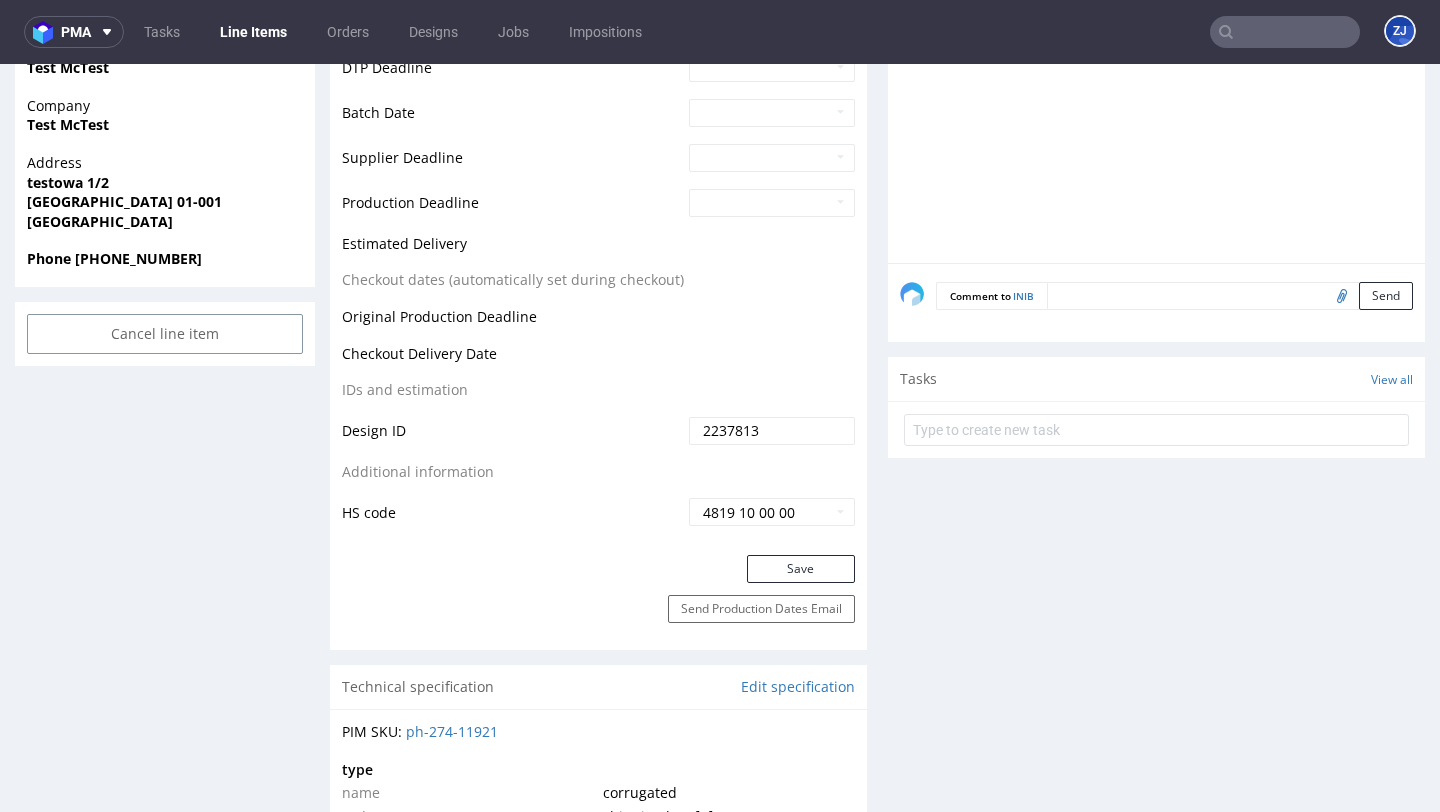 scroll, scrollTop: 1025, scrollLeft: 0, axis: vertical 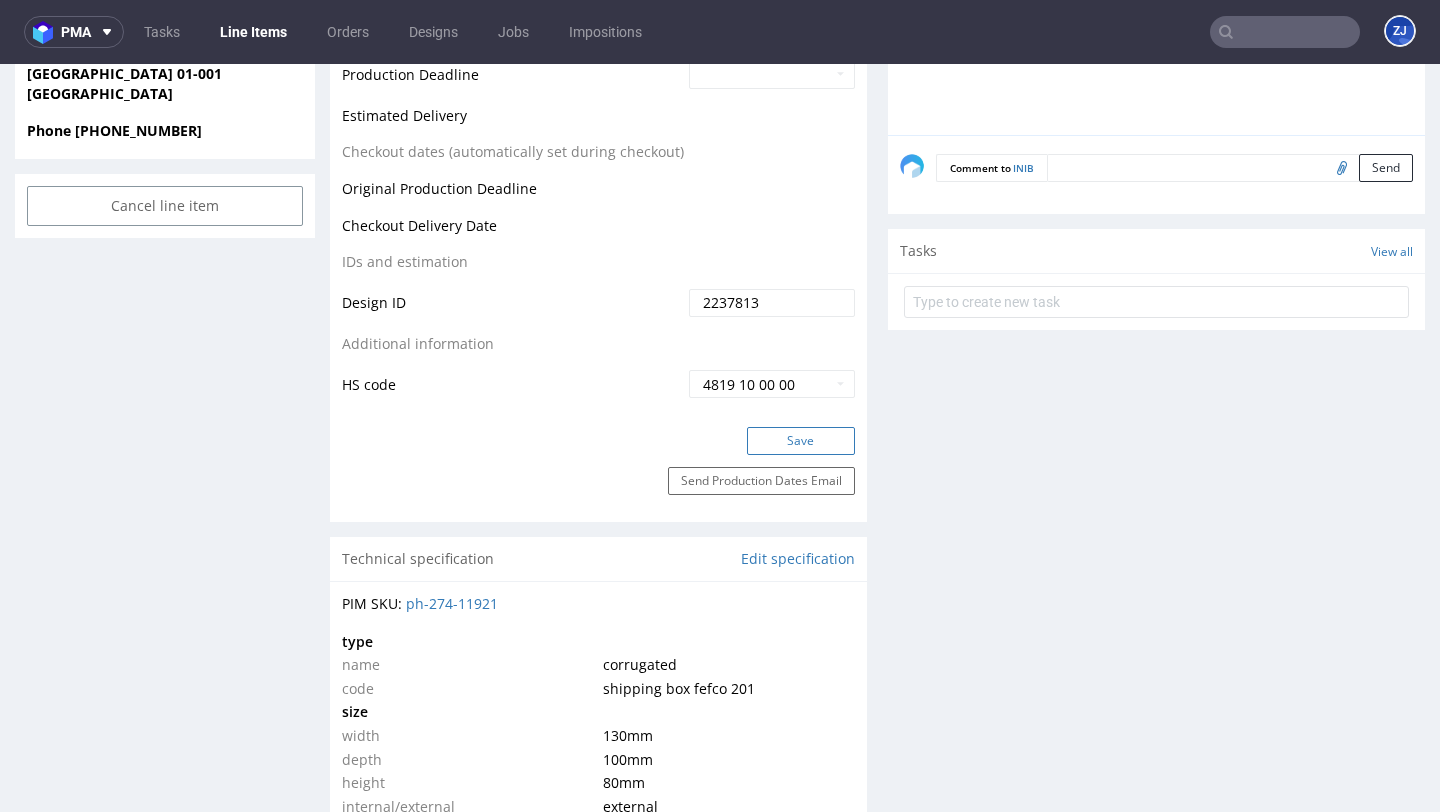 click on "Save" at bounding box center [801, 441] 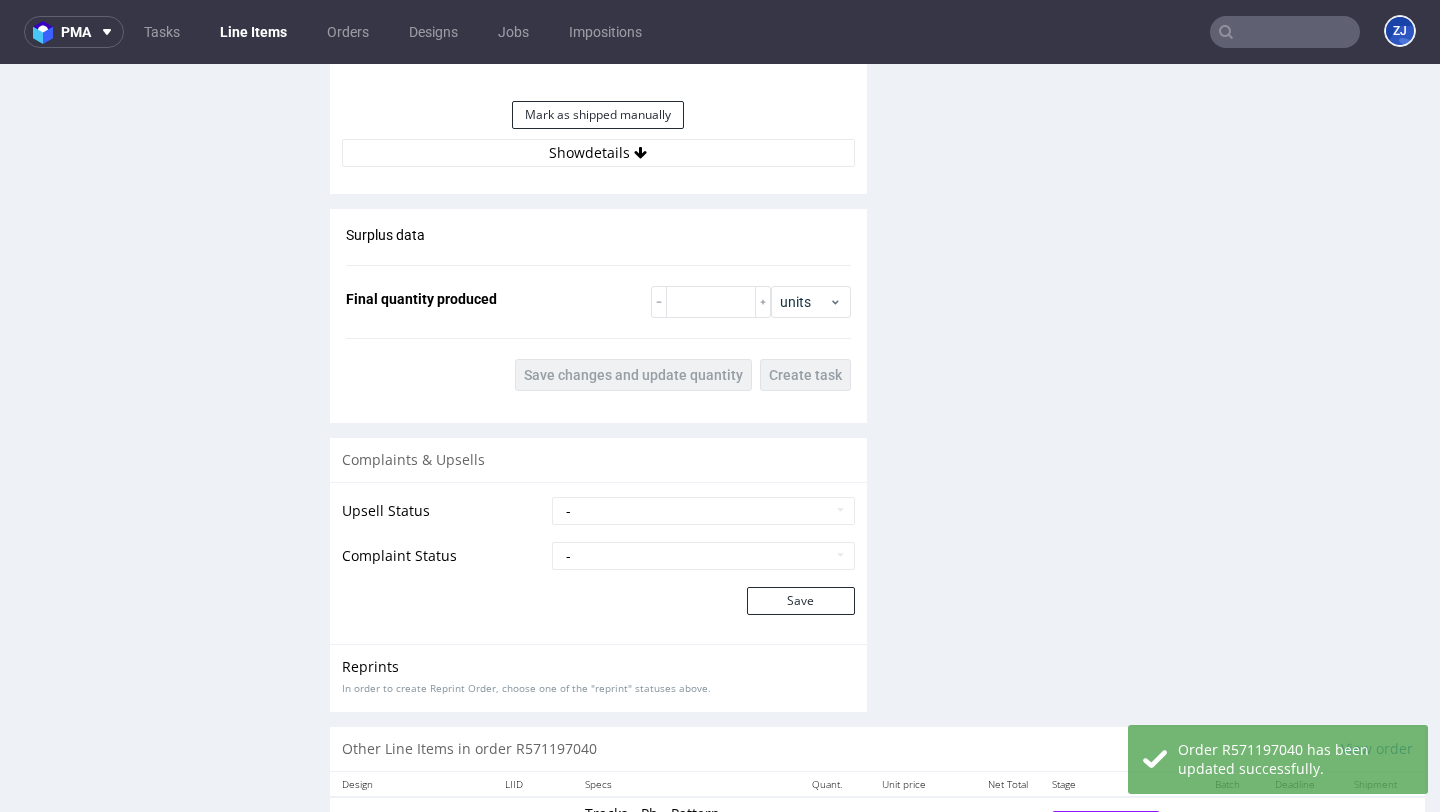 scroll, scrollTop: 2712, scrollLeft: 0, axis: vertical 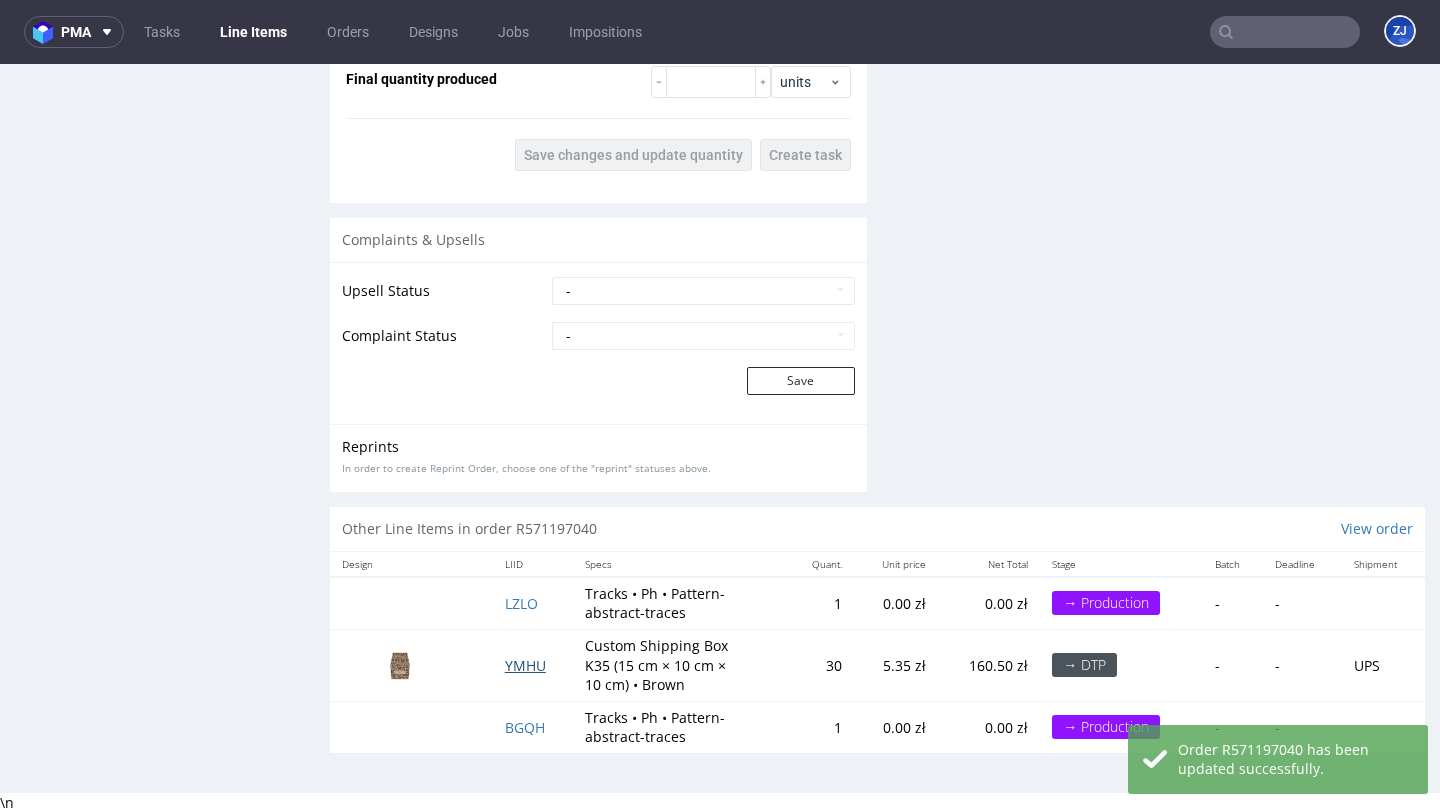 click on "YMHU" at bounding box center [525, 665] 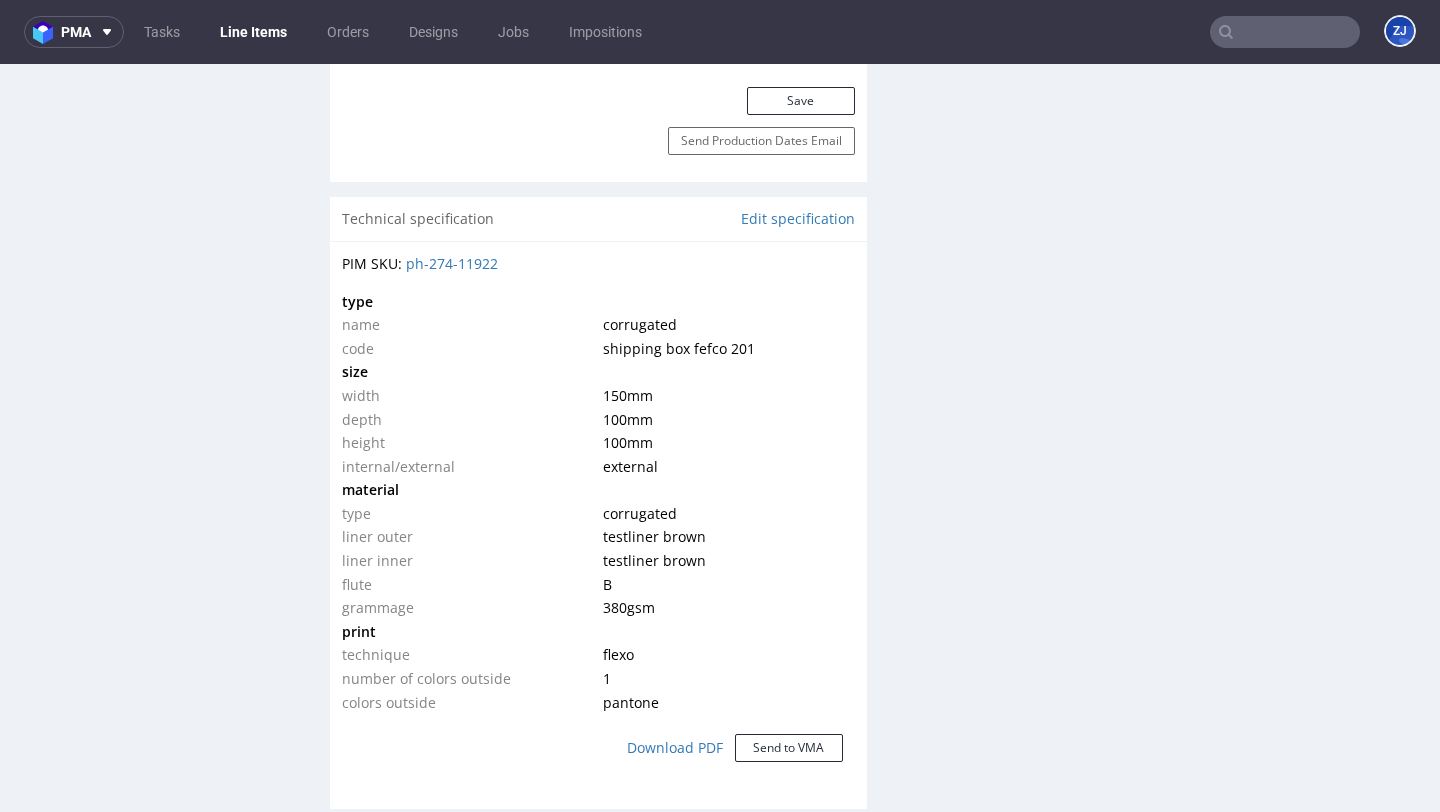 scroll, scrollTop: 1964, scrollLeft: 0, axis: vertical 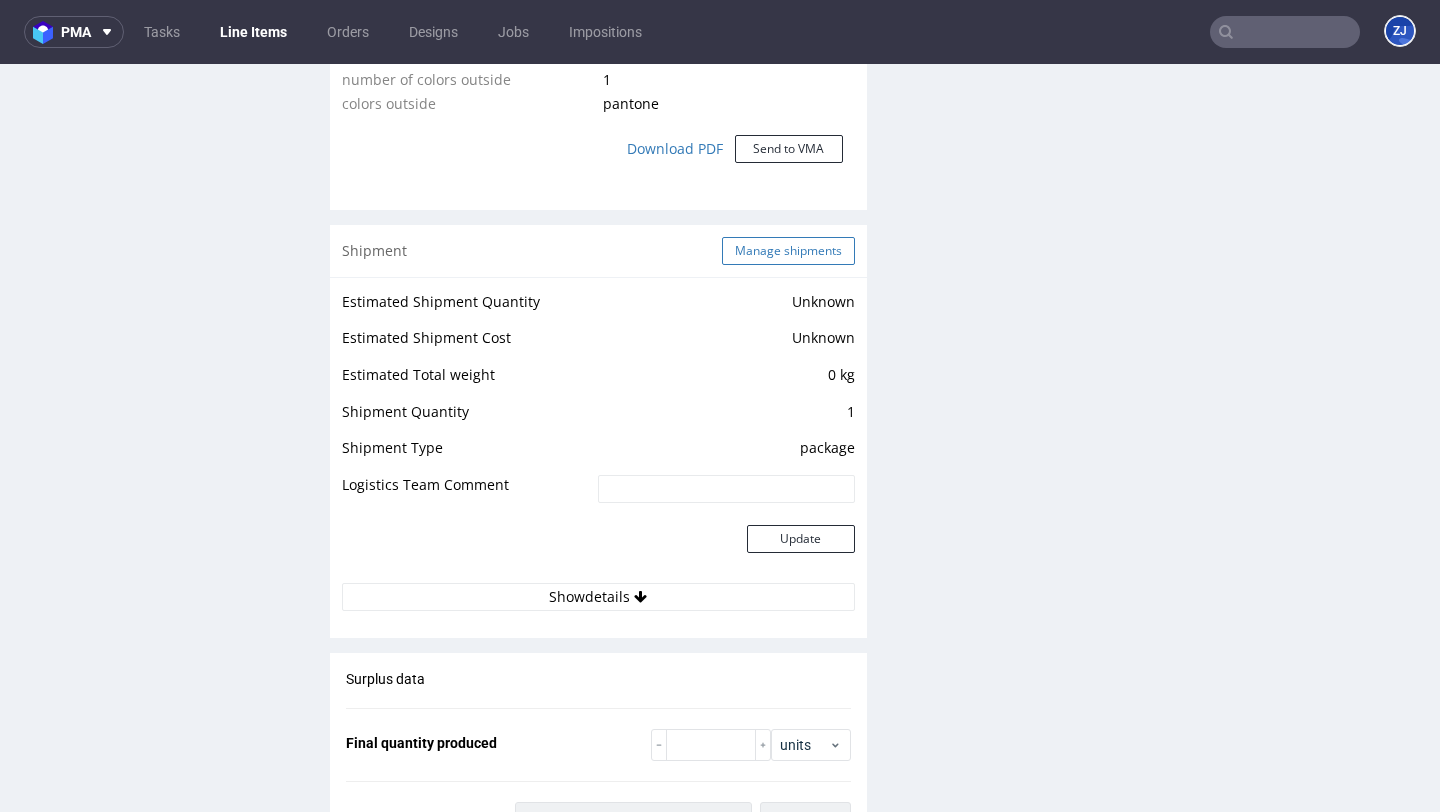 click on "Manage shipments" at bounding box center (788, 251) 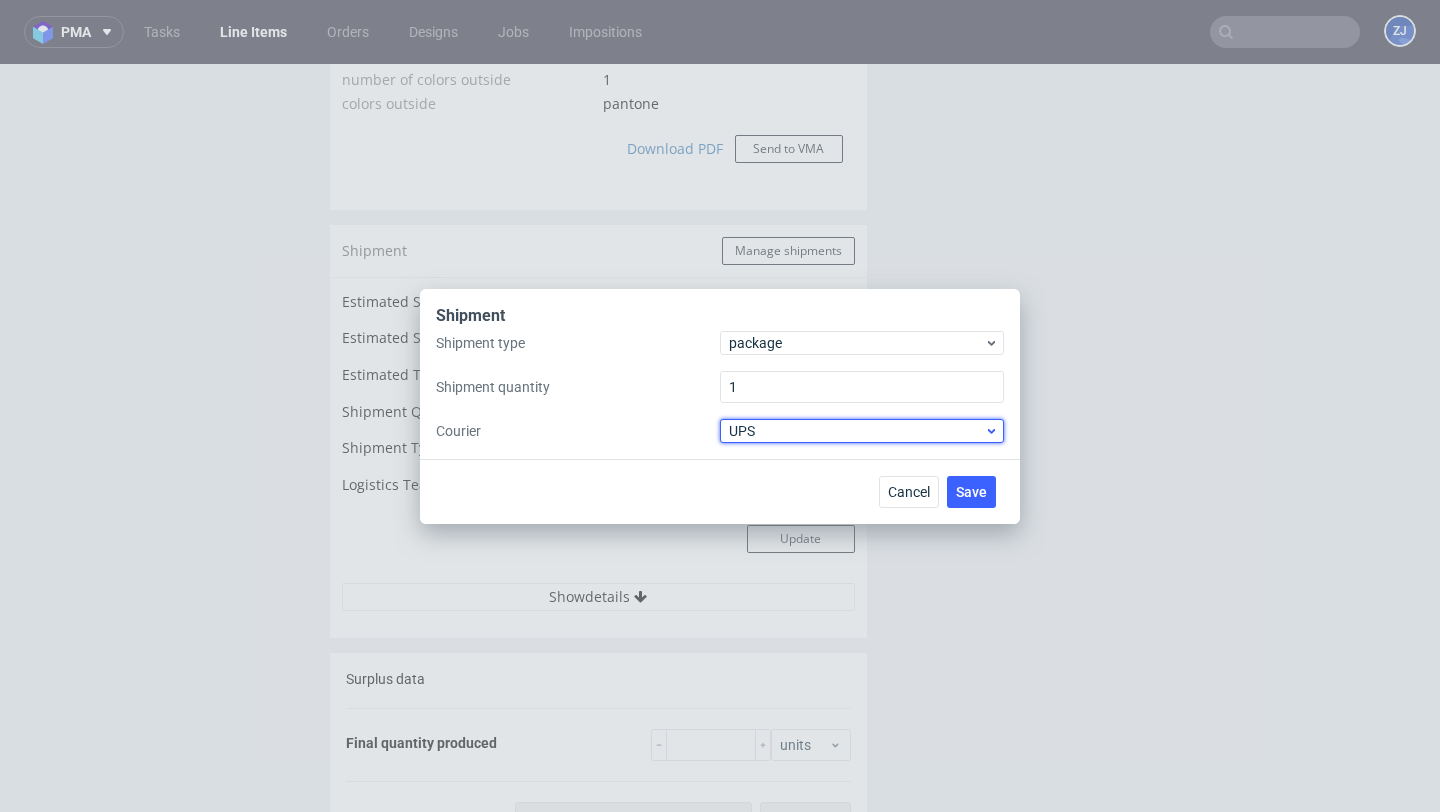 click on "UPS" at bounding box center [856, 431] 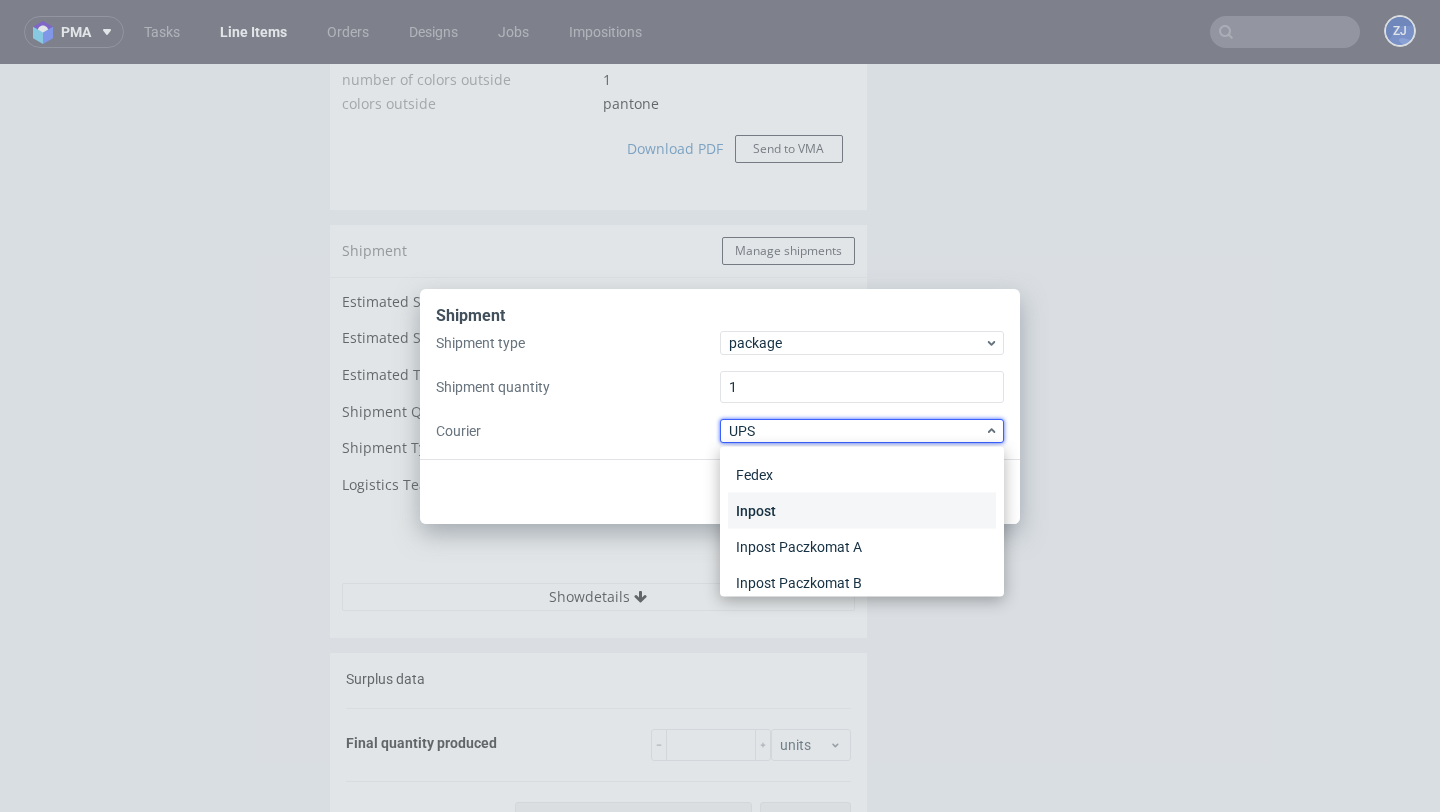 scroll, scrollTop: 58, scrollLeft: 0, axis: vertical 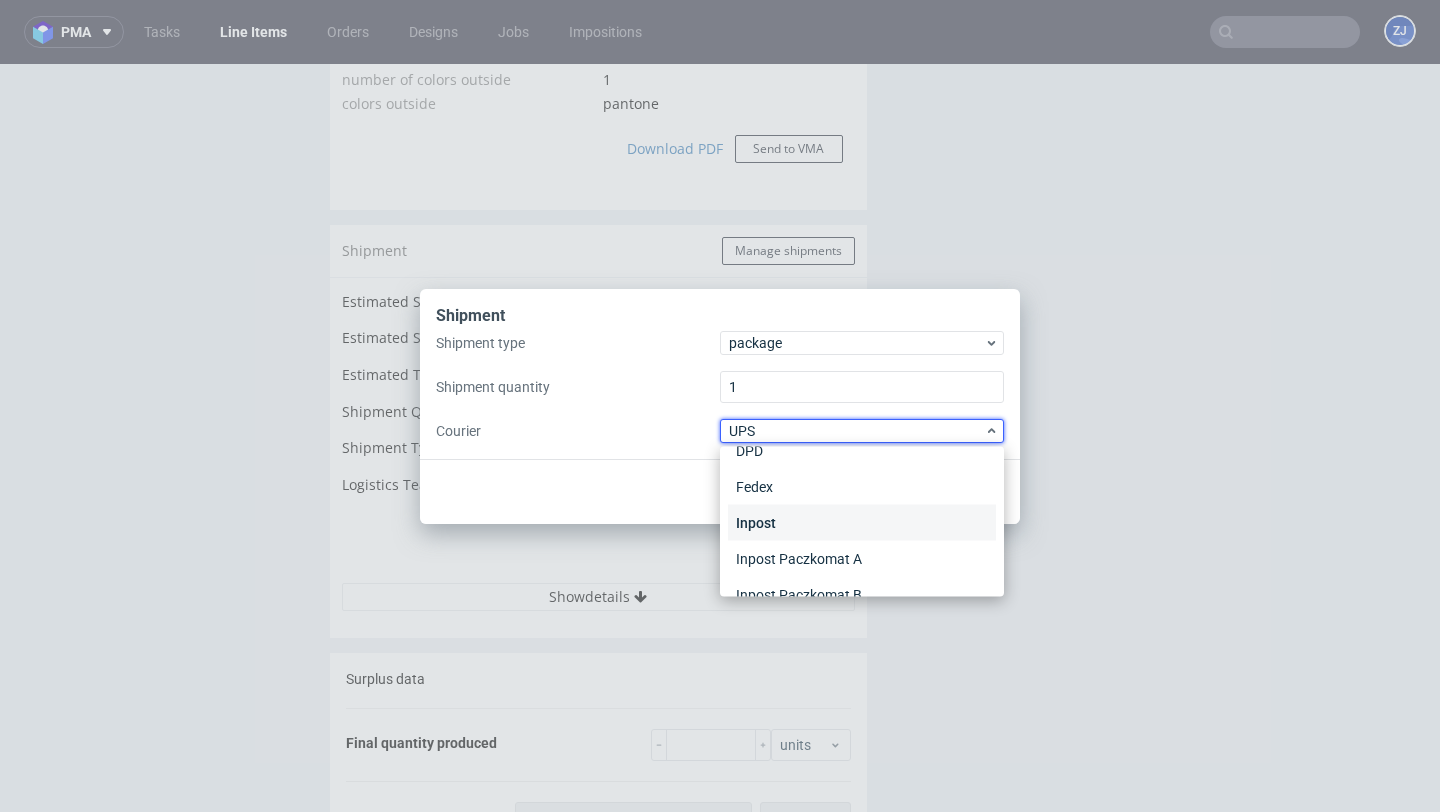 click on "Inpost" at bounding box center [862, 523] 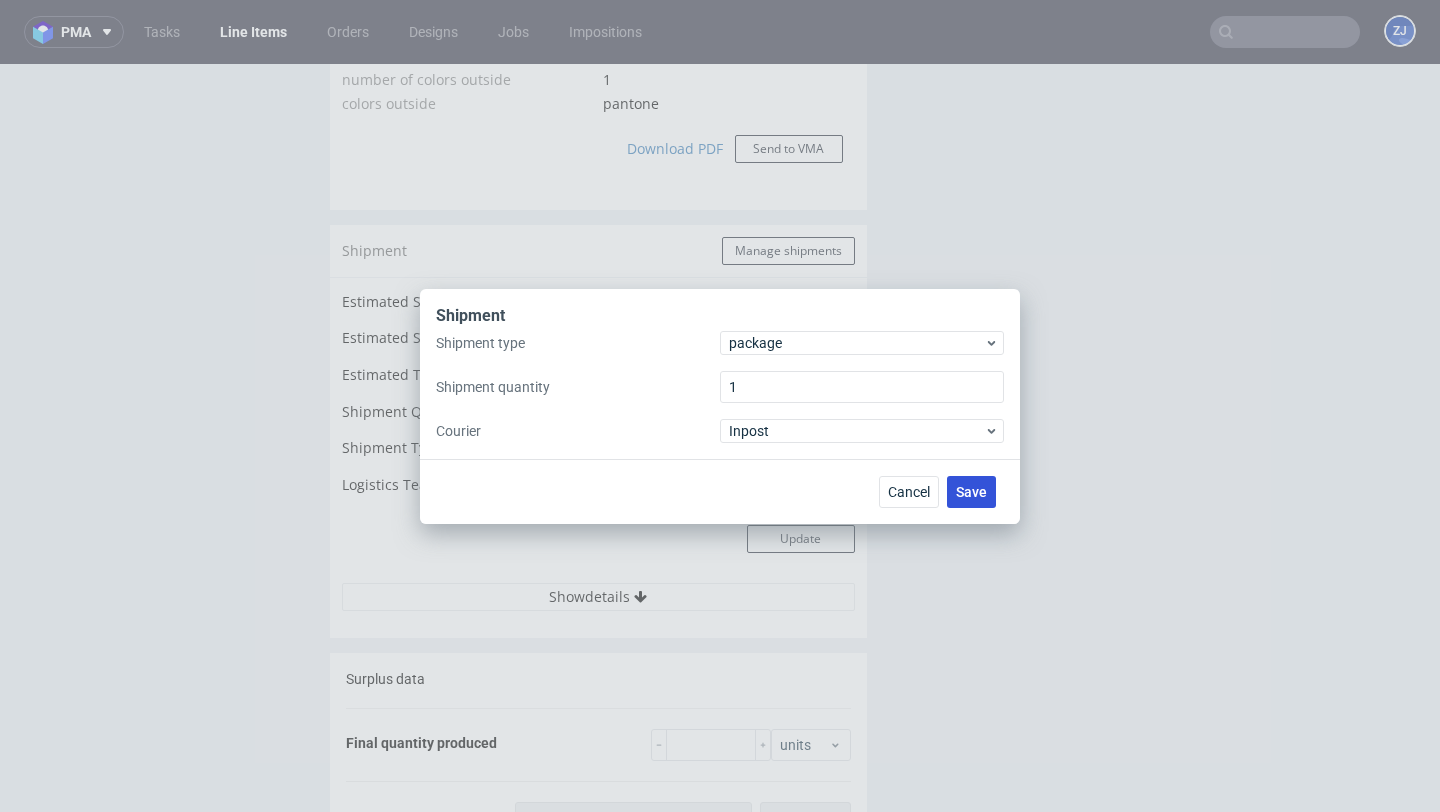 click on "Save" at bounding box center [971, 492] 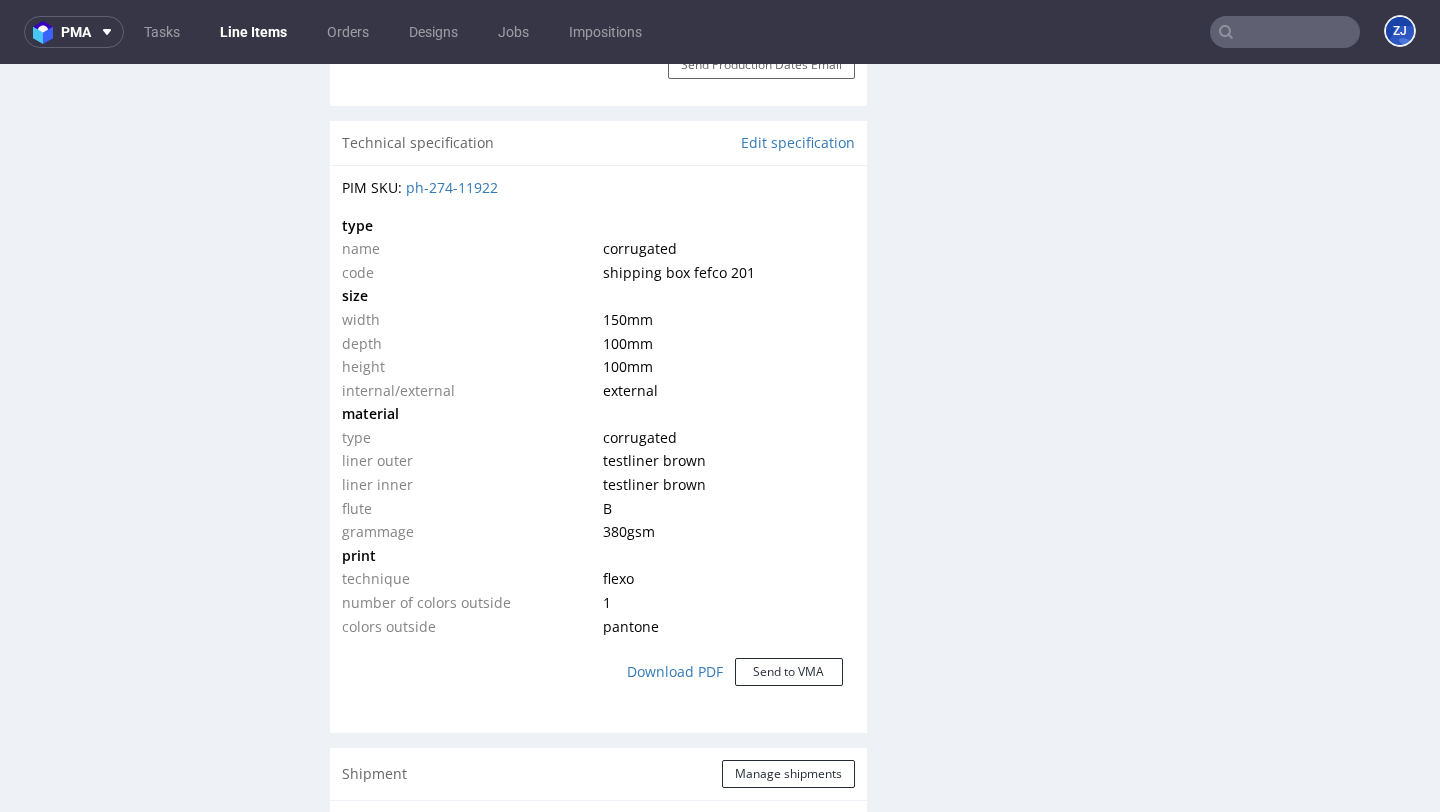 scroll, scrollTop: 2048, scrollLeft: 0, axis: vertical 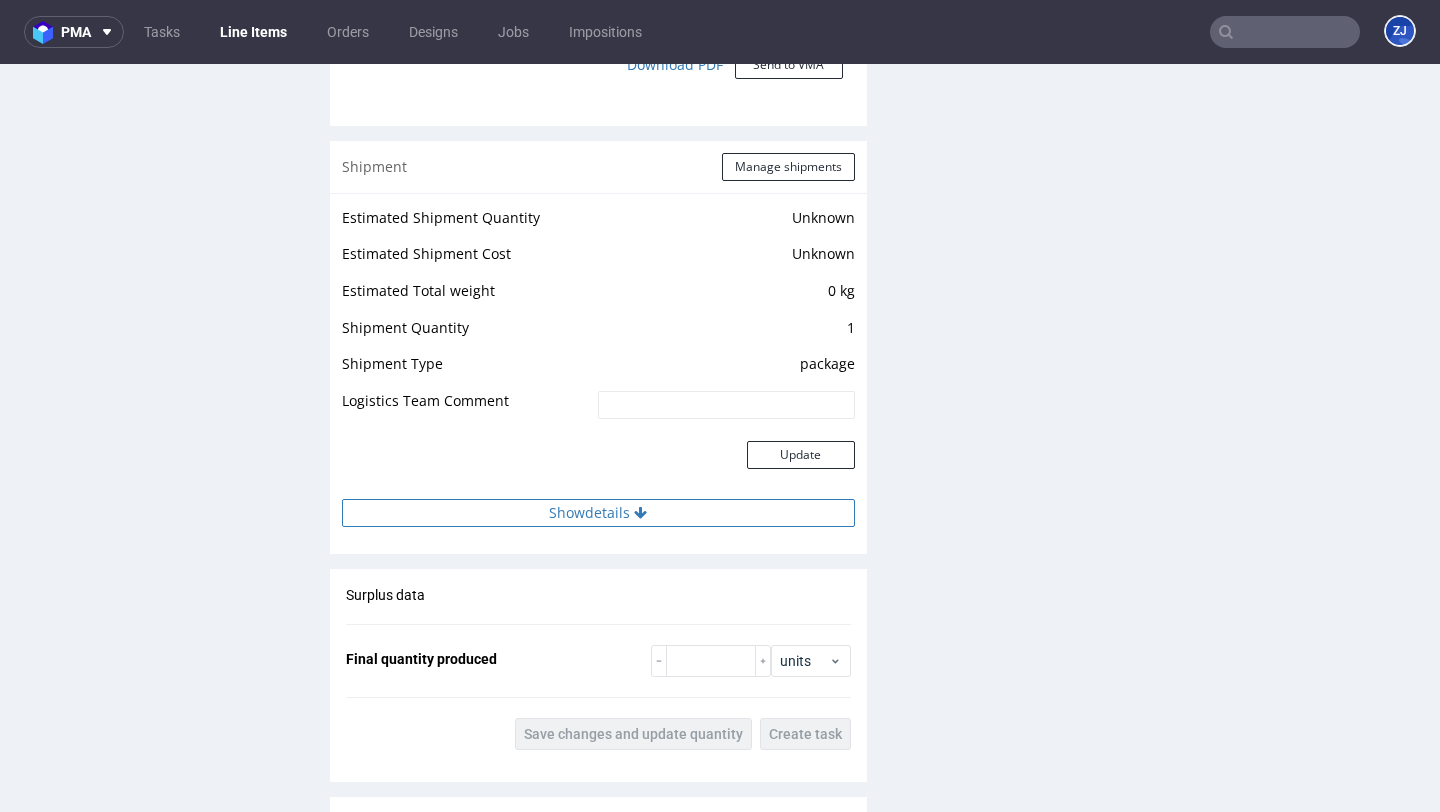 click on "Show  details" at bounding box center [598, 513] 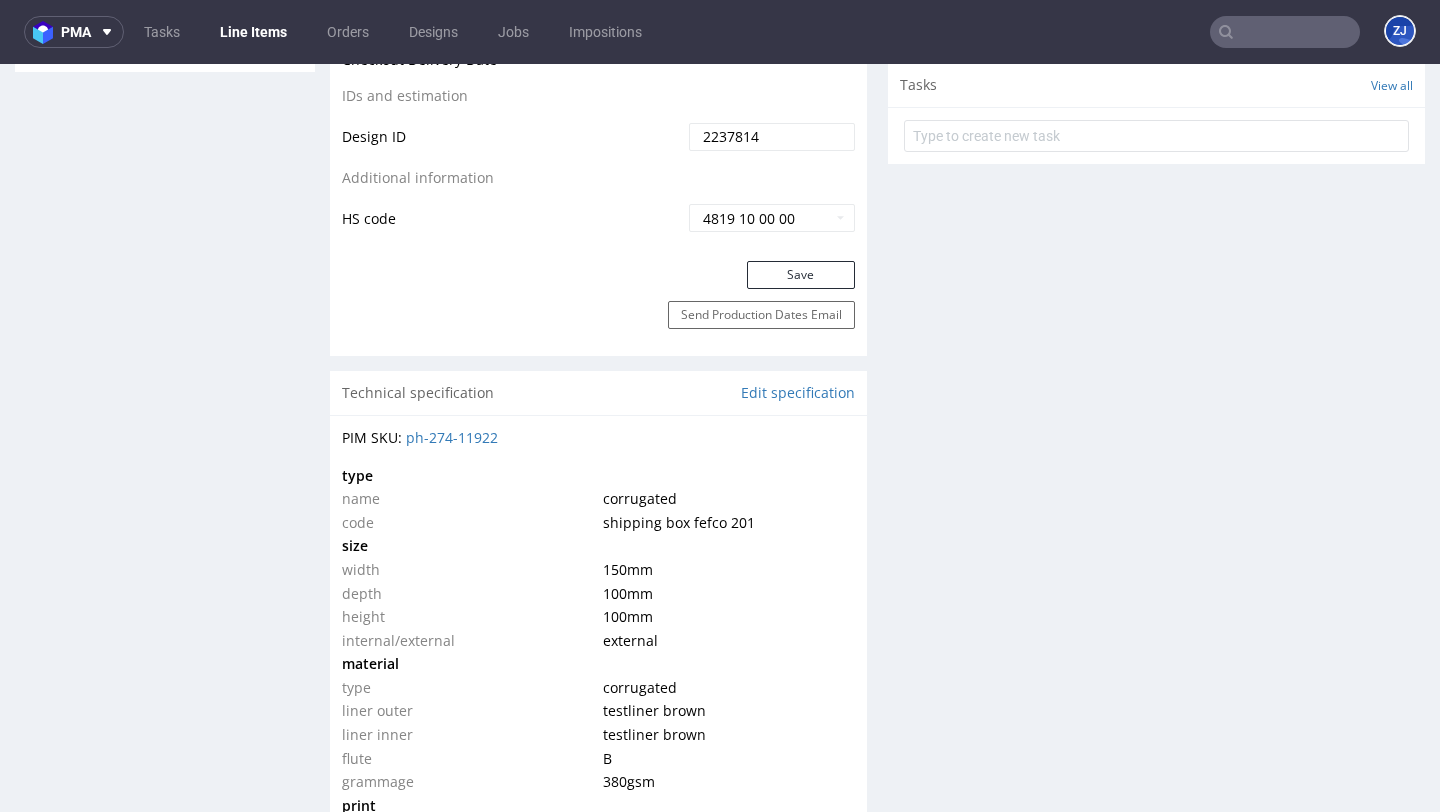 scroll, scrollTop: 0, scrollLeft: 0, axis: both 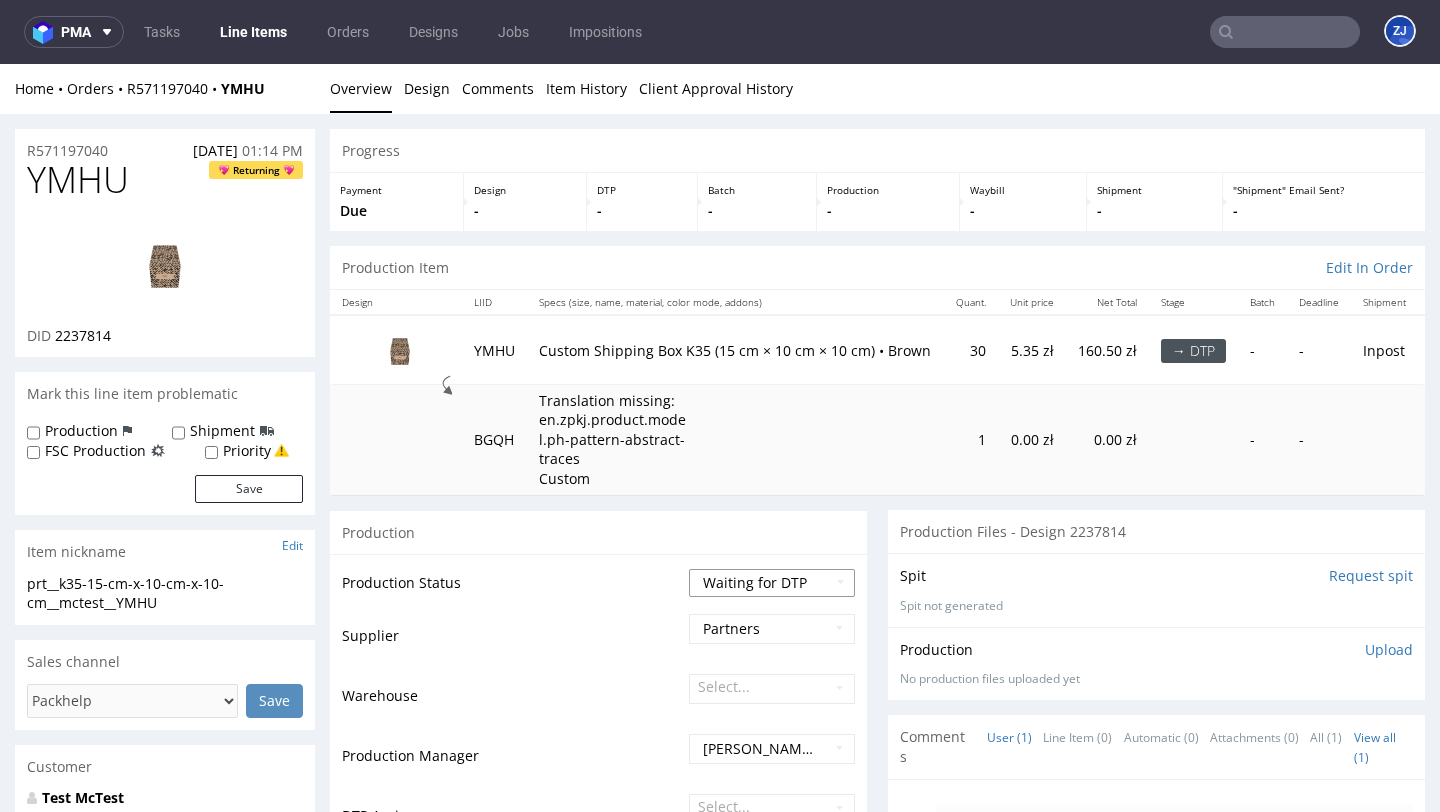 click on "Waiting for Artwork
Waiting for Diecut
Waiting for Mockup Waiting for DTP
Waiting for DTP Double Check
DTP DC Done
In DTP
Issue in DTP
DTP Client Approval Needed
DTP Client Approval Pending
DTP Client Approval Rejected
Back for DTP
DTP Verification Needed
DTP Production Ready In Production
Sent to Fulfillment
Issue in Production
Sent to Warehouse Fulfillment
Production Complete" at bounding box center (772, 583) 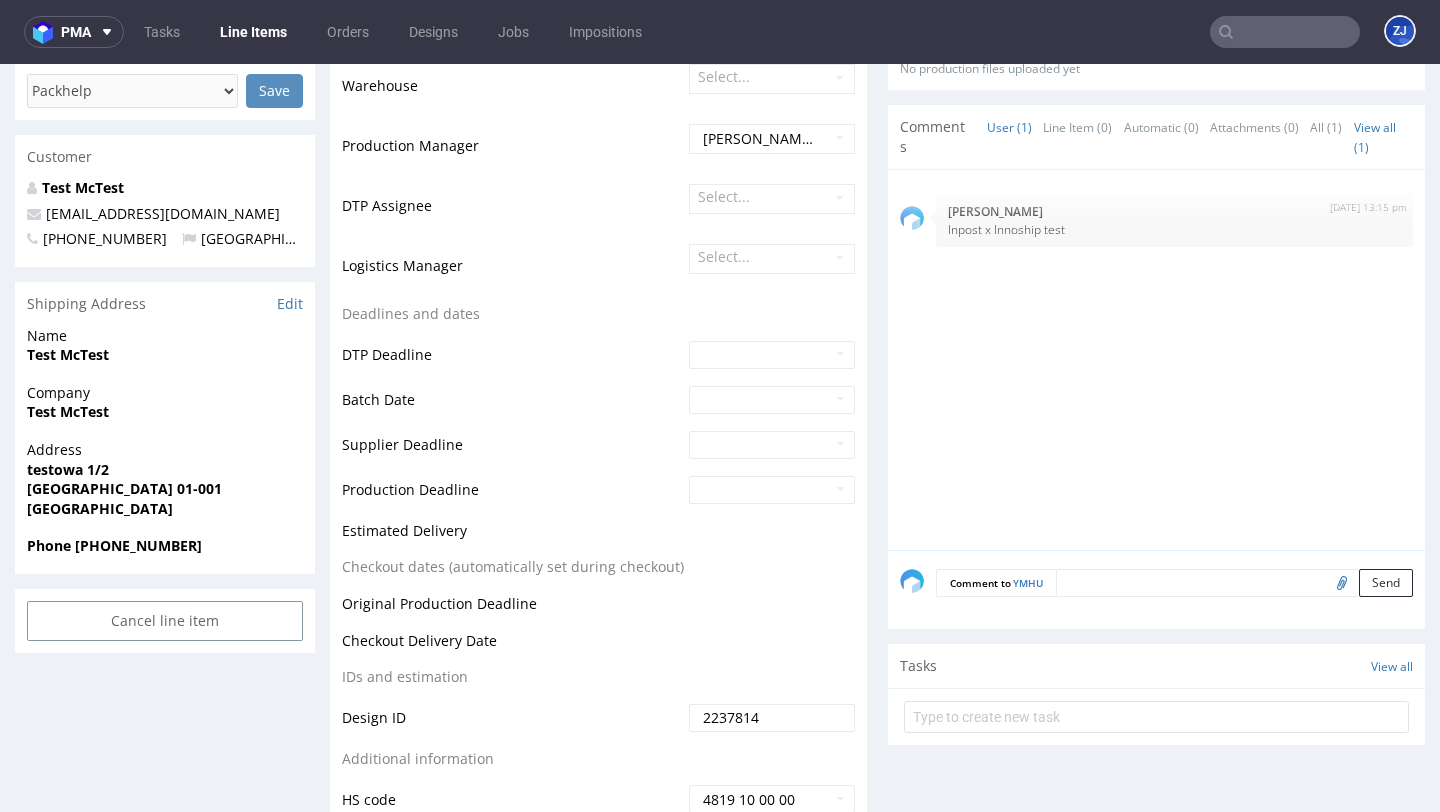 scroll, scrollTop: 972, scrollLeft: 0, axis: vertical 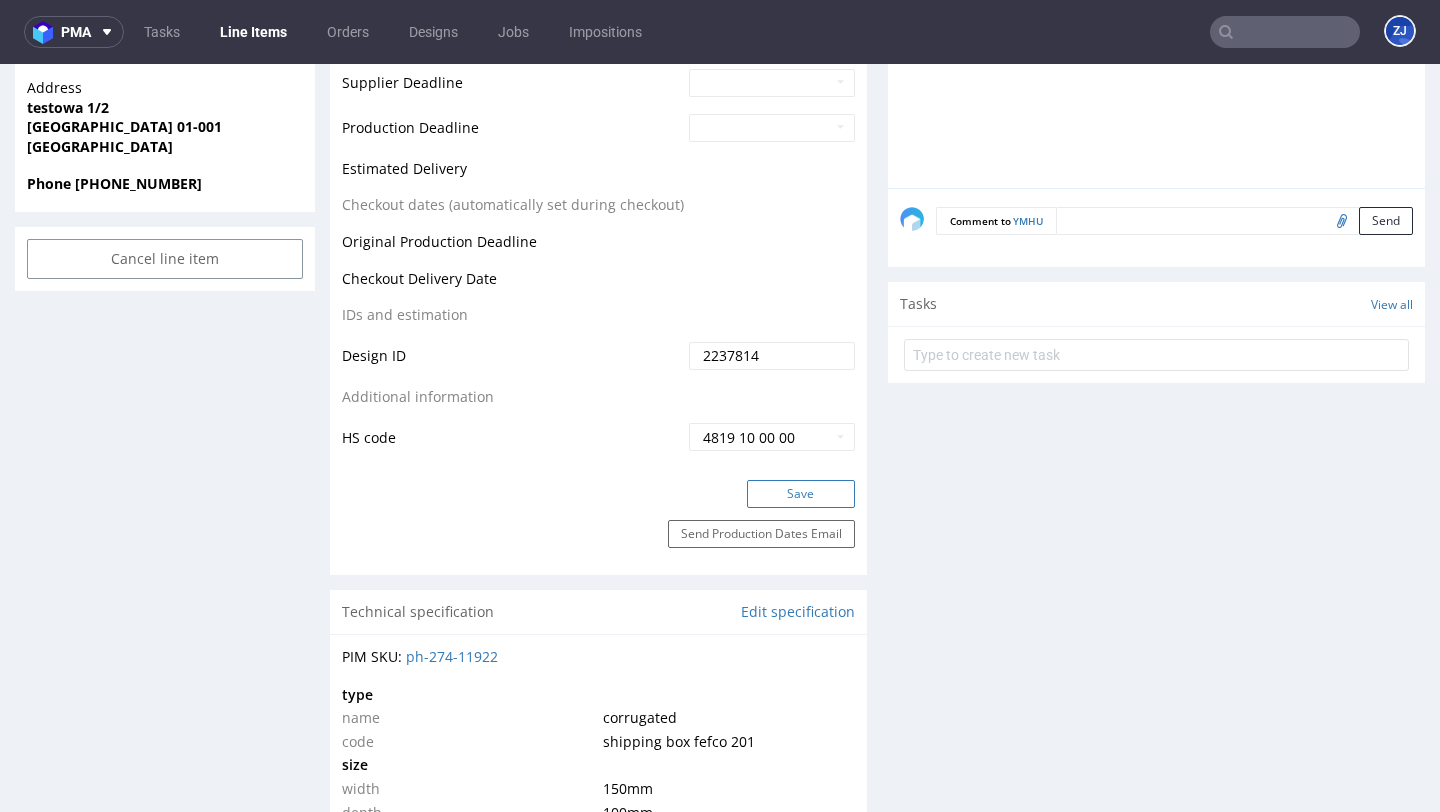 click on "Save" at bounding box center (801, 494) 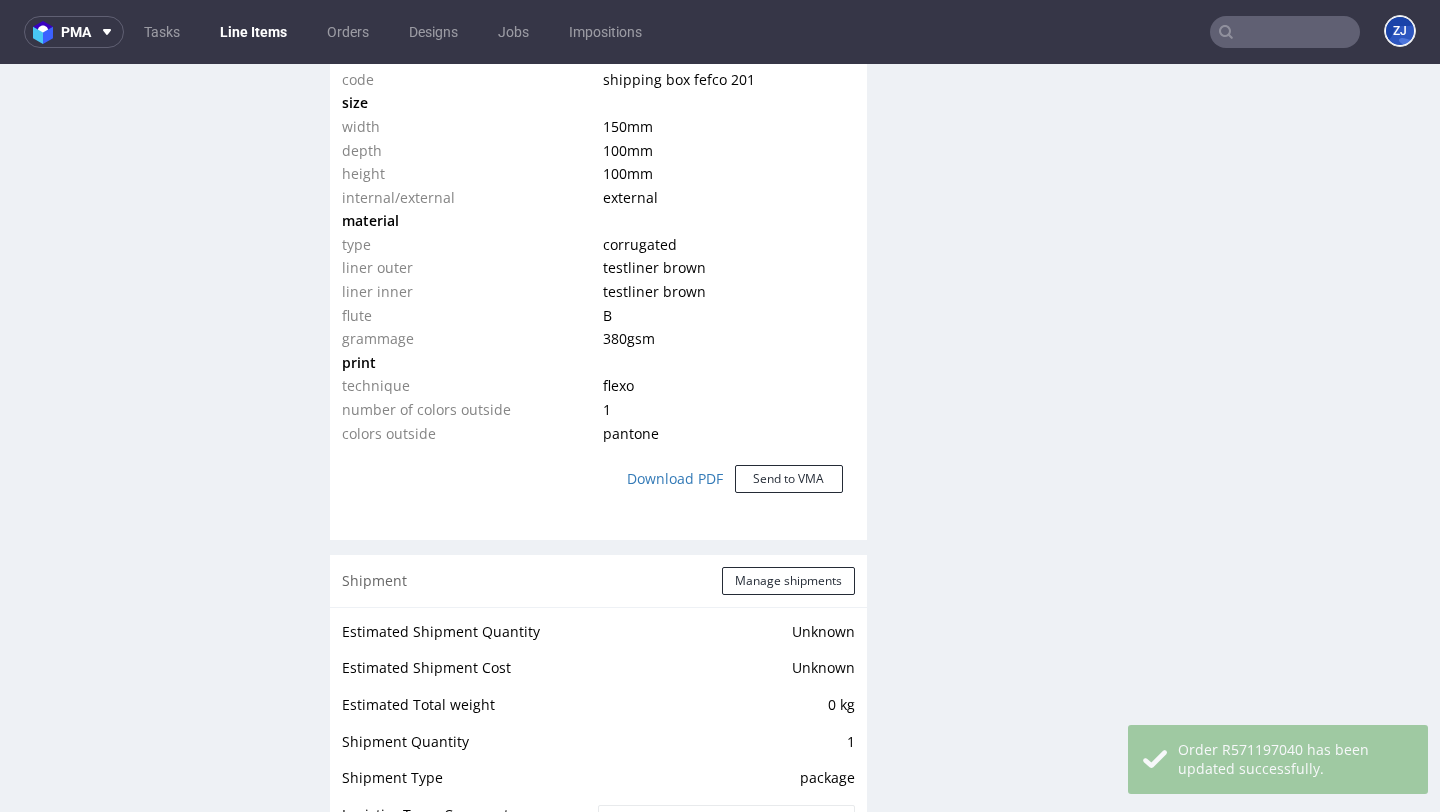 scroll, scrollTop: 2676, scrollLeft: 0, axis: vertical 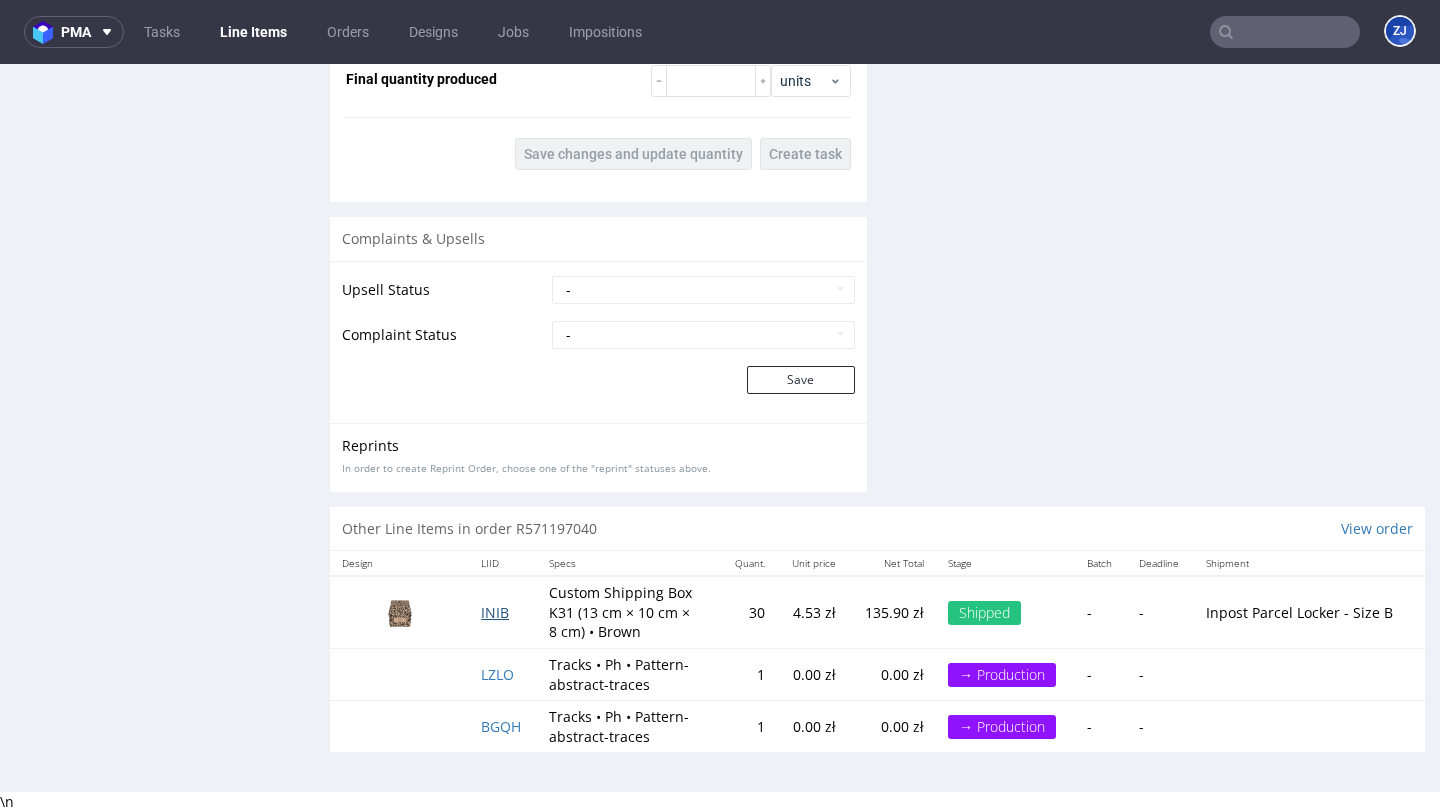 click on "INIB" at bounding box center (495, 612) 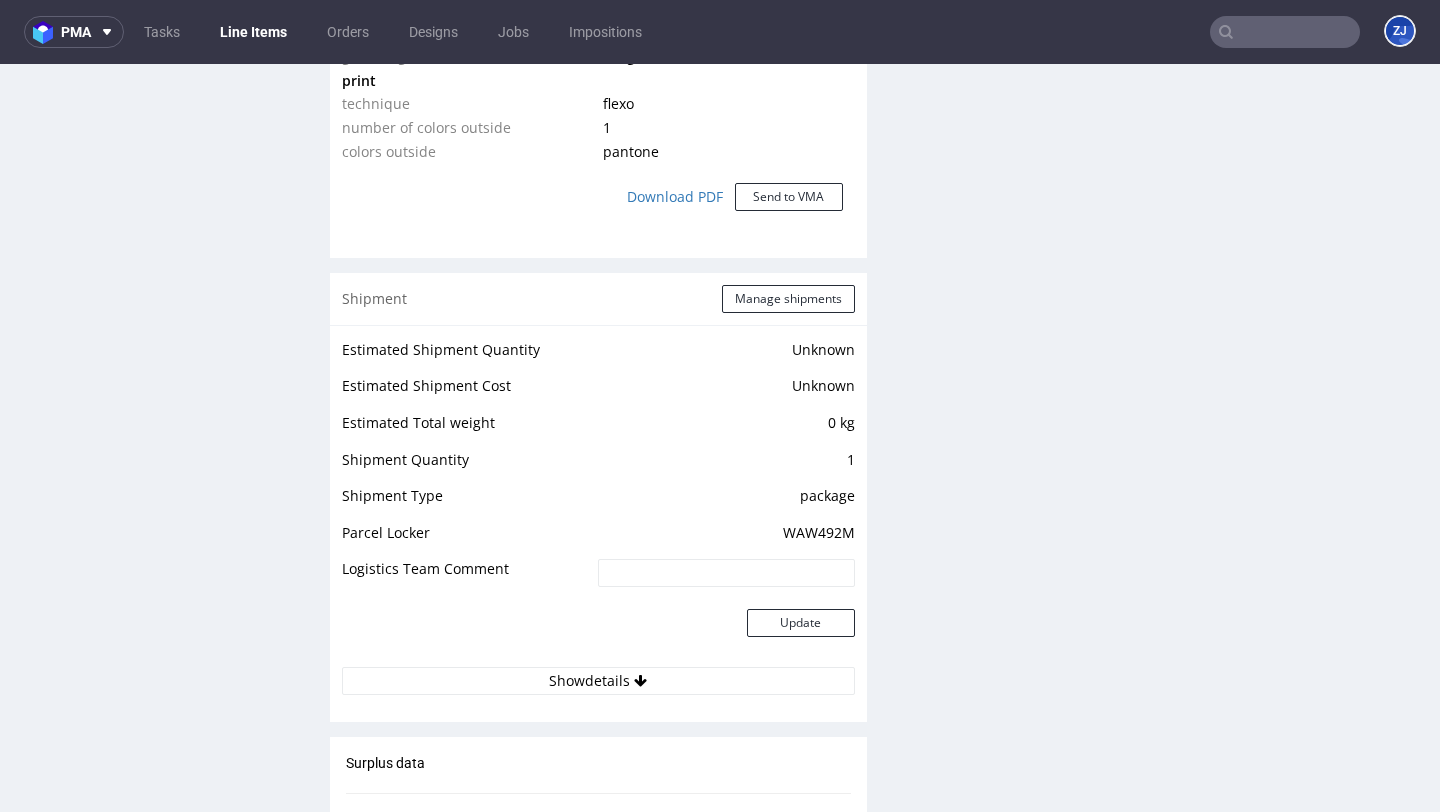 scroll, scrollTop: 2494, scrollLeft: 0, axis: vertical 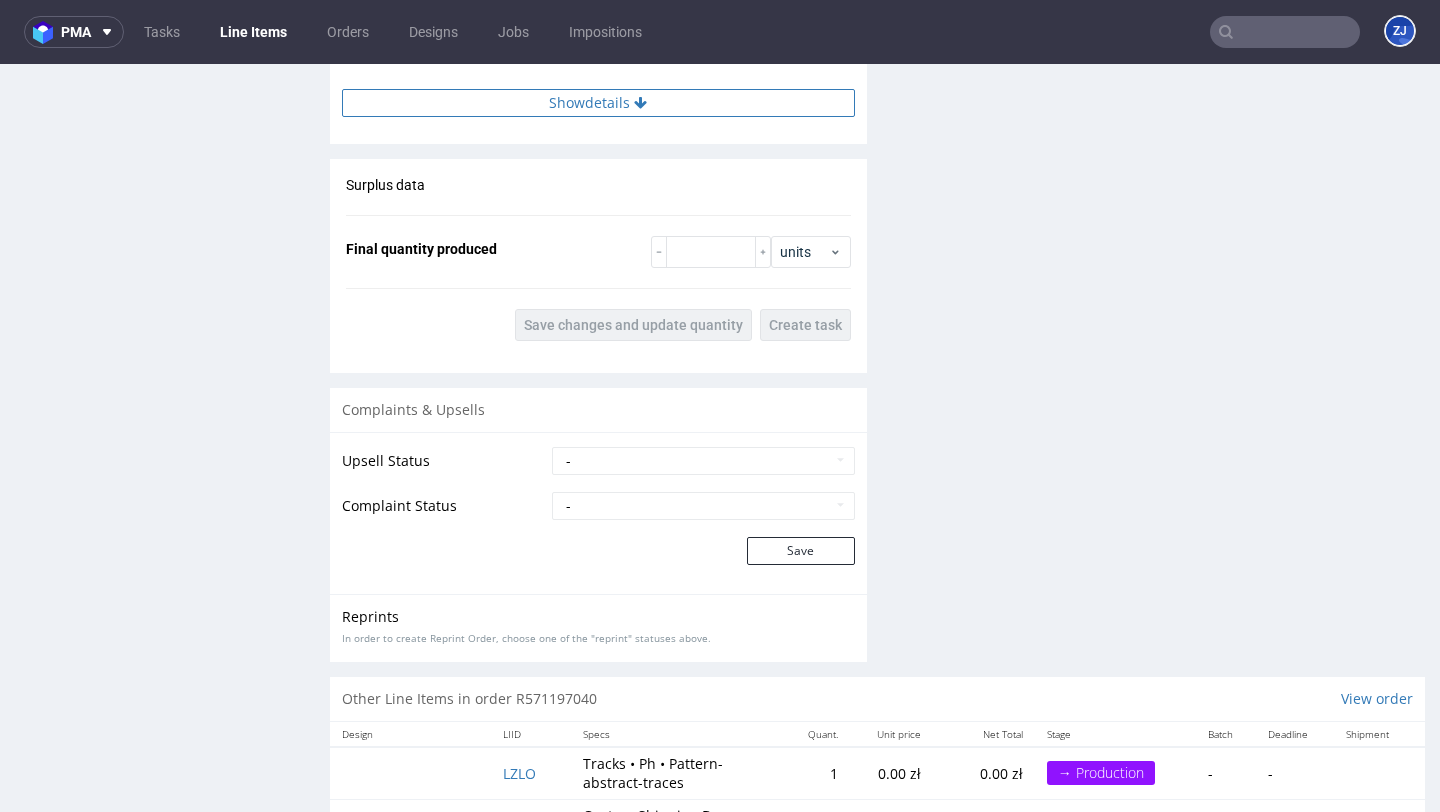 click 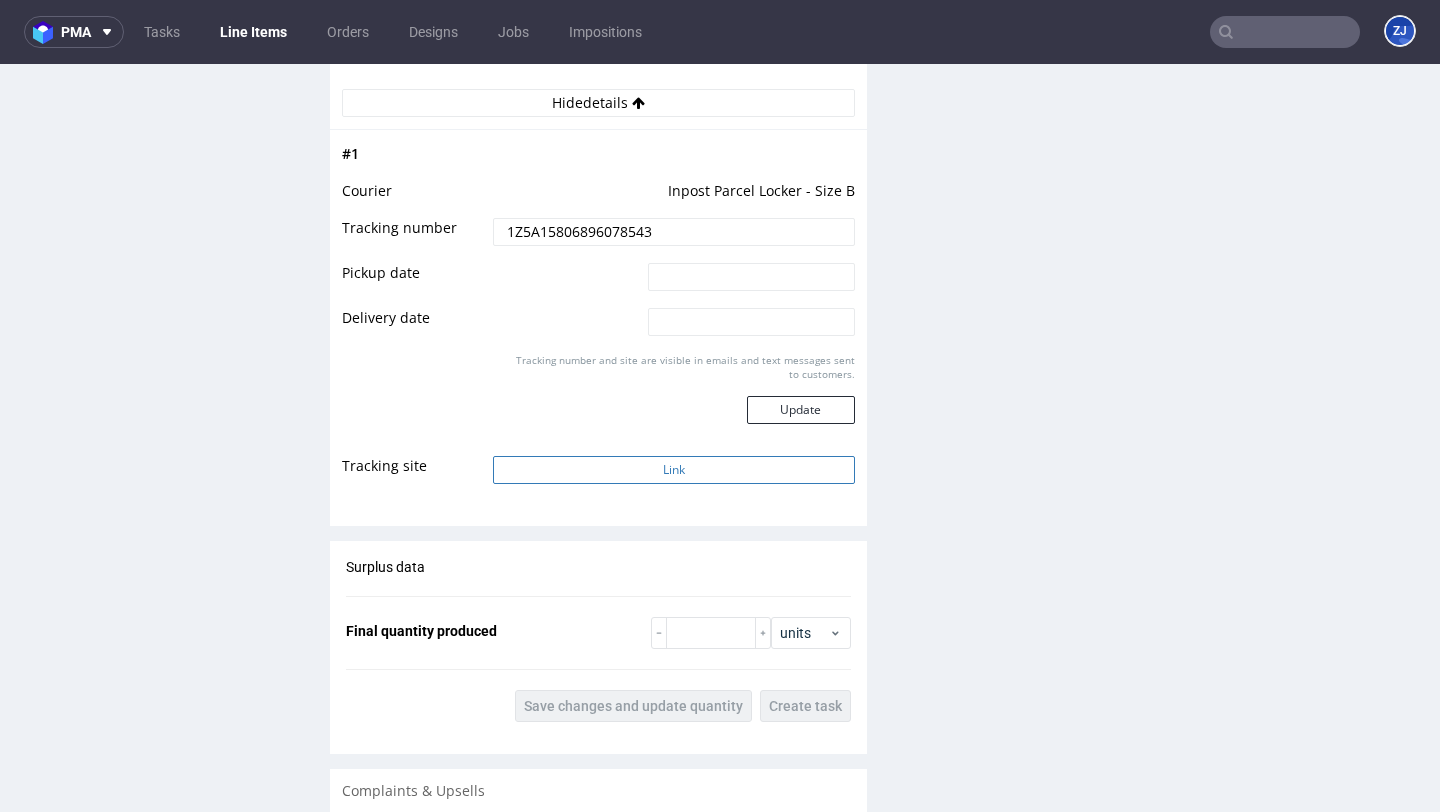 click on "Link" 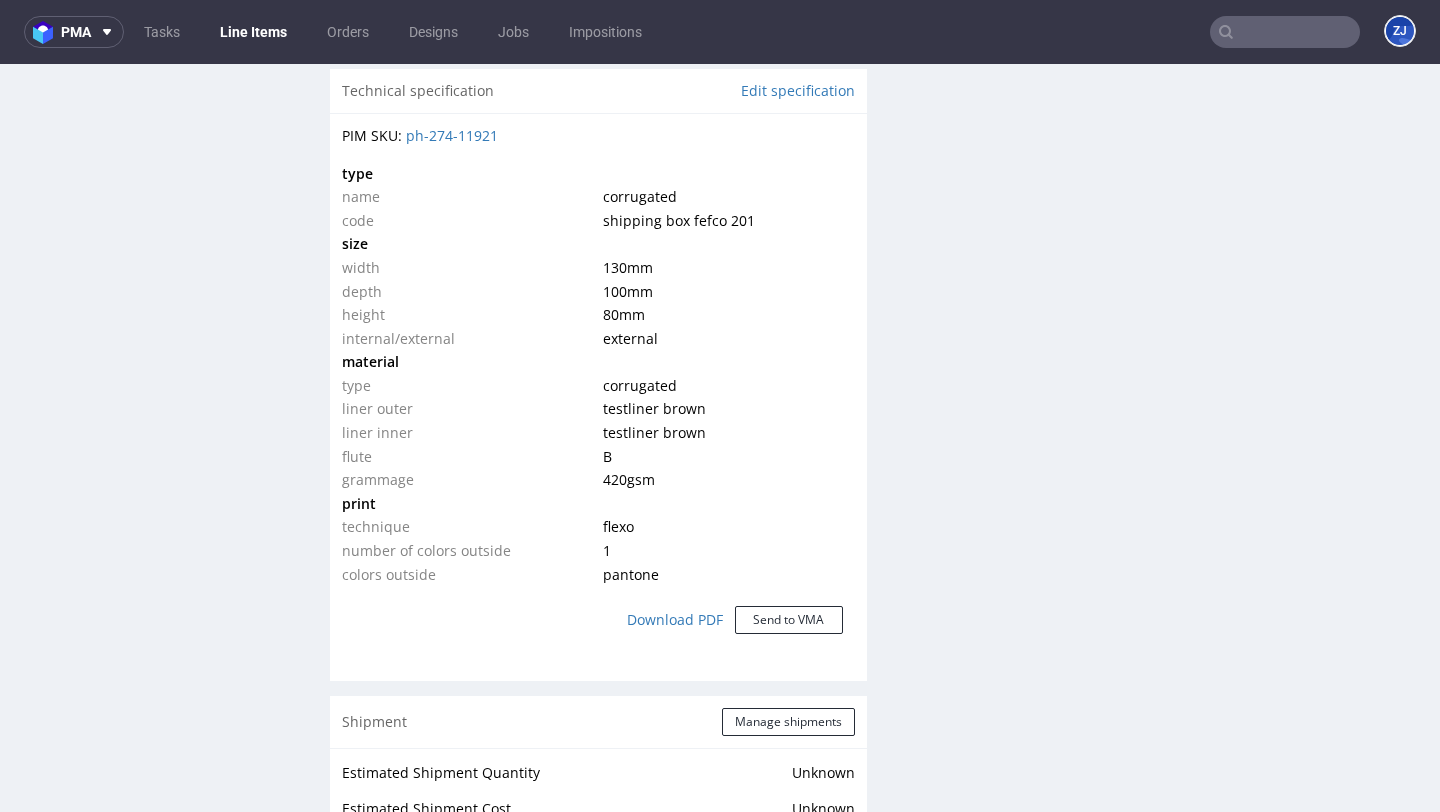 scroll, scrollTop: 1438, scrollLeft: 0, axis: vertical 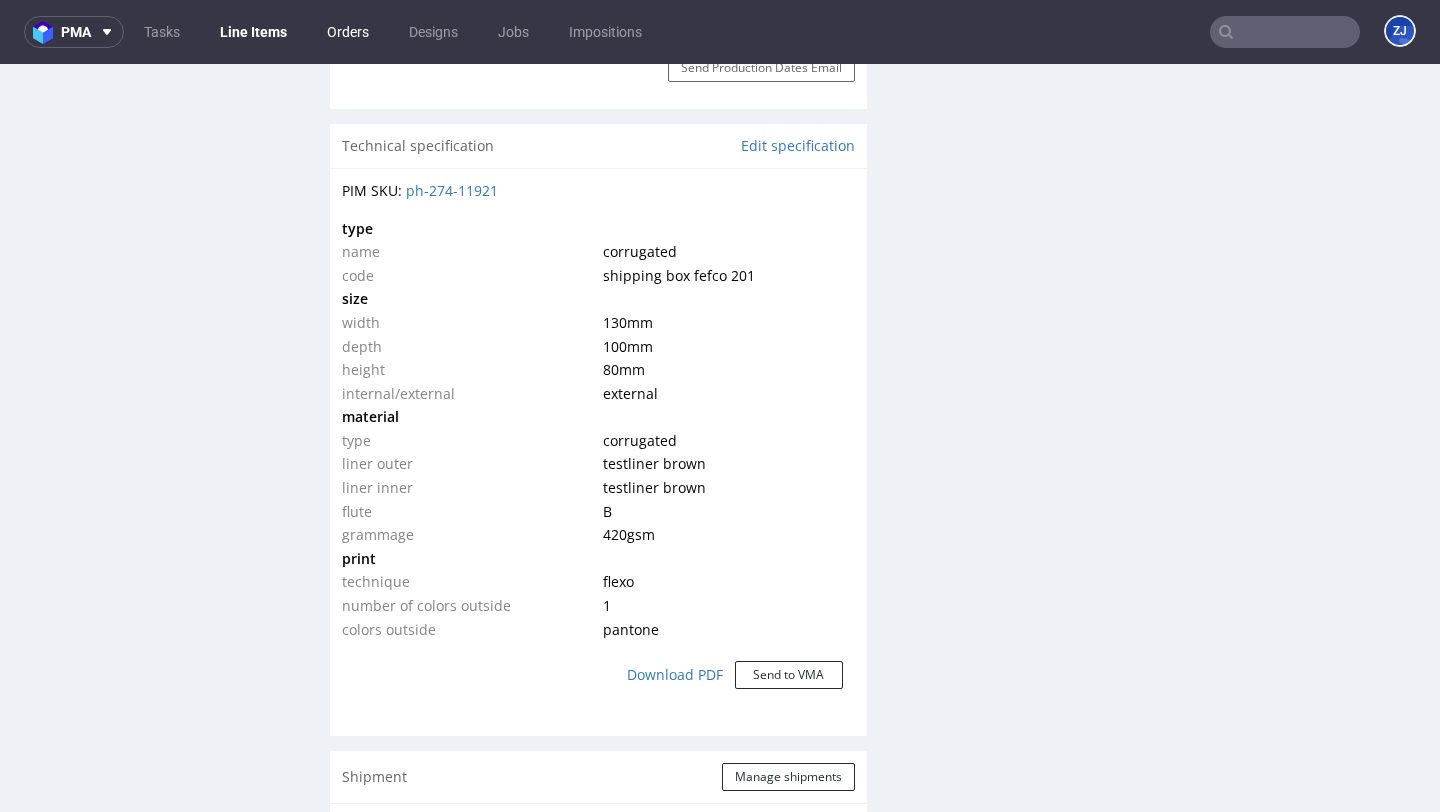 click on "Orders" at bounding box center [348, 32] 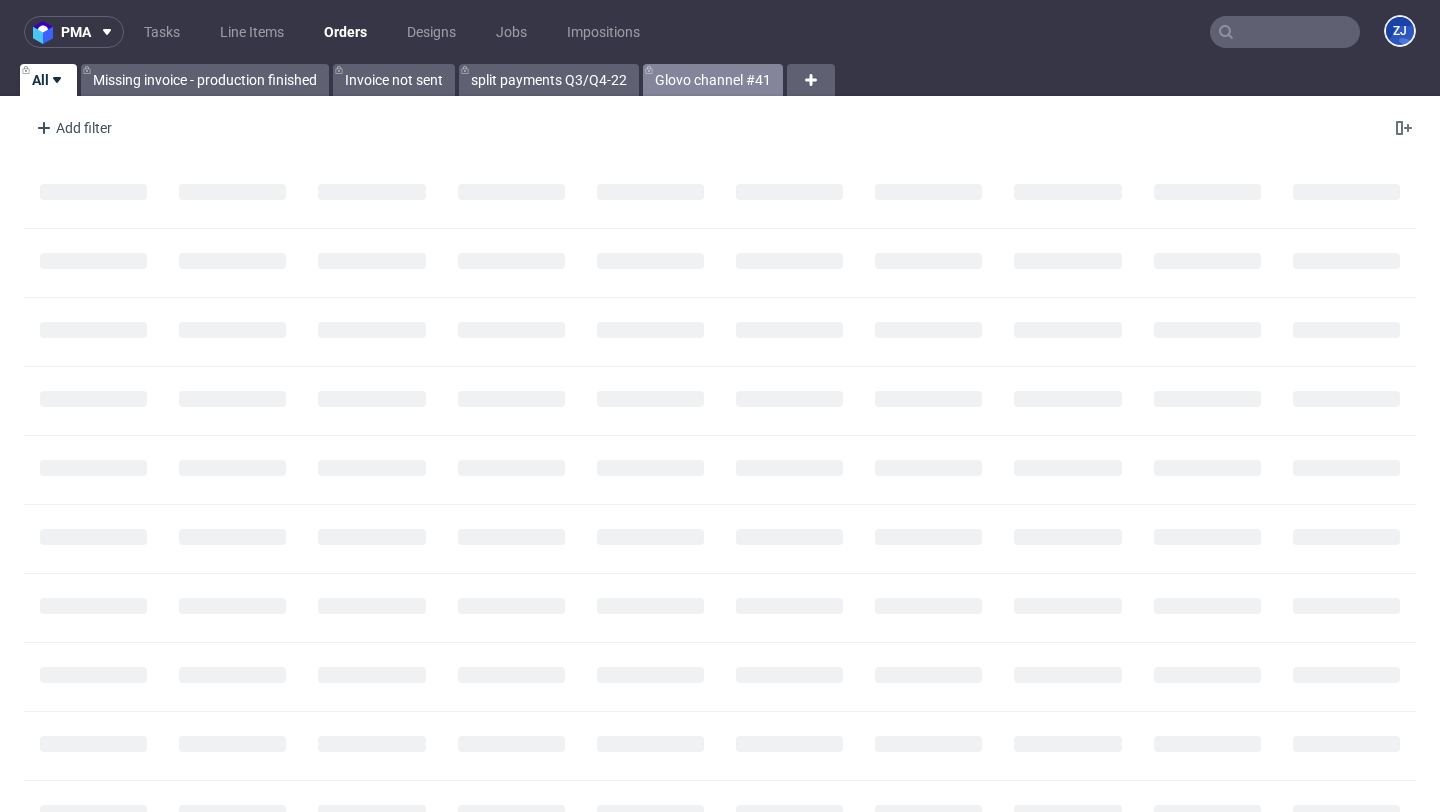 click on "Glovo channel #41" at bounding box center [713, 80] 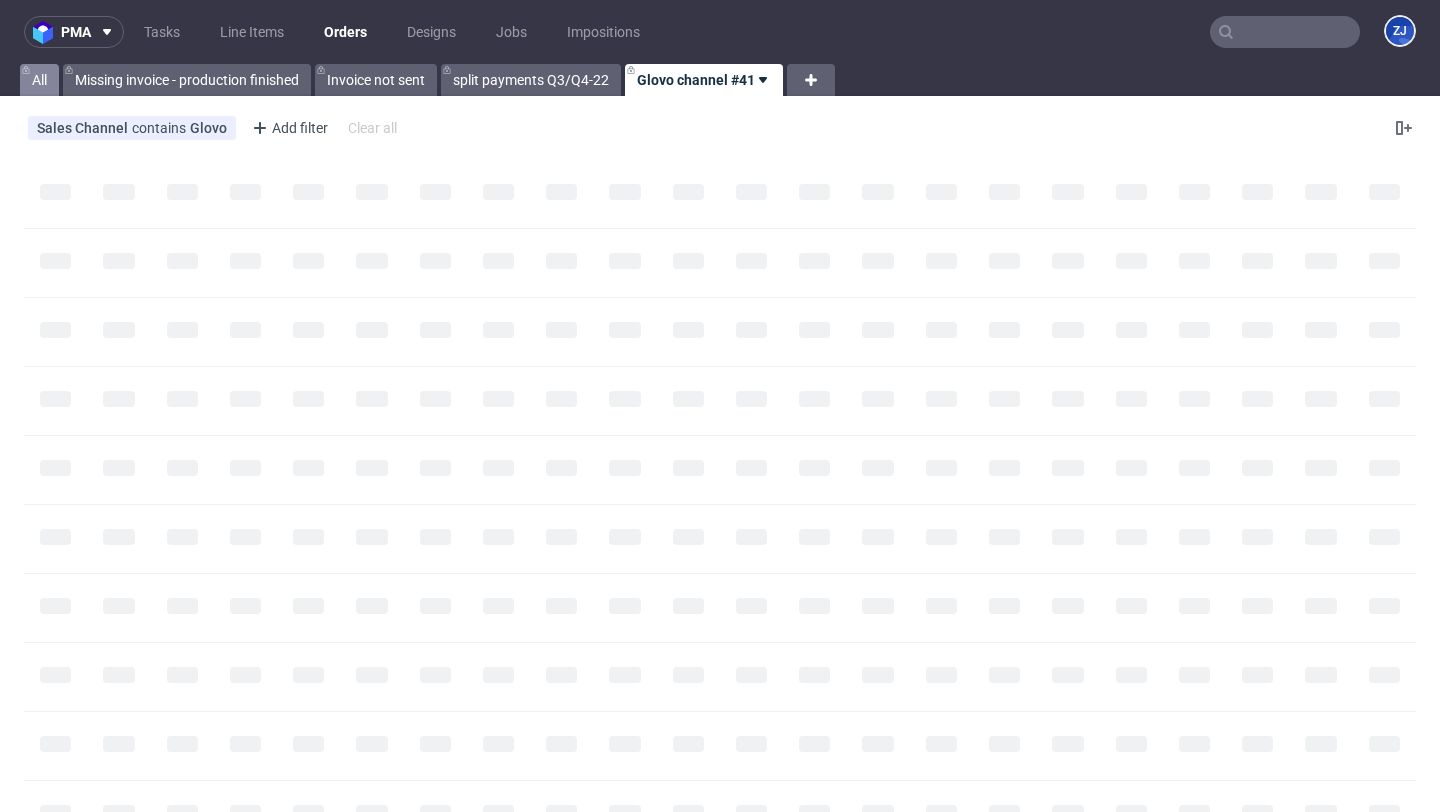 click on "All" at bounding box center (39, 80) 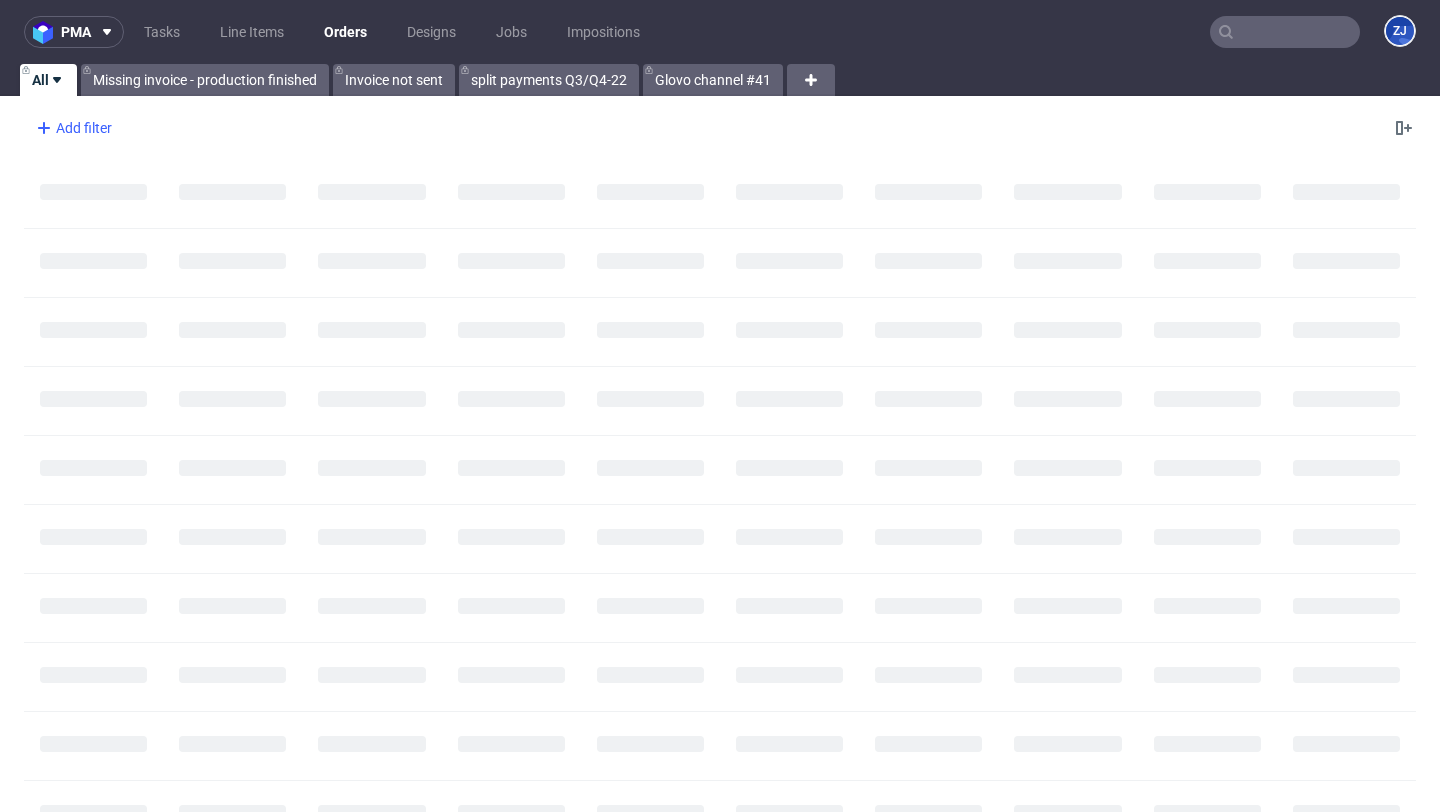 click on "Add filter" at bounding box center (72, 128) 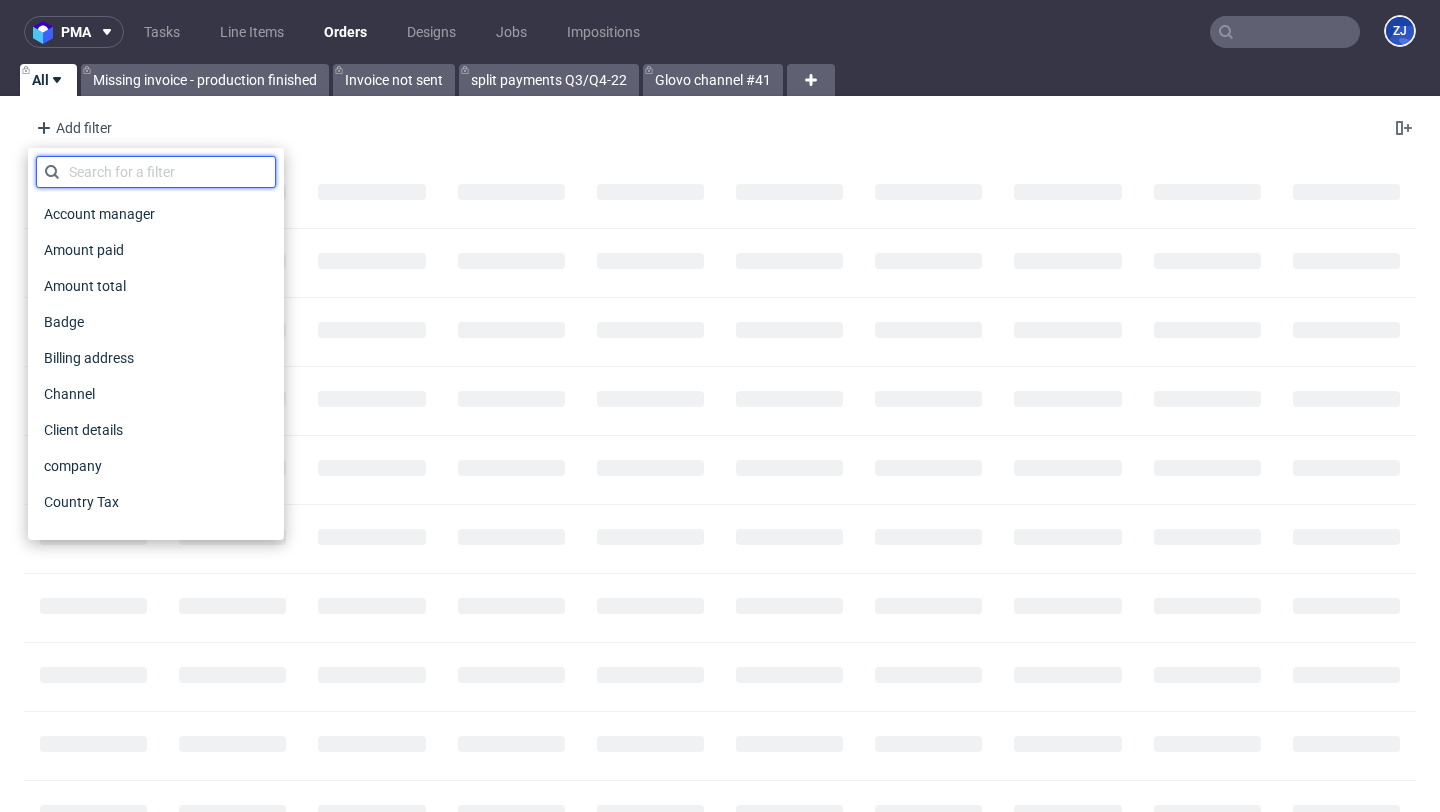 click at bounding box center (156, 172) 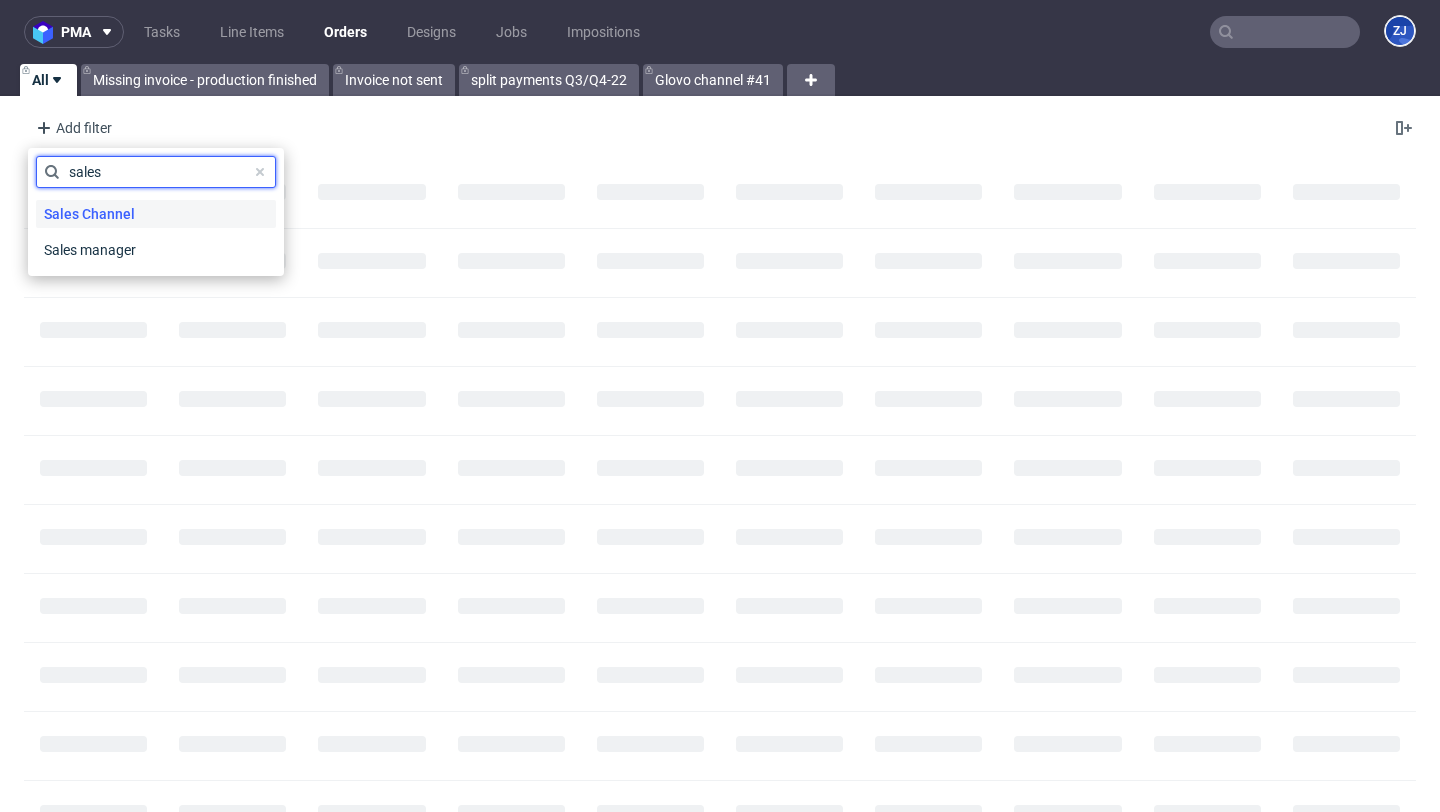 type on "sales" 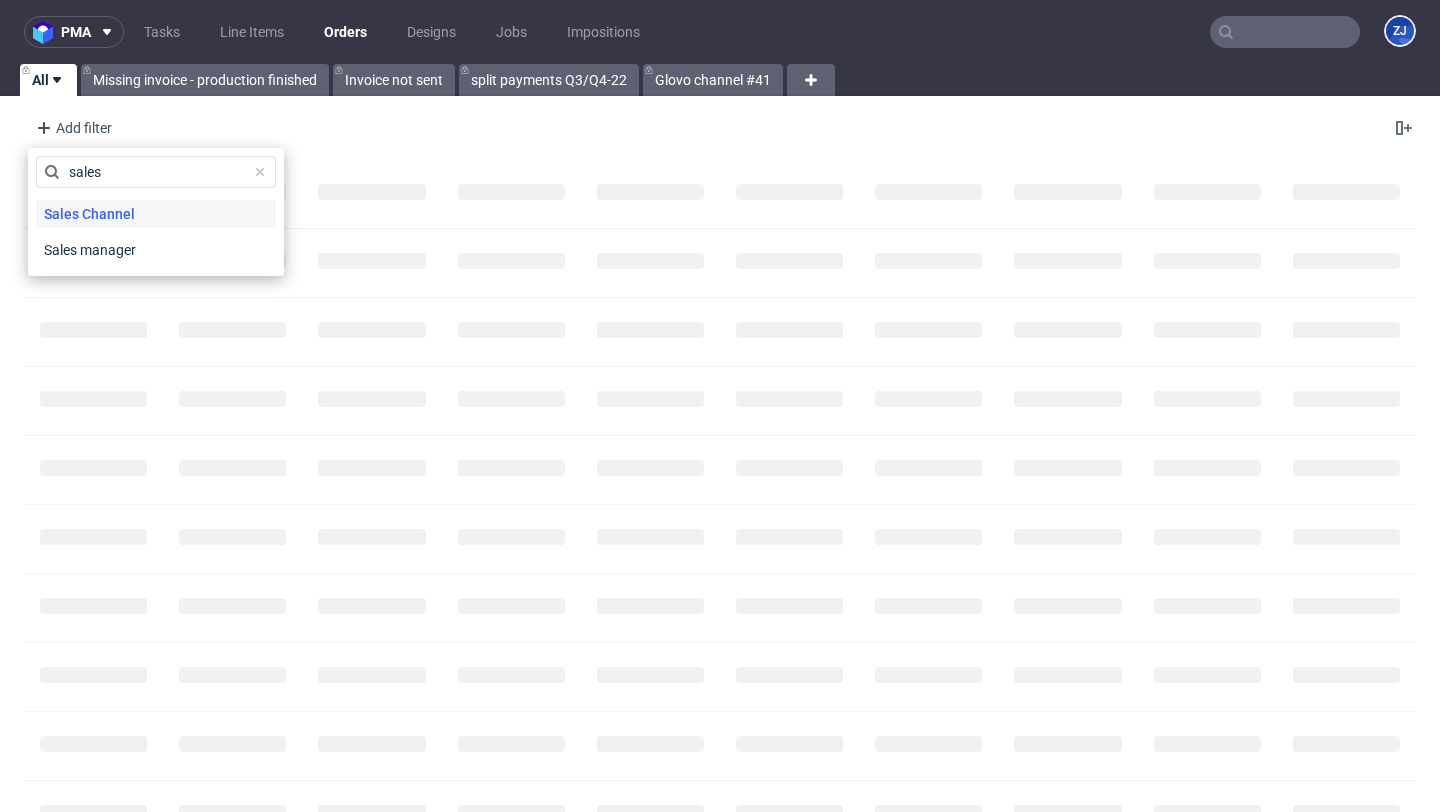 click on "Sales Channel" at bounding box center [89, 214] 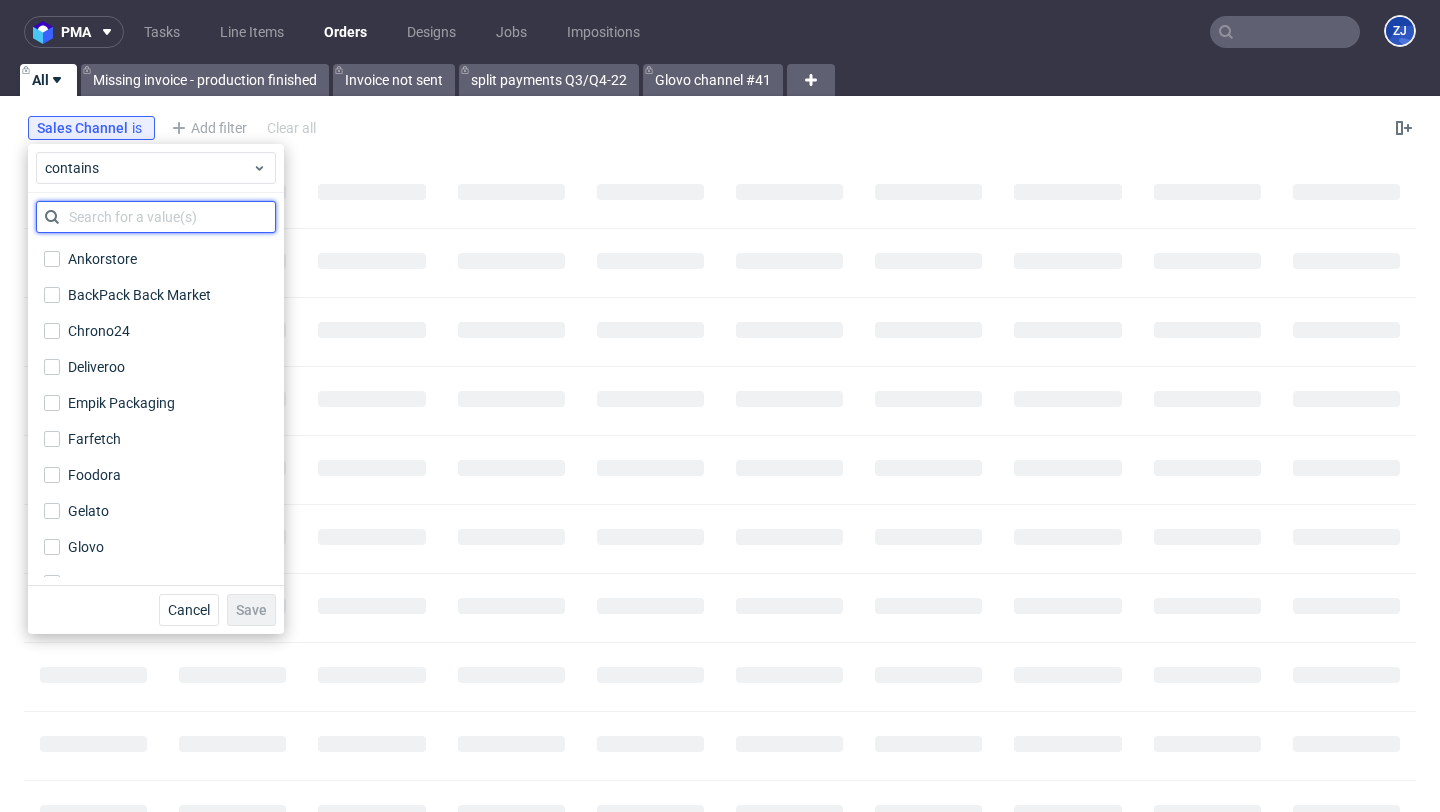 click at bounding box center [156, 217] 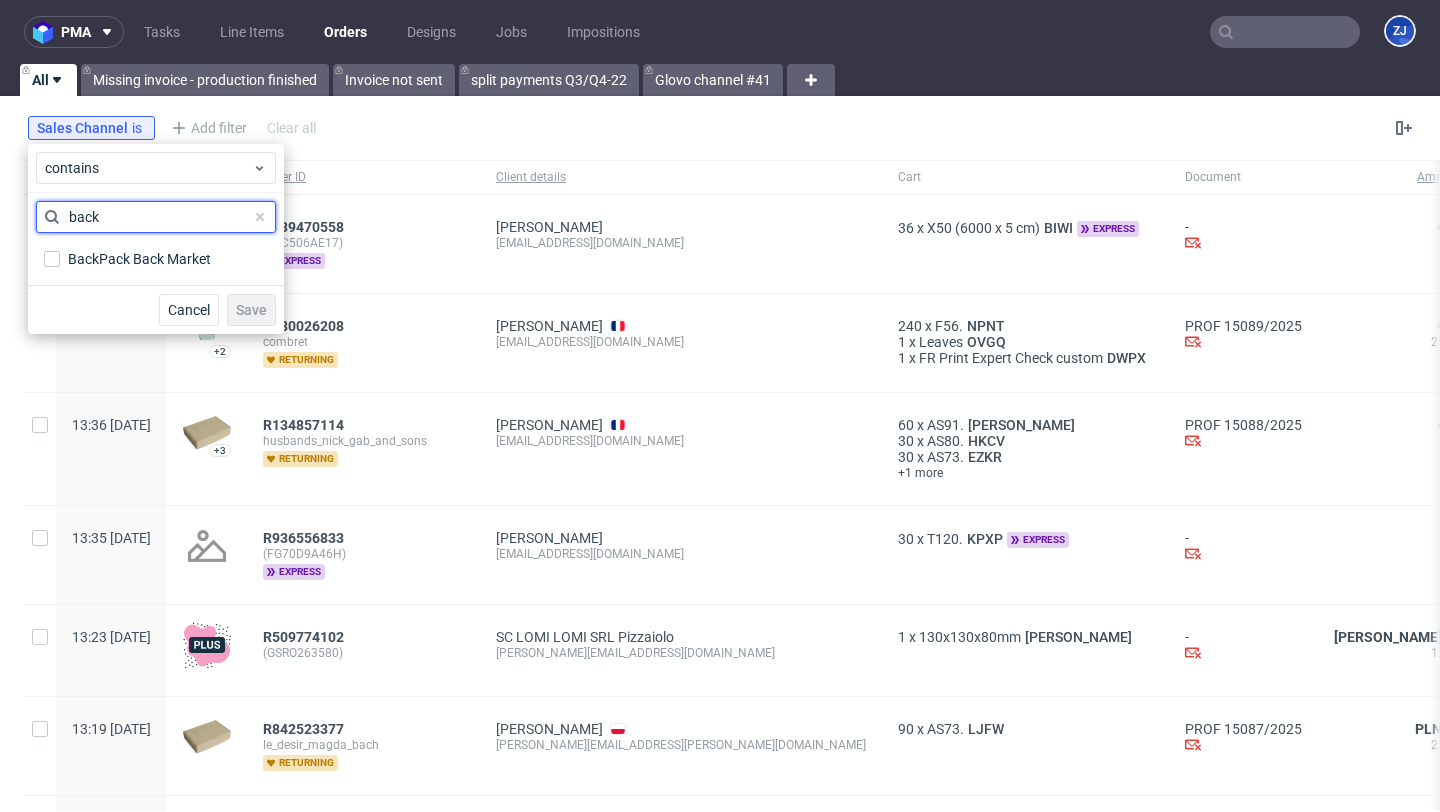 type on "back" 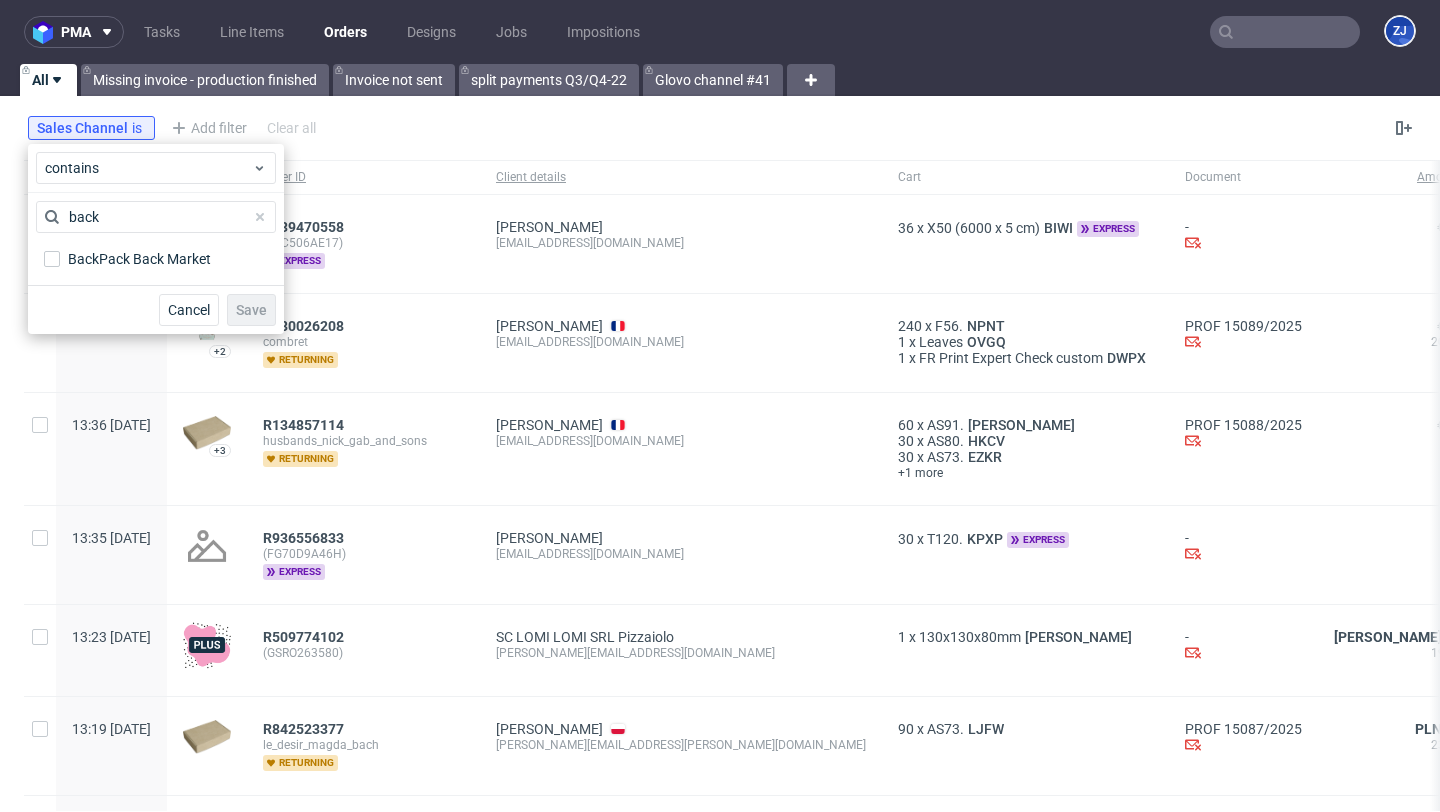 click on "BackPack Back Market" at bounding box center [156, 259] 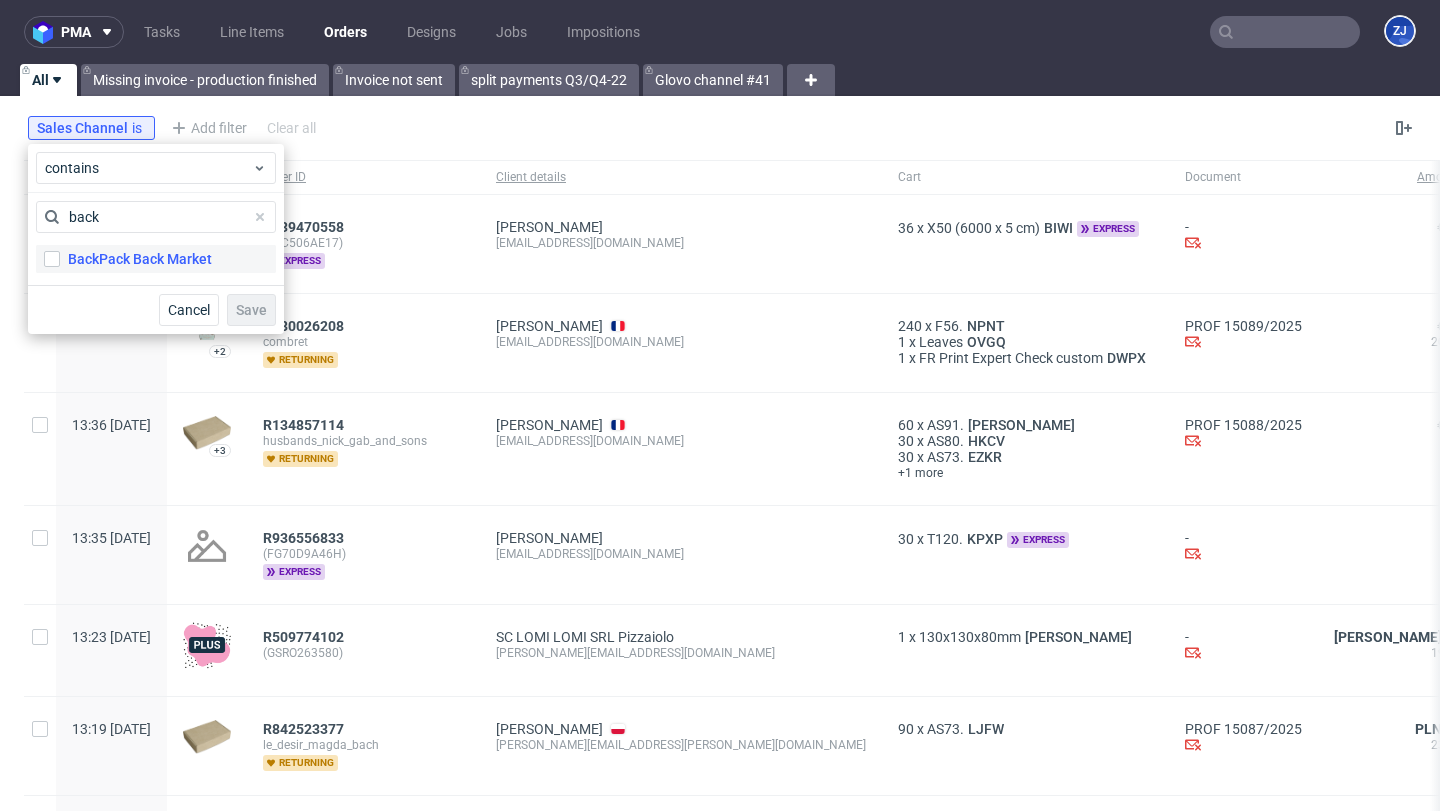 click on "BackPack Back Market" at bounding box center [140, 259] 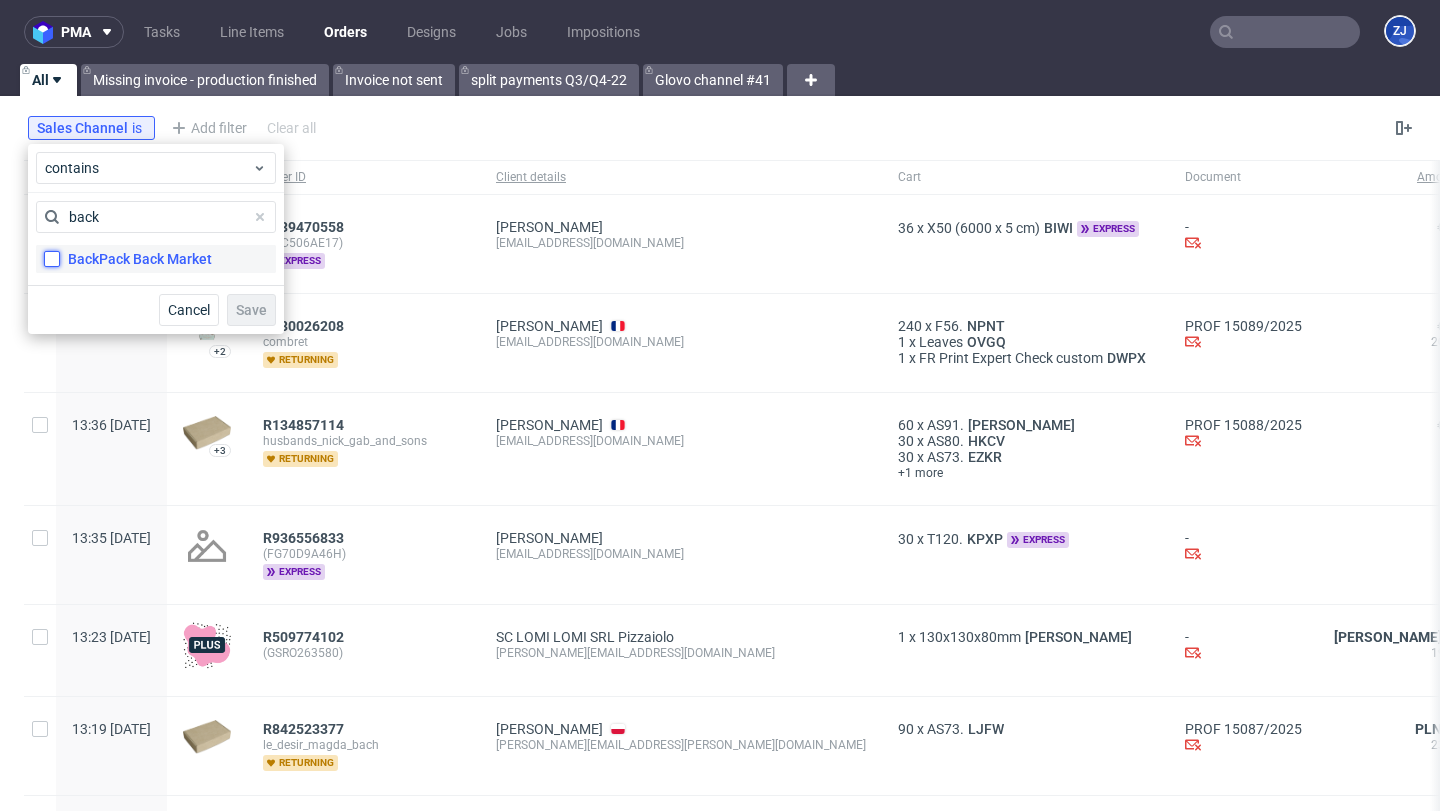 click on "BackPack Back Market" at bounding box center (52, 259) 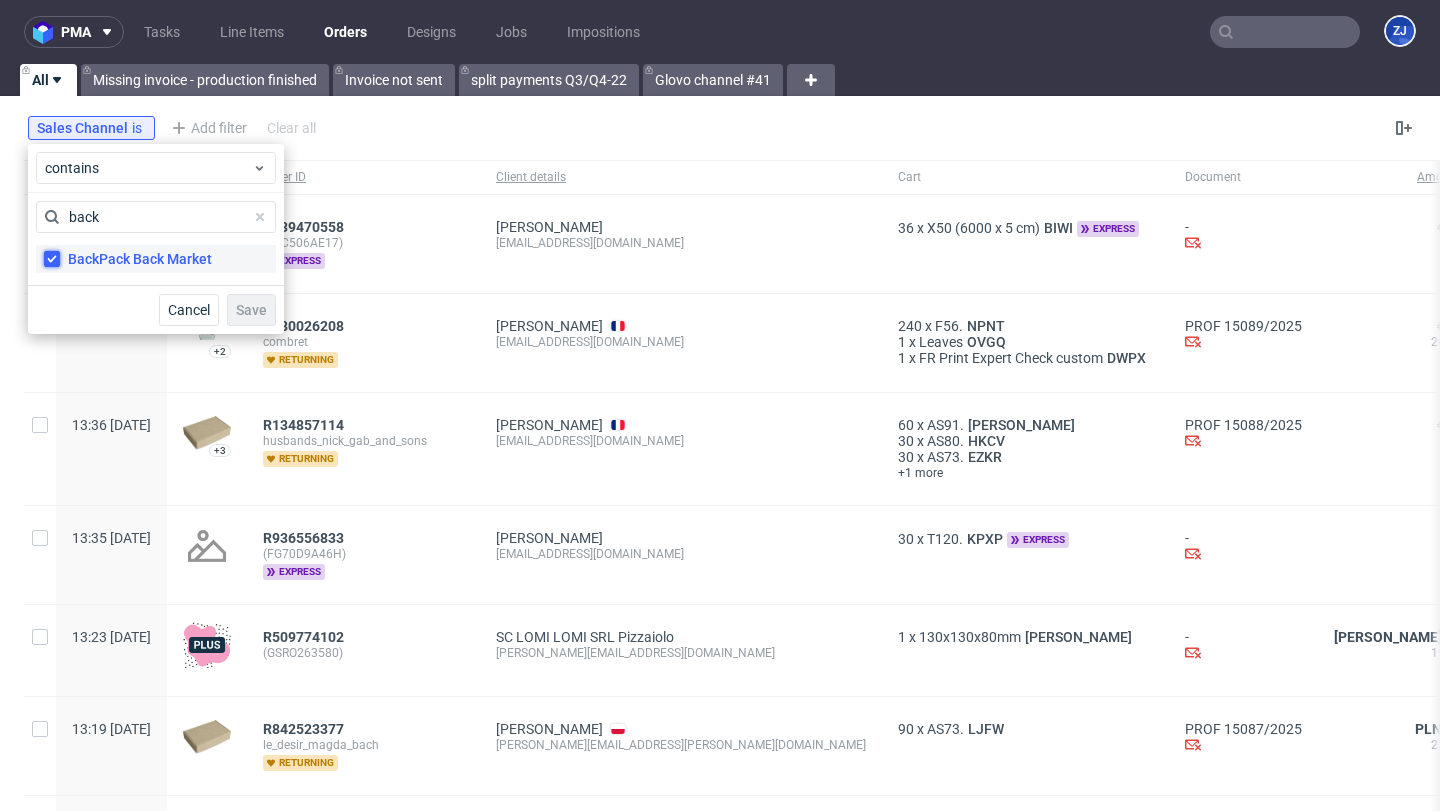checkbox on "true" 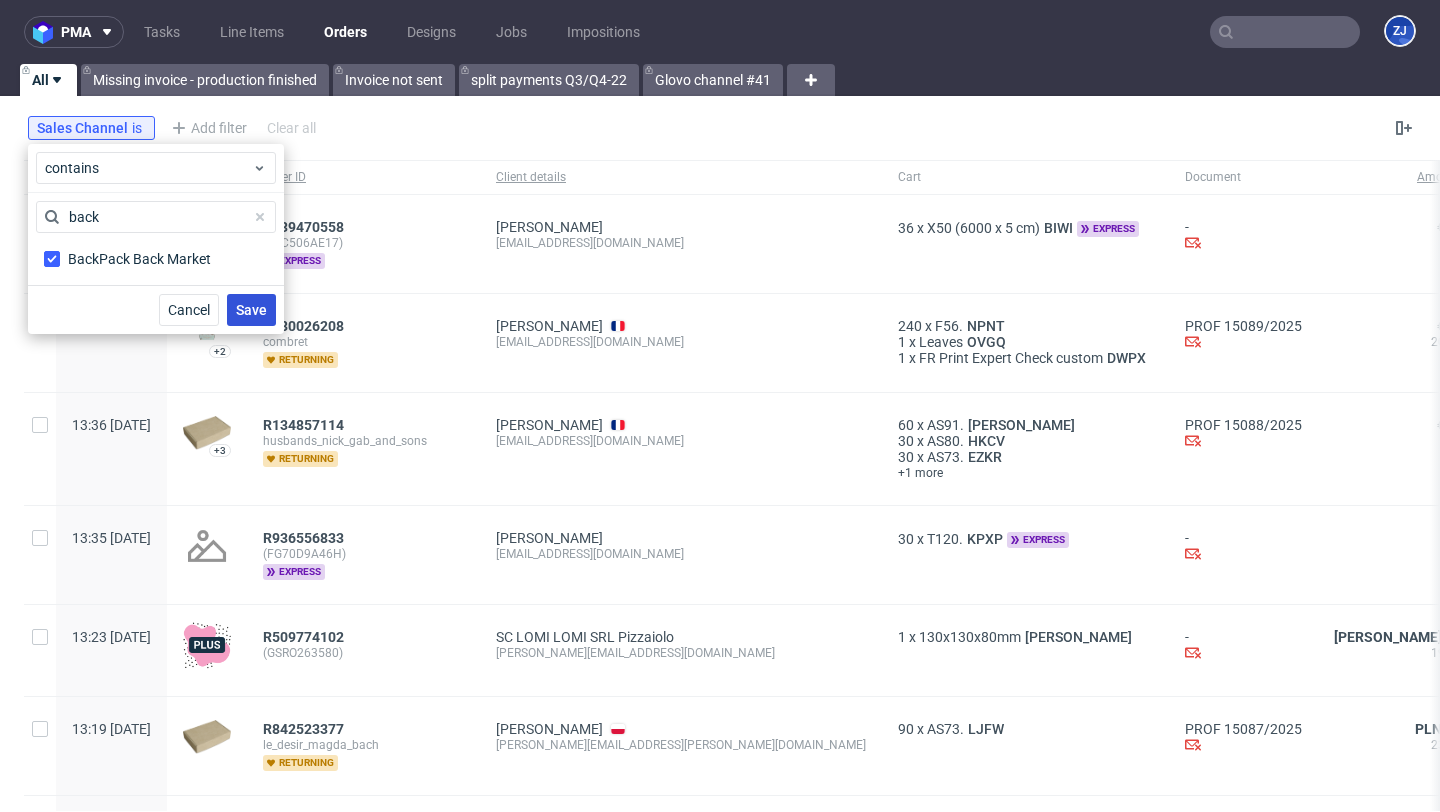 click on "Save" at bounding box center [251, 310] 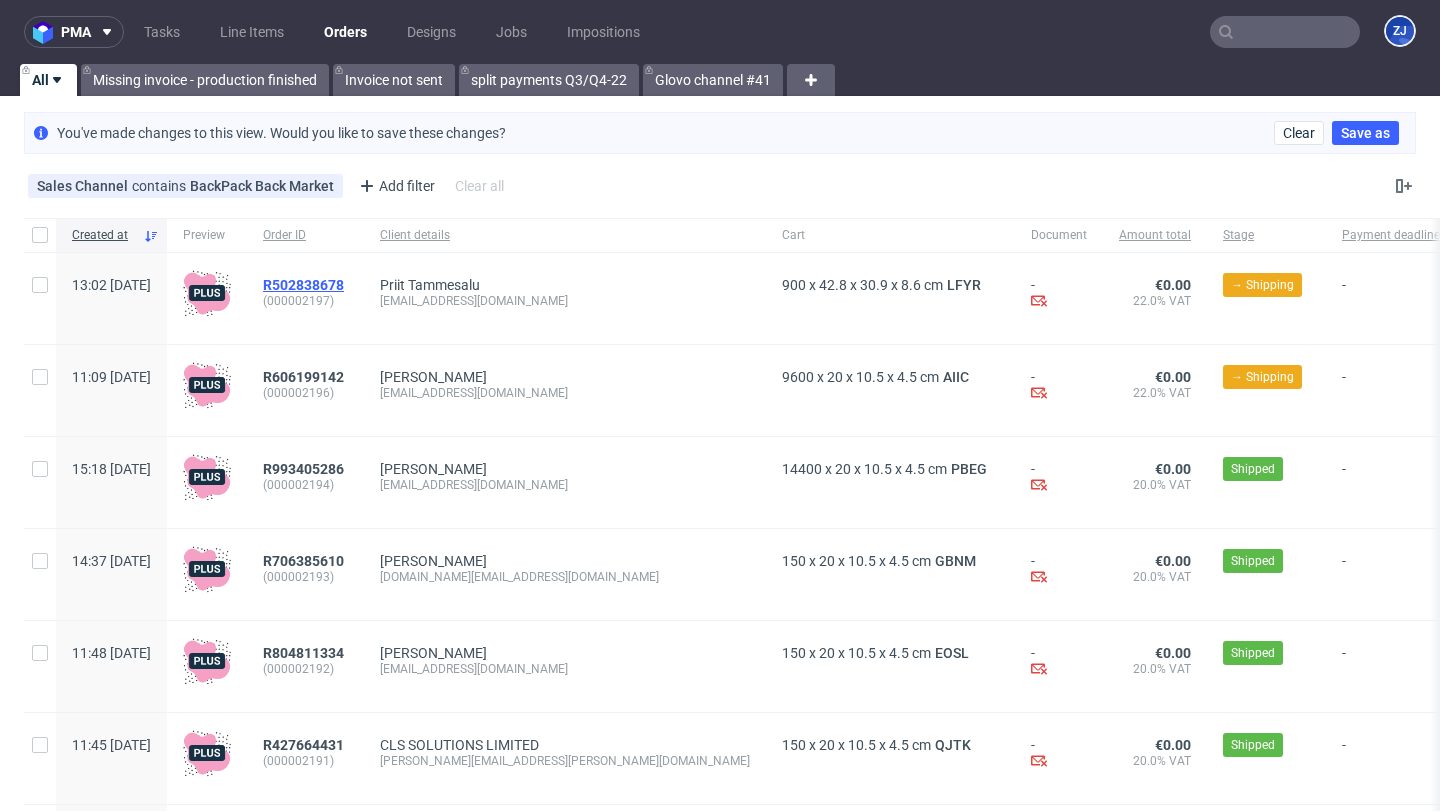 click on "R502838678" at bounding box center (303, 285) 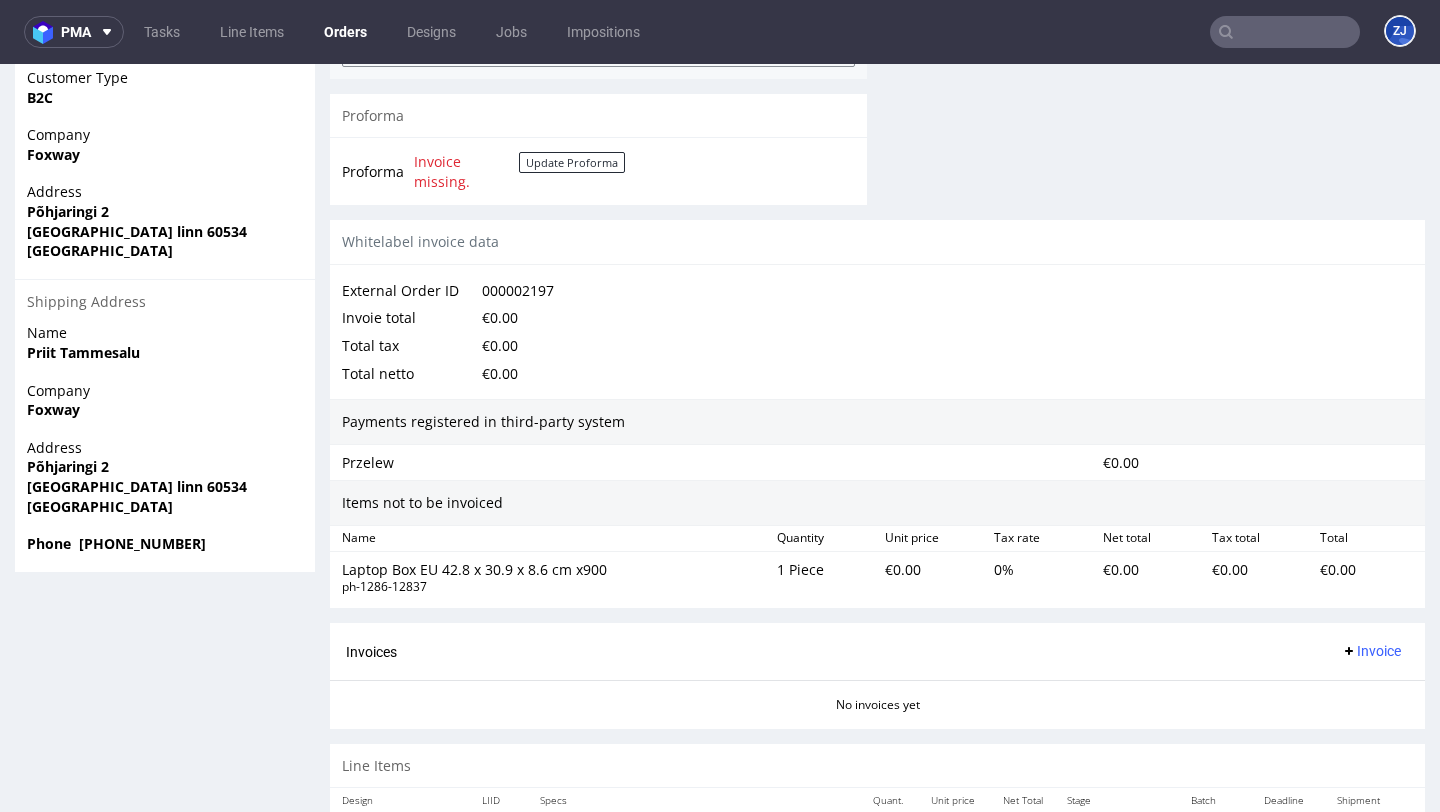 scroll, scrollTop: 952, scrollLeft: 0, axis: vertical 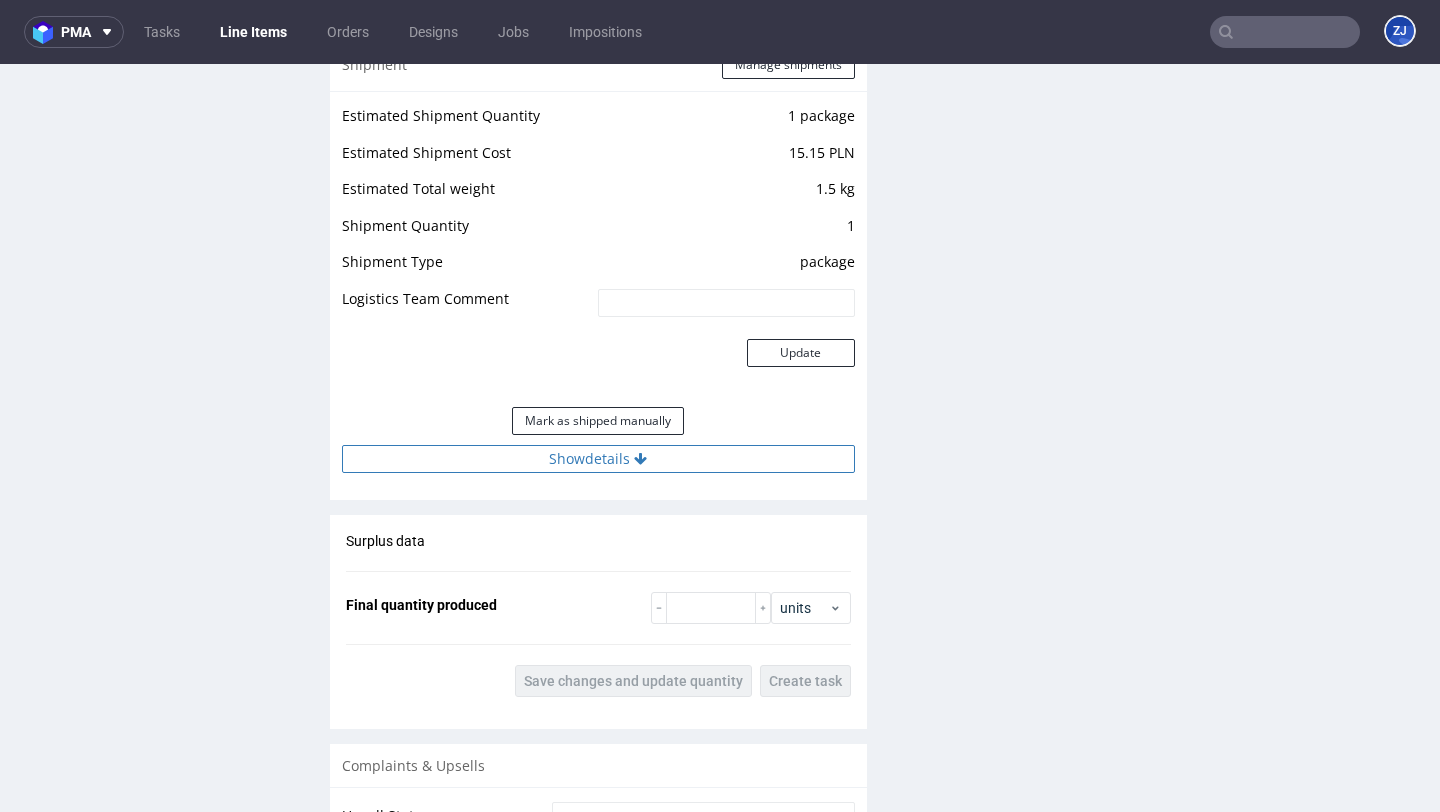 click on "Show  details" at bounding box center [598, 459] 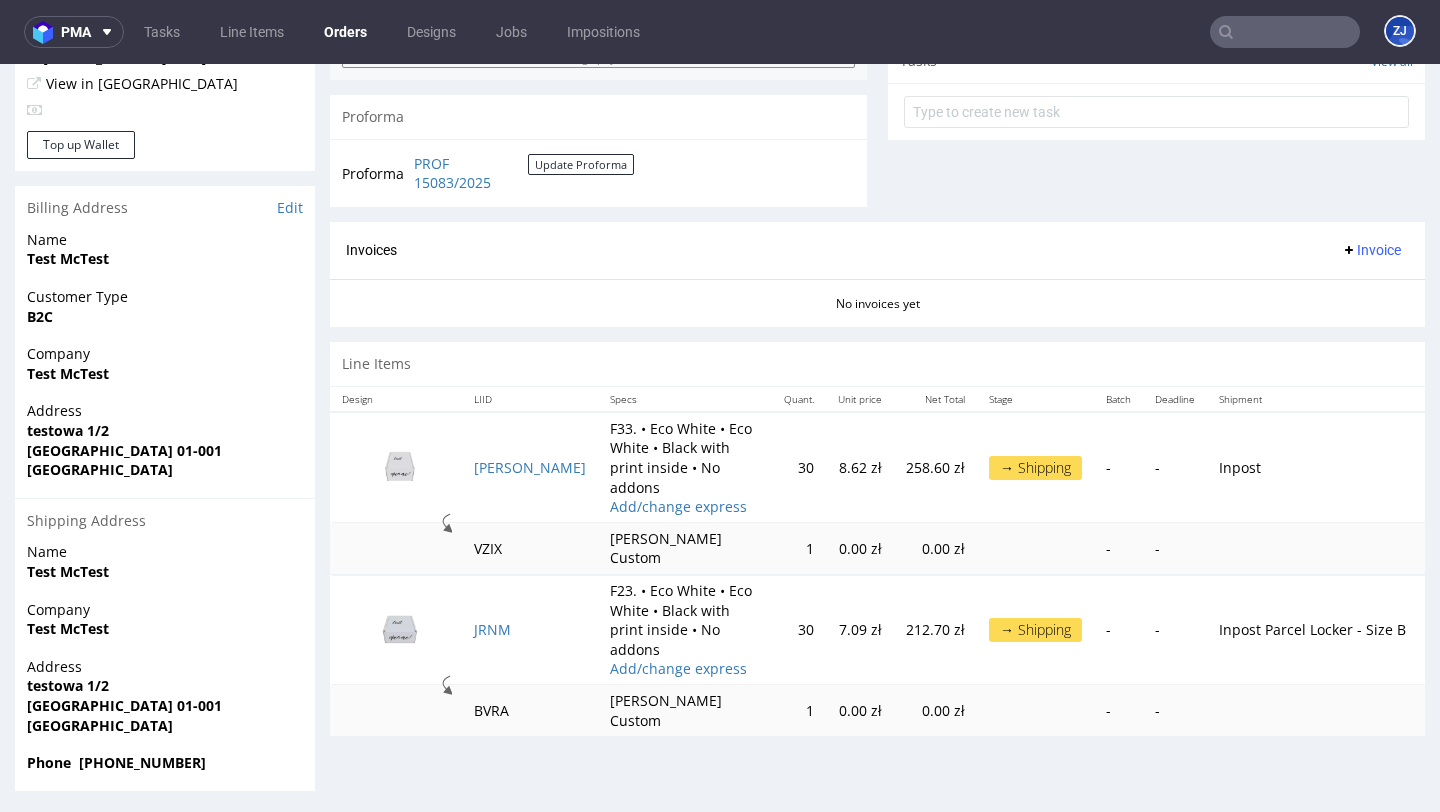 scroll, scrollTop: 729, scrollLeft: 0, axis: vertical 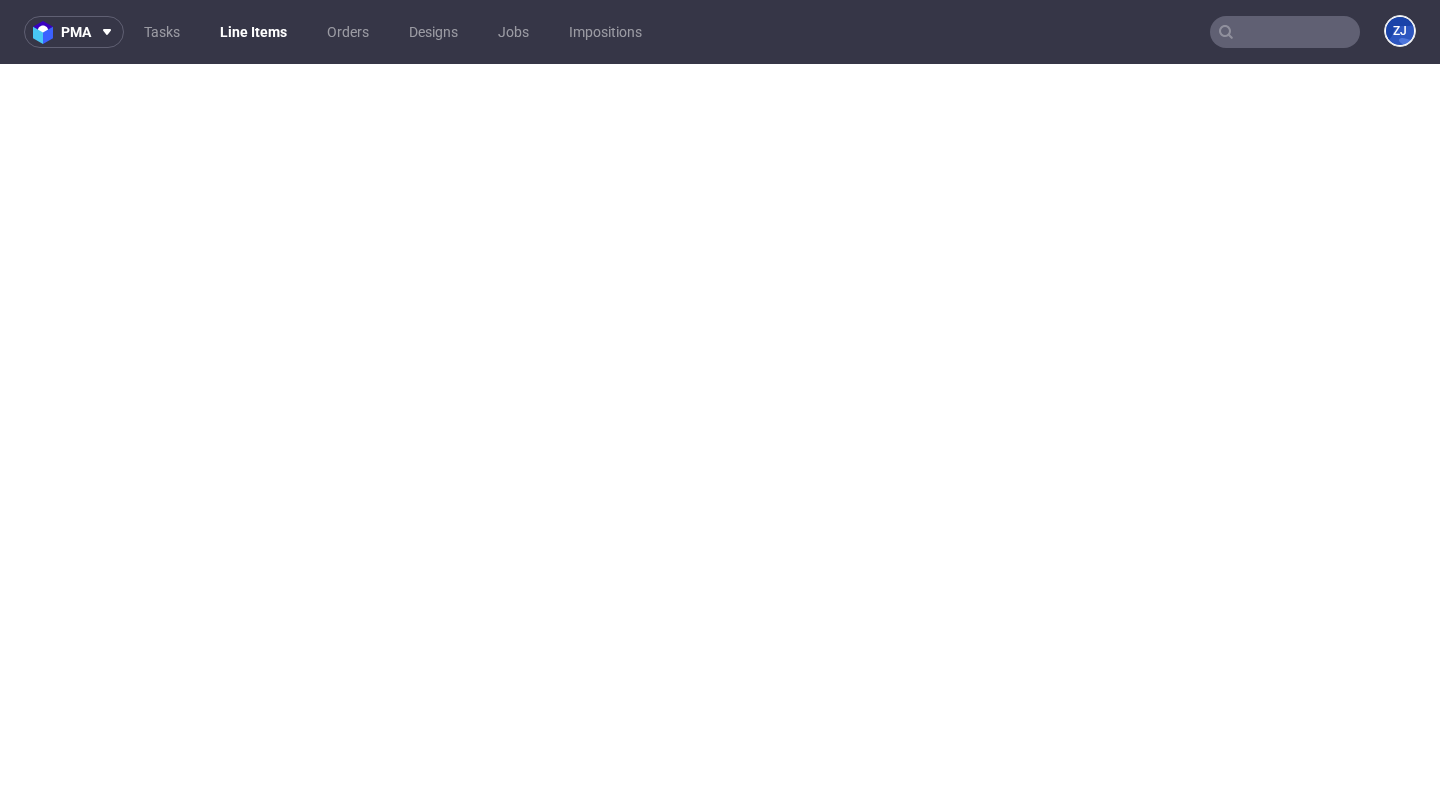 click on "pma Tasks Line Items Orders Designs Jobs Impositions ZJ" at bounding box center (720, 32) 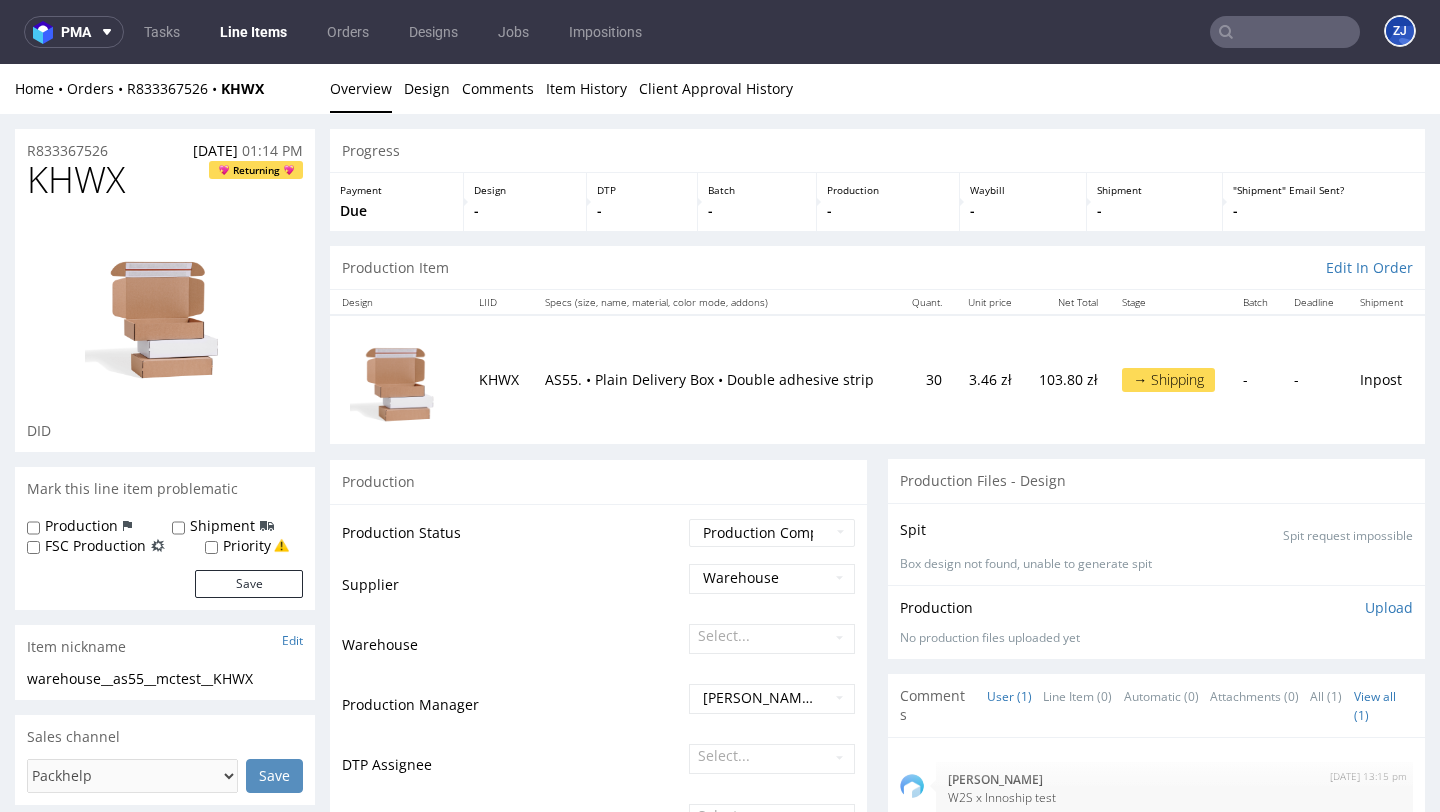 scroll, scrollTop: 1989, scrollLeft: 0, axis: vertical 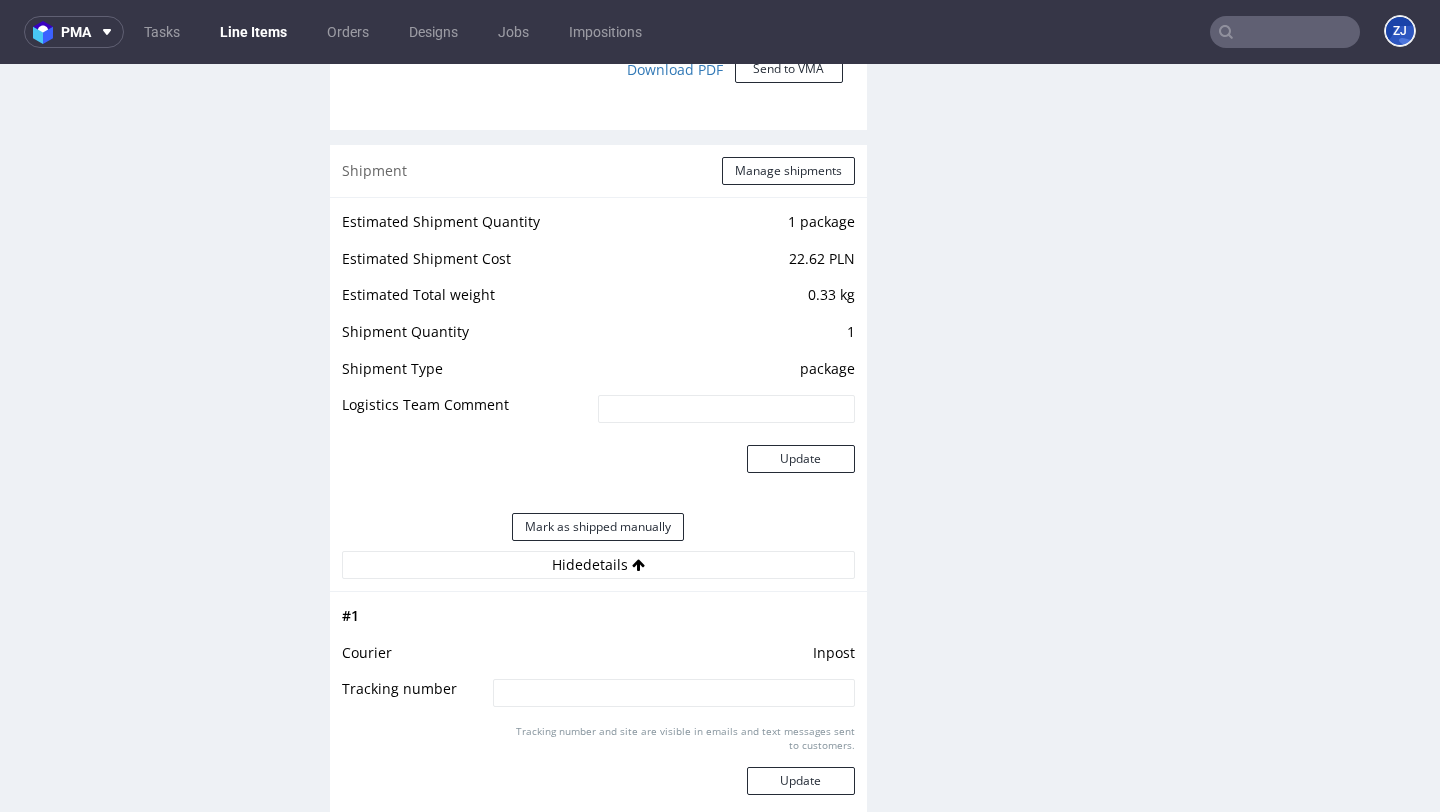 click at bounding box center [1285, 32] 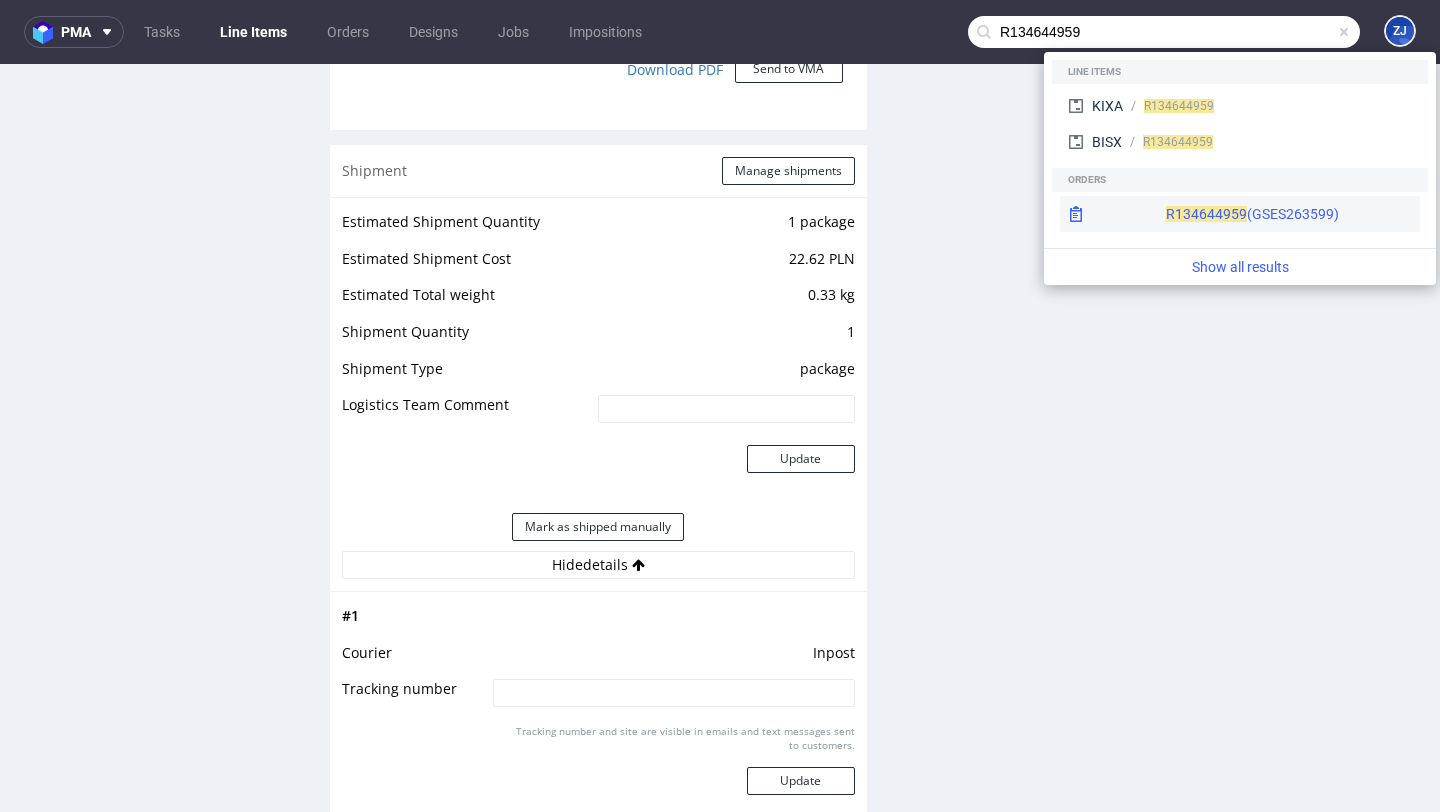 type on "R134644959" 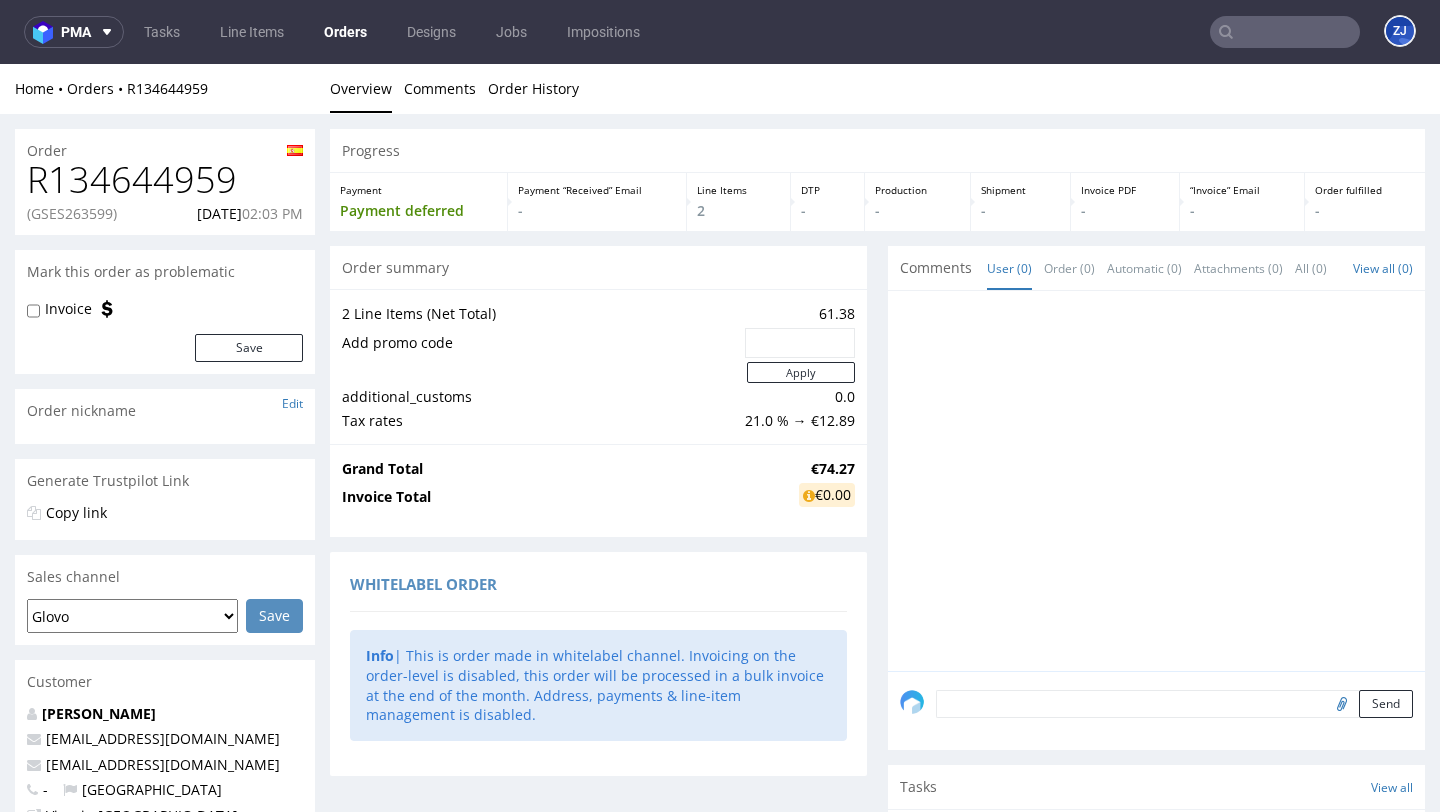 scroll, scrollTop: 0, scrollLeft: 0, axis: both 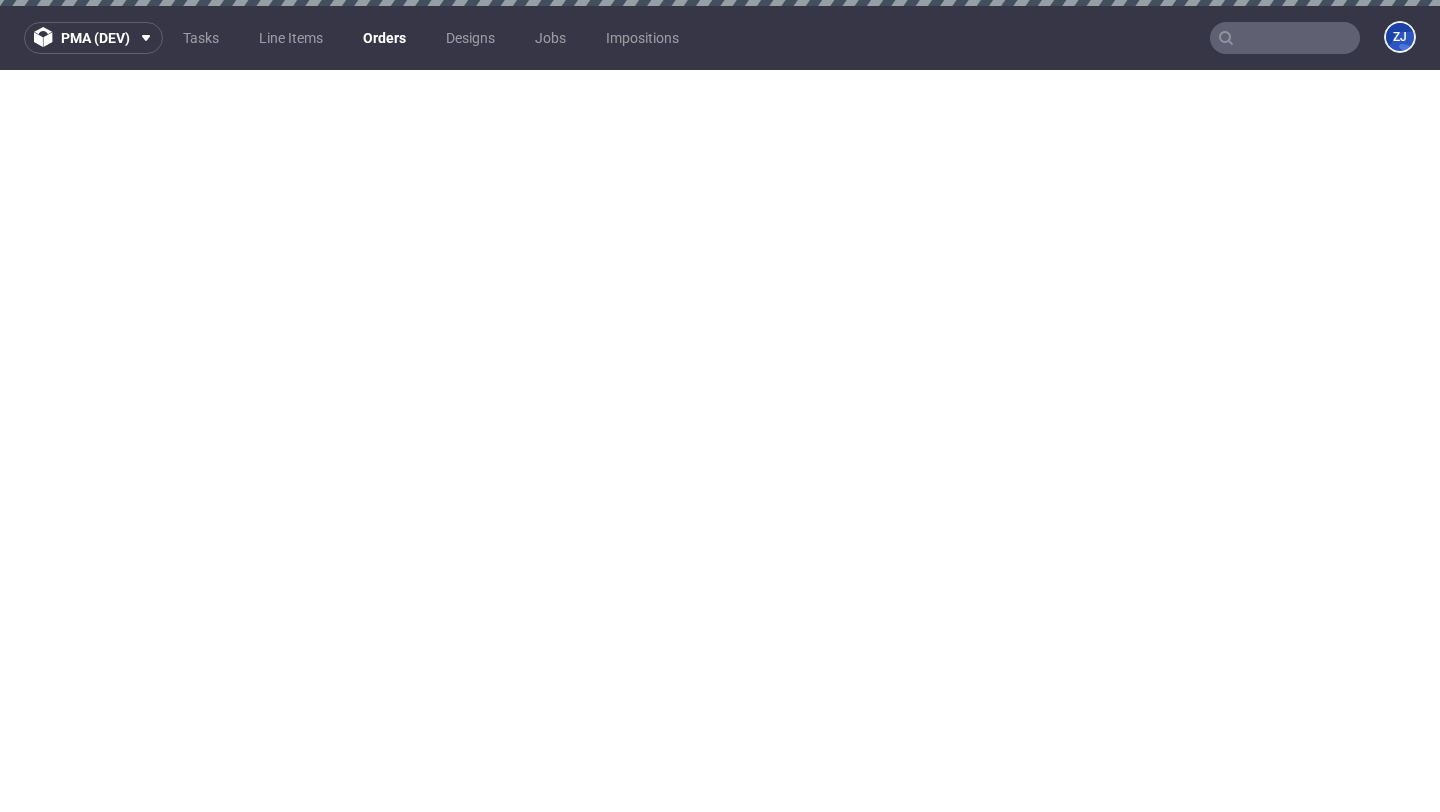 click on "Orders" at bounding box center (384, 38) 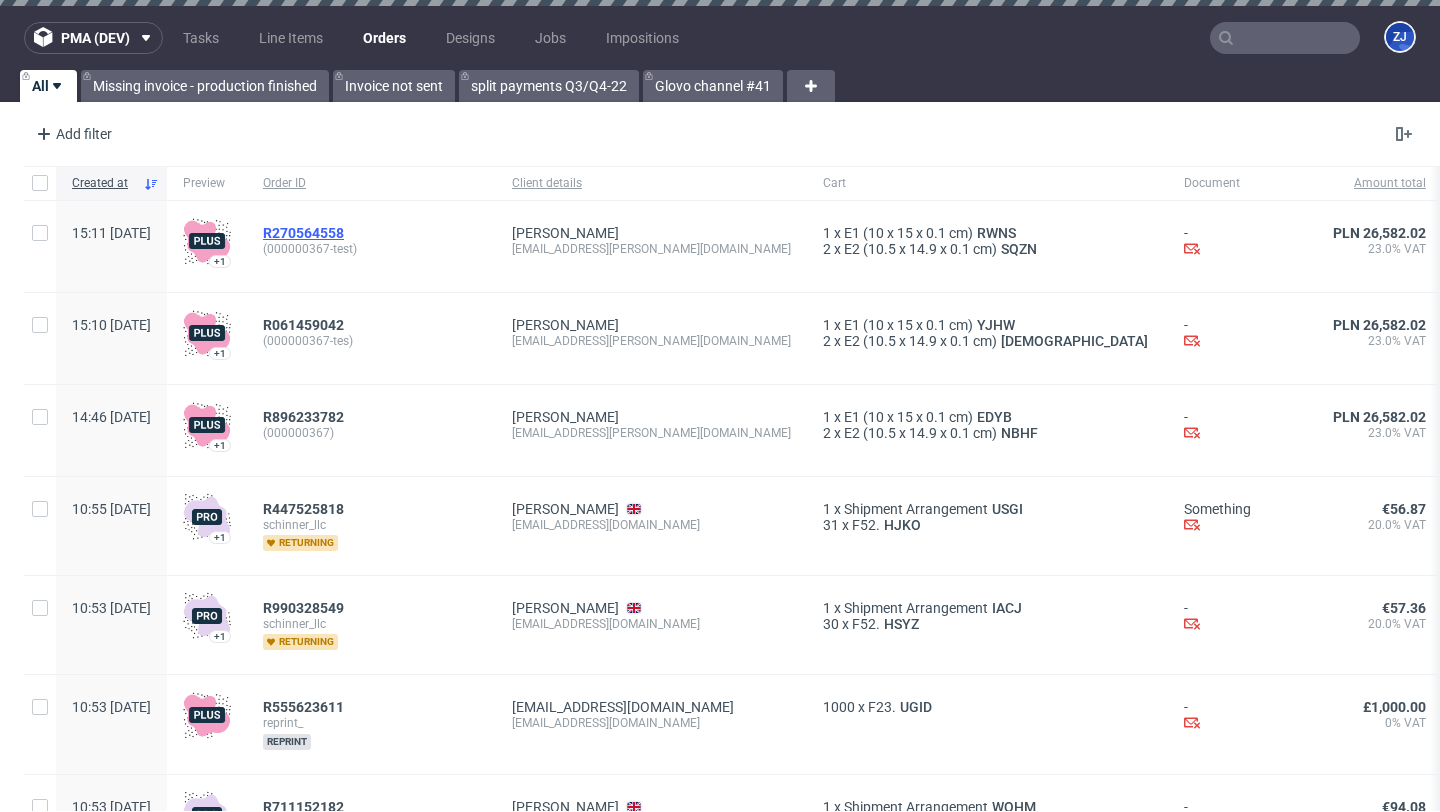 click on "R270564558" at bounding box center [303, 233] 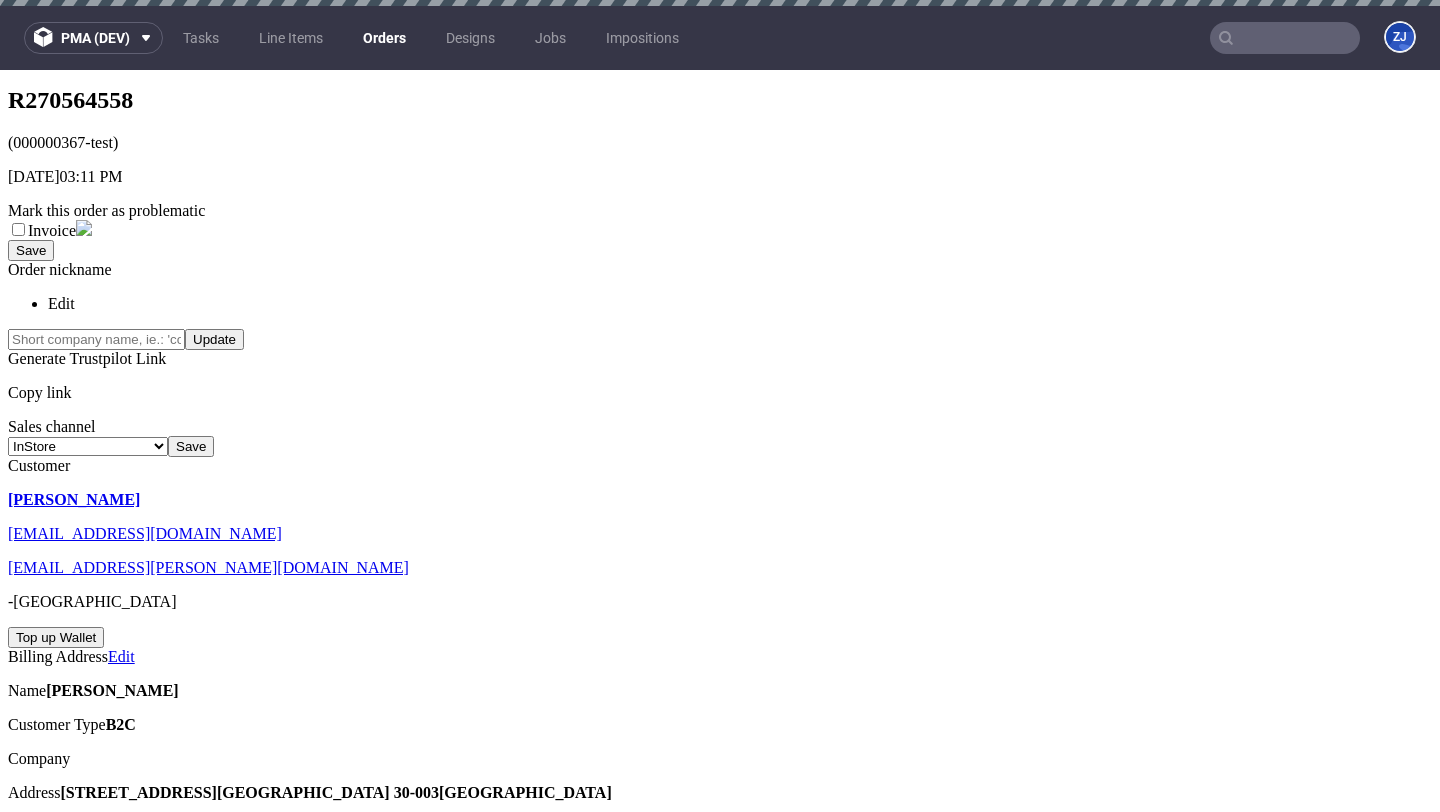 scroll, scrollTop: 329, scrollLeft: 0, axis: vertical 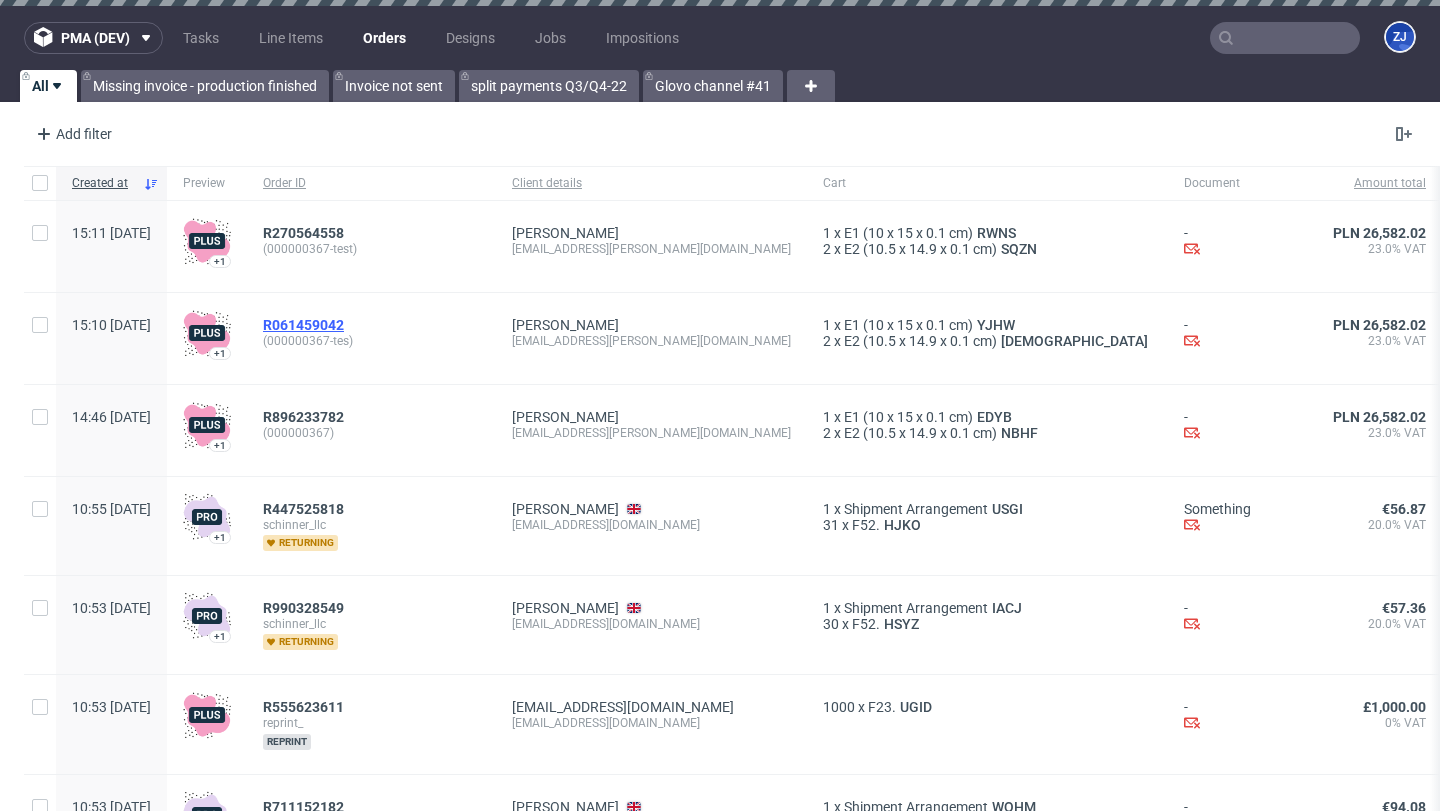 click on "R061459042" at bounding box center (303, 325) 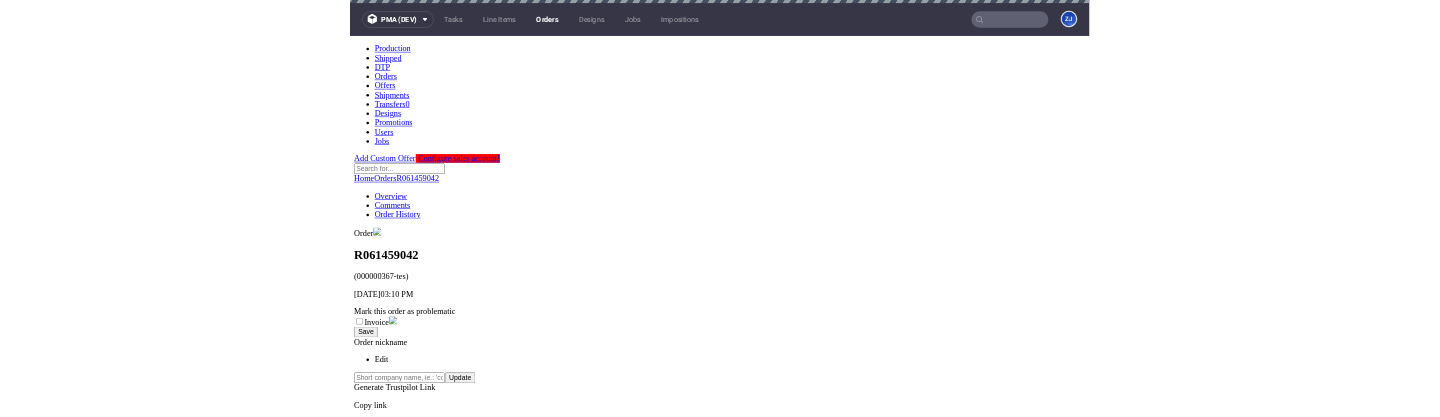 scroll, scrollTop: 0, scrollLeft: 0, axis: both 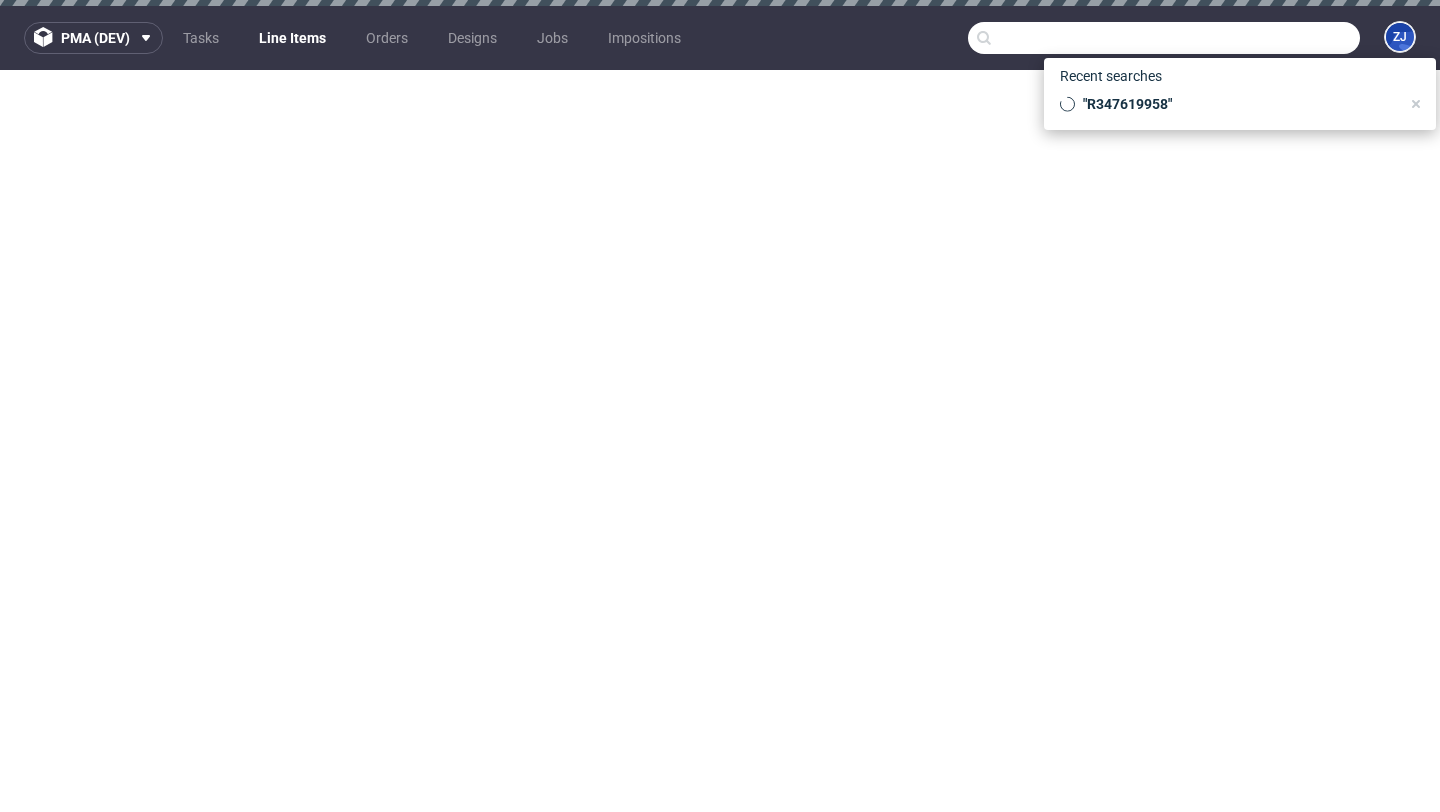 click at bounding box center [1164, 38] 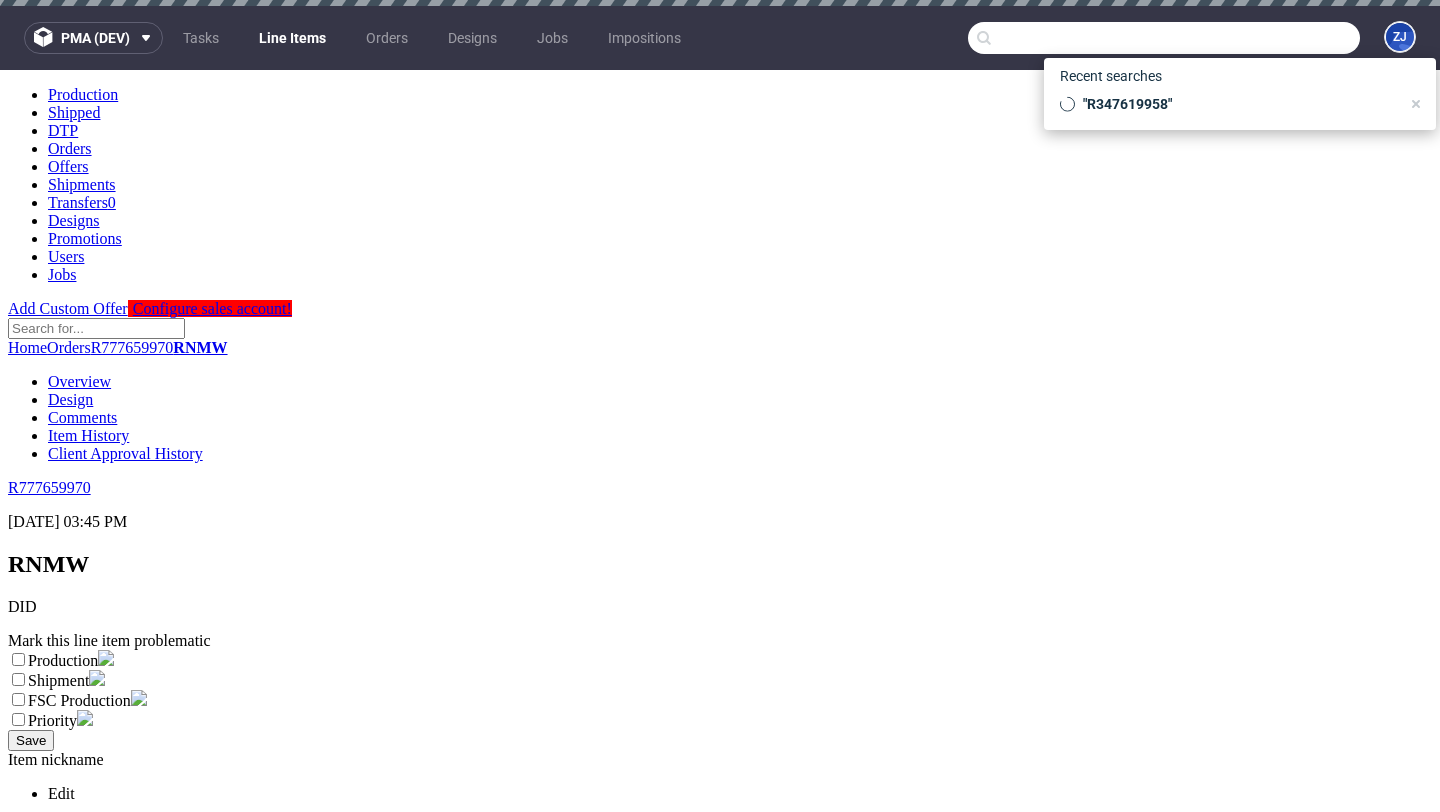 scroll, scrollTop: 1627, scrollLeft: 0, axis: vertical 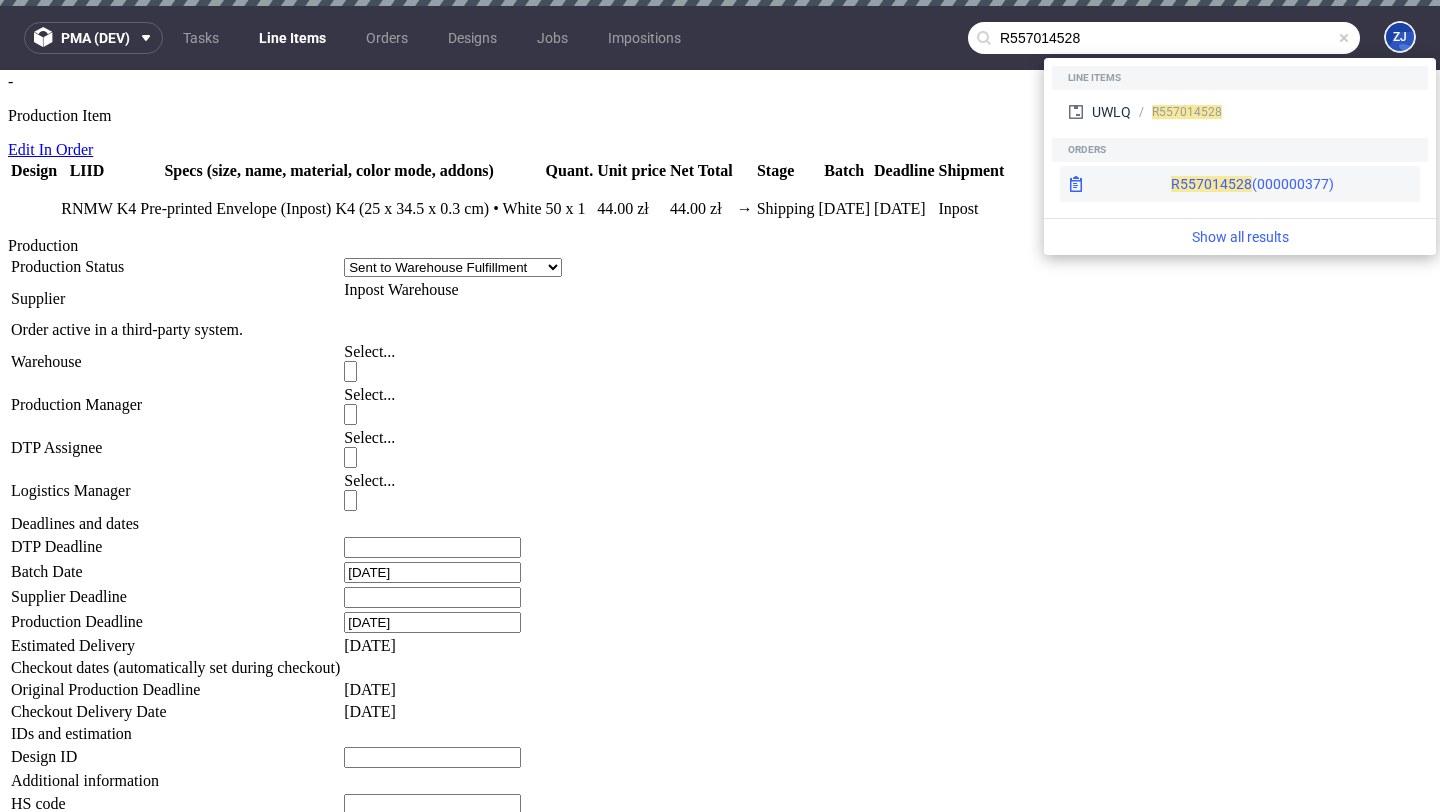 type on "R557014528" 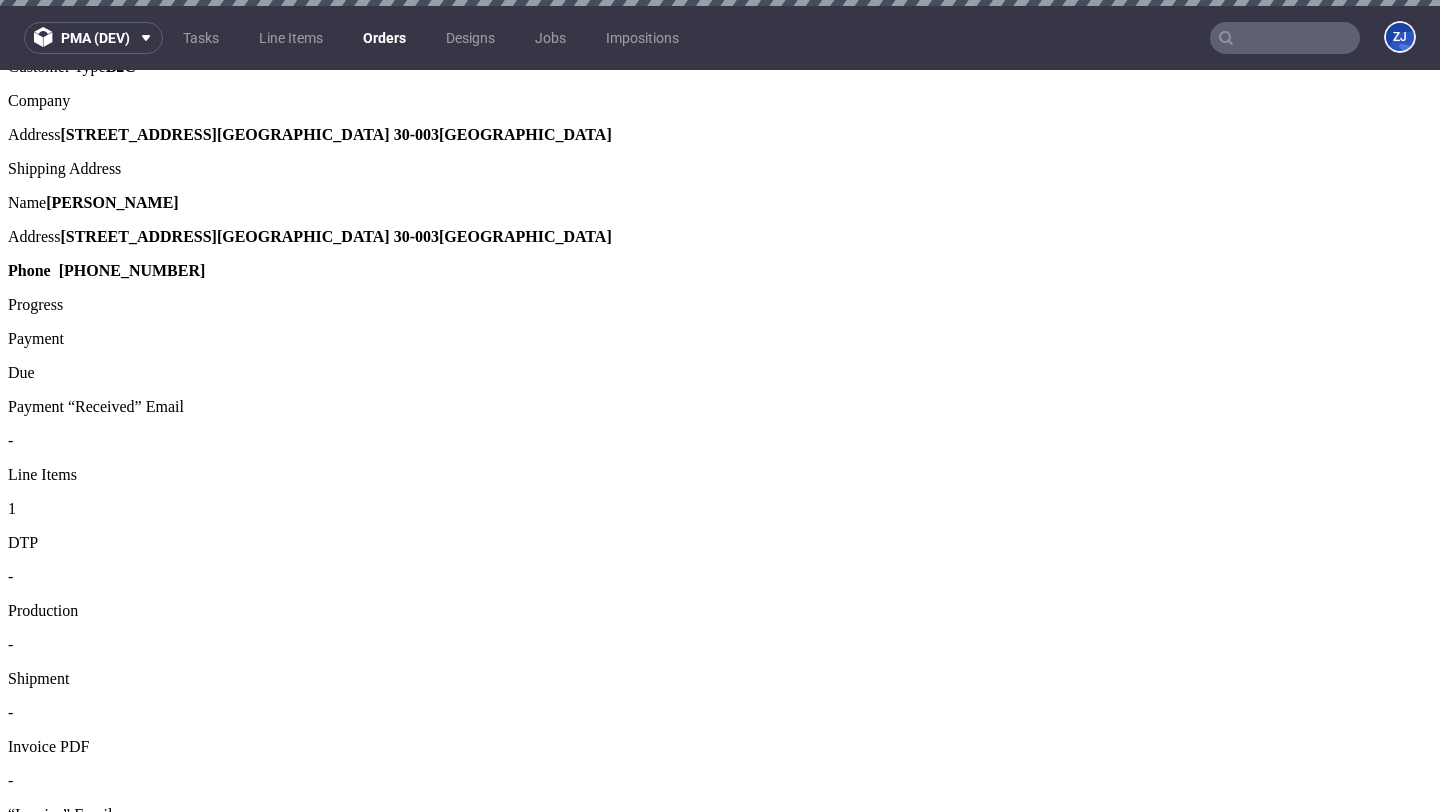 scroll, scrollTop: 1074, scrollLeft: 0, axis: vertical 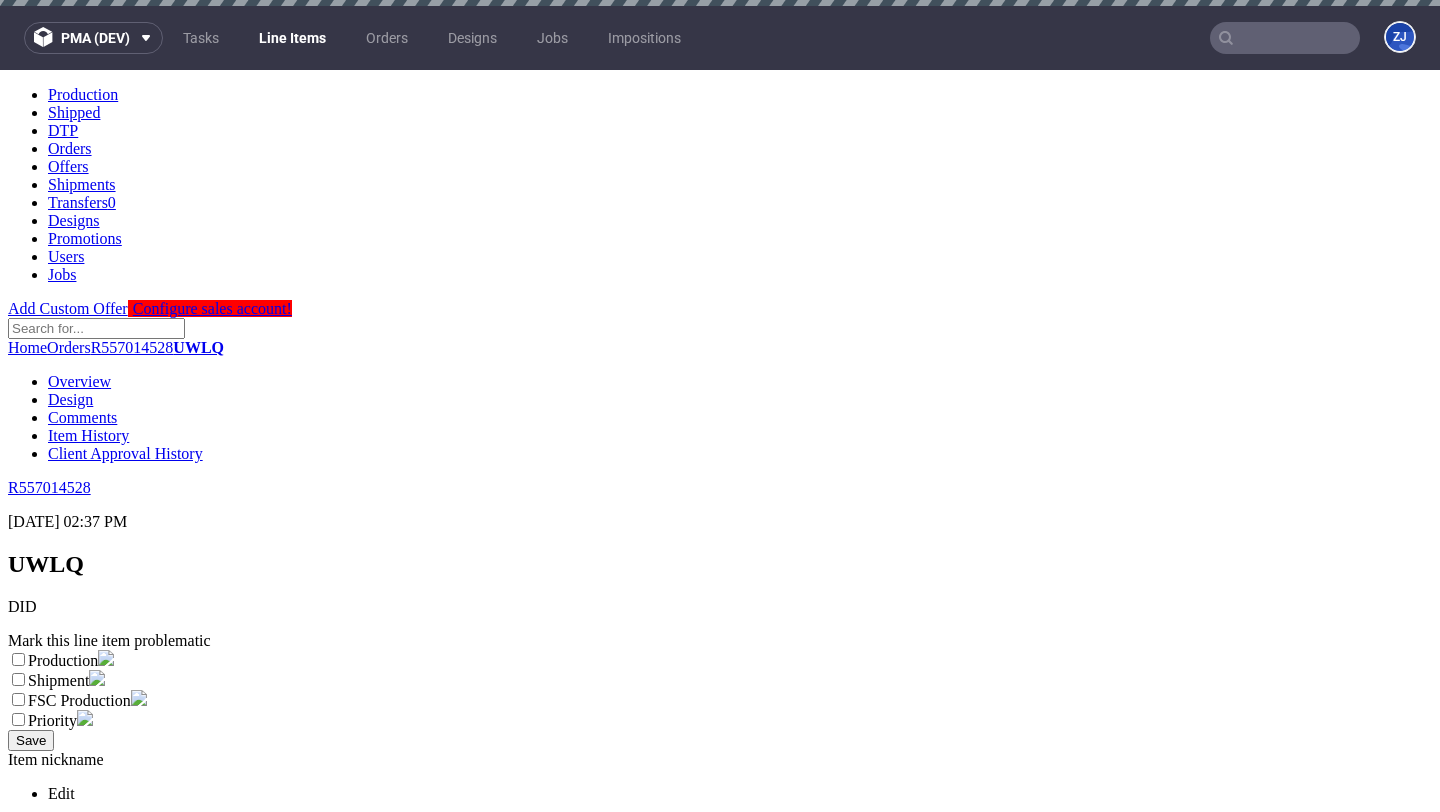click on "Item History" at bounding box center [88, 435] 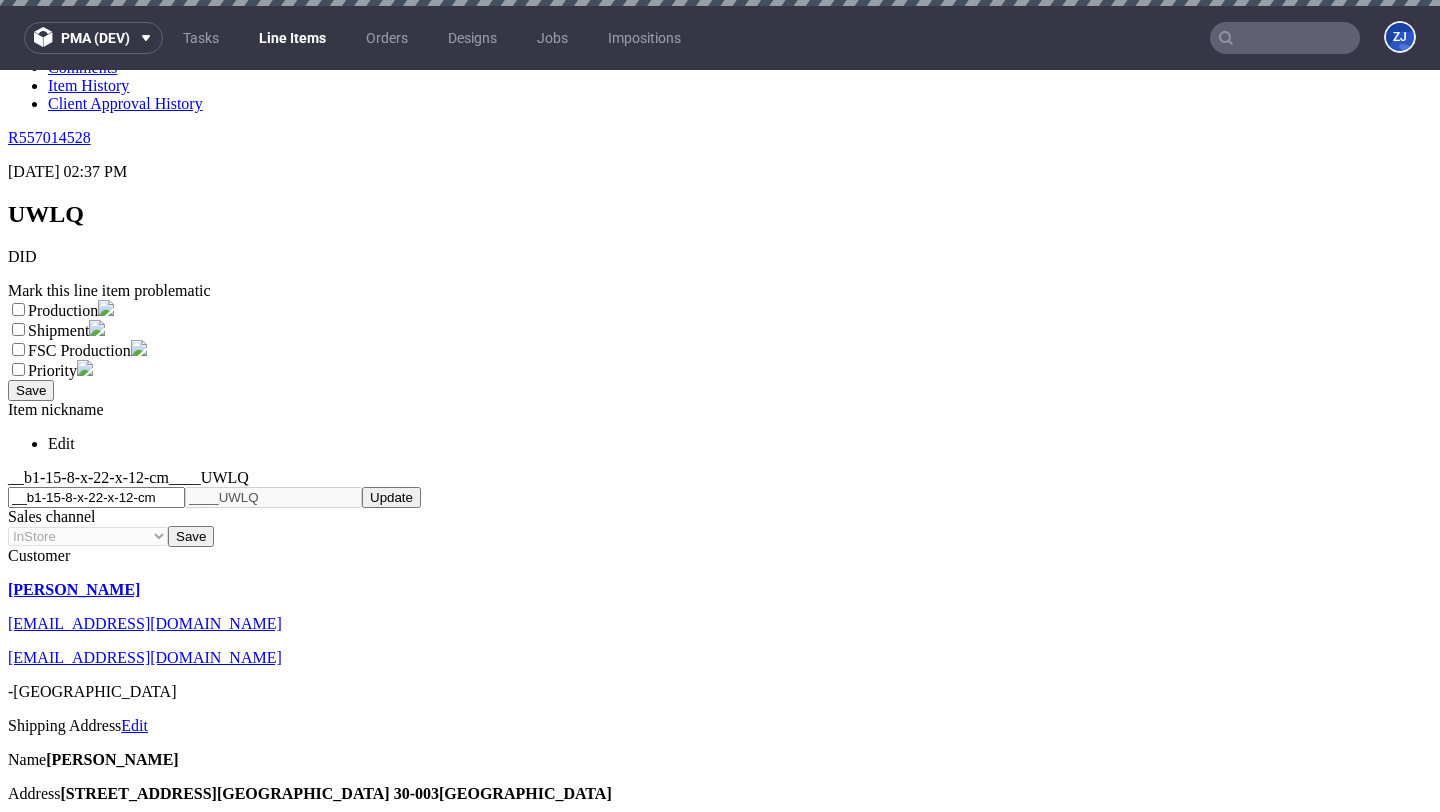 scroll, scrollTop: 0, scrollLeft: 0, axis: both 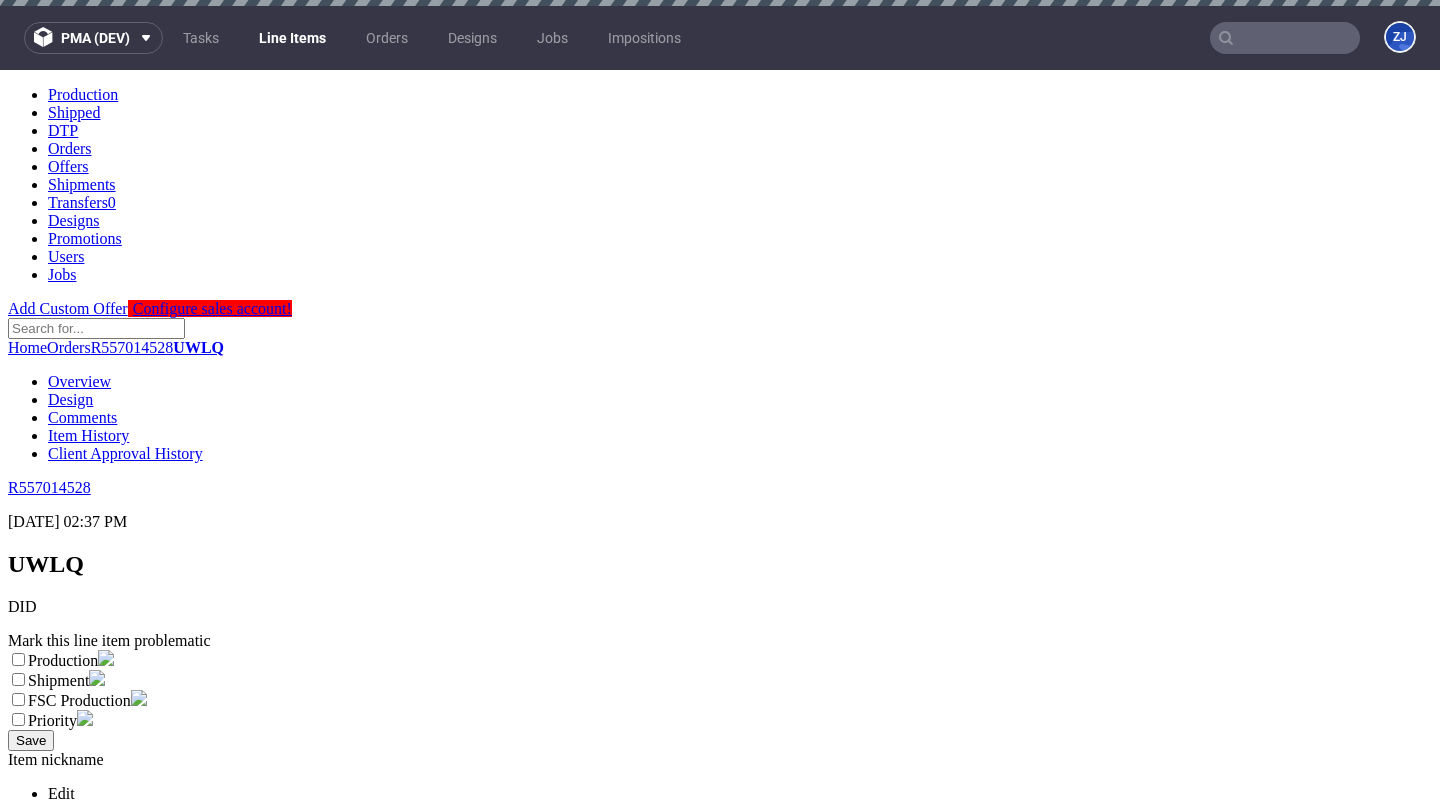 click on "Inpost Warehouse" at bounding box center (453, 1982) 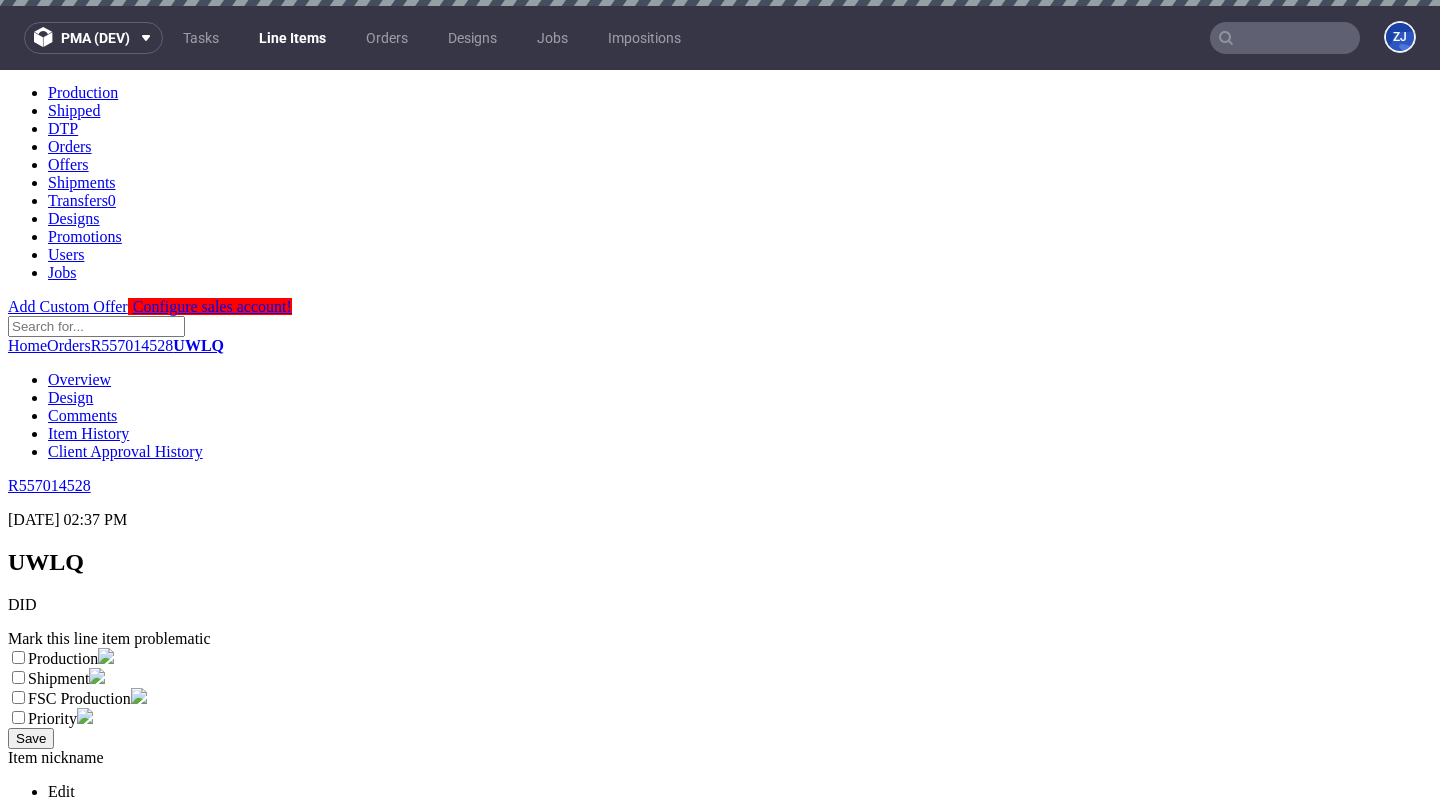 scroll, scrollTop: 2248, scrollLeft: 3, axis: both 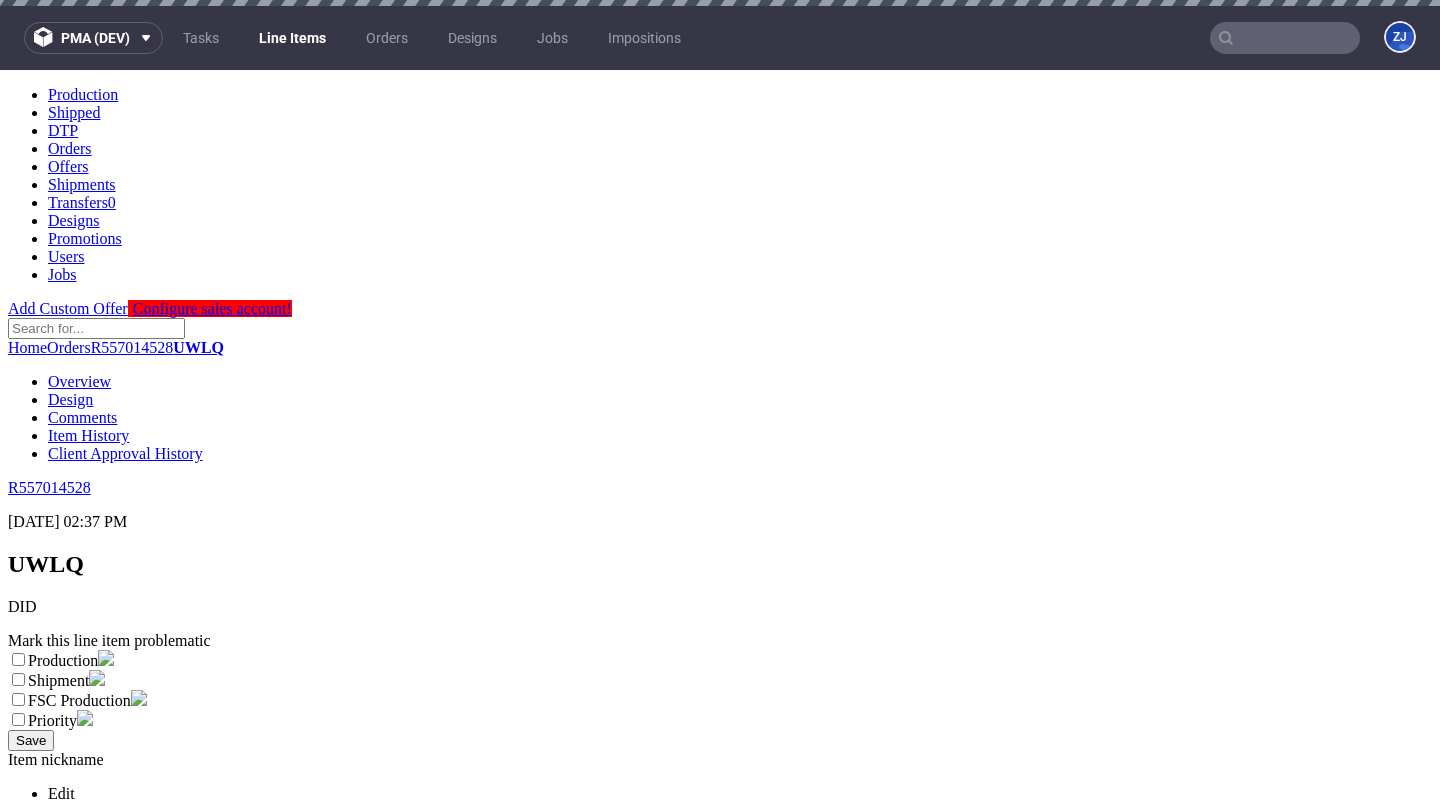 click on "Waiting for Artwork
Waiting for Diecut
Waiting for Mockup Waiting for DTP
Waiting for DTP Double Check
DTP DC Done
In DTP
Issue in DTP
DTP Client Approval Needed
DTP Client Approval Pending
DTP Client Approval Rejected
Back for DTP
DTP Verification Needed
DTP Production Ready In Production
Sent to Fulfillment
Issue in Production
Sent to Warehouse Fulfillment
Production Complete" at bounding box center (453, 1959) 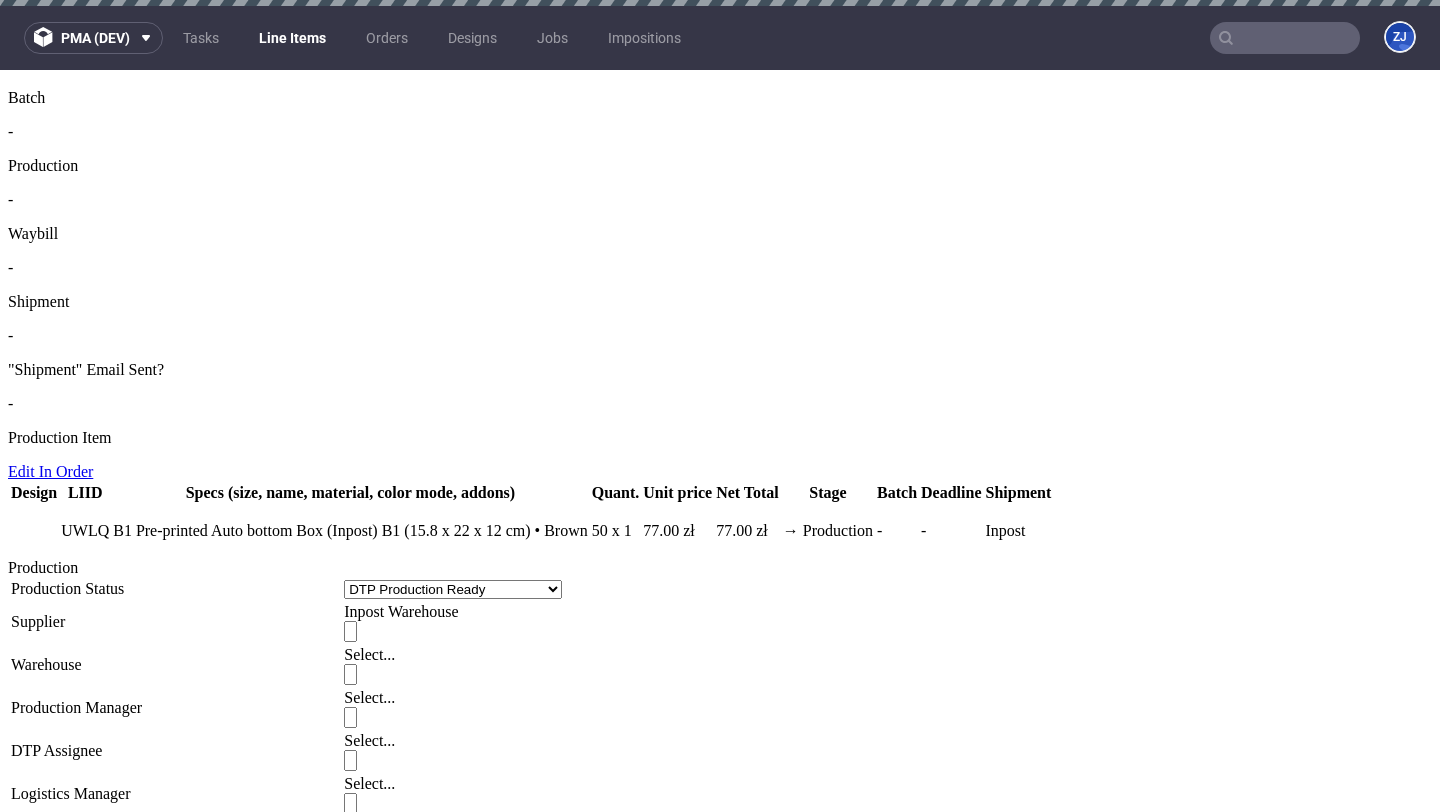 scroll, scrollTop: 1578, scrollLeft: 0, axis: vertical 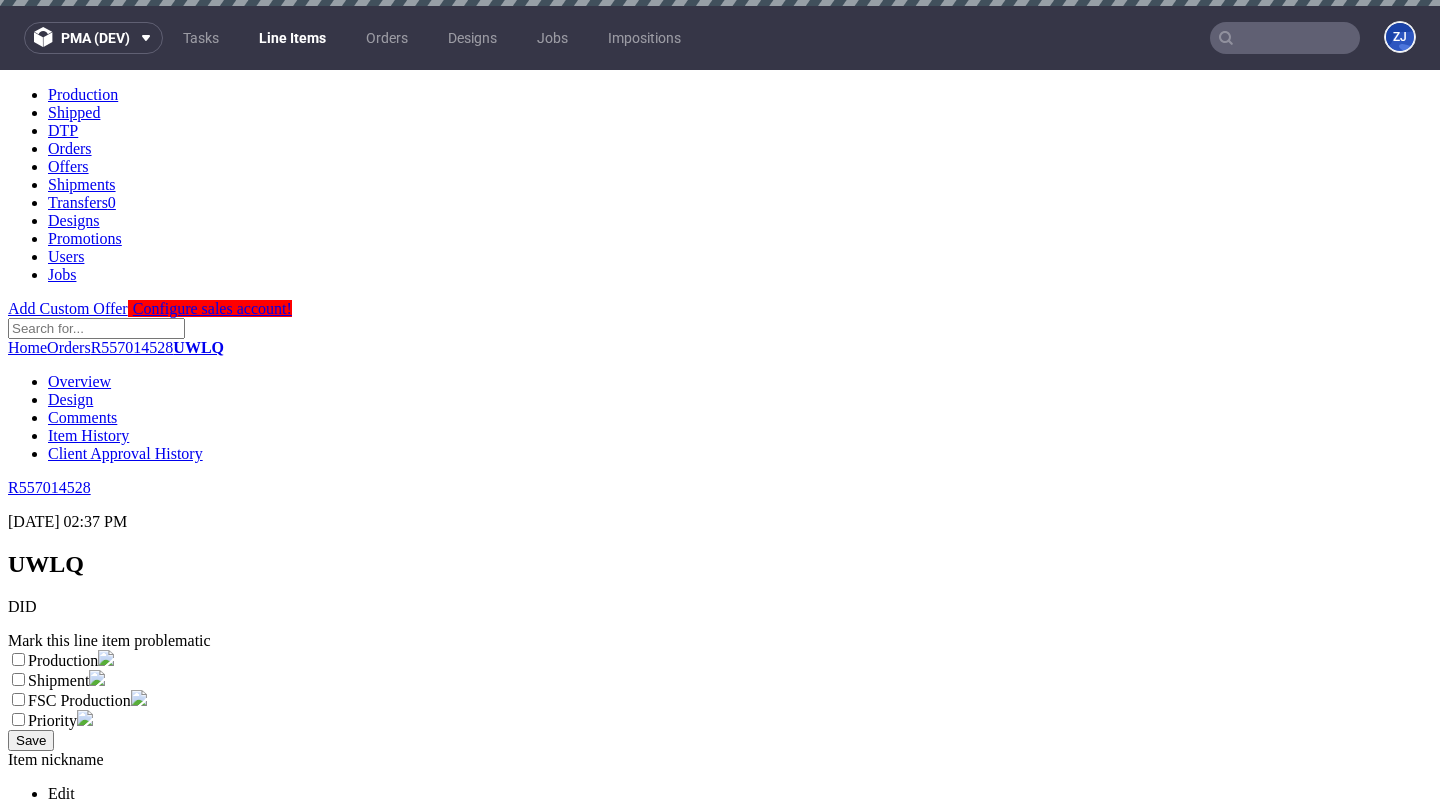 click on "UWLQ" at bounding box center [46, 564] 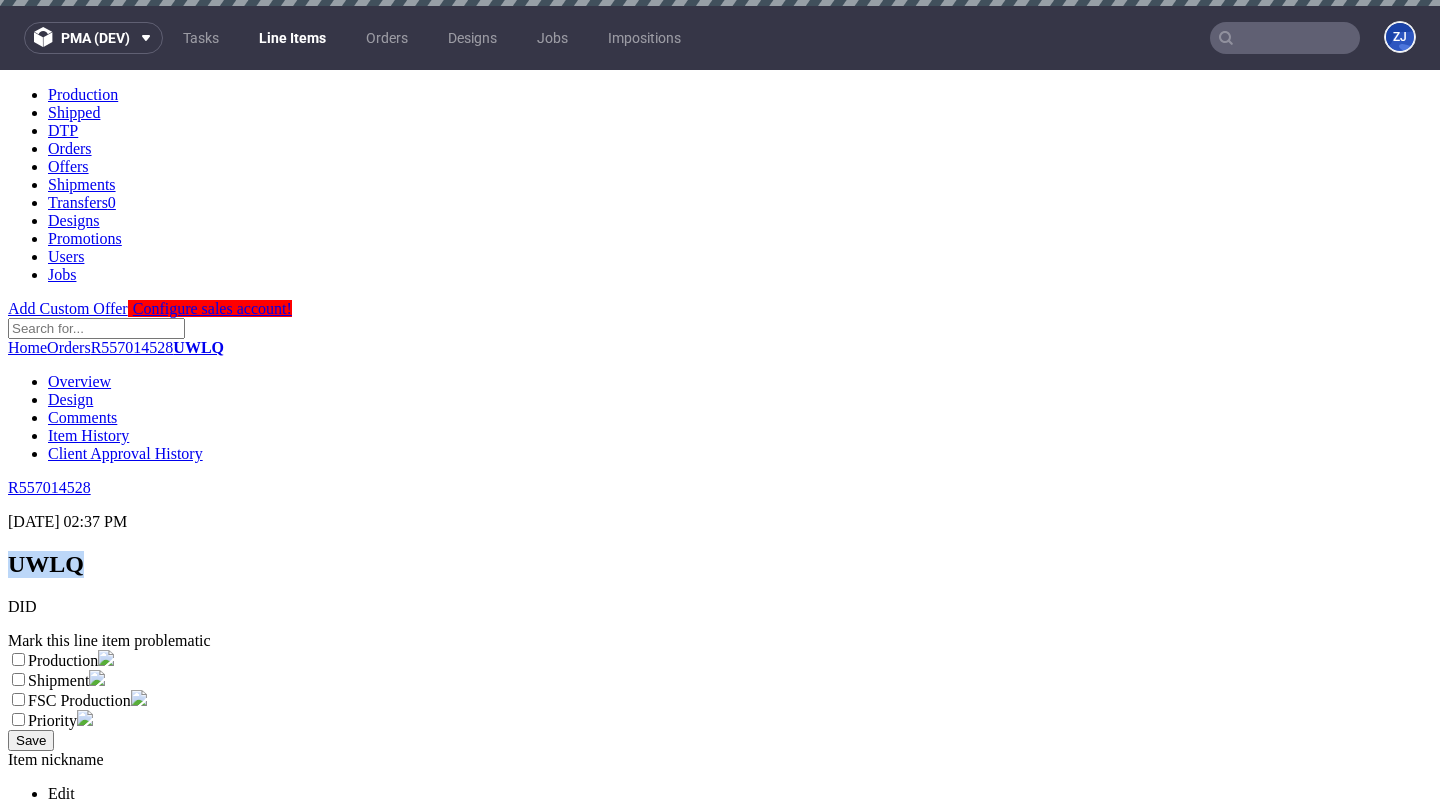 click on "UWLQ" at bounding box center (46, 564) 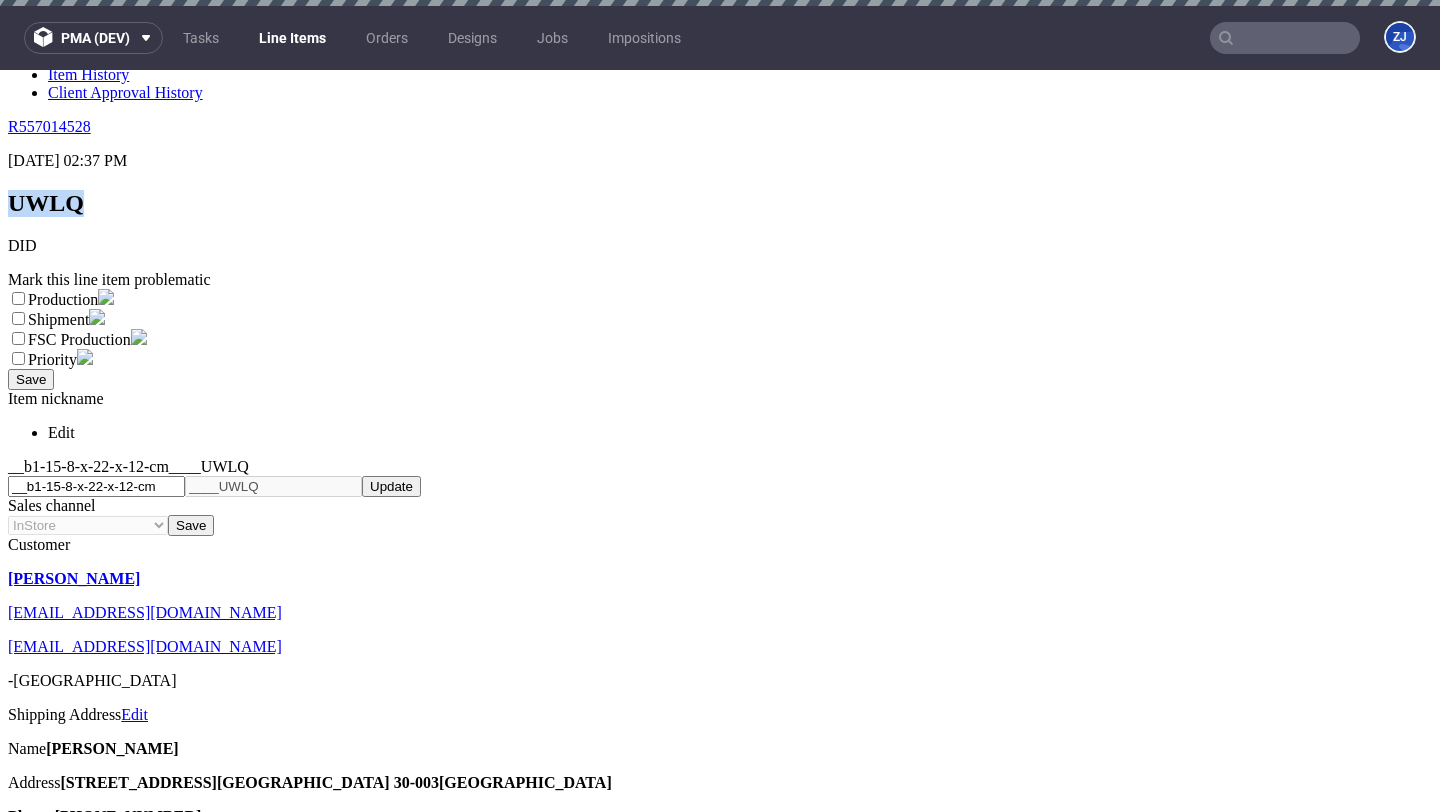scroll, scrollTop: 0, scrollLeft: 0, axis: both 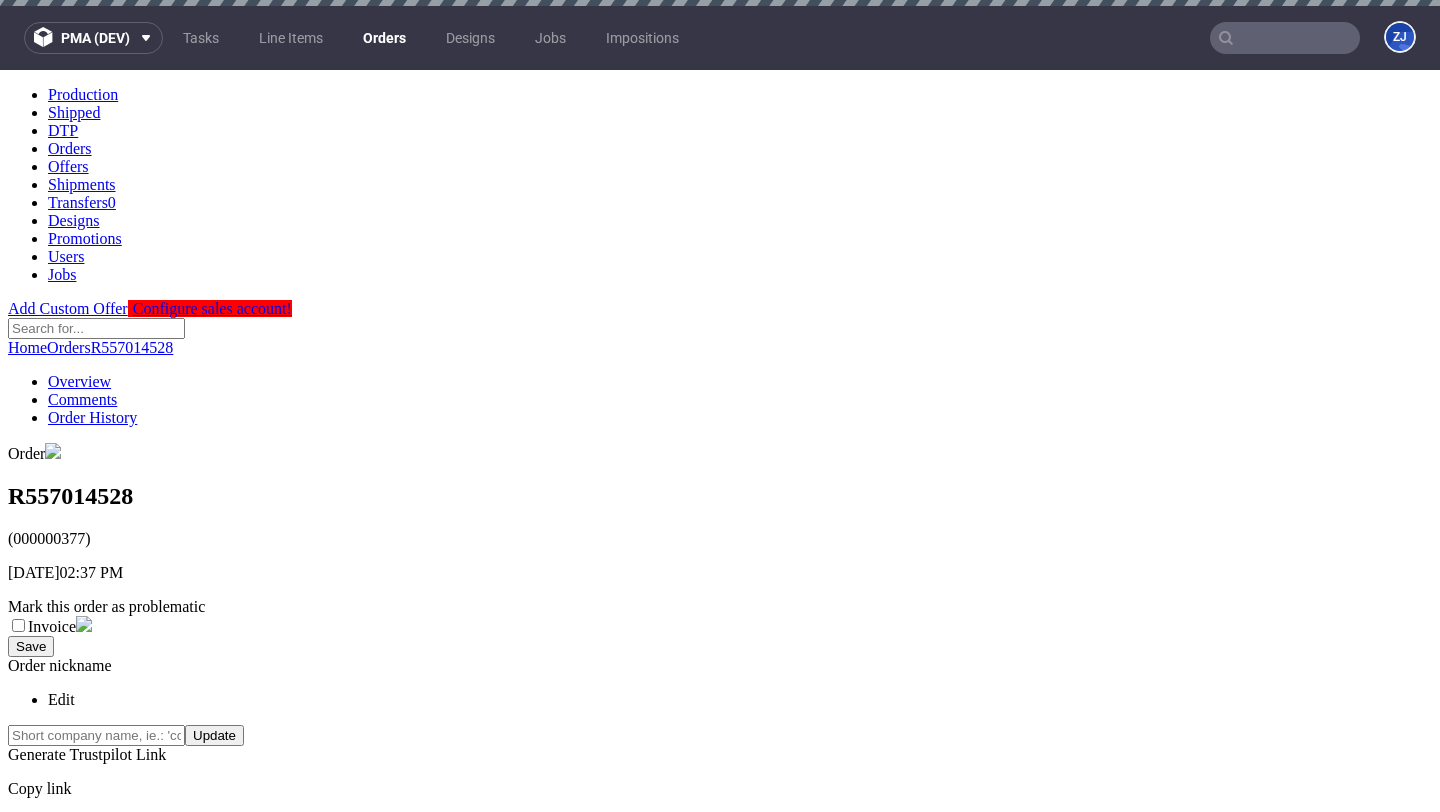 click on "(000000377)" at bounding box center (720, 539) 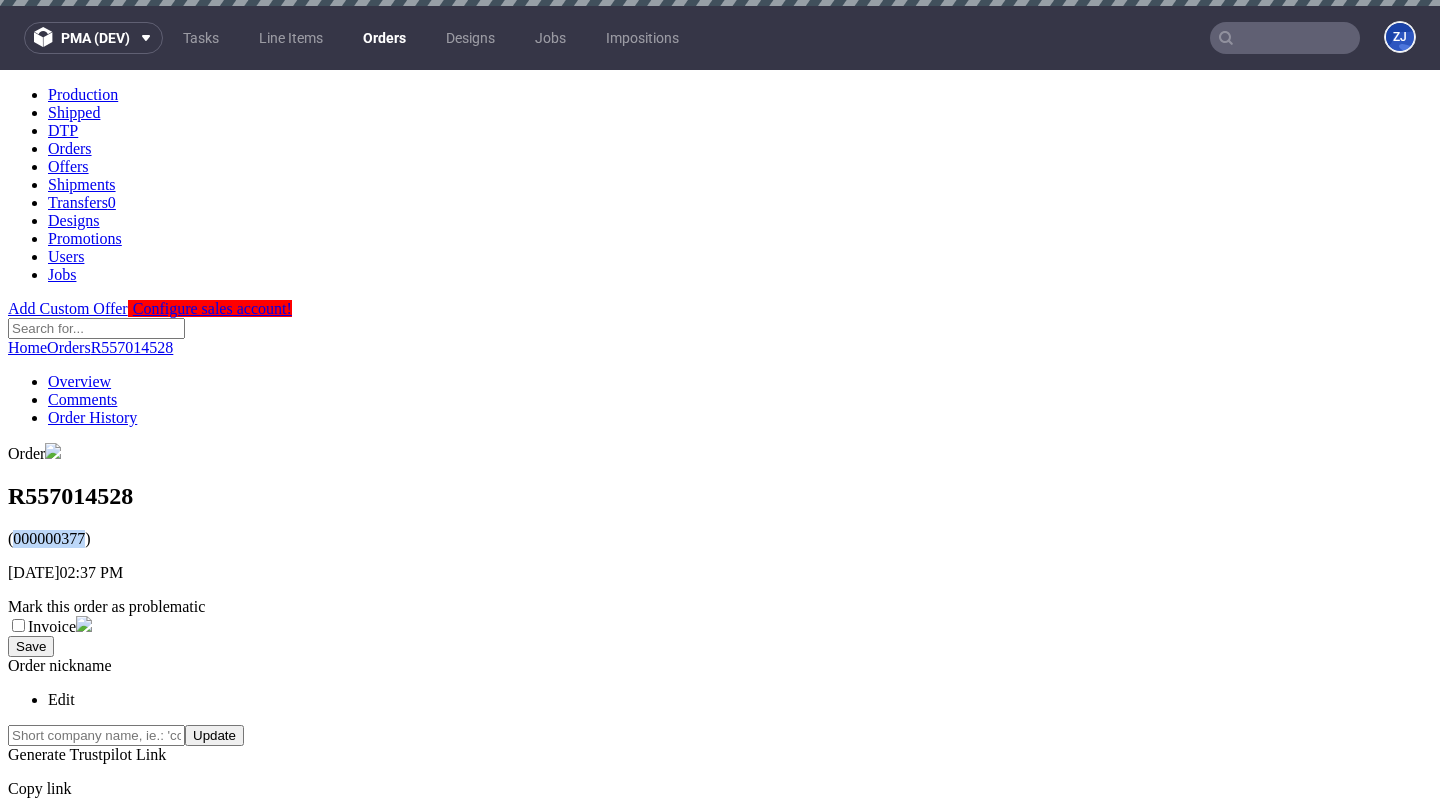 click on "(000000377)" at bounding box center (720, 539) 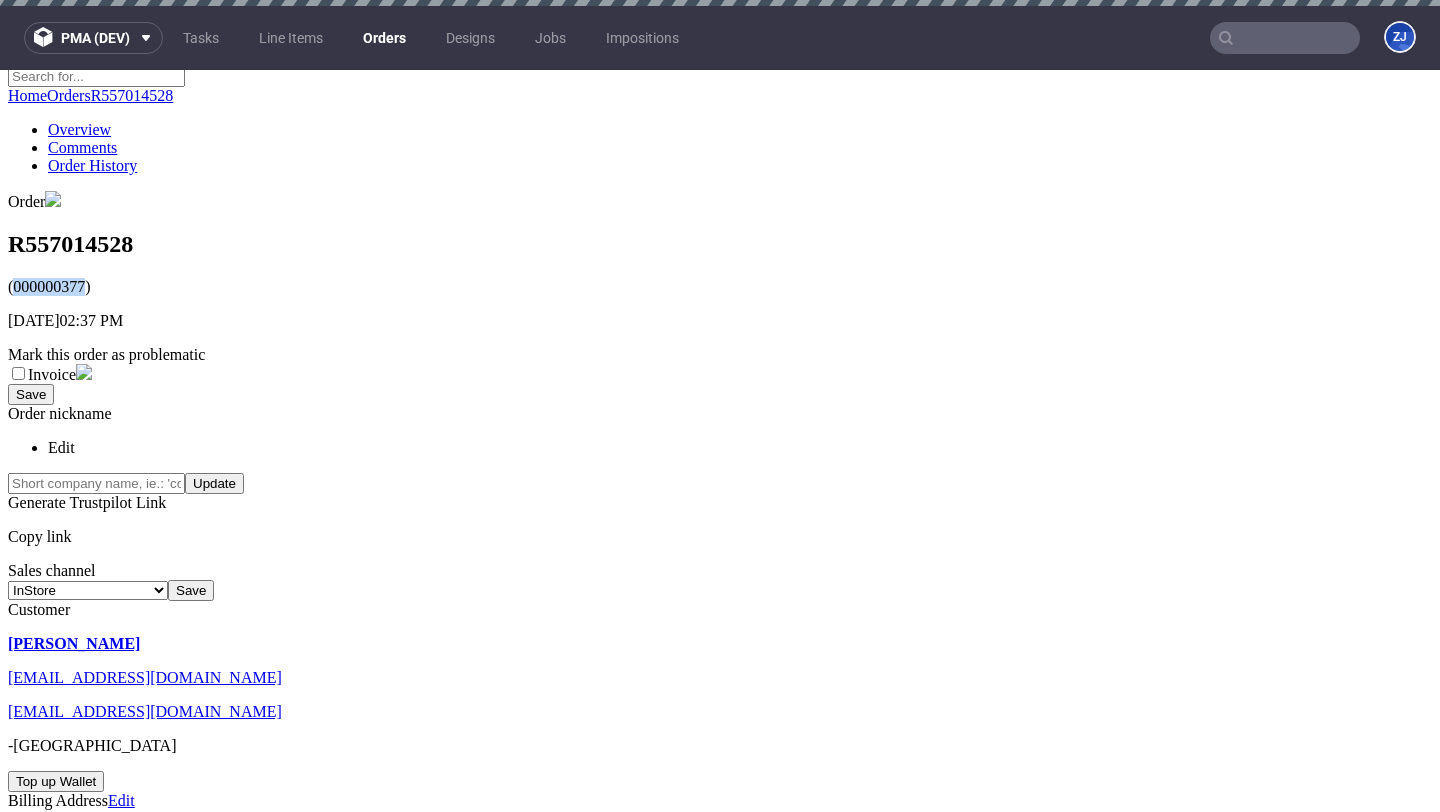 scroll, scrollTop: 811, scrollLeft: 0, axis: vertical 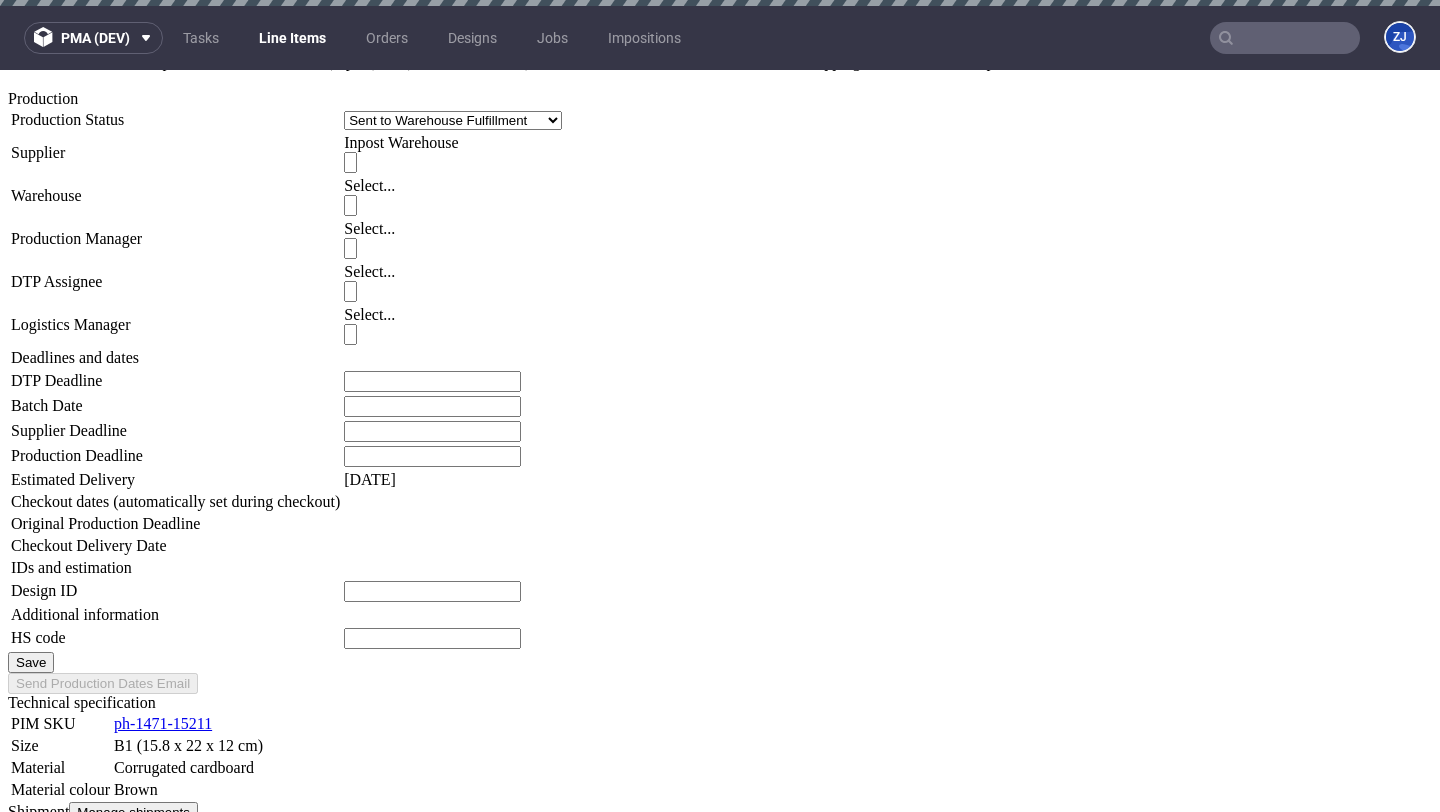 click on "Show  details" at bounding box center [282, 1011] 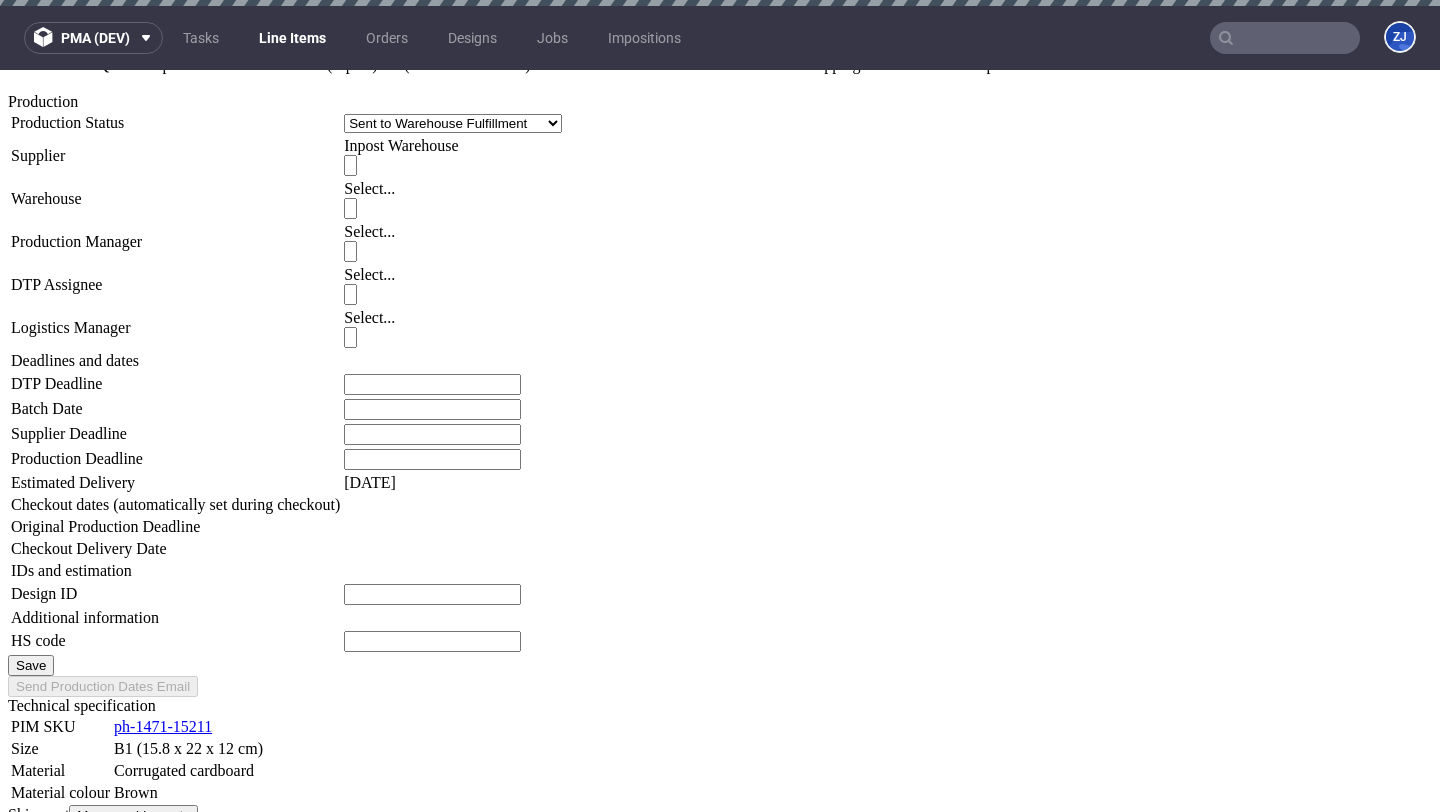 scroll, scrollTop: 1767, scrollLeft: 0, axis: vertical 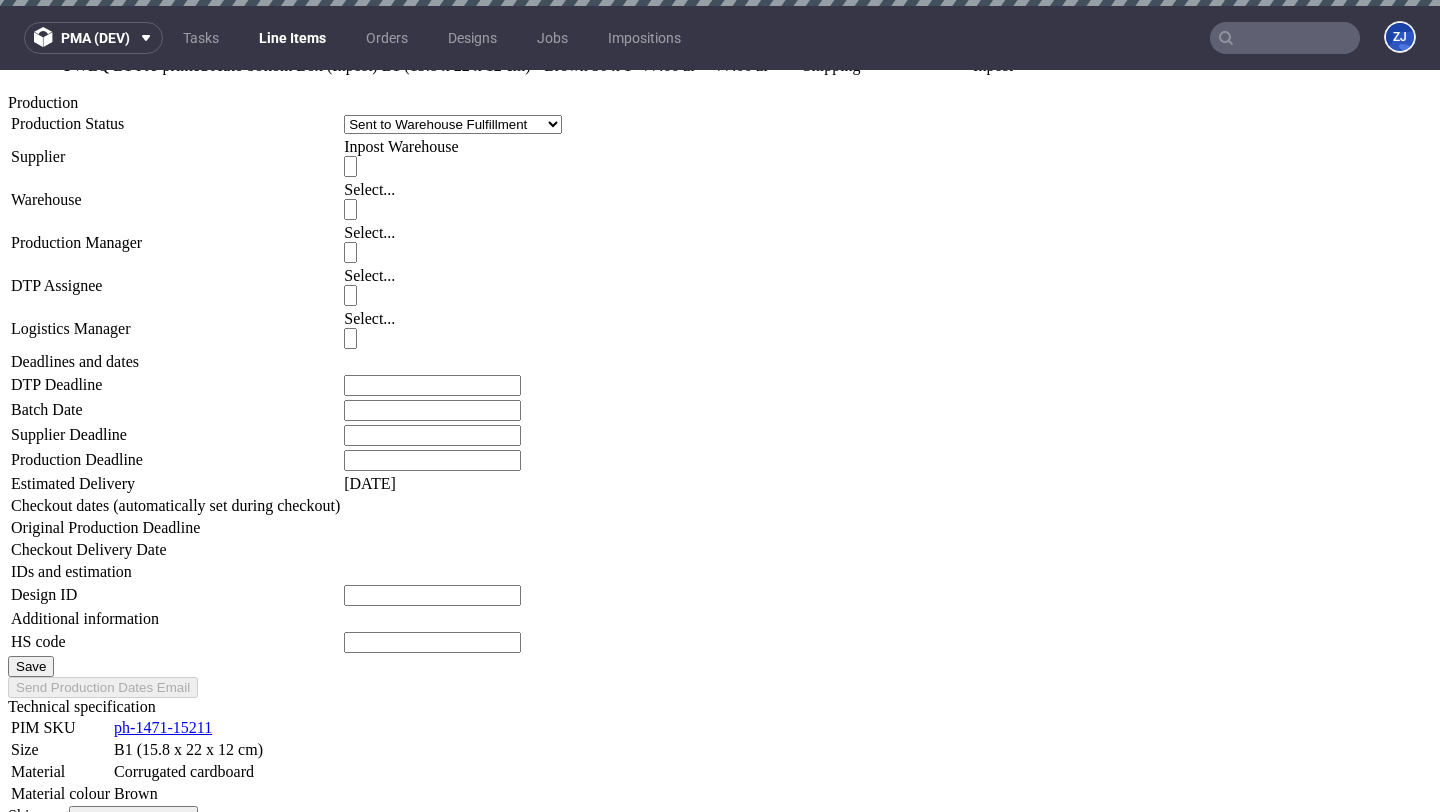 click on "Hide  details" at bounding box center [279, 1015] 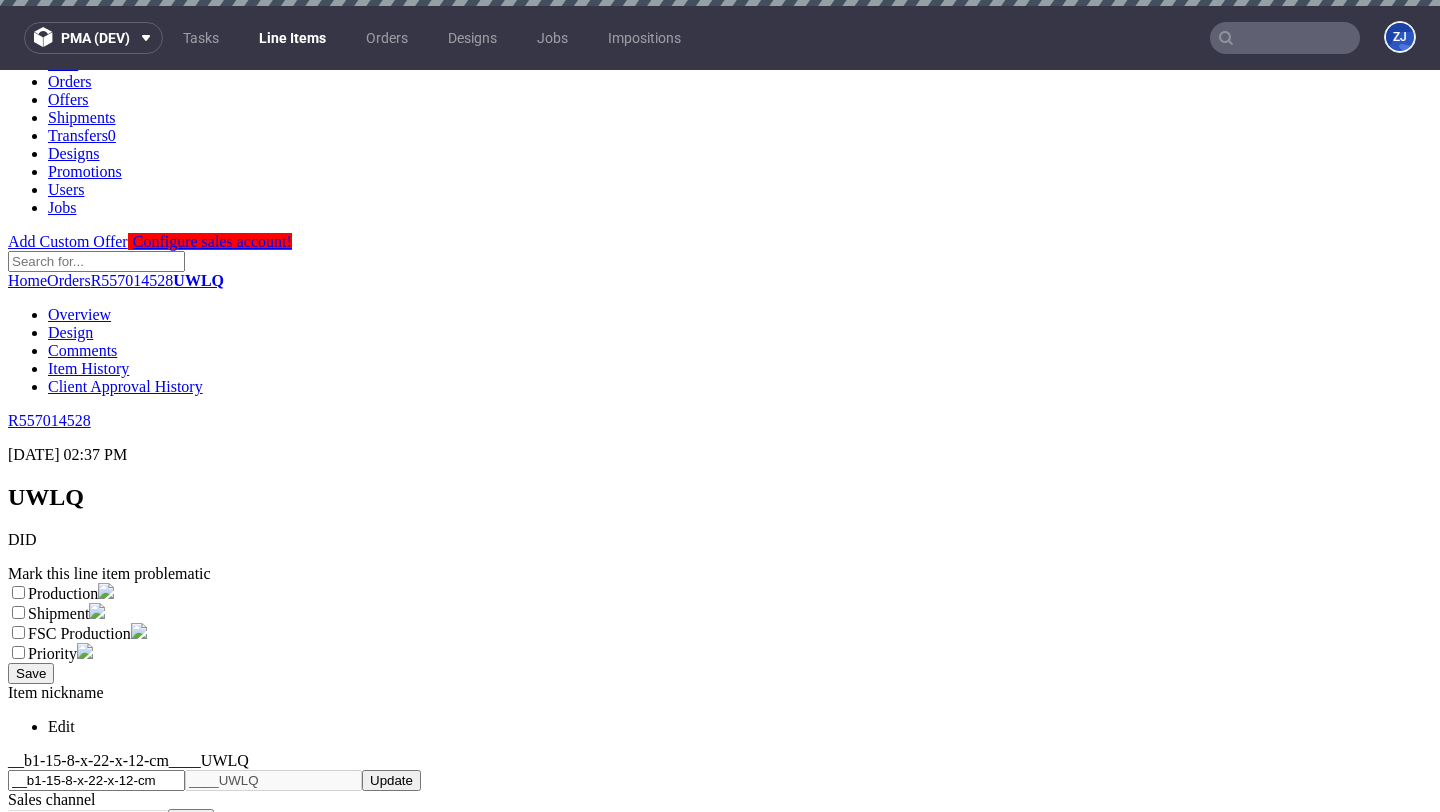 scroll, scrollTop: 90, scrollLeft: 0, axis: vertical 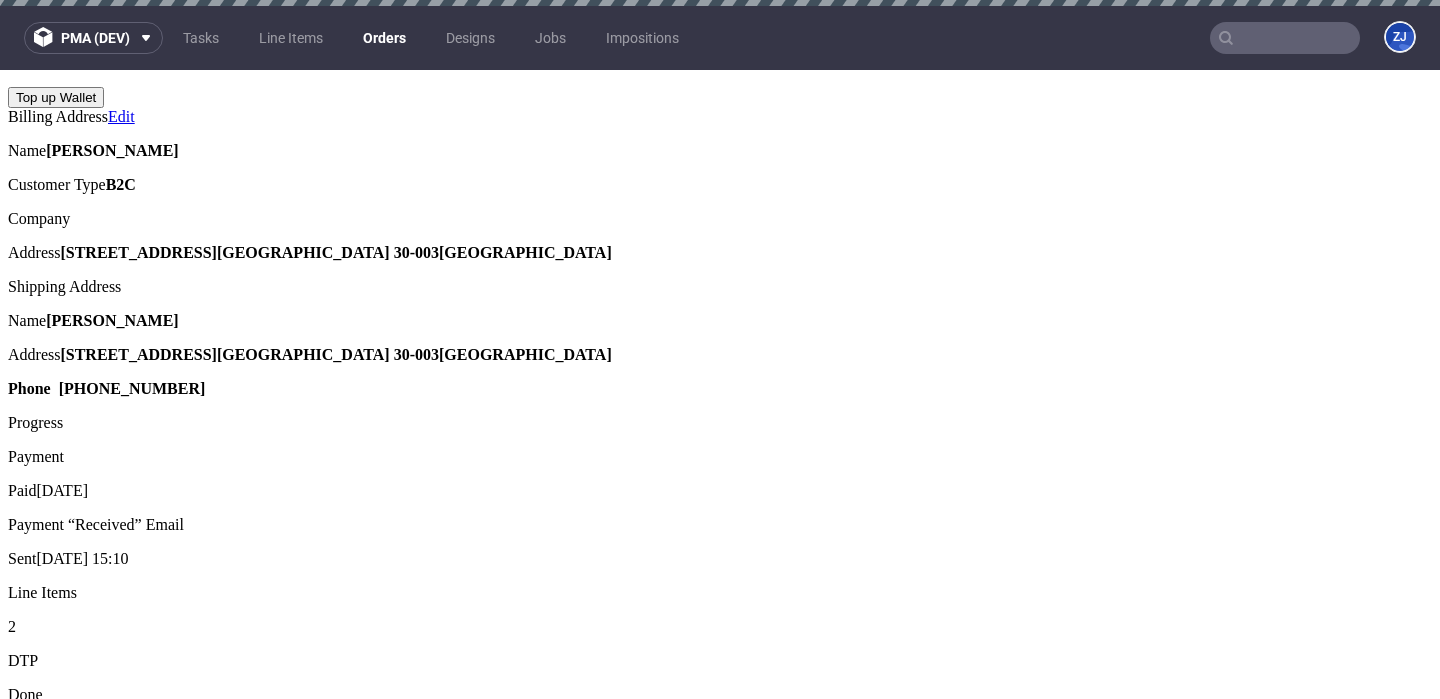 click on "Orders" at bounding box center [384, 38] 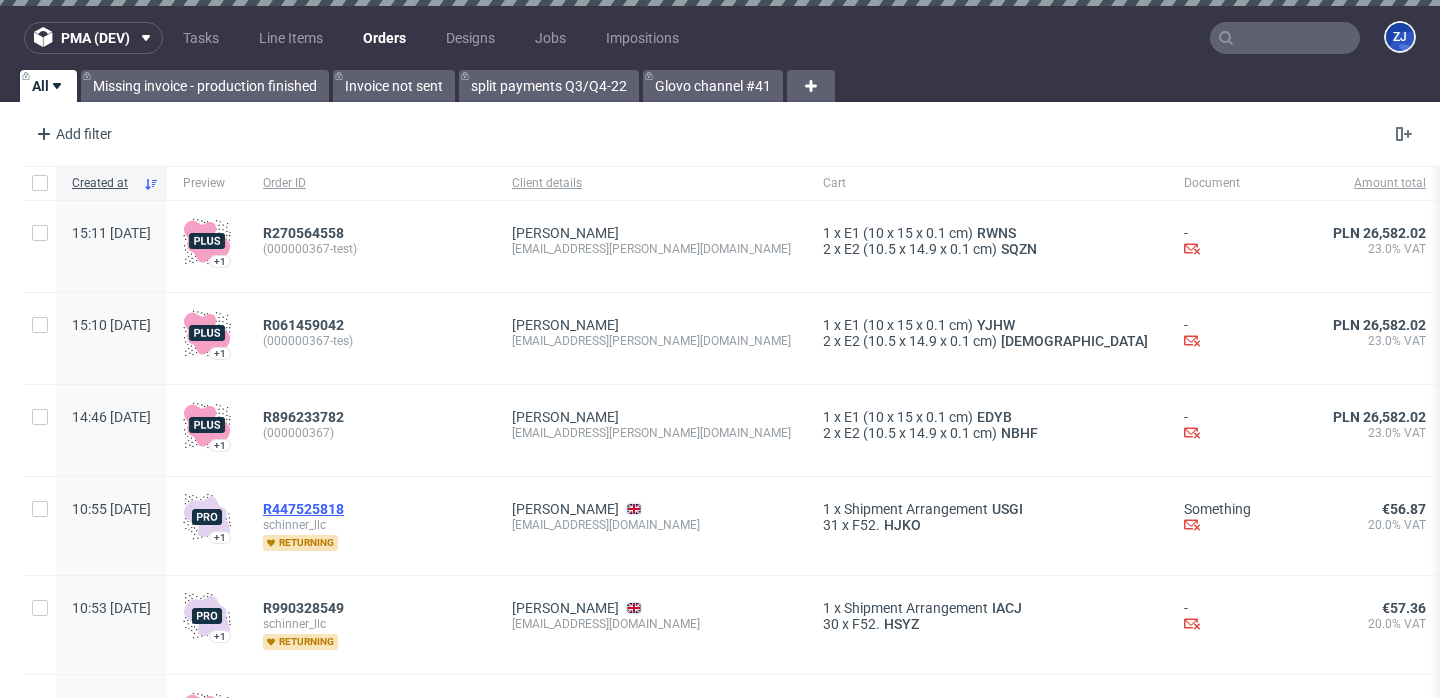click on "R447525818" at bounding box center (303, 509) 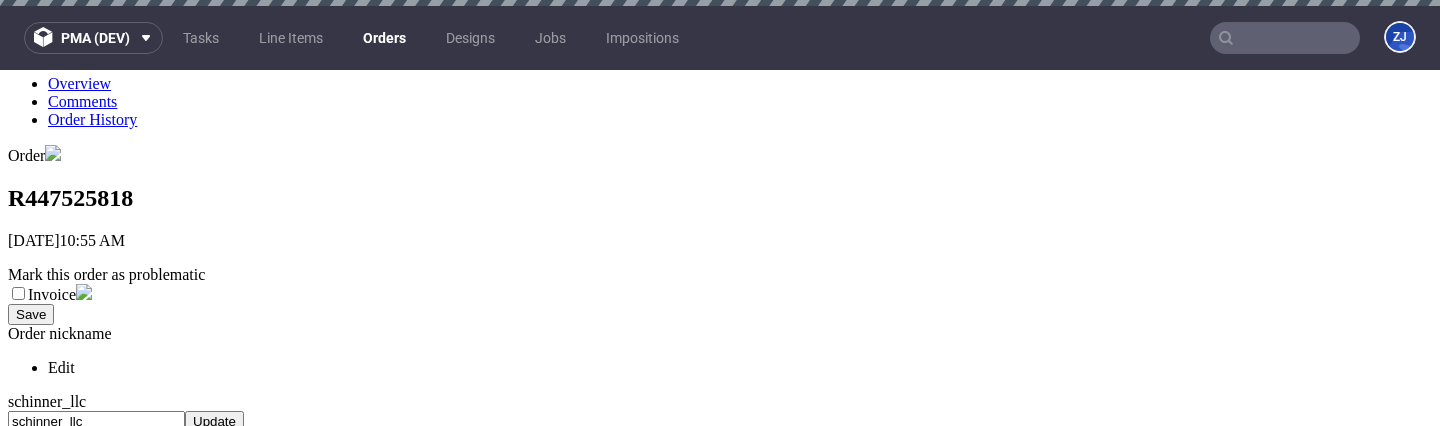scroll, scrollTop: 0, scrollLeft: 0, axis: both 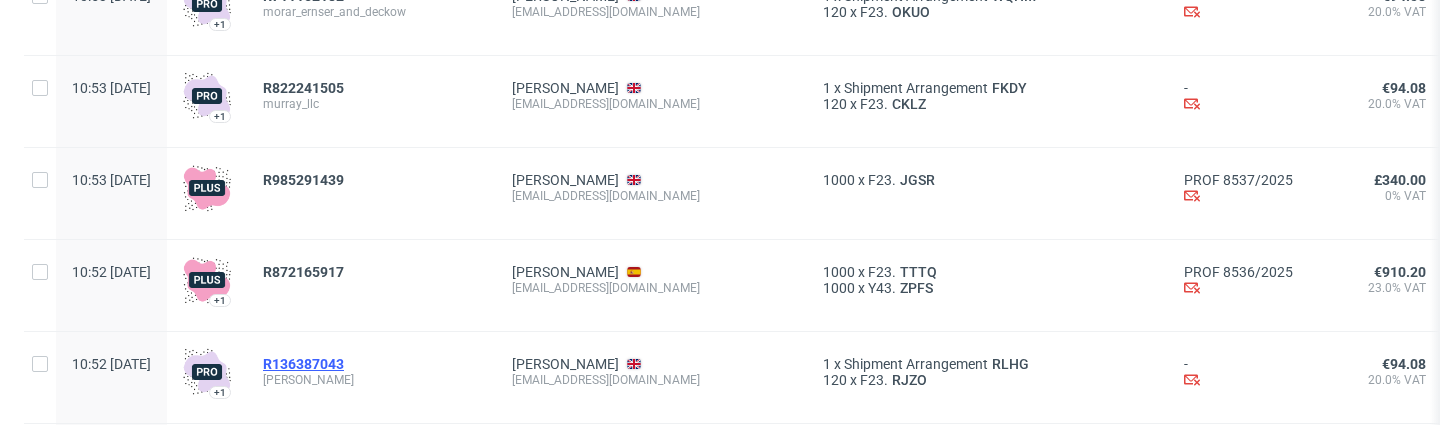 click on "R136387043" at bounding box center (303, 364) 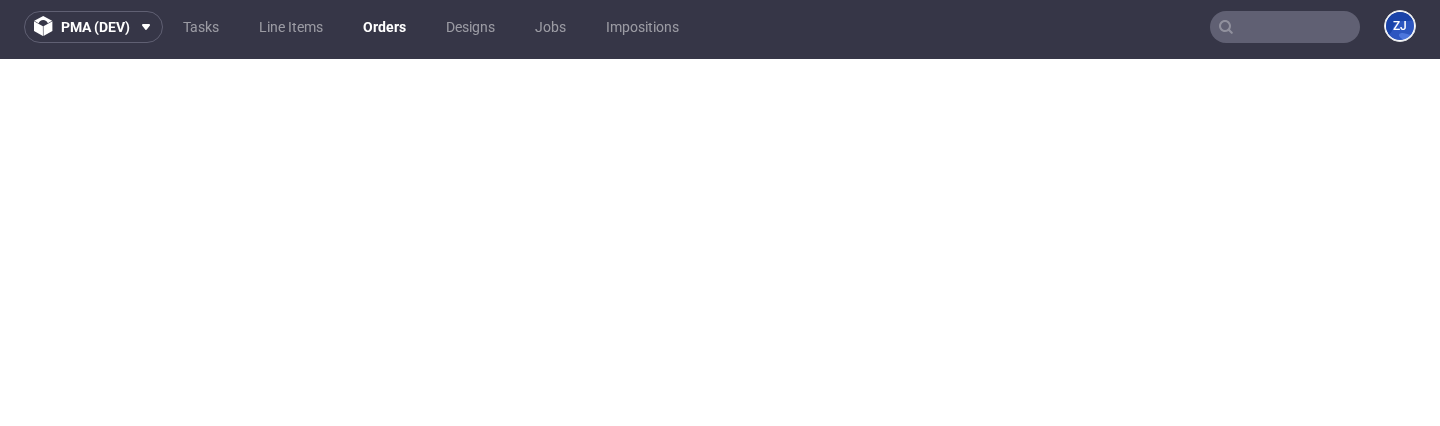 scroll, scrollTop: 11, scrollLeft: 0, axis: vertical 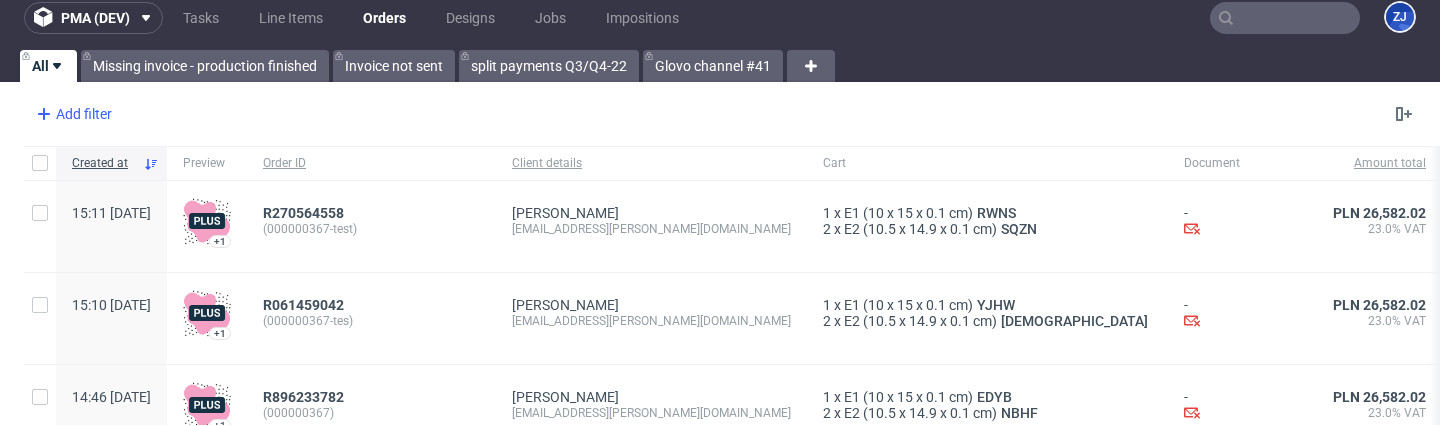 click on "Add filter" at bounding box center [72, 114] 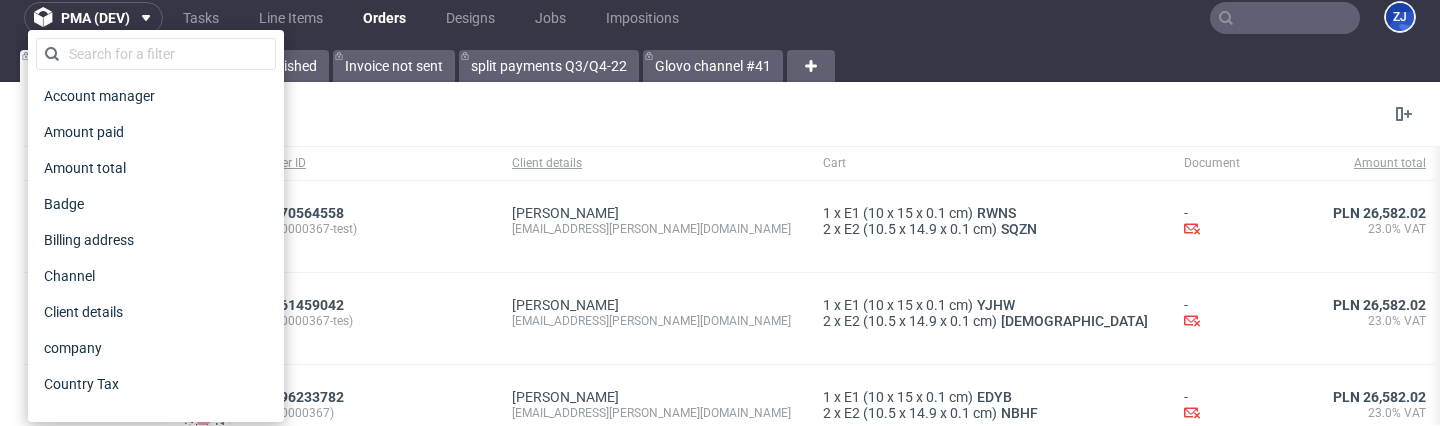 click on "Account manager Amount paid Amount total Badge Billing address Channel Client details company Country Tax Created at customer_is_key_account Document type external_id Fully paid Invoice email status Invoicing mode Is problematic line_item_supplier Mode Nickname Order ID Order status Paid with wallet funds Payment date Payment deadline Payment method Payment status Payment type Promo value Sales Channel Sales manager Services Shipment state Shipping address Shipping country Stage VIES status" at bounding box center [156, 226] 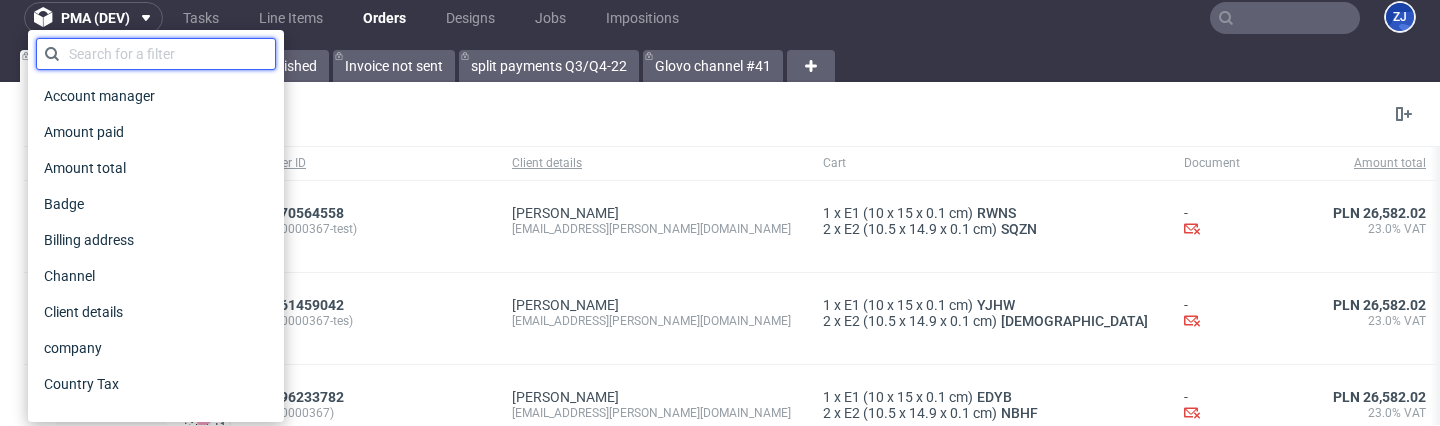 click at bounding box center (156, 54) 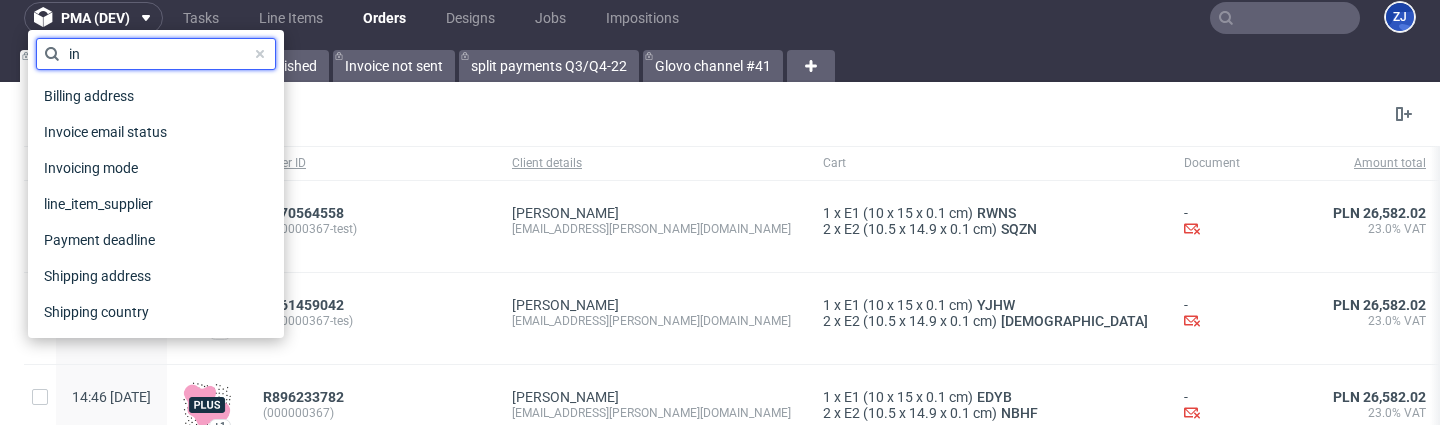 type on "i" 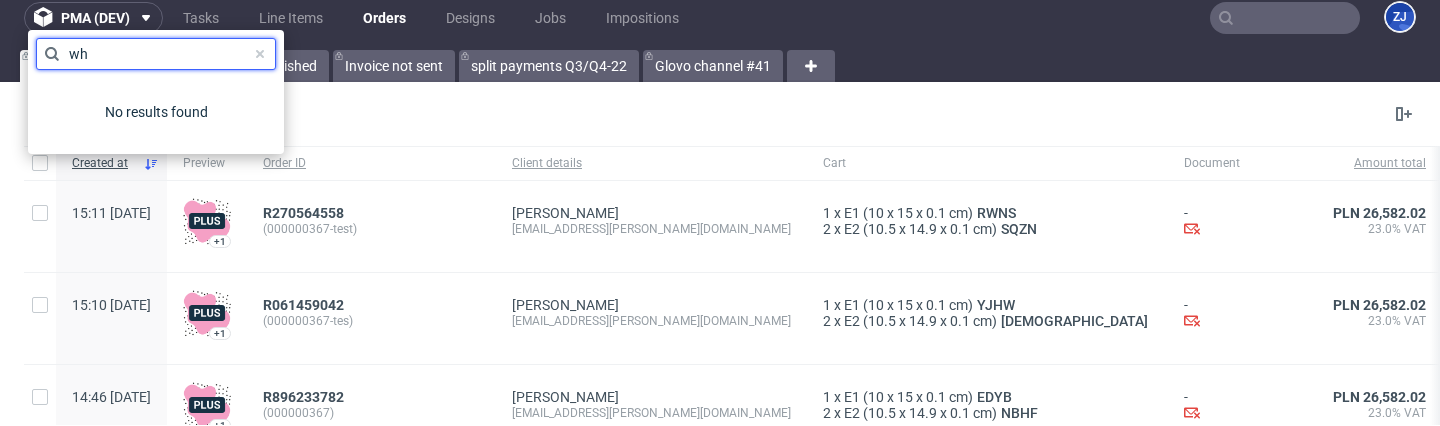 type on "w" 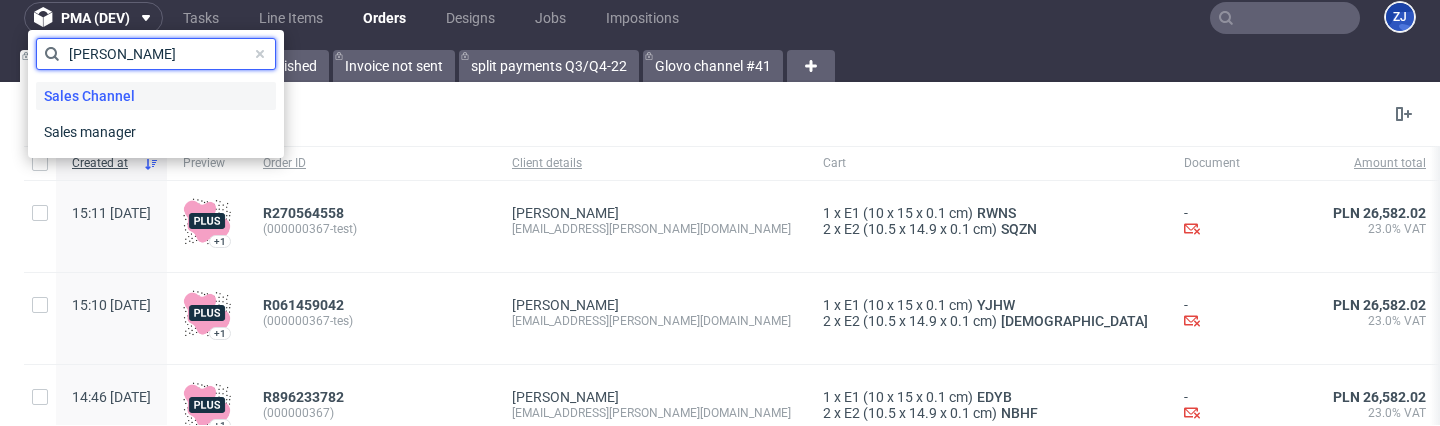 type on "sal" 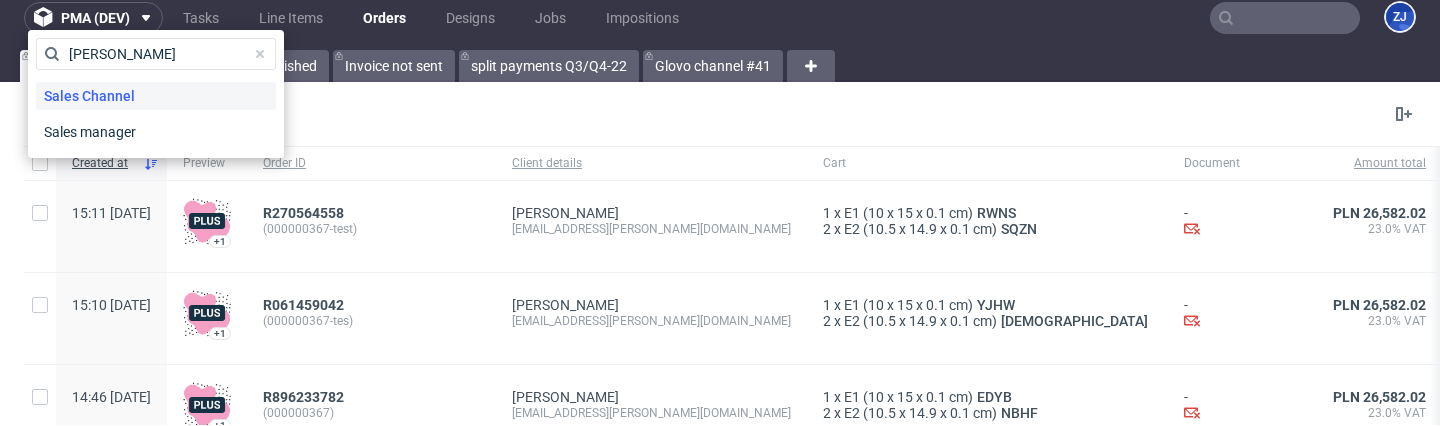 click on "Sales Channel" at bounding box center (89, 96) 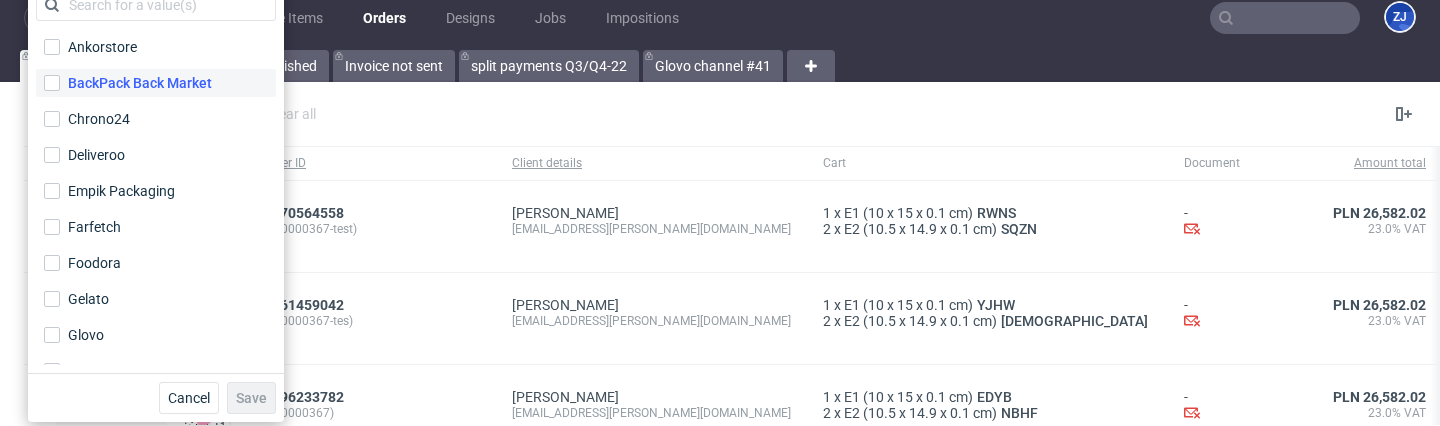 click on "BackPack Back Market" at bounding box center (140, 83) 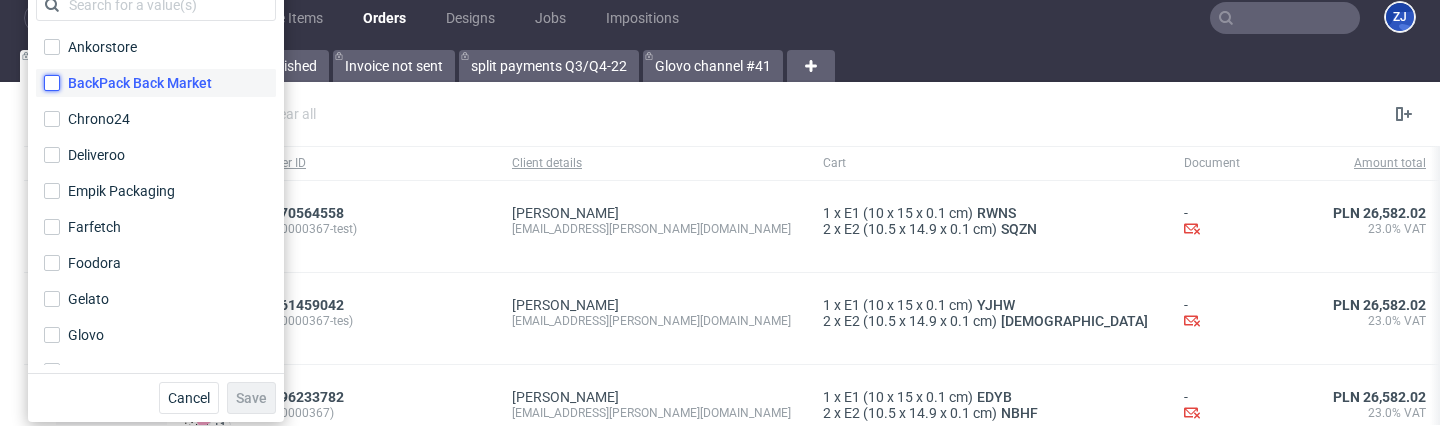 click on "BackPack Back Market" at bounding box center [52, 83] 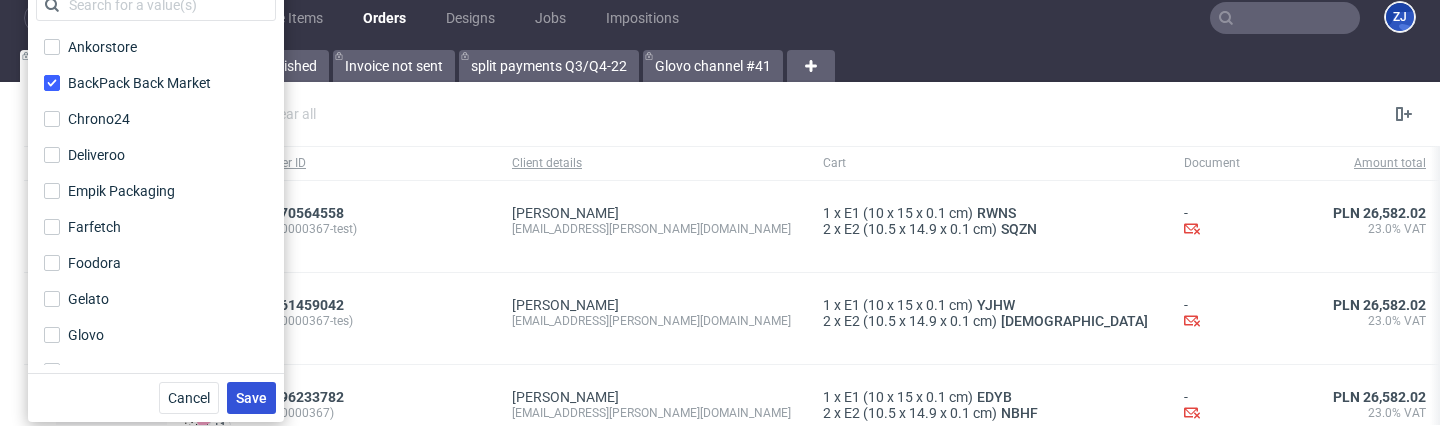 click on "Save" at bounding box center (251, 398) 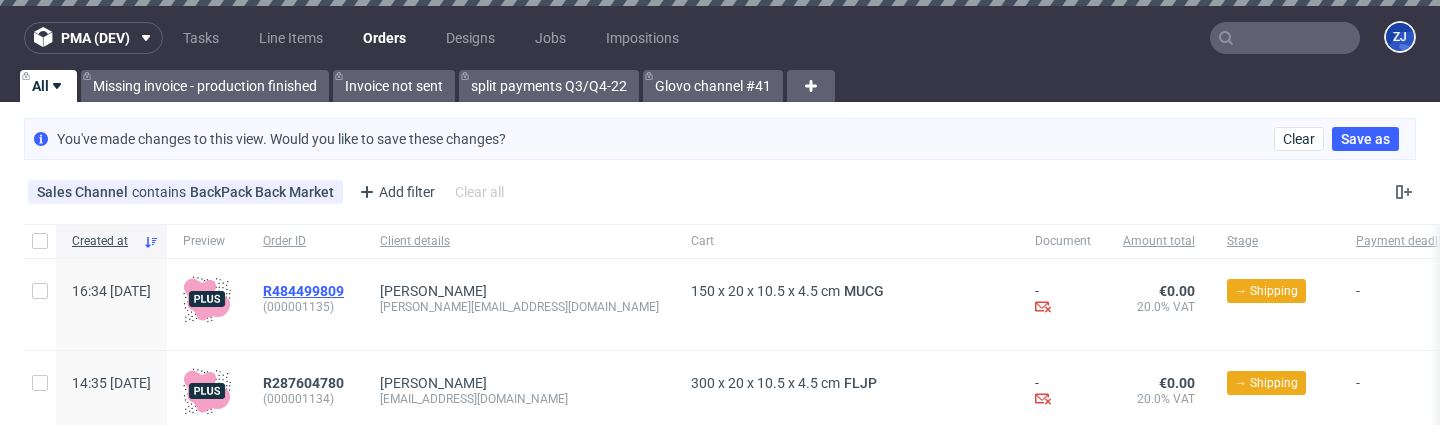 click on "R484499809" at bounding box center (303, 291) 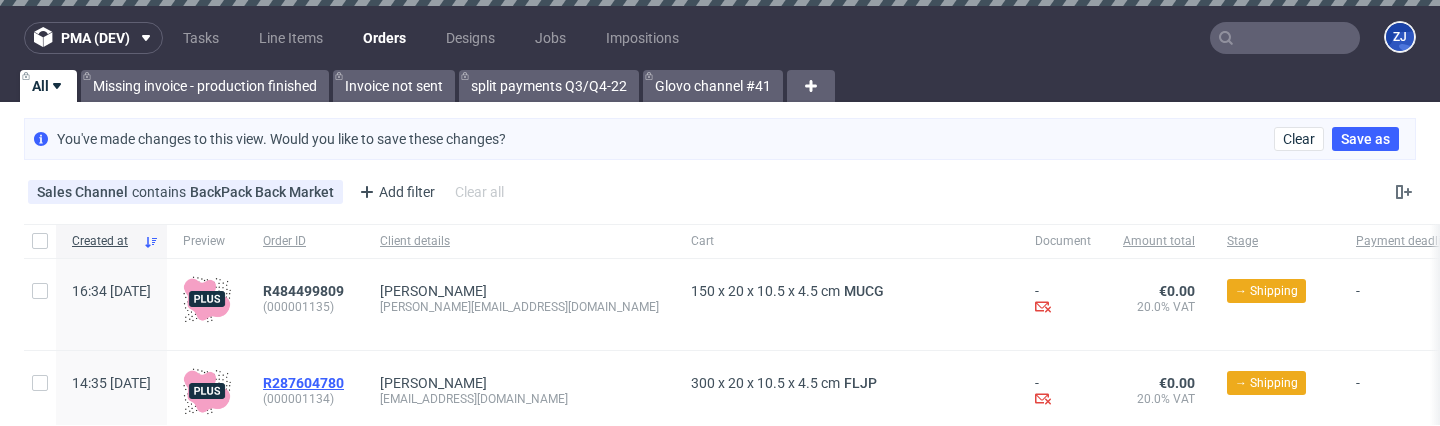 click on "R287604780" at bounding box center (303, 383) 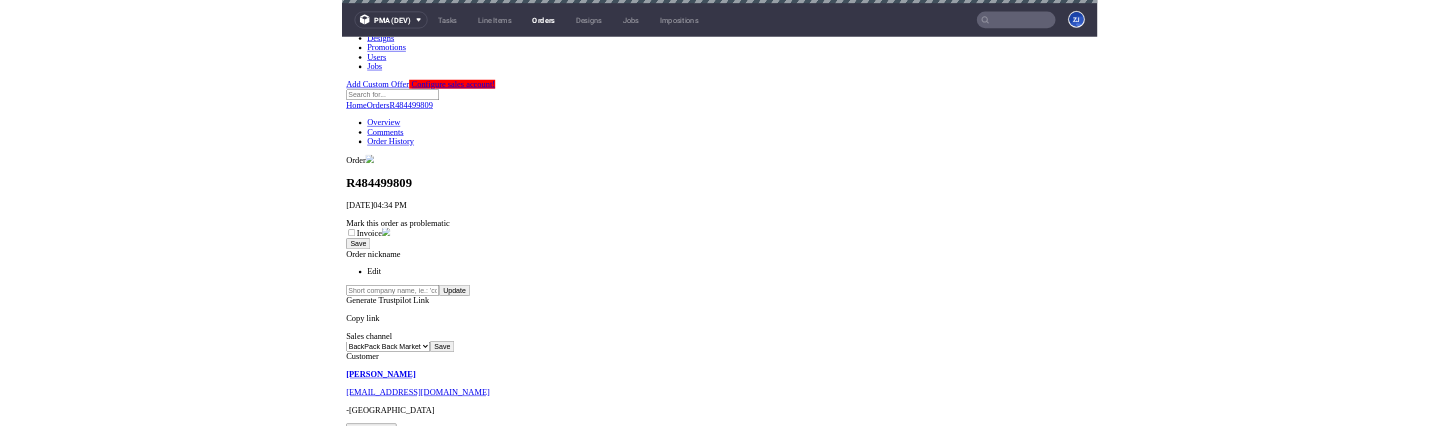 scroll, scrollTop: 372, scrollLeft: 0, axis: vertical 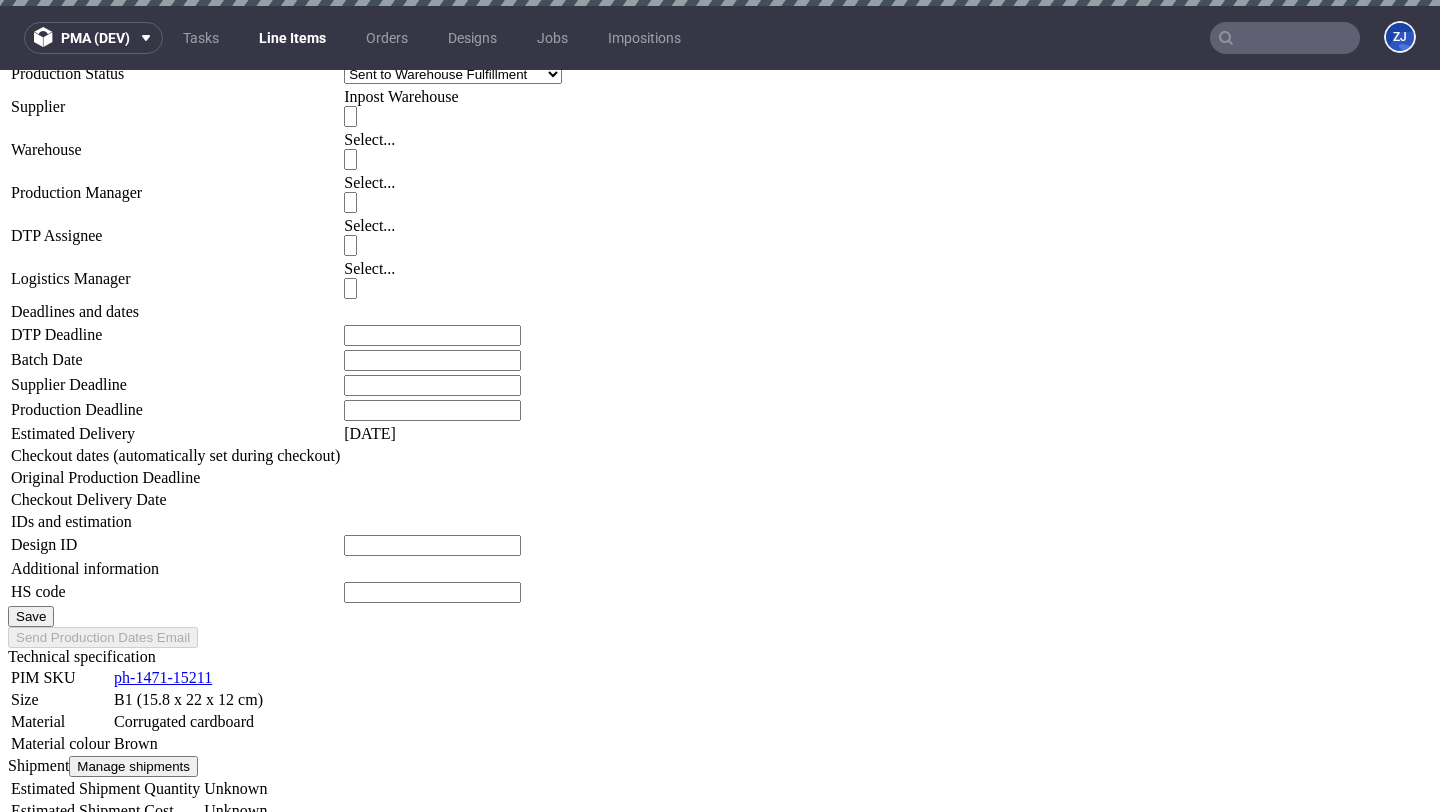 click on "Show  details" at bounding box center [282, 965] 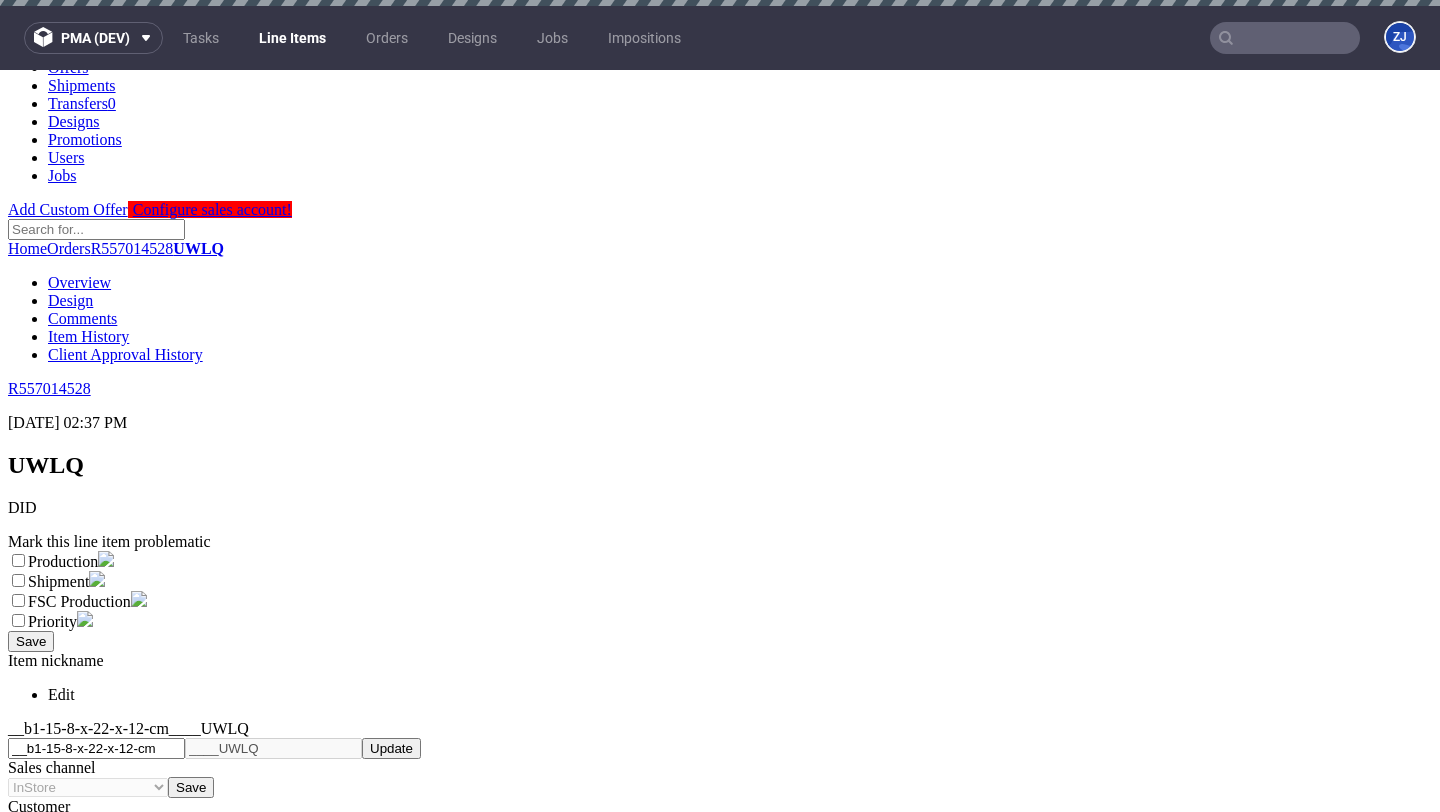 scroll, scrollTop: 0, scrollLeft: 0, axis: both 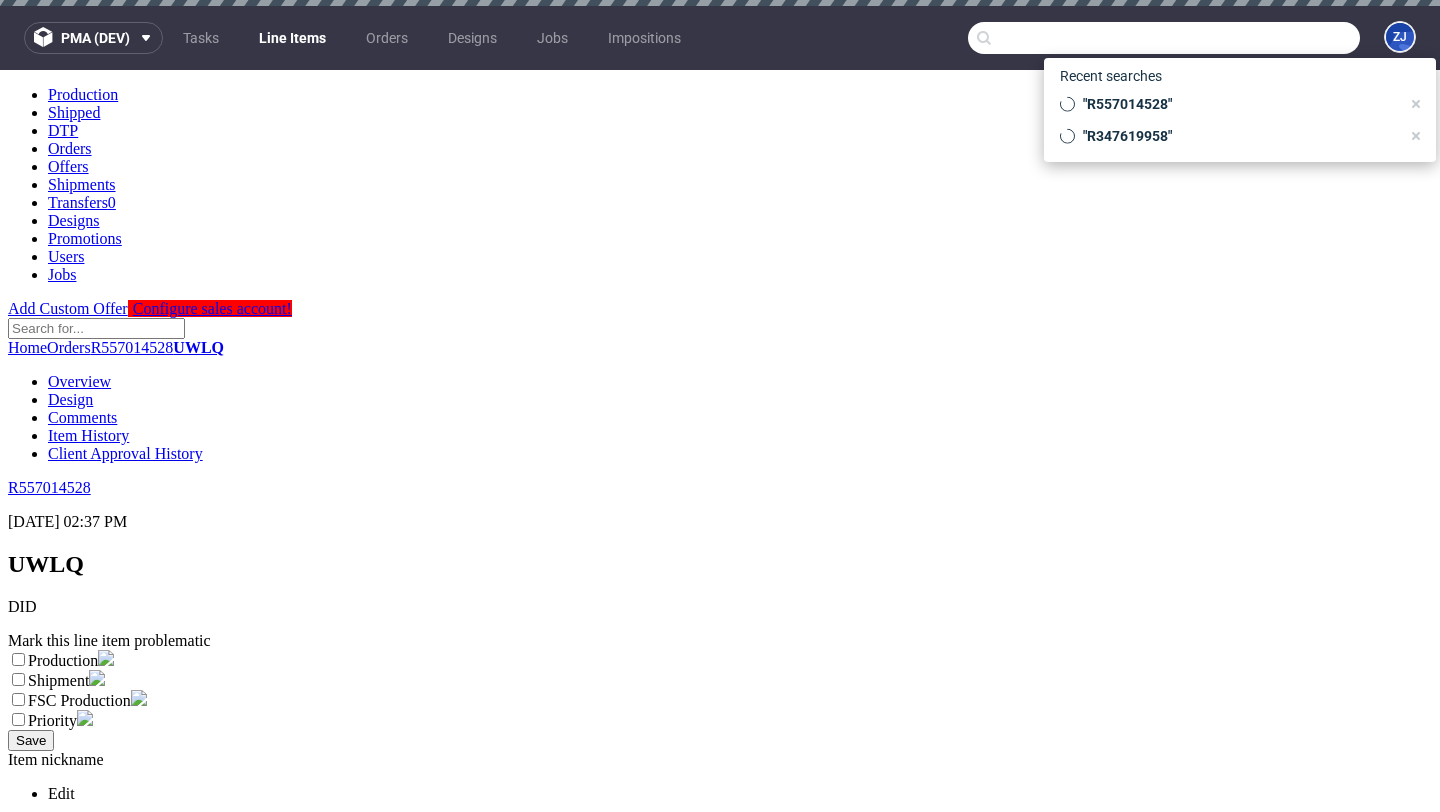 click at bounding box center (1164, 38) 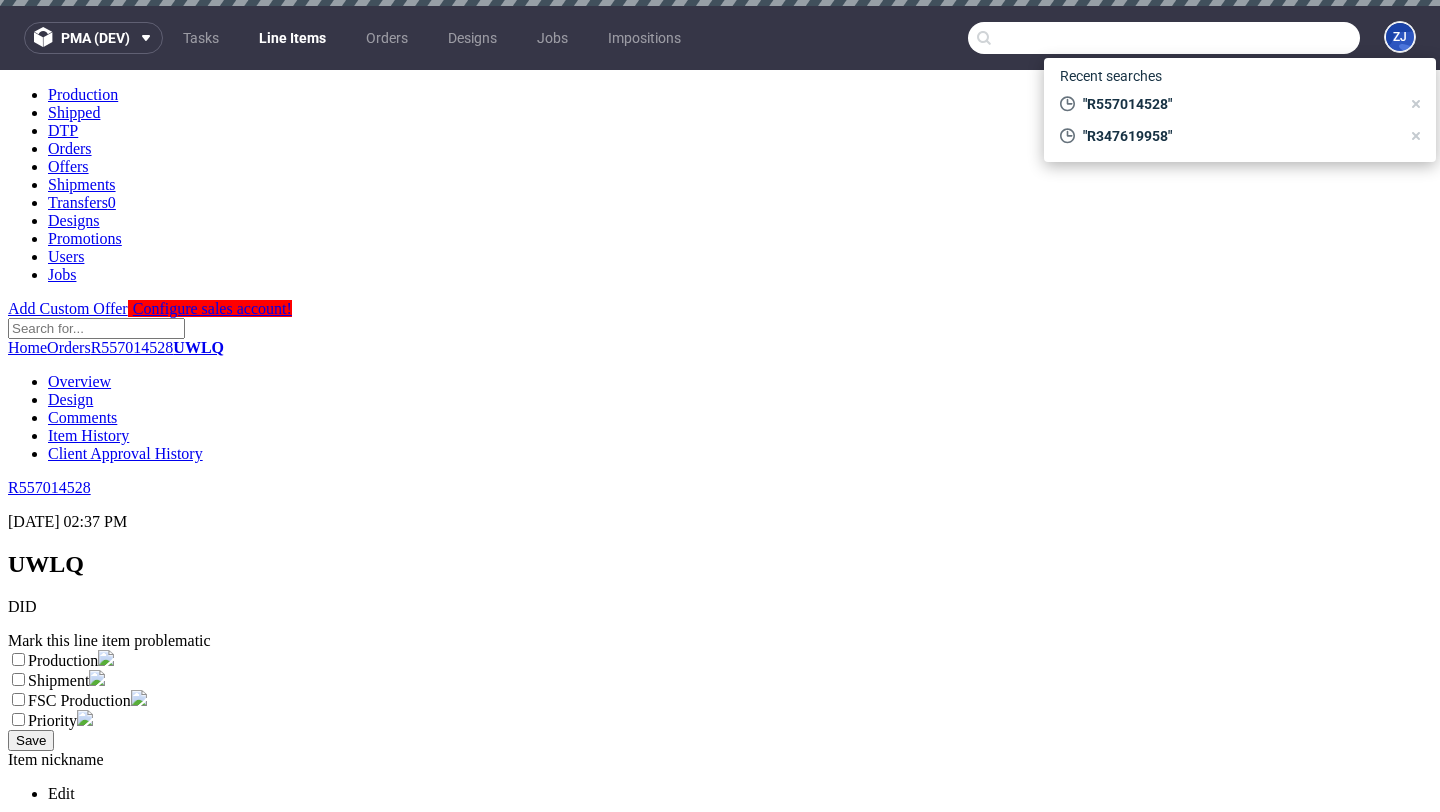 paste on "000000380" 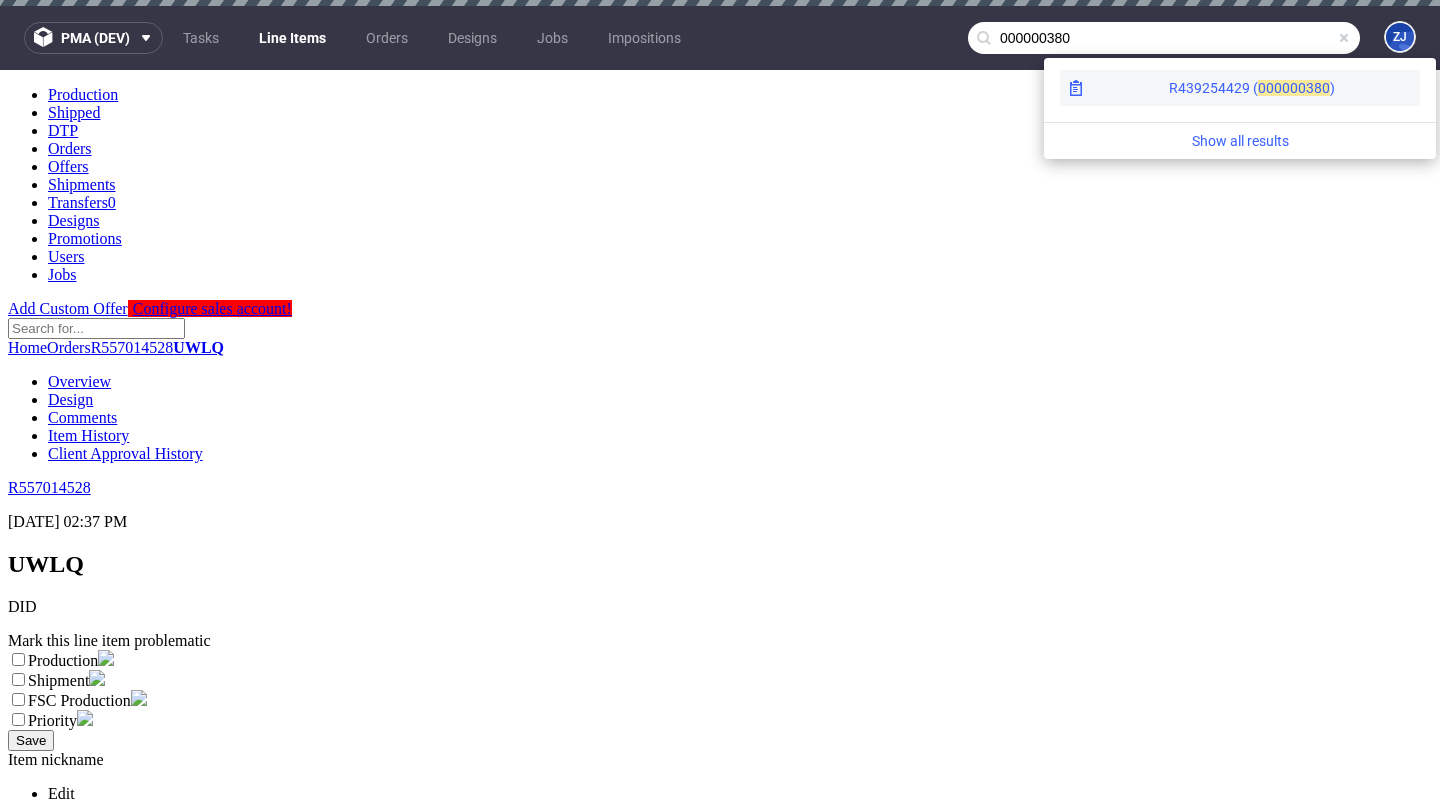 type on "000000380" 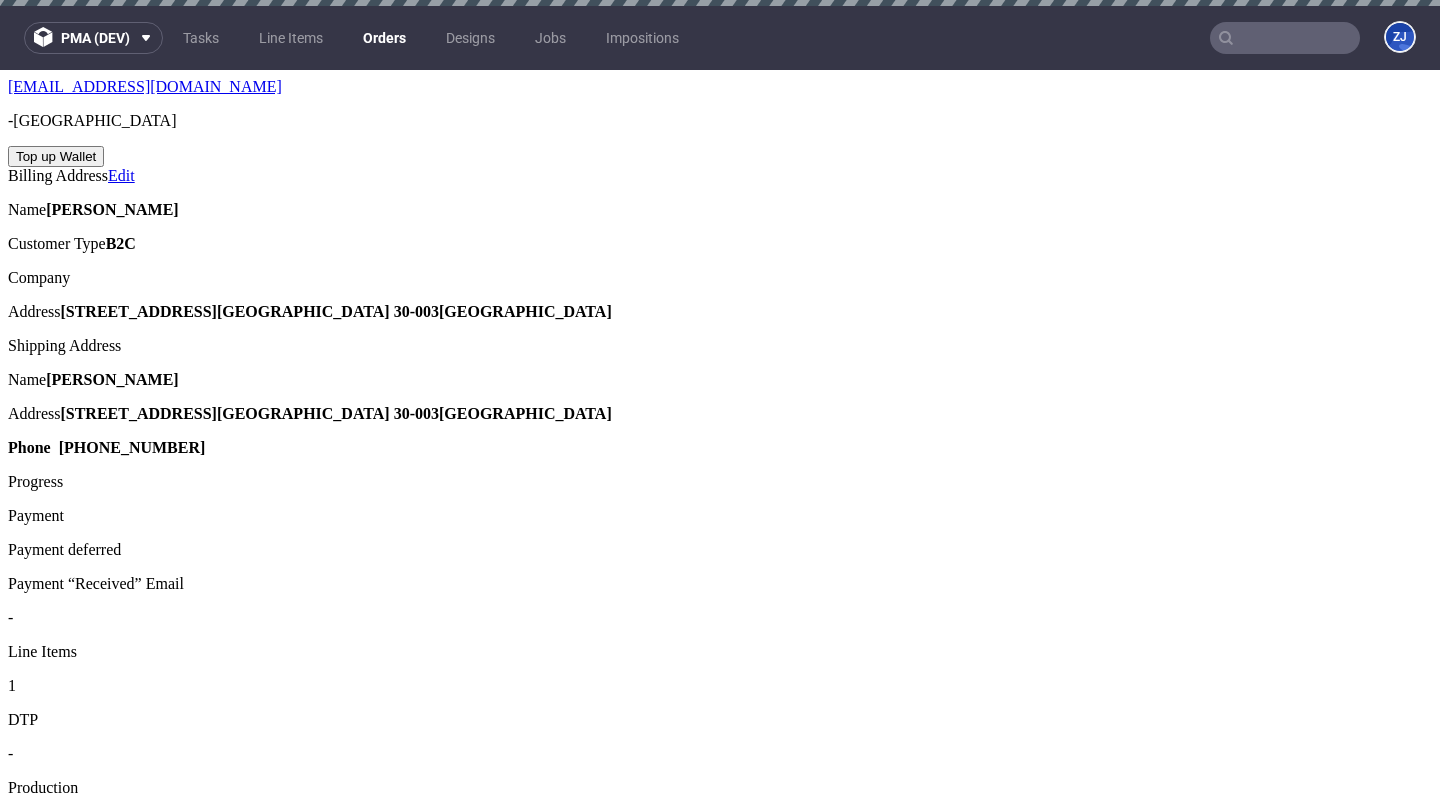 scroll, scrollTop: 1074, scrollLeft: 0, axis: vertical 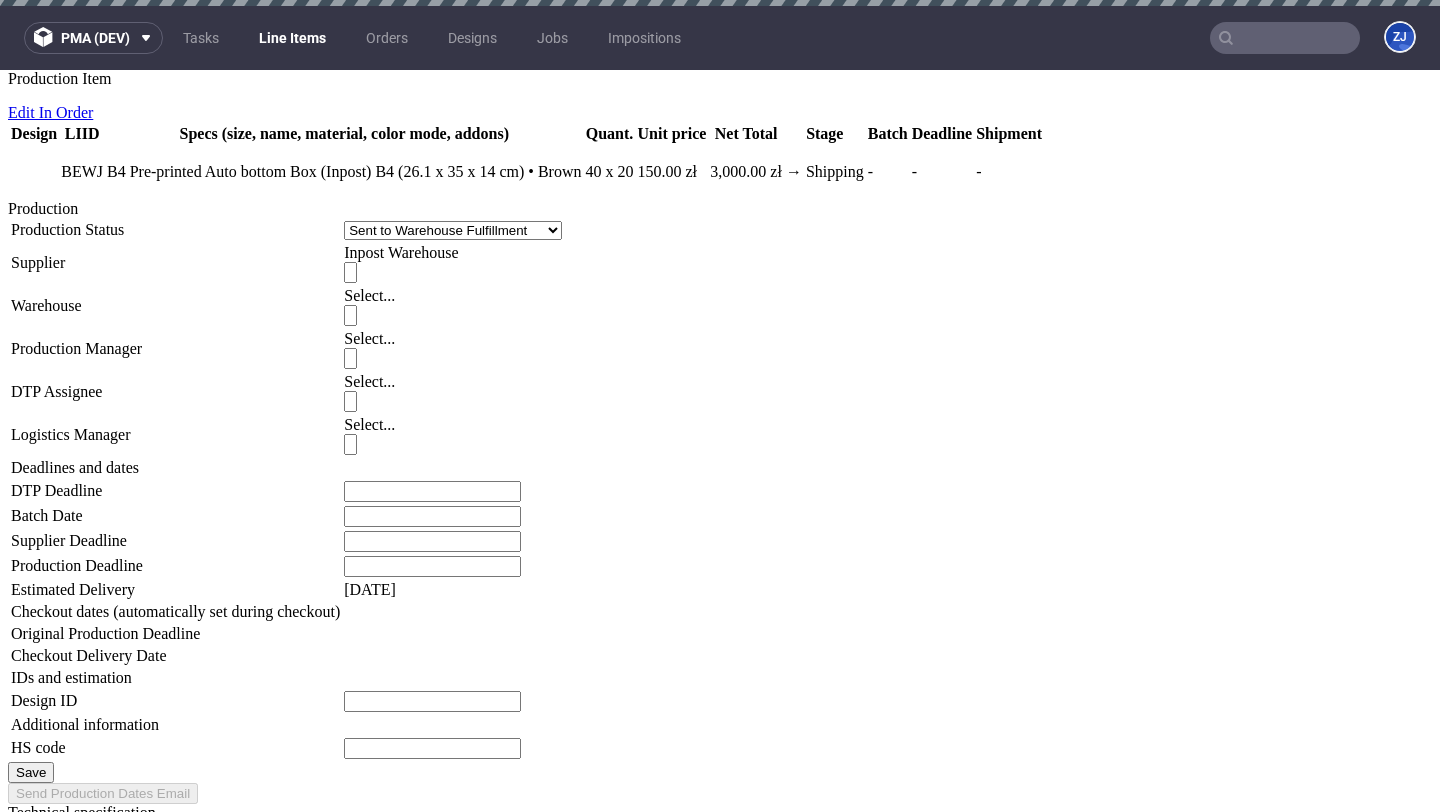 click on "Show  details" at bounding box center [282, 1121] 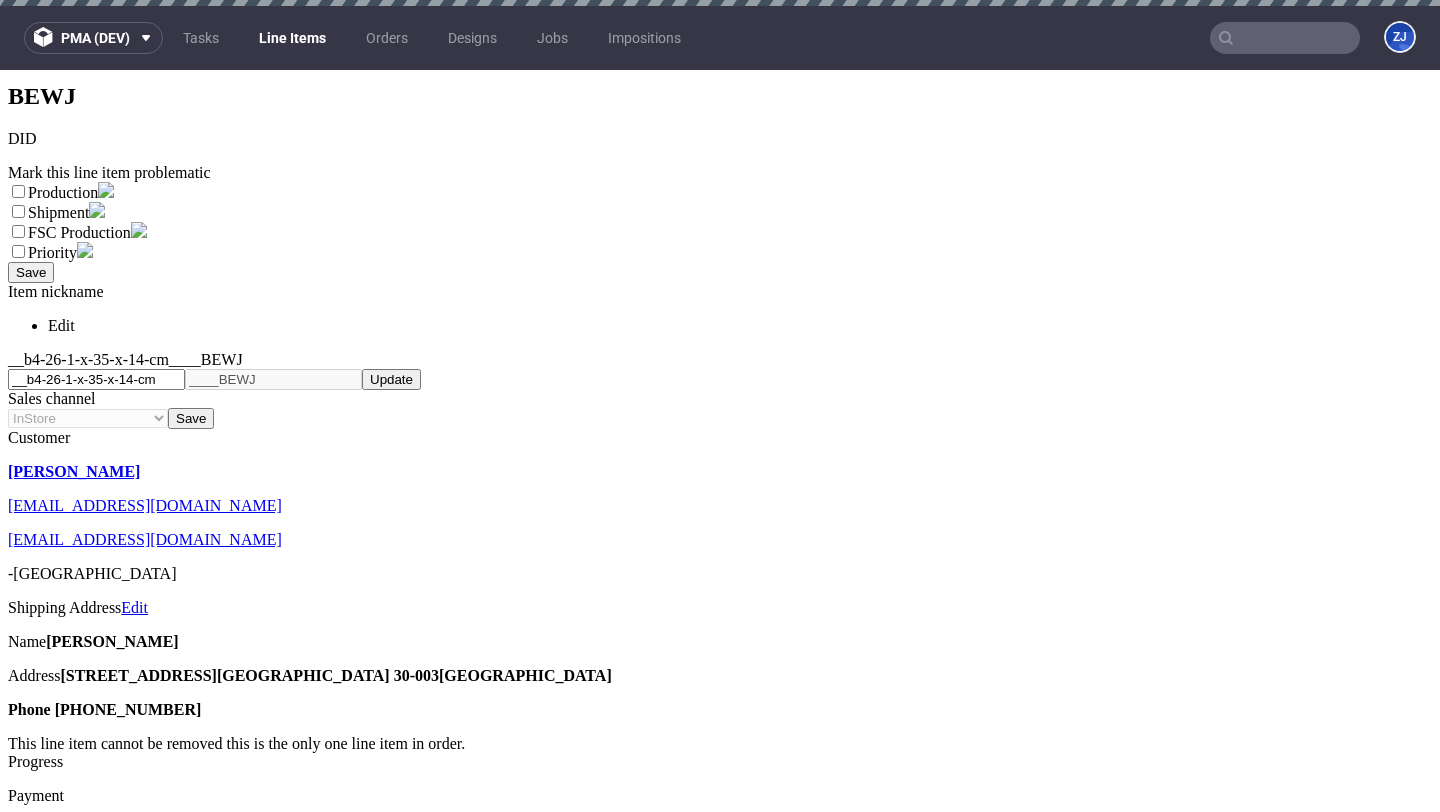scroll, scrollTop: 0, scrollLeft: 0, axis: both 